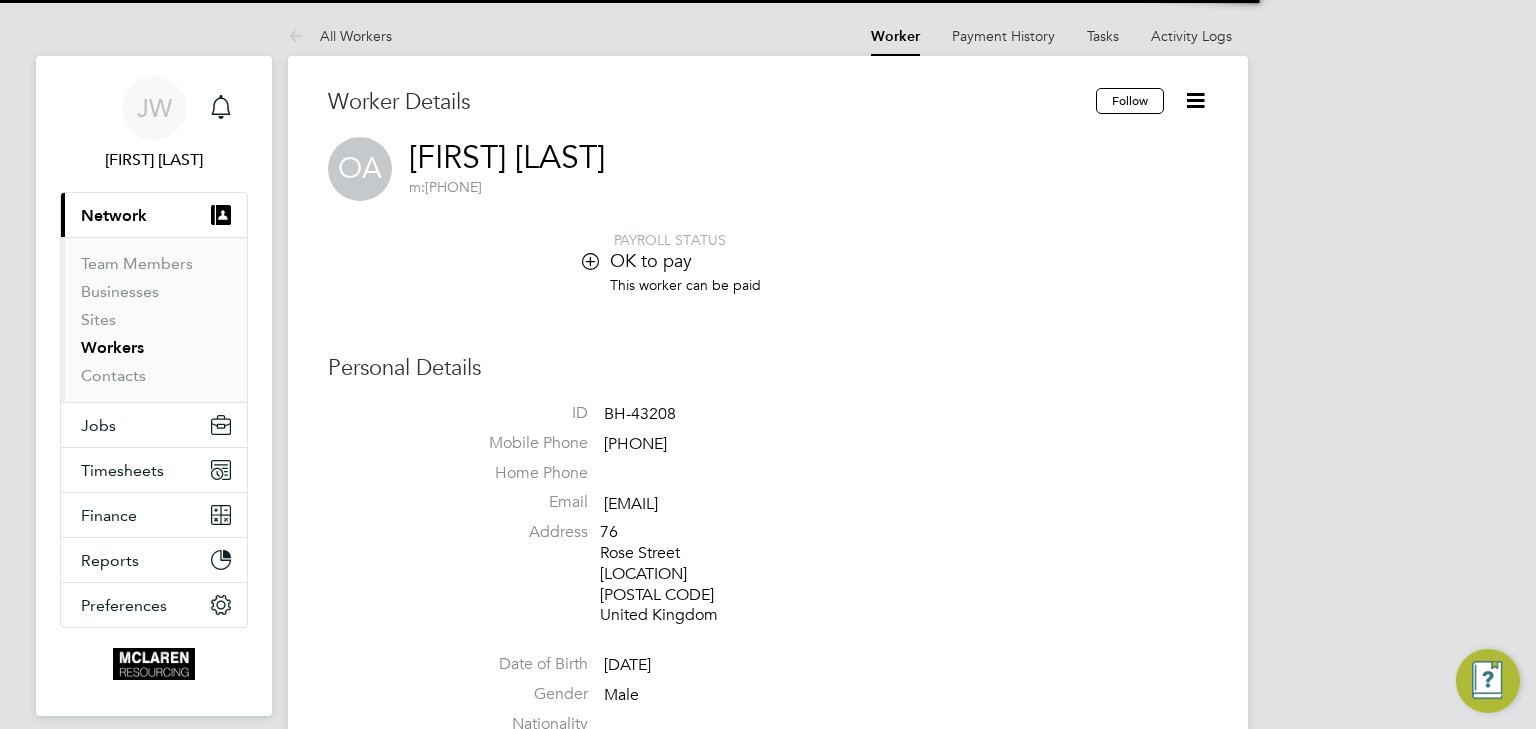 scroll, scrollTop: 0, scrollLeft: 0, axis: both 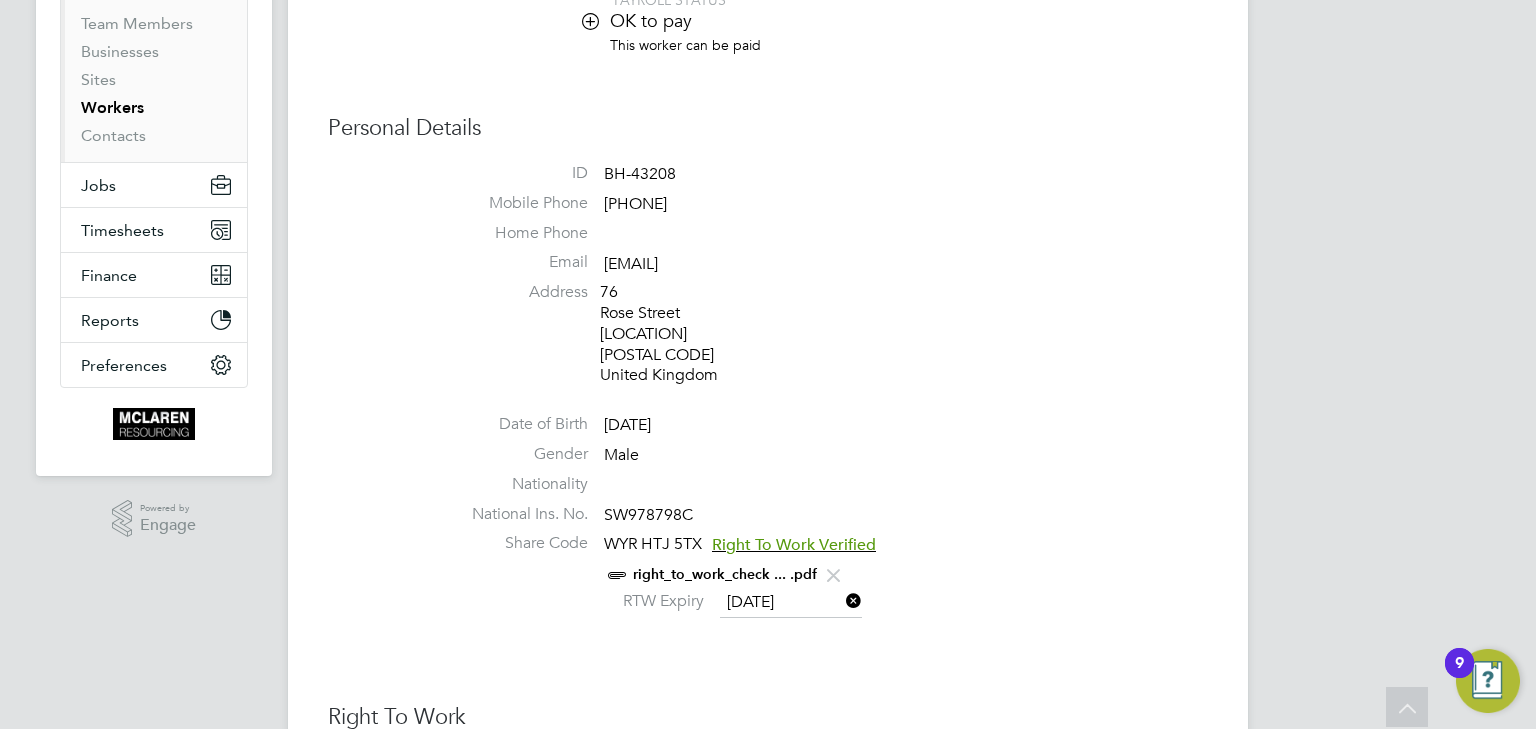 click on "06 Jun 1987" 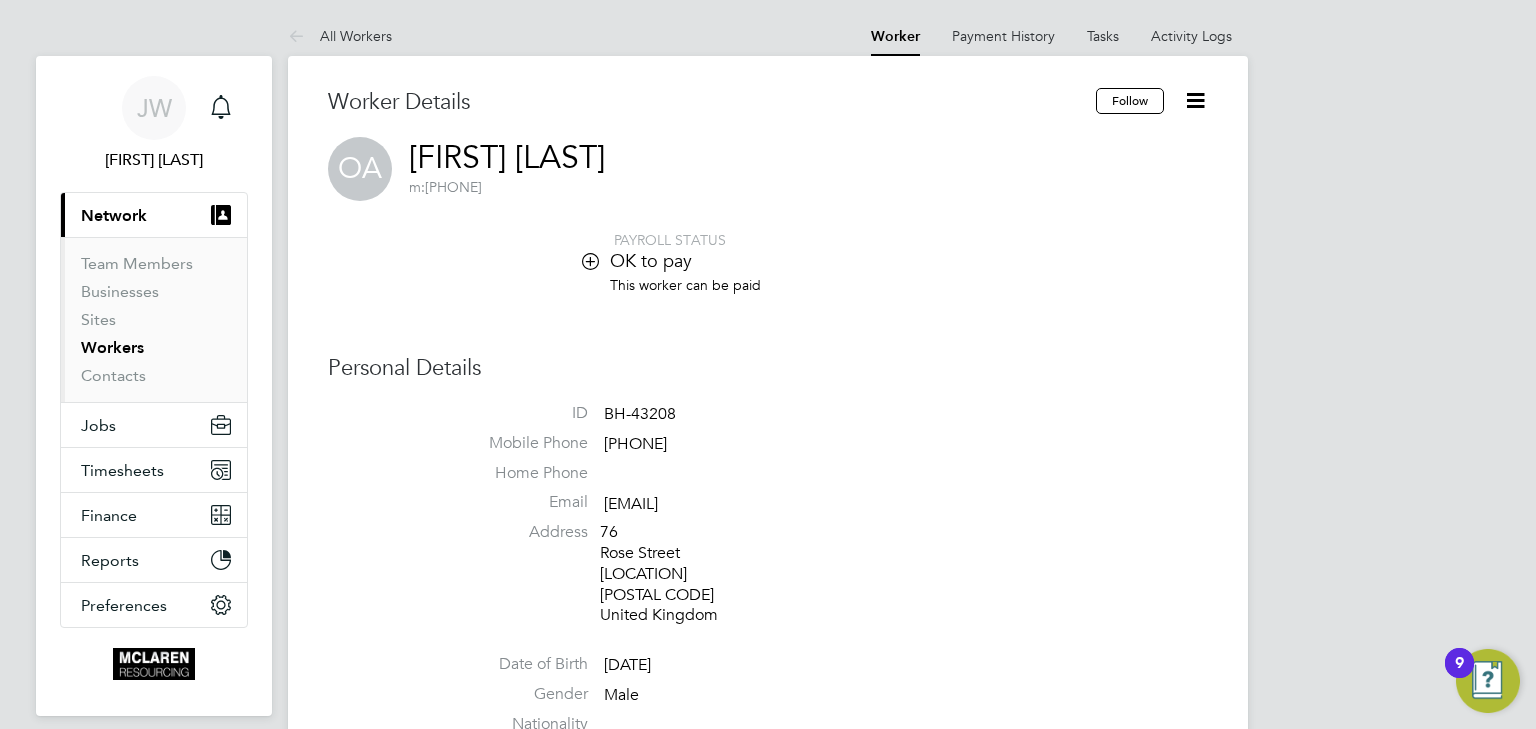 drag, startPoint x: 159, startPoint y: 200, endPoint x: 130, endPoint y: 200, distance: 29 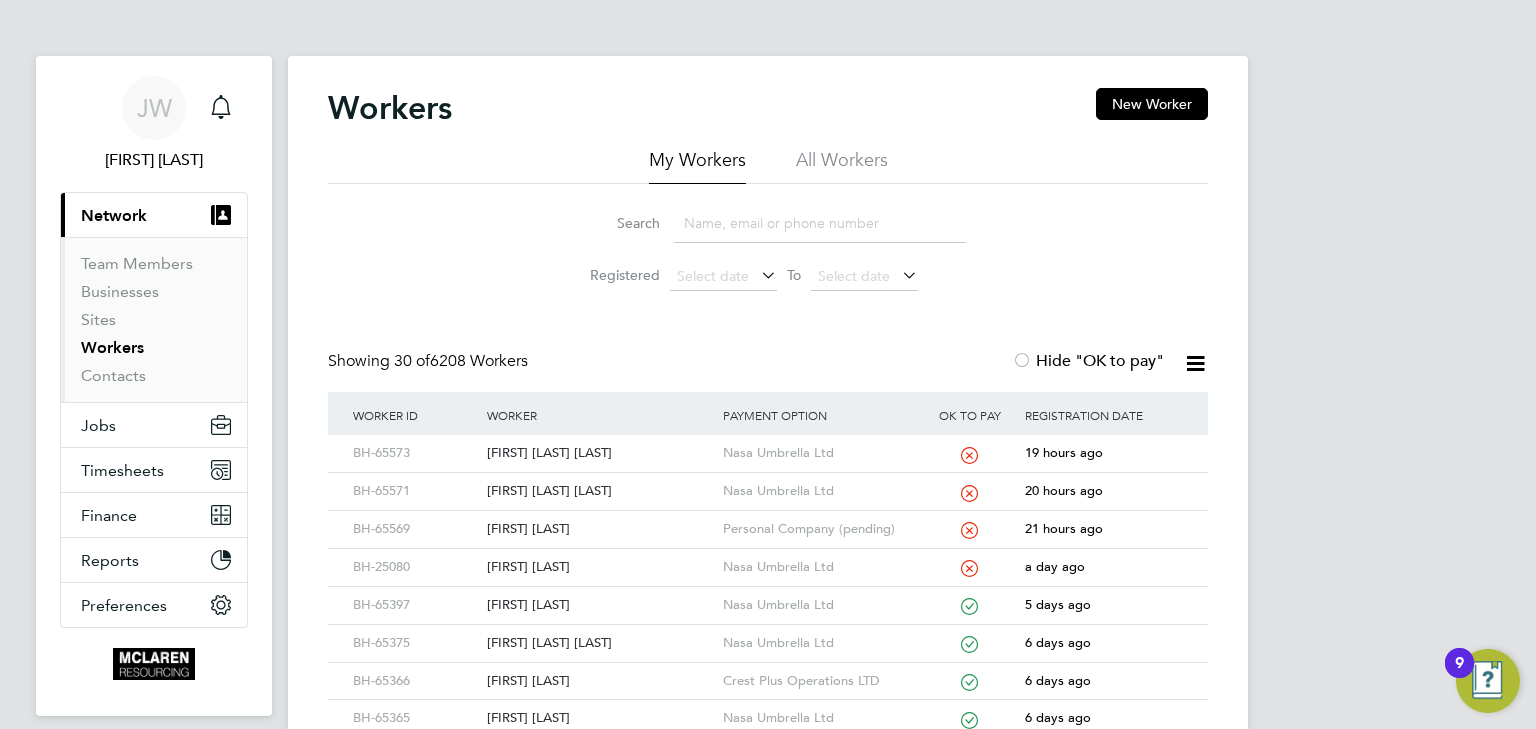click 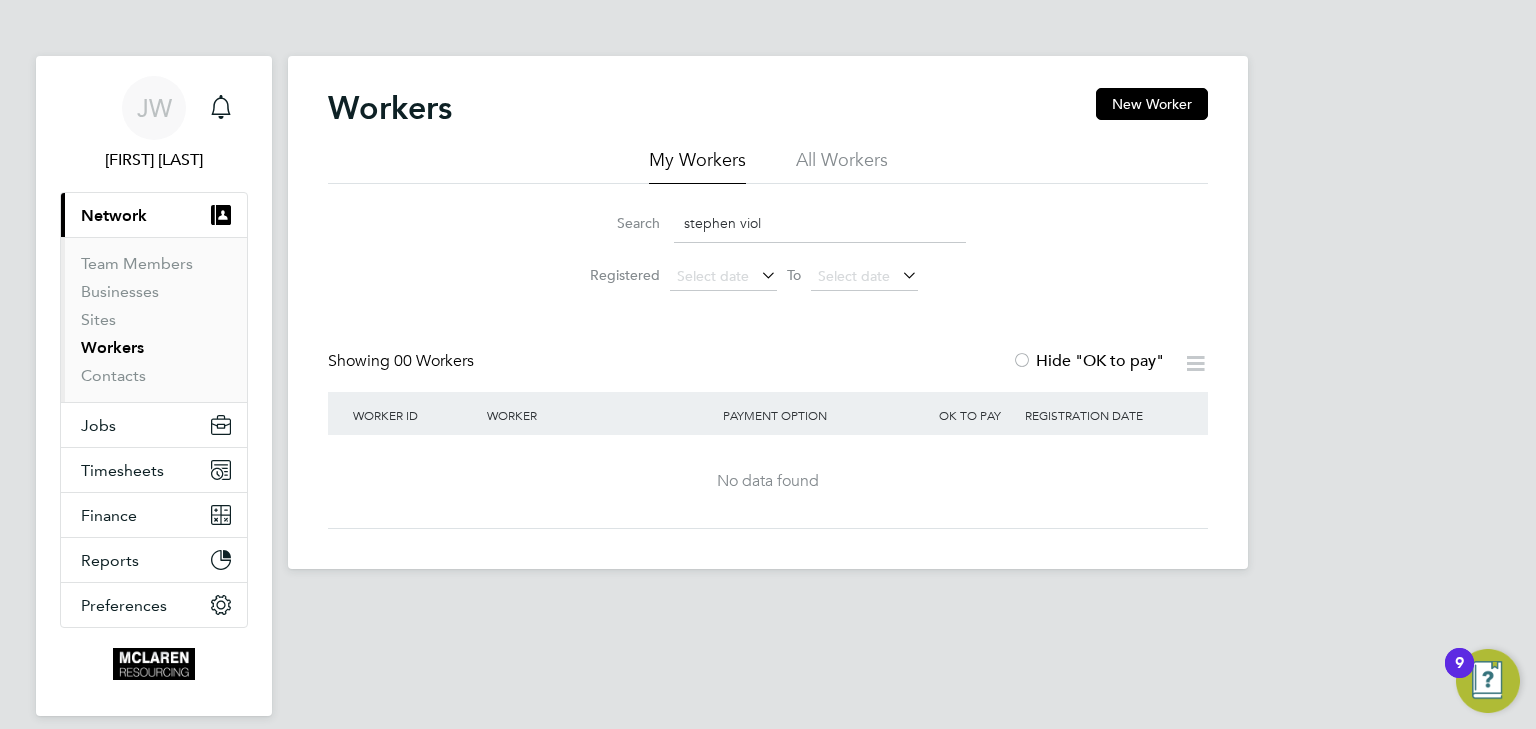 type on "Stephen Viola" 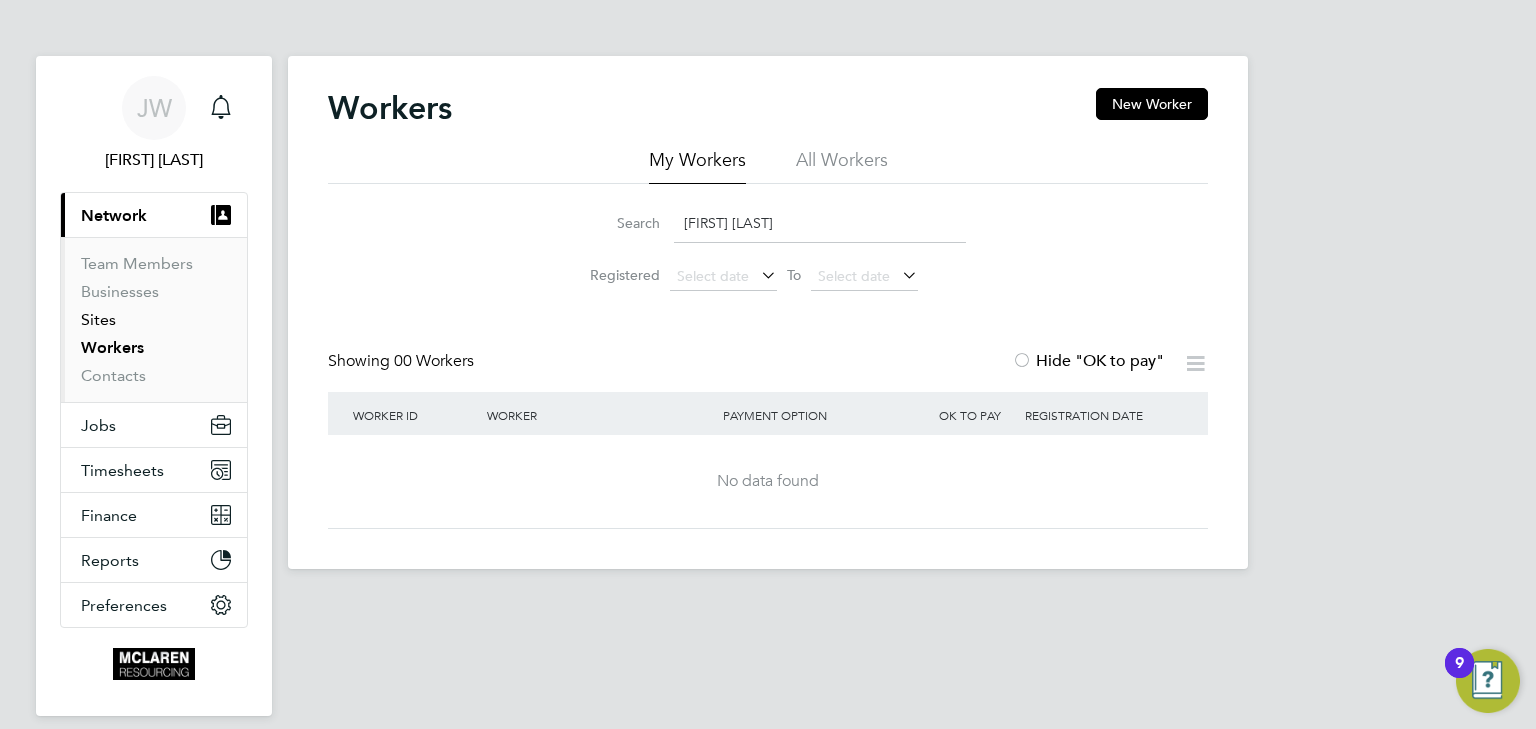 click on "Sites" at bounding box center [98, 319] 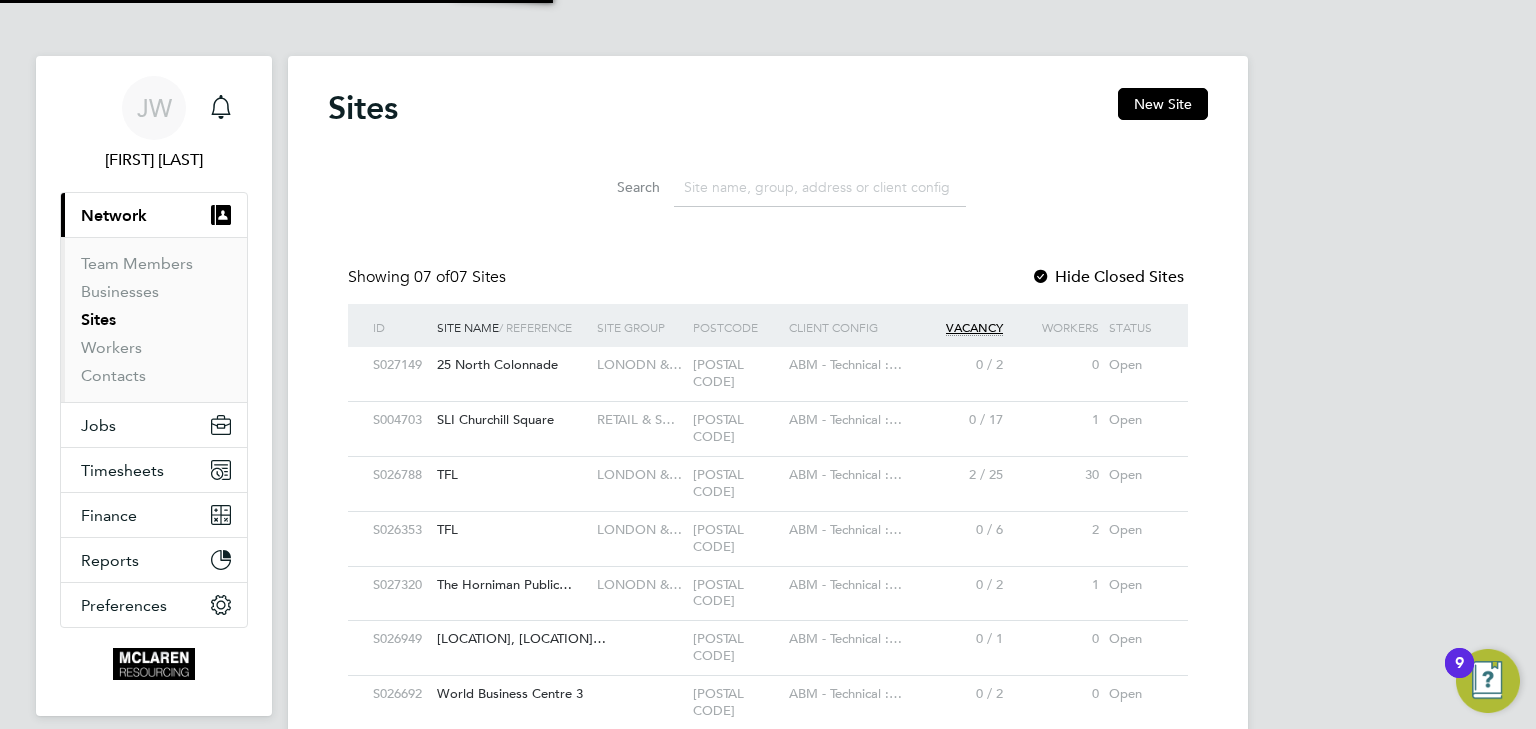 scroll, scrollTop: 10, scrollLeft: 10, axis: both 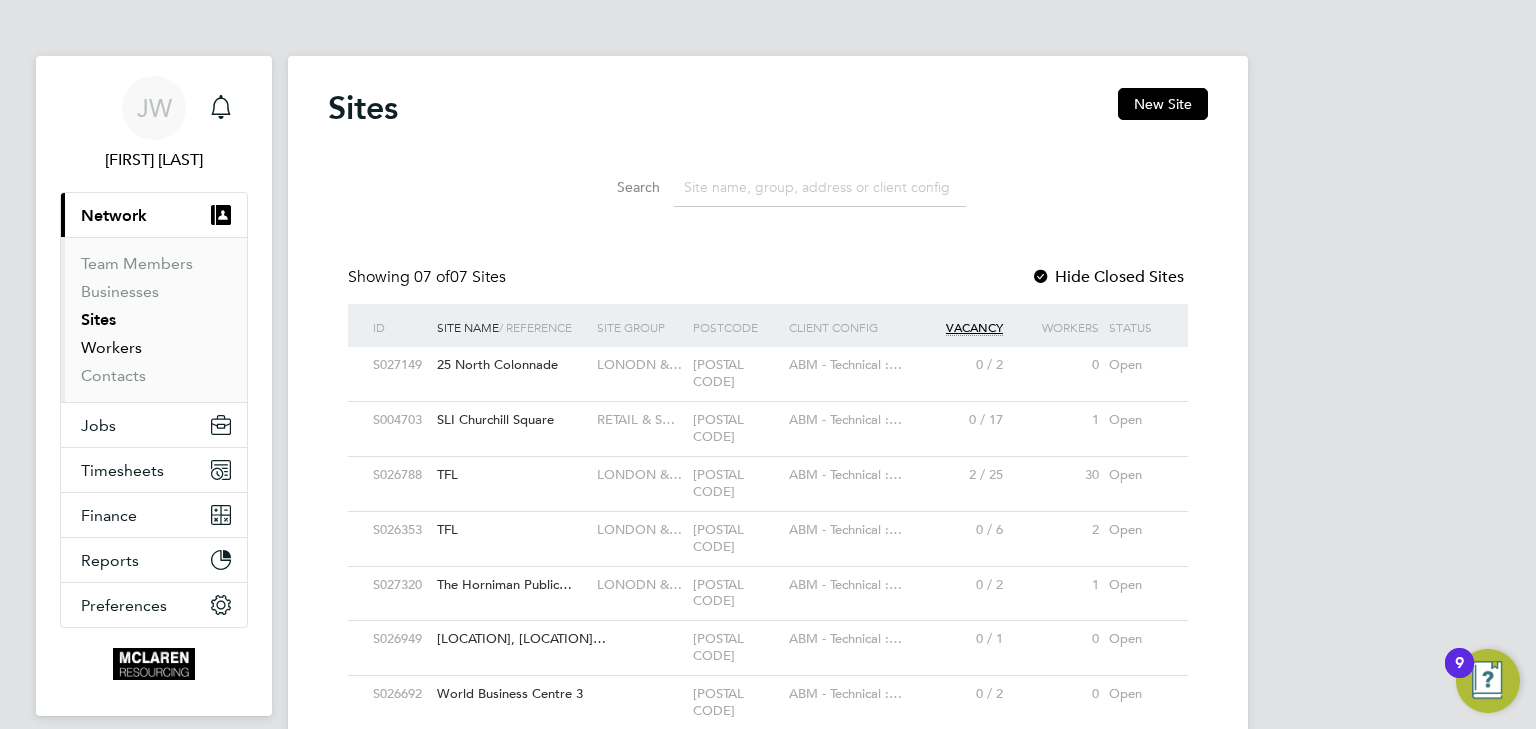 click on "Workers" at bounding box center (111, 347) 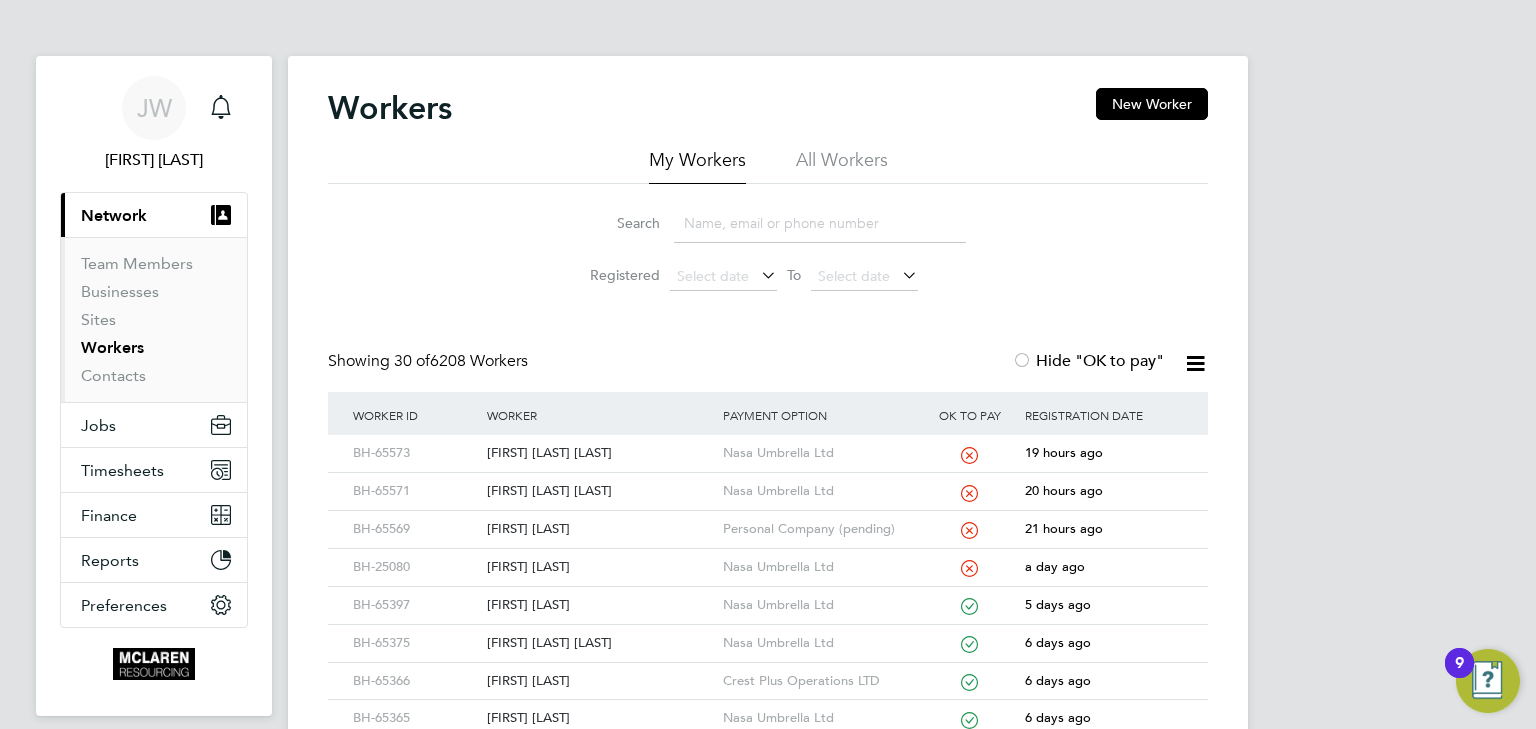 click 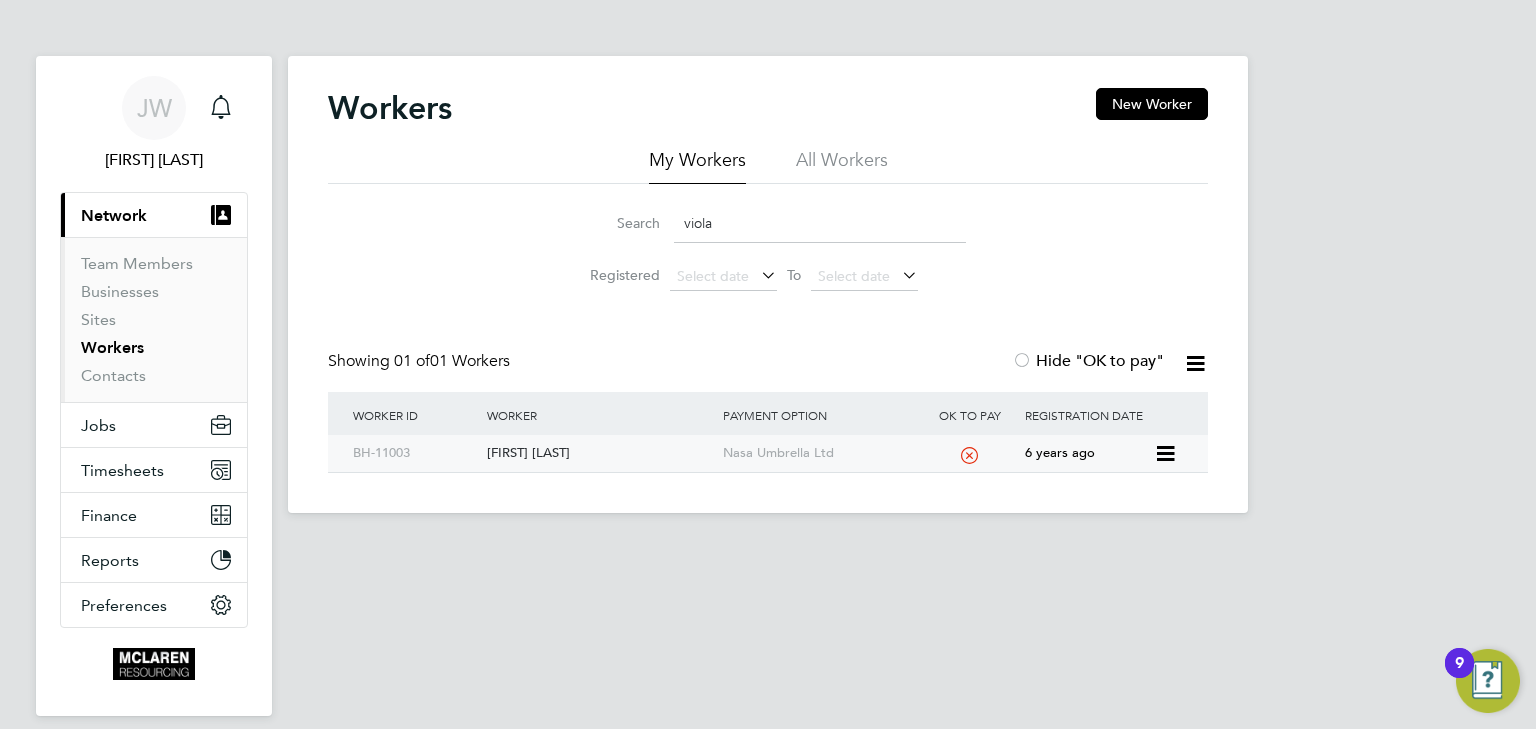 click on "Stephan Viola" 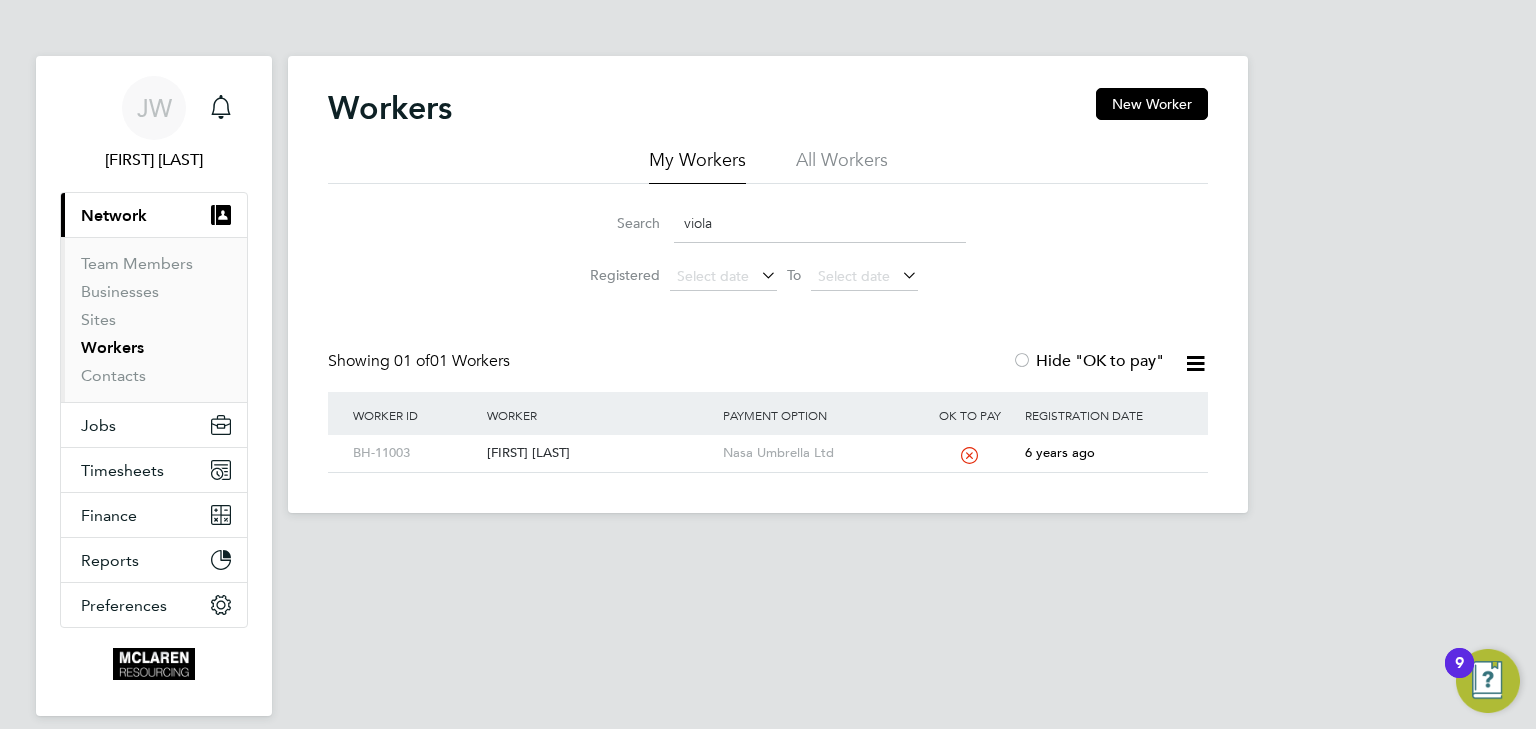 click on "viola" 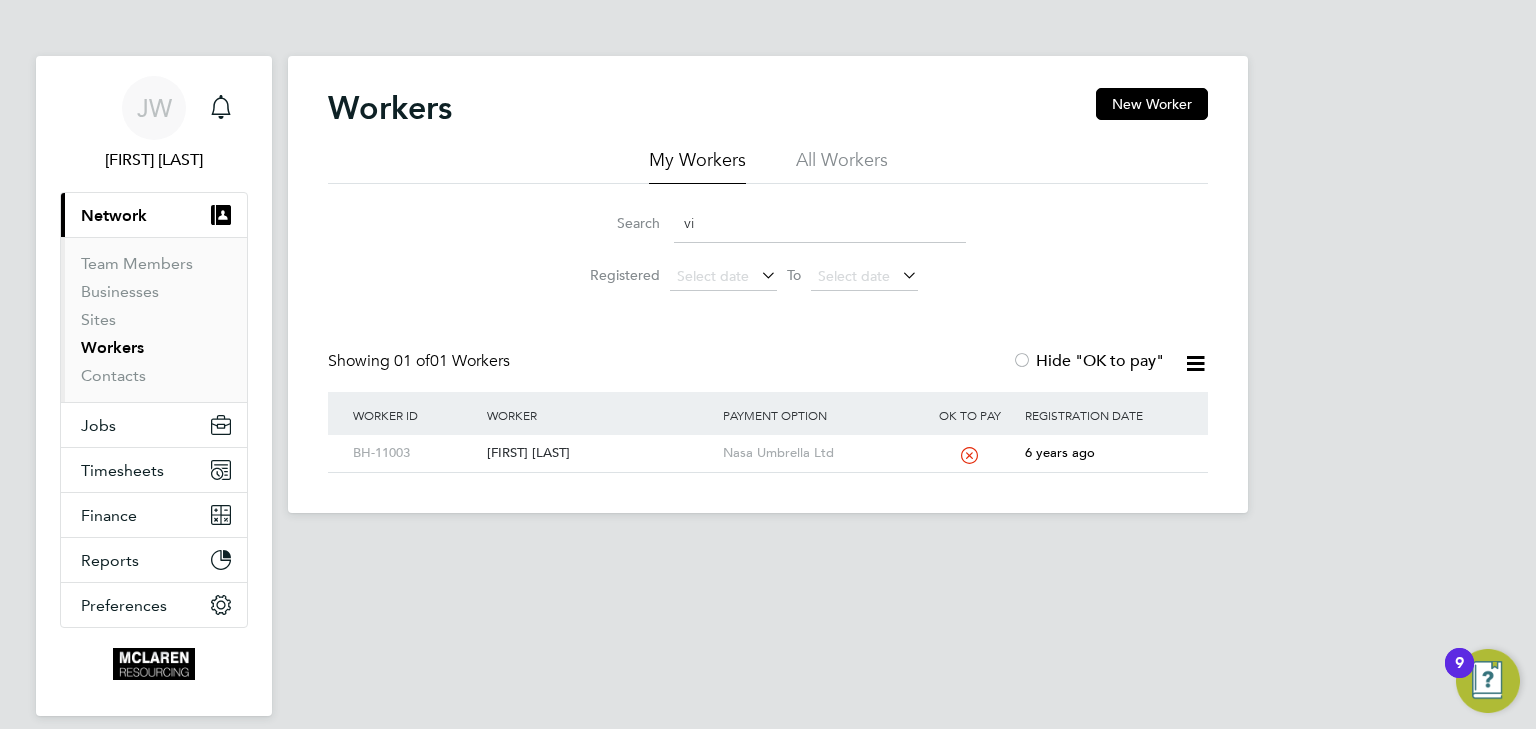 type on "v" 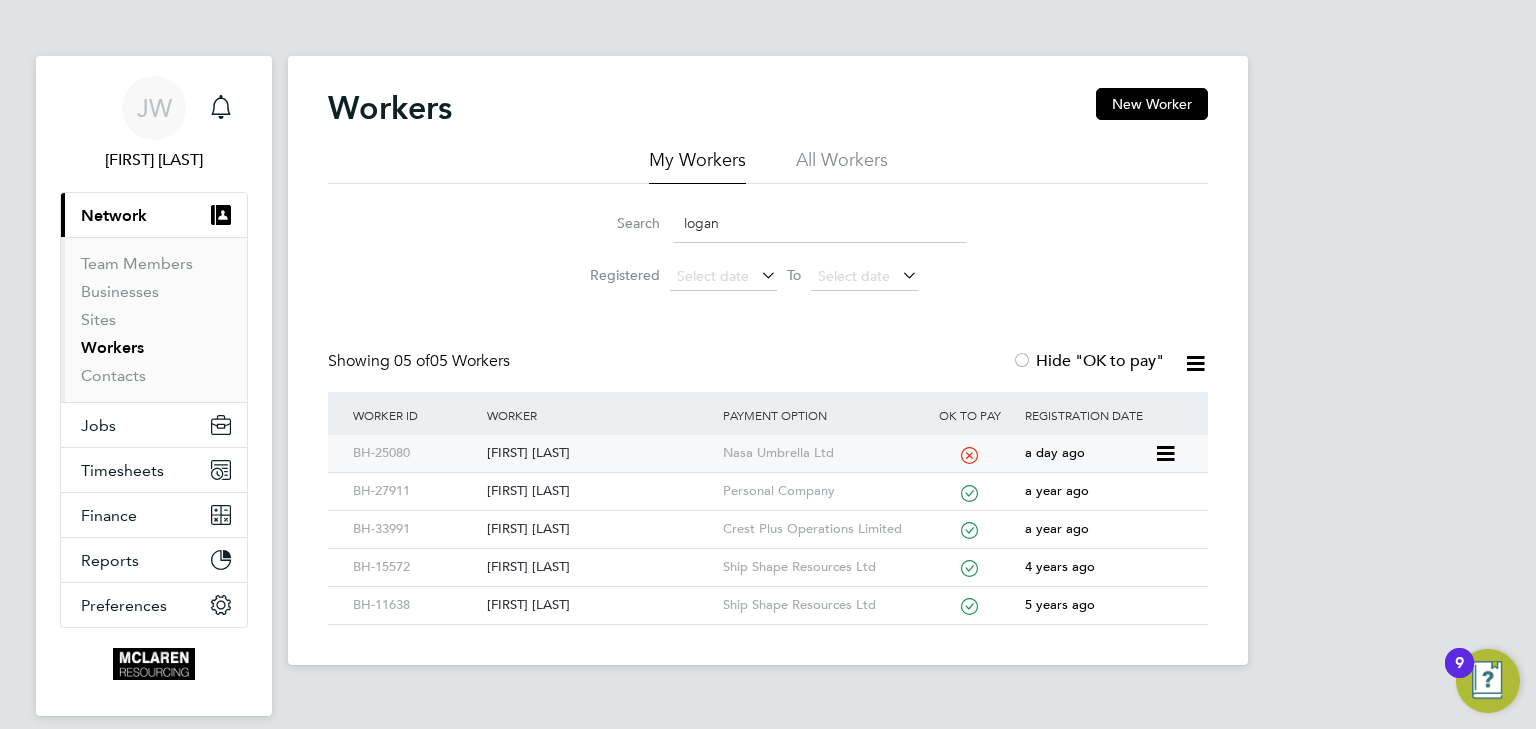 click on "Nasa Umbrella Ltd" 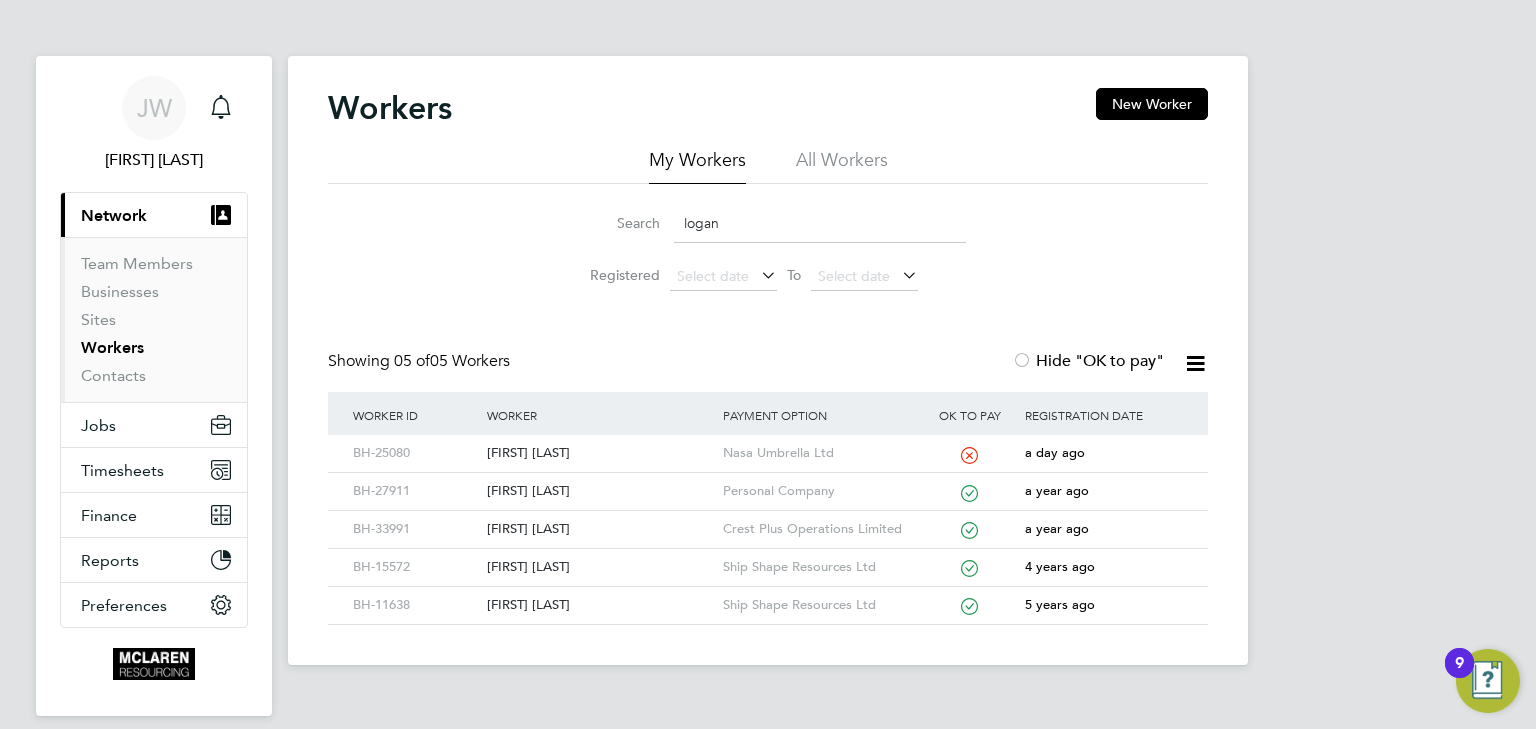 click on "logan" 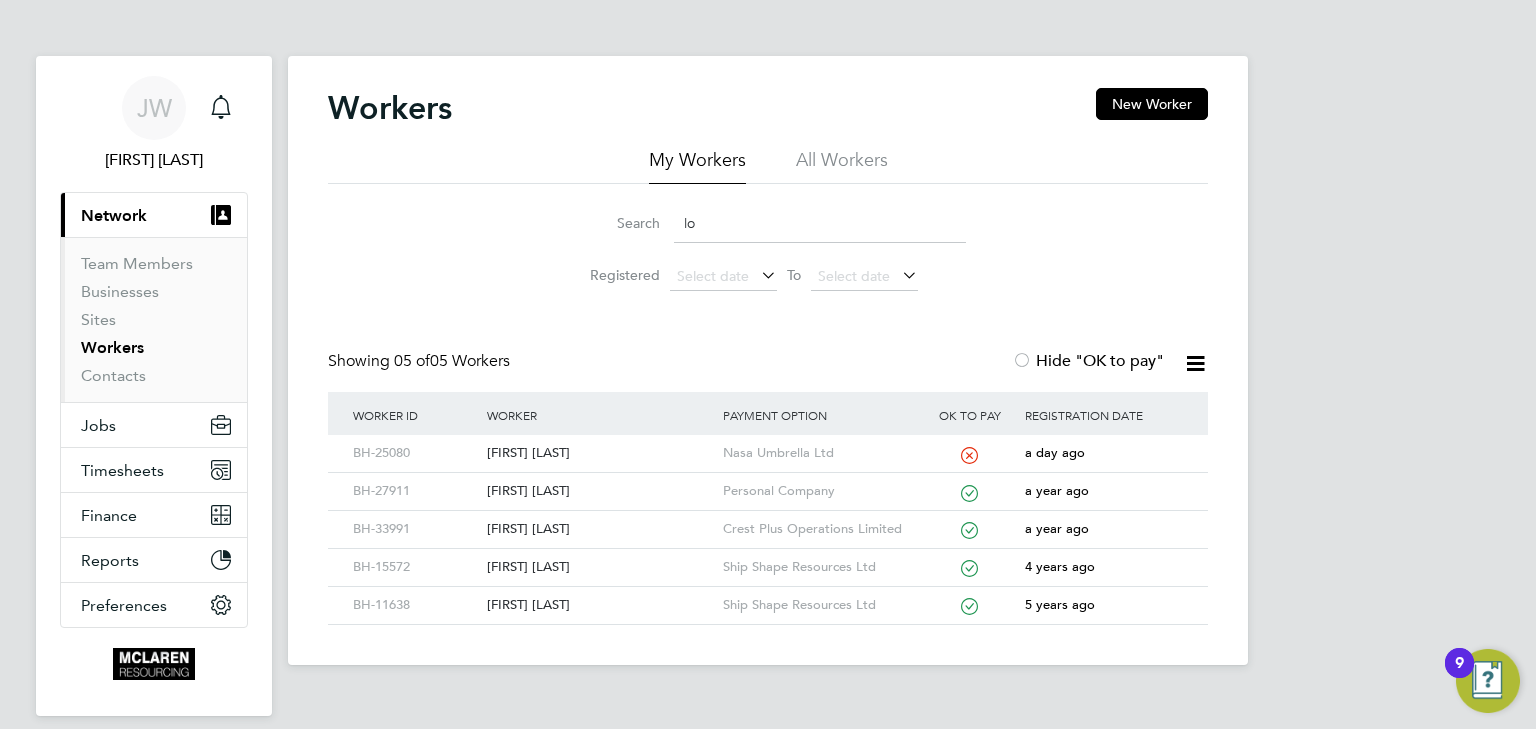 type on "l" 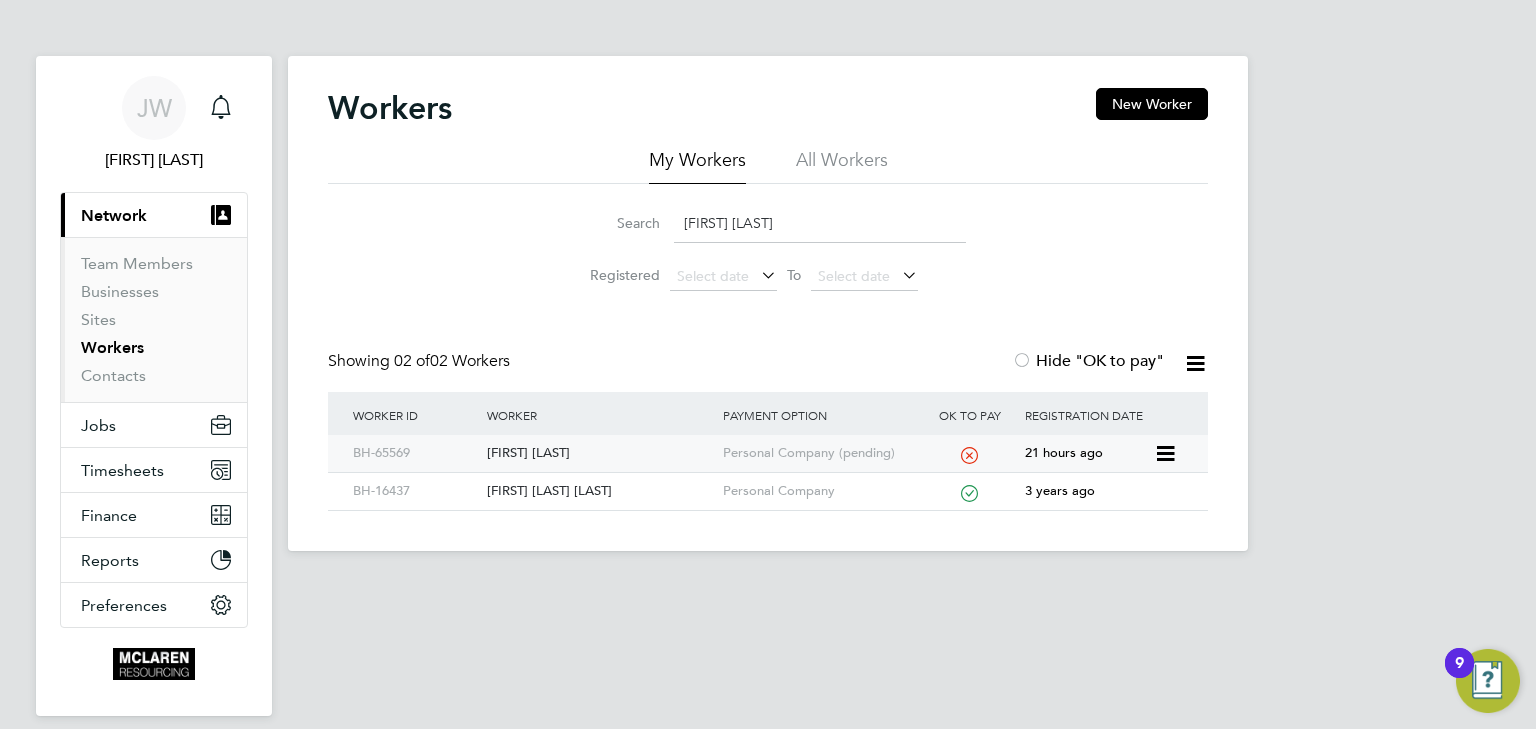click on "[FIRST] [LAST]" 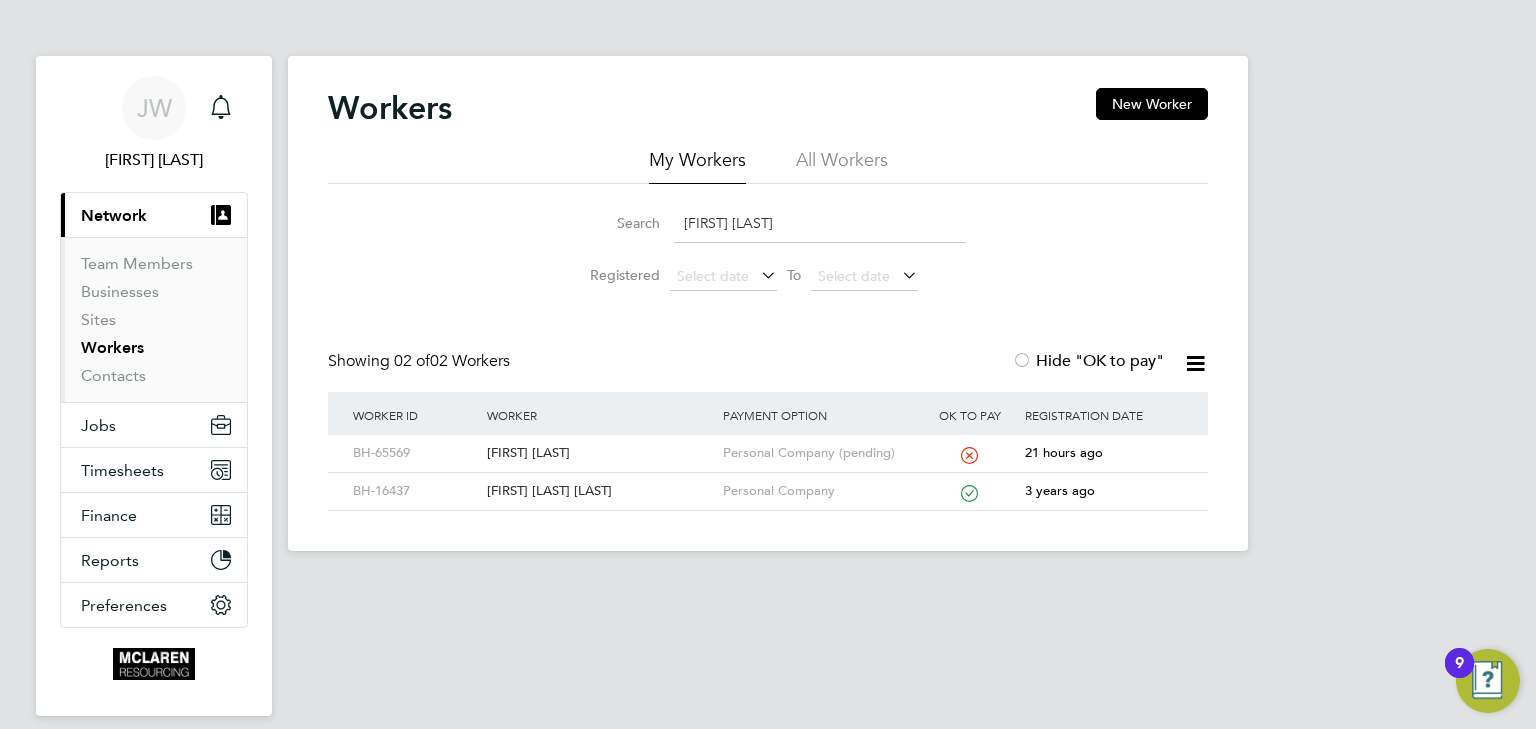 click on "daniel const" 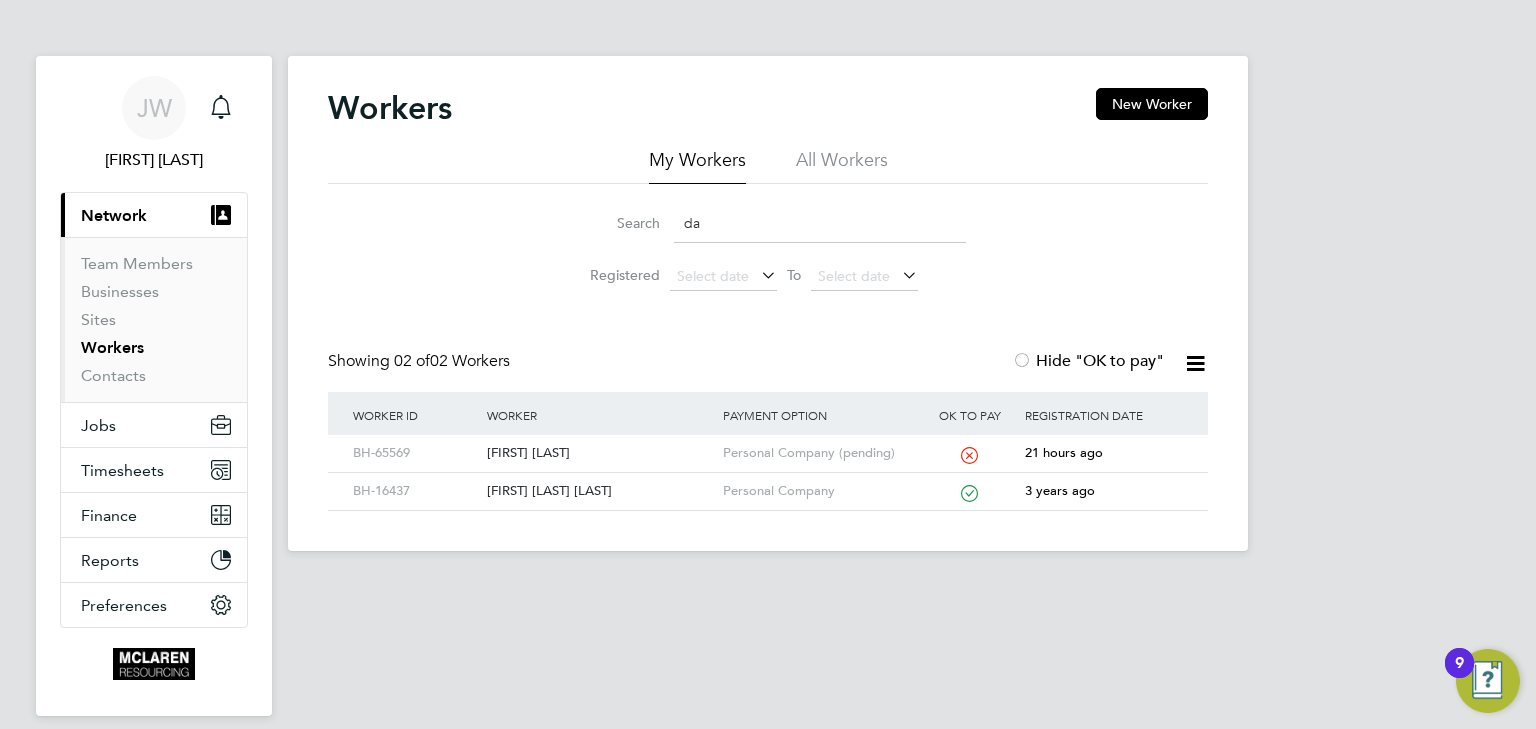 type on "d" 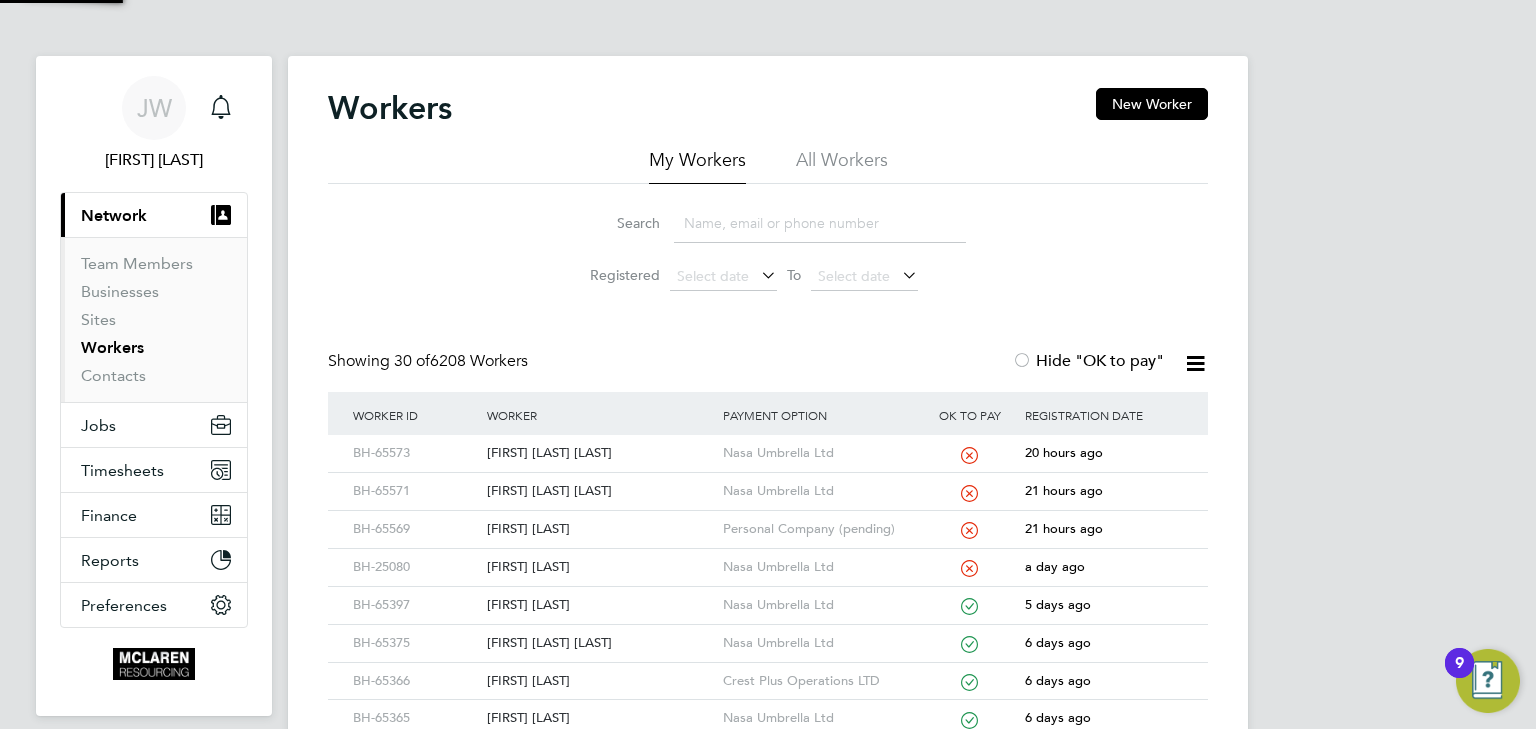 type on "m" 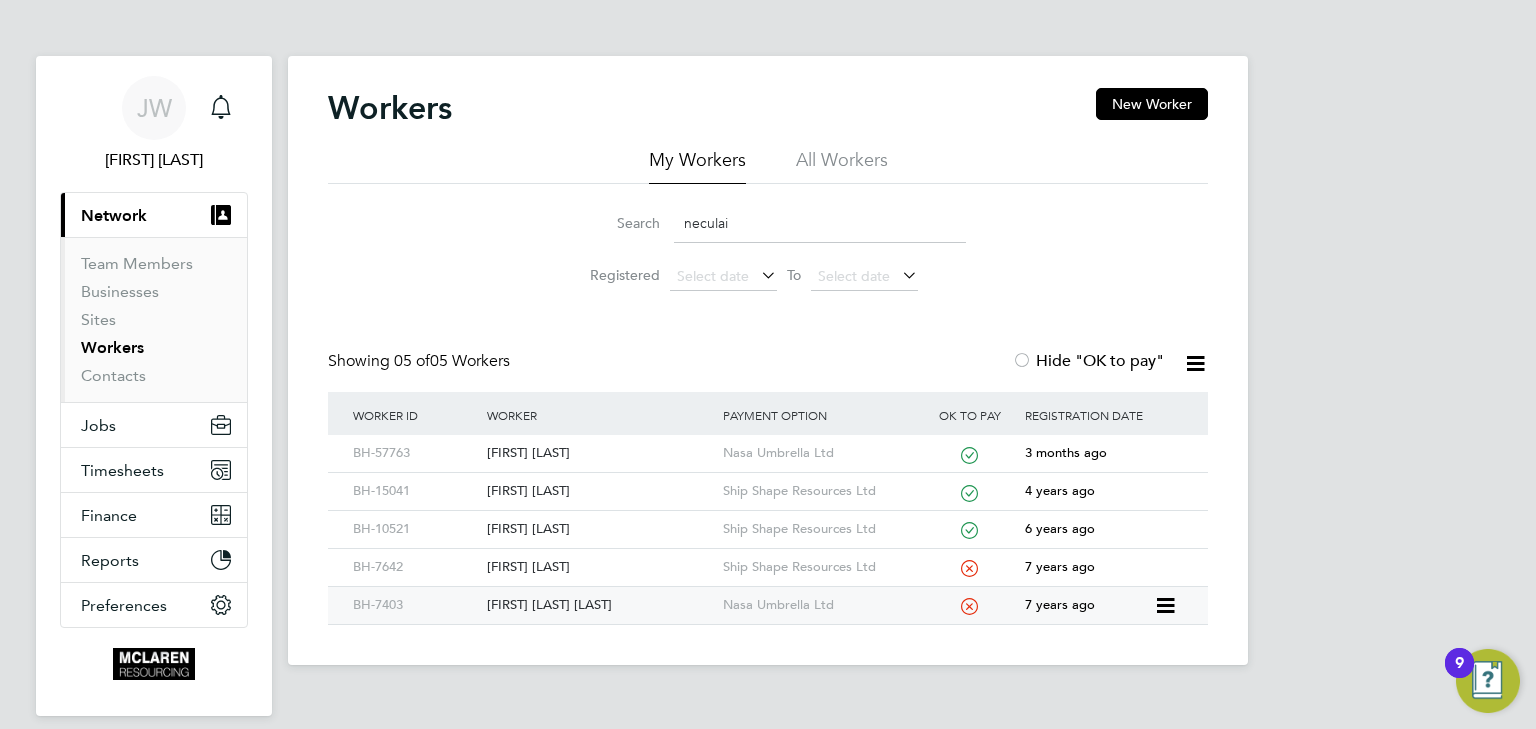 click on "Neculai Sorin Zahiu" 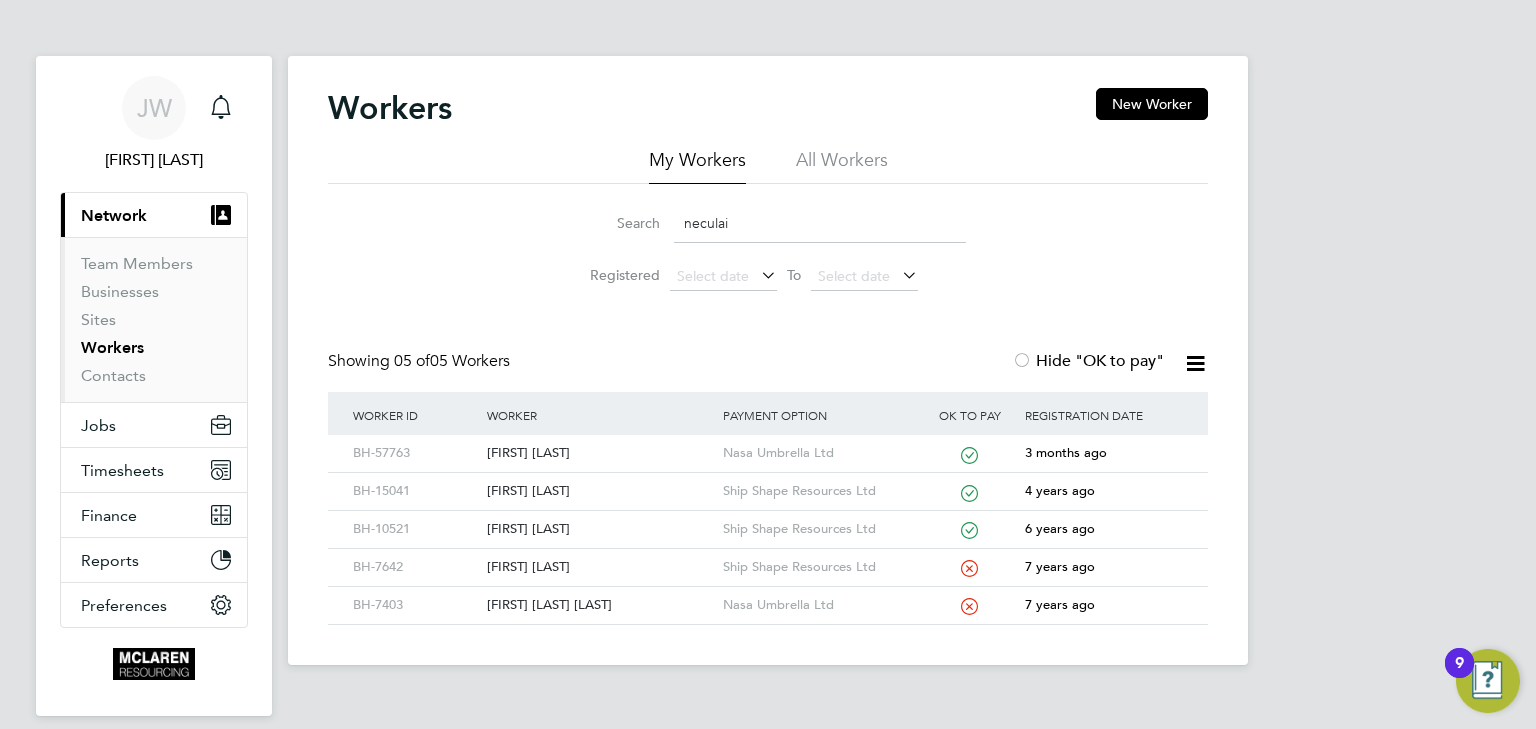 click on "neculai" 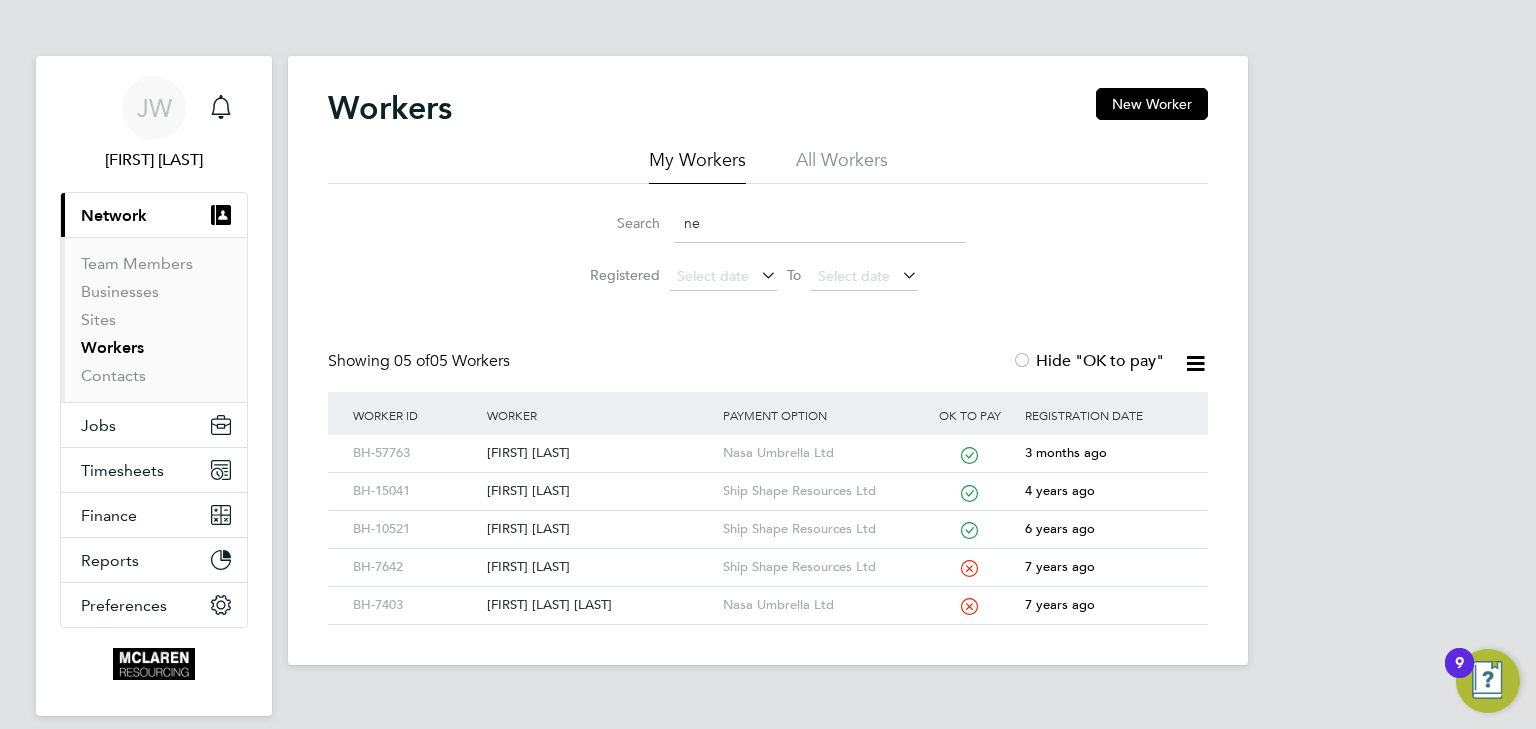 type on "n" 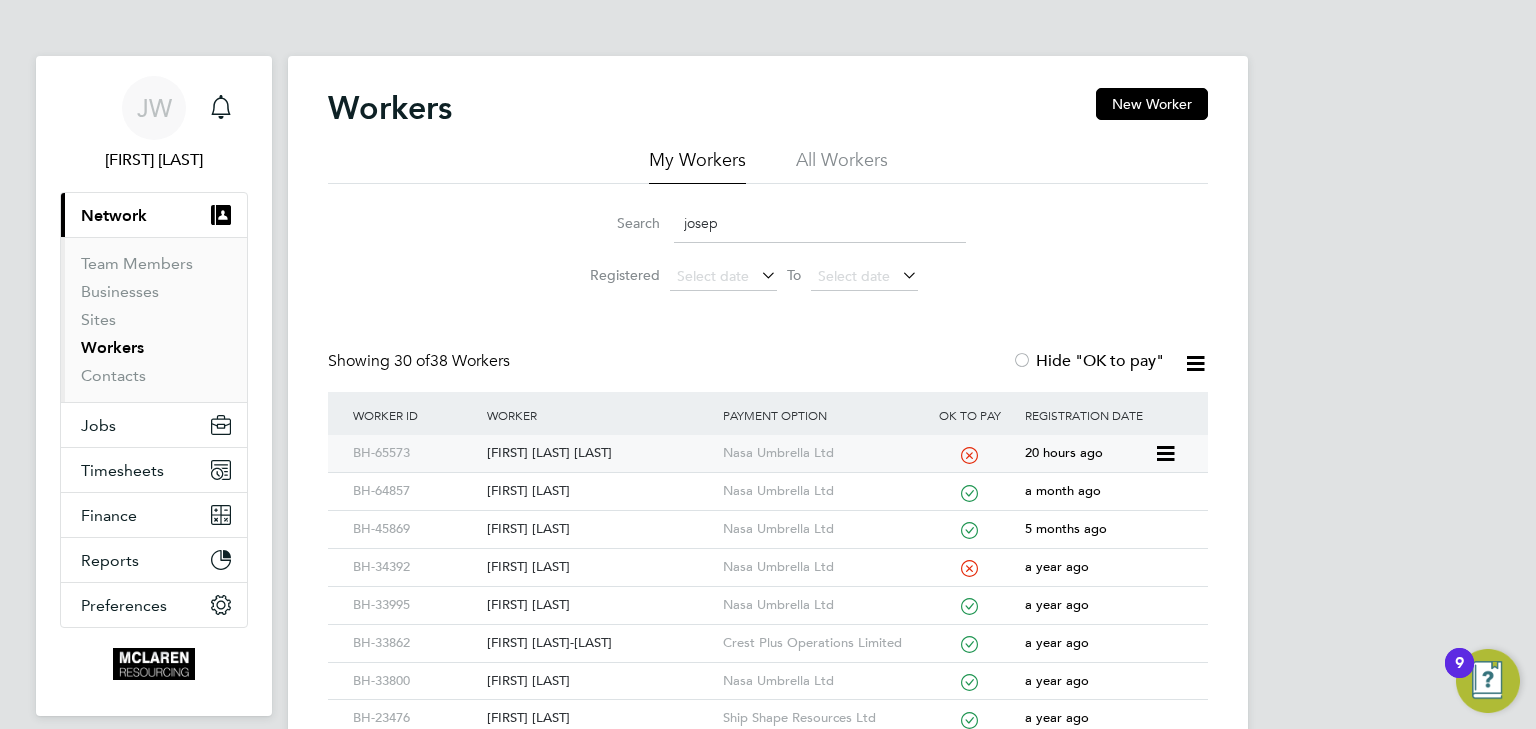 click on "[FIRST] [LAST] [LAST]" 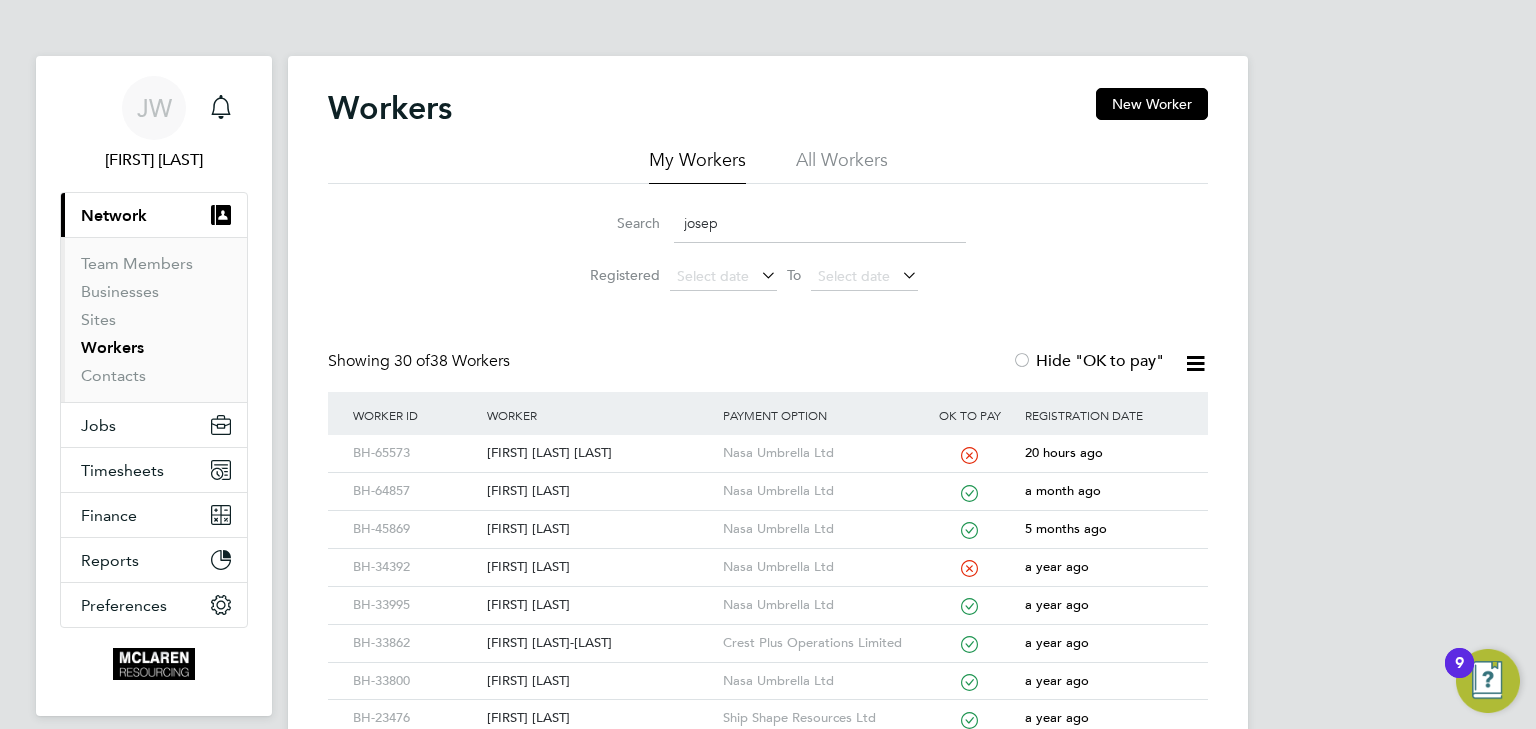 click on "josep" 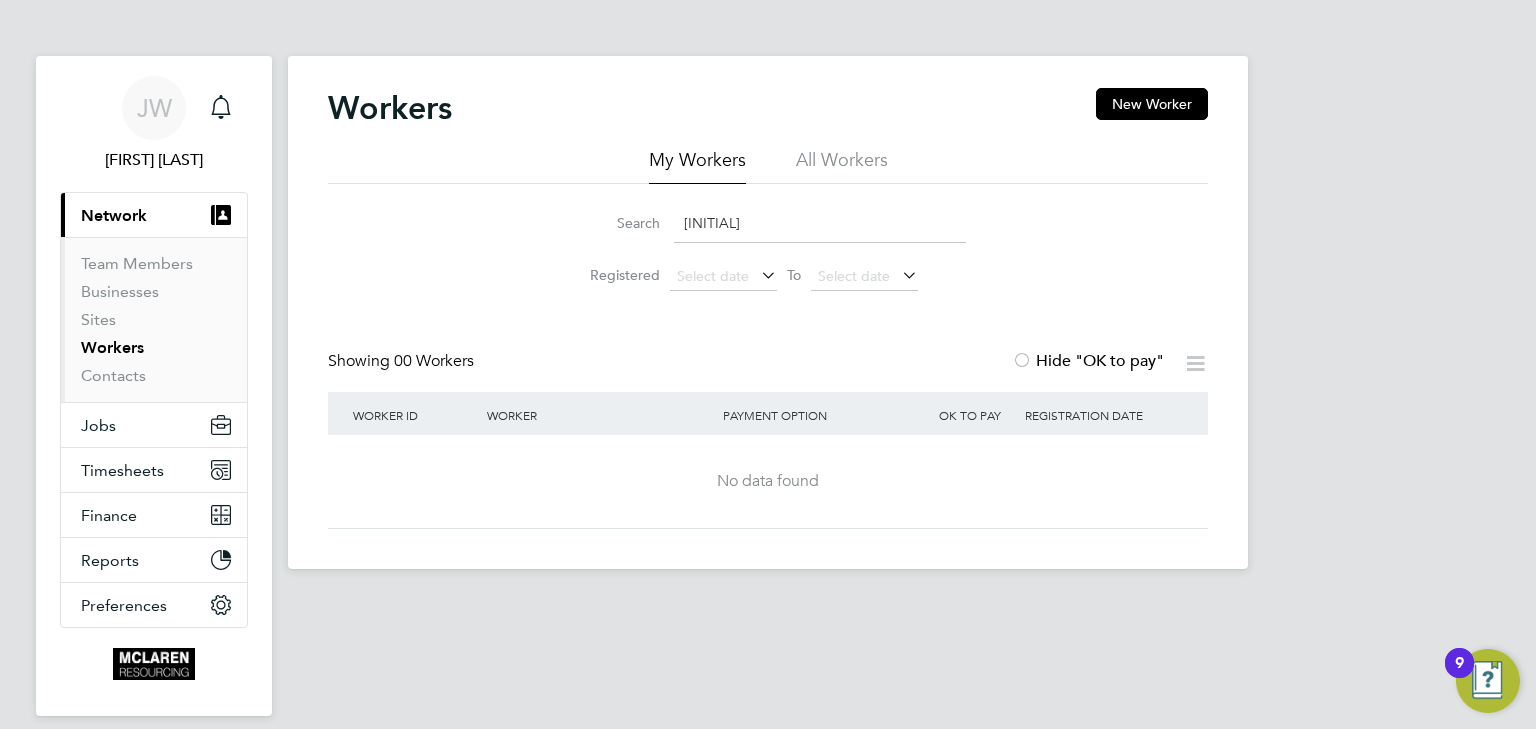 type on "j" 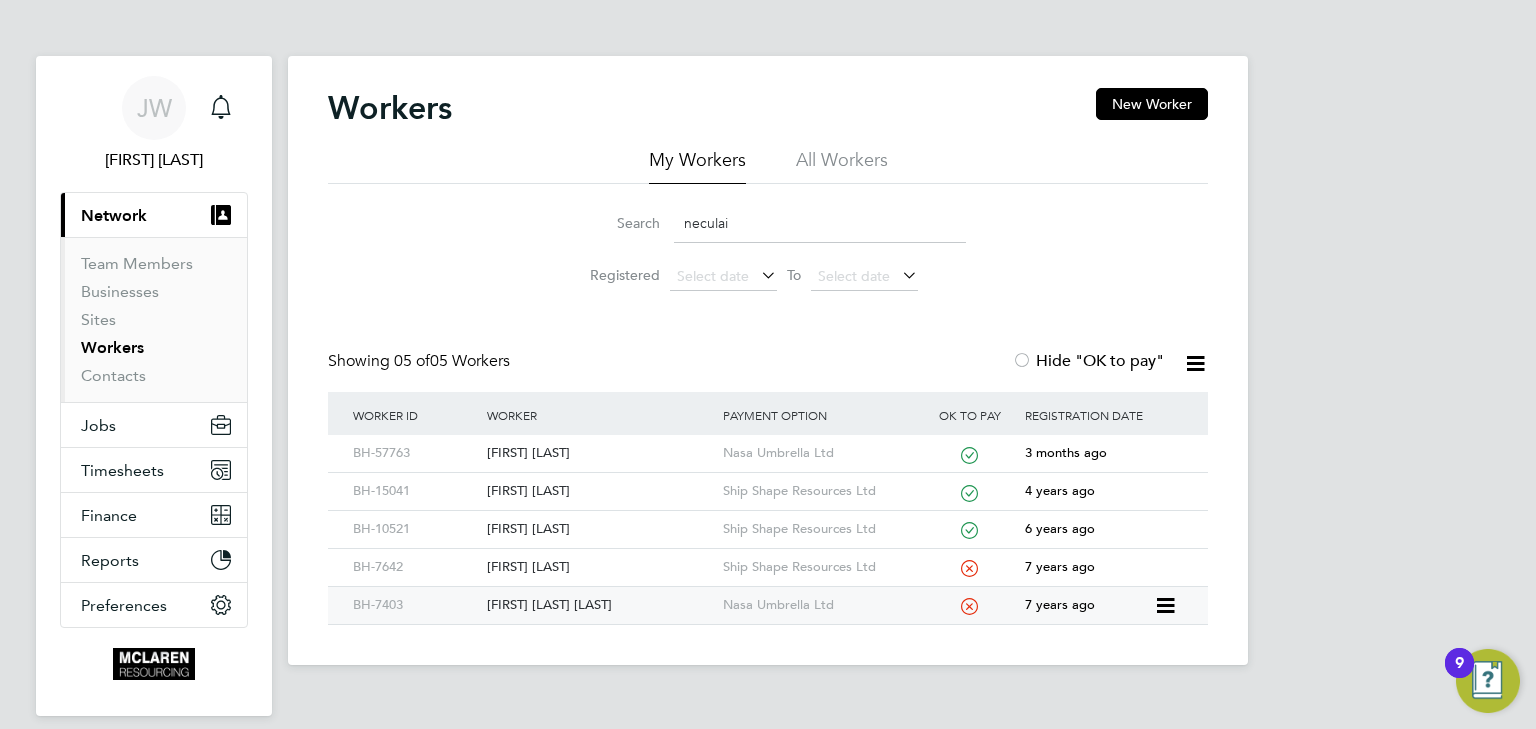 click on "Neculai Sorin Zahiu" 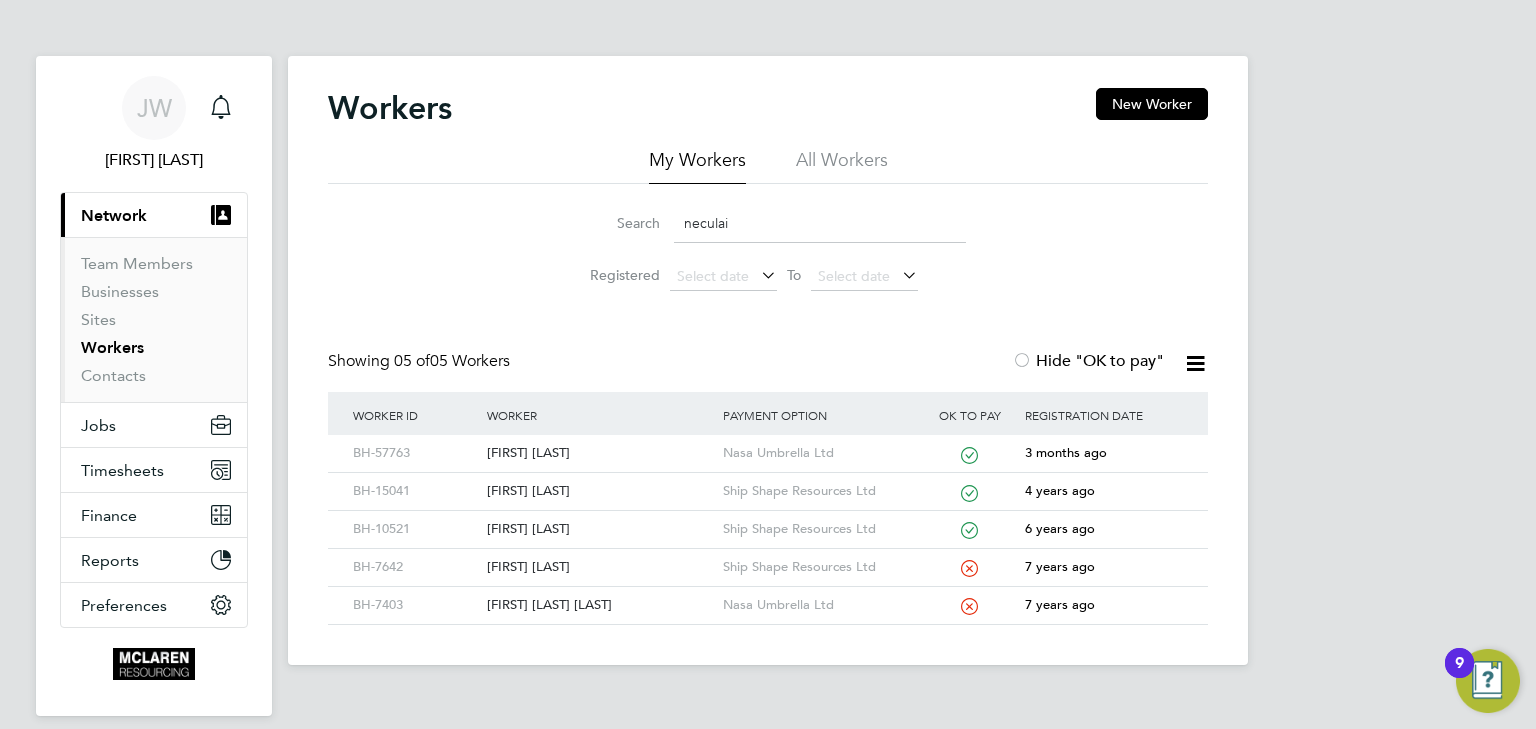 click on "neculai" 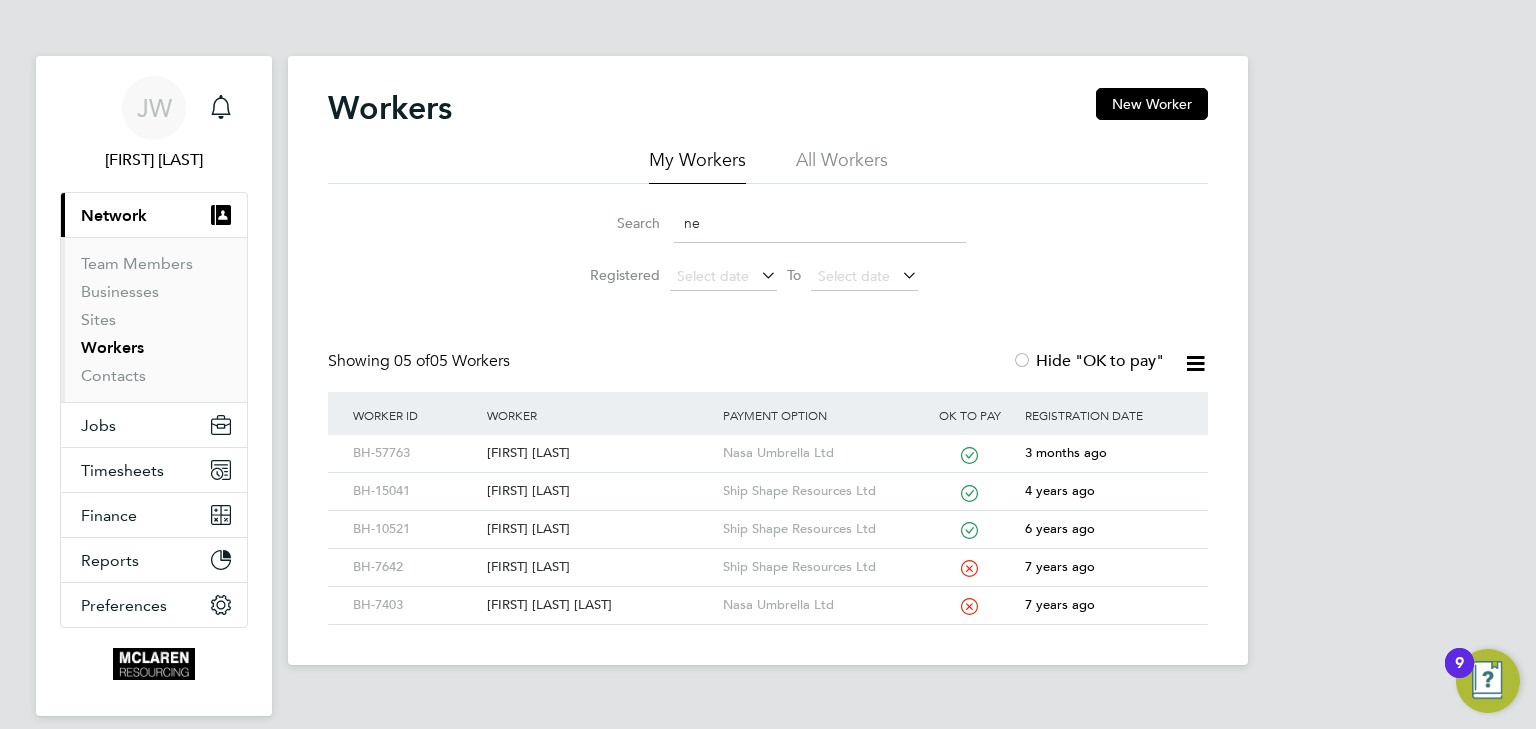 type on "n" 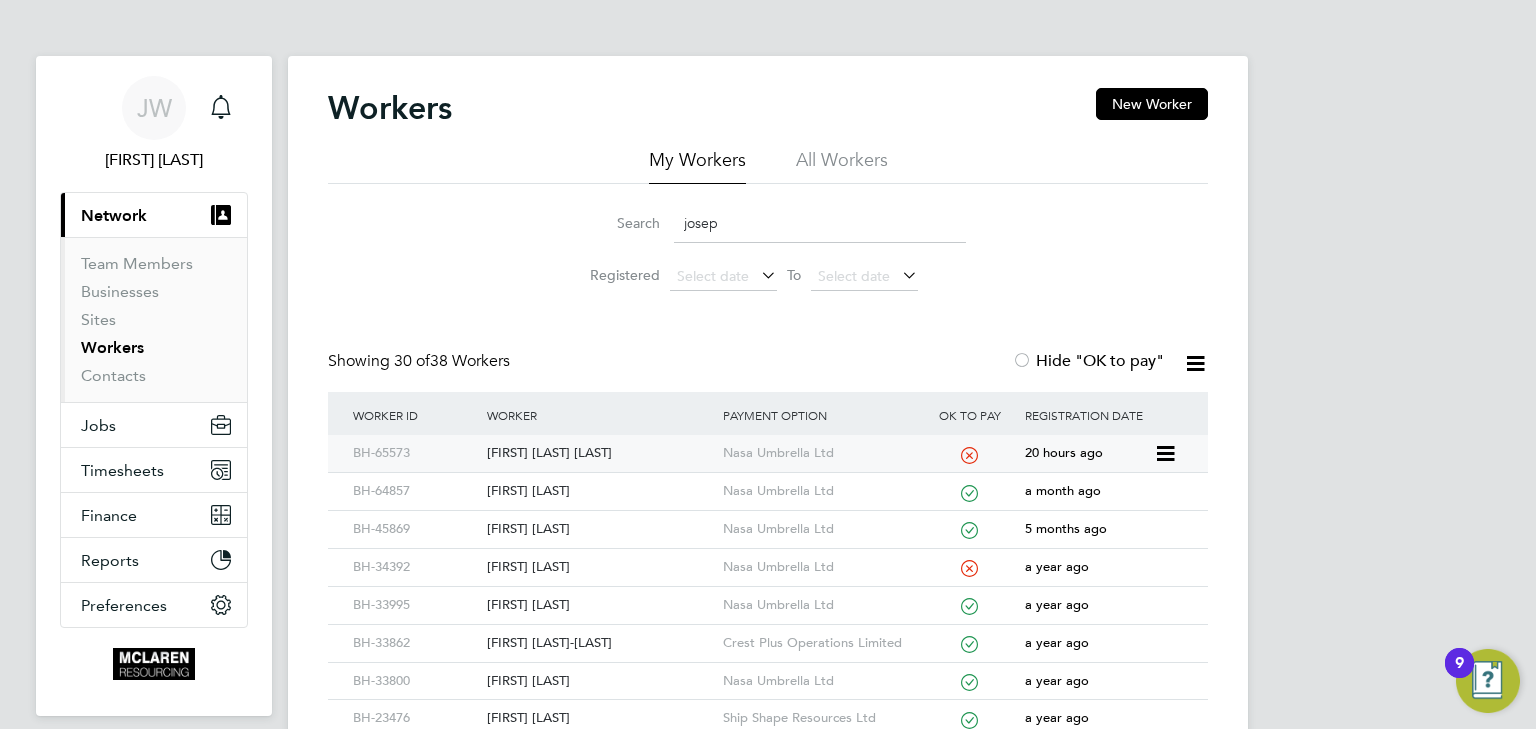 click on "Josep Hassan Hamed" 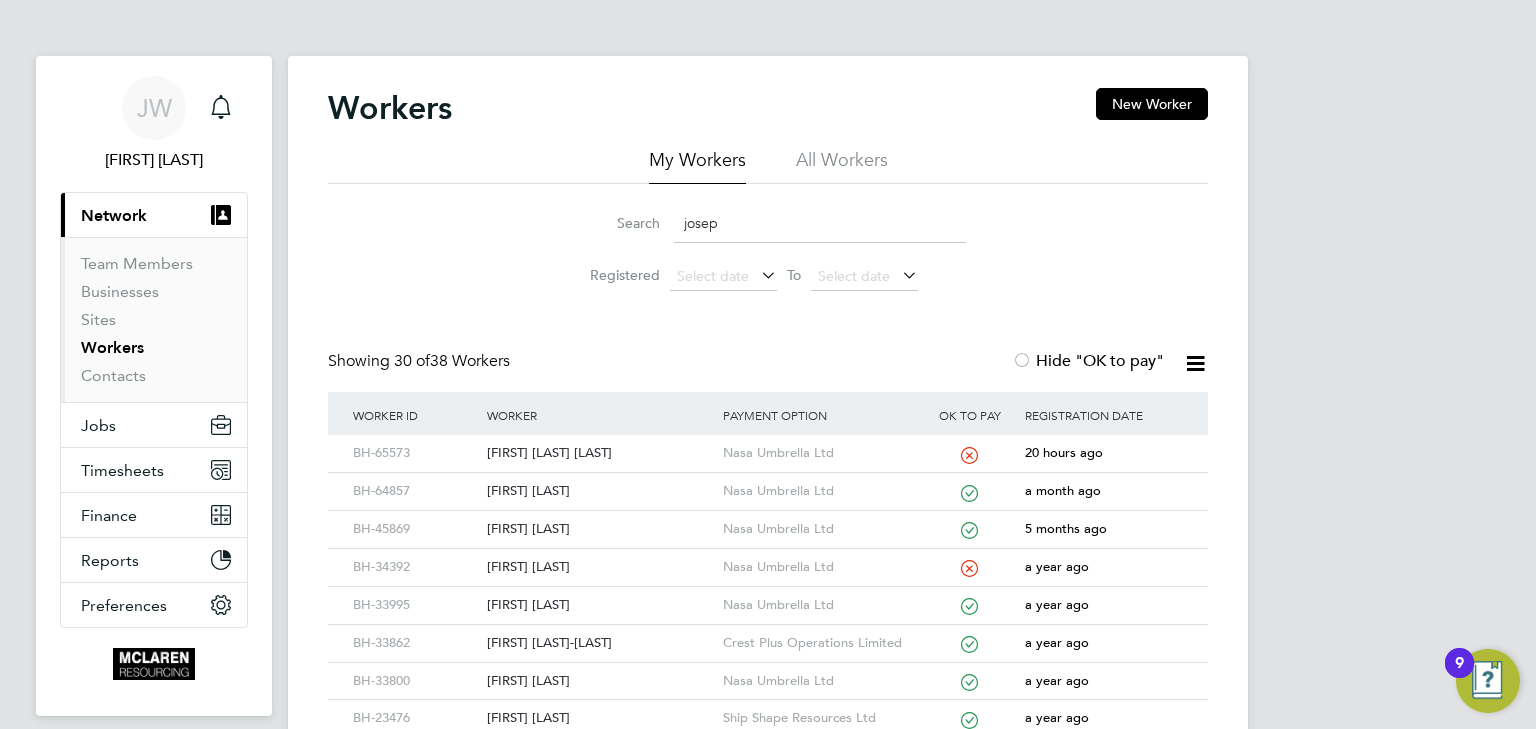 click on "josep" 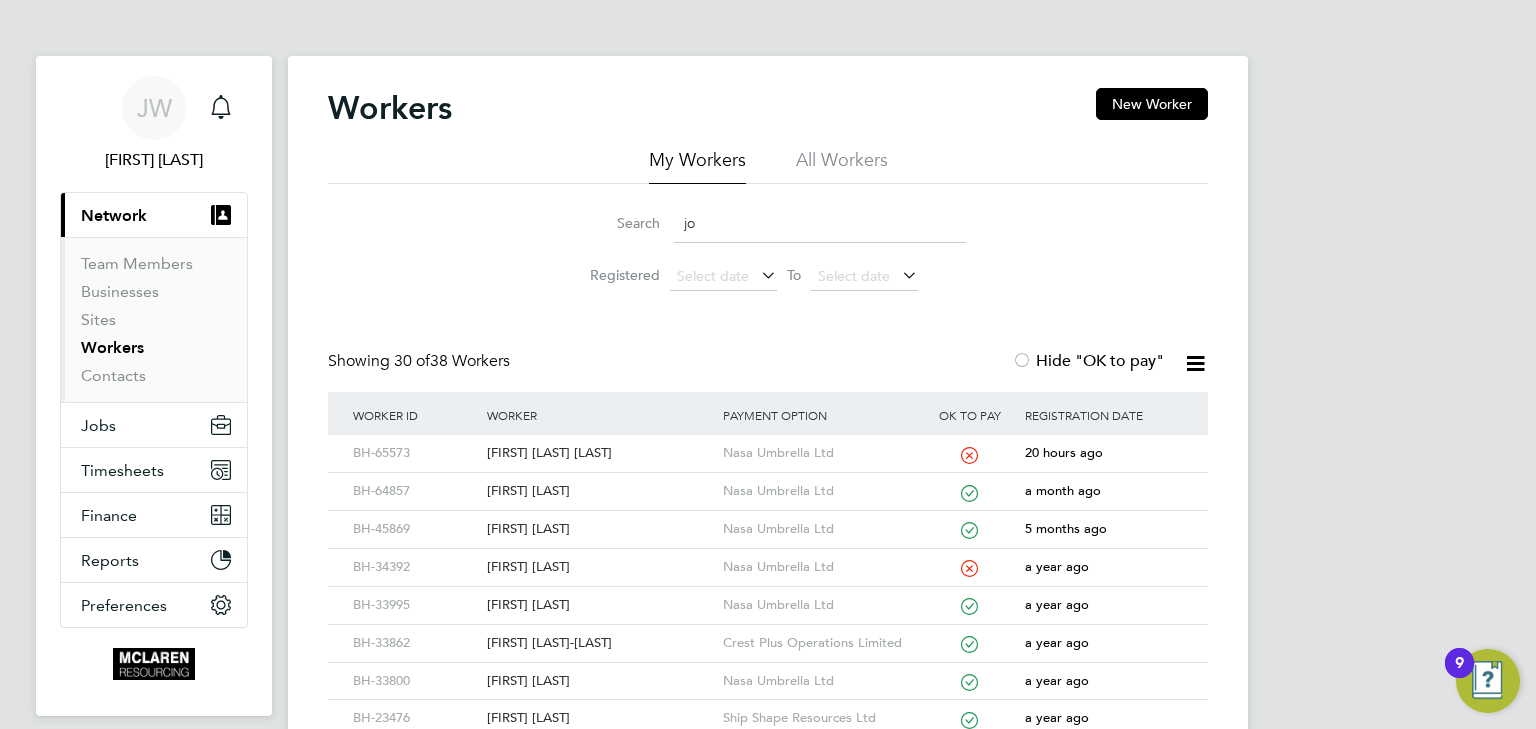 type on "j" 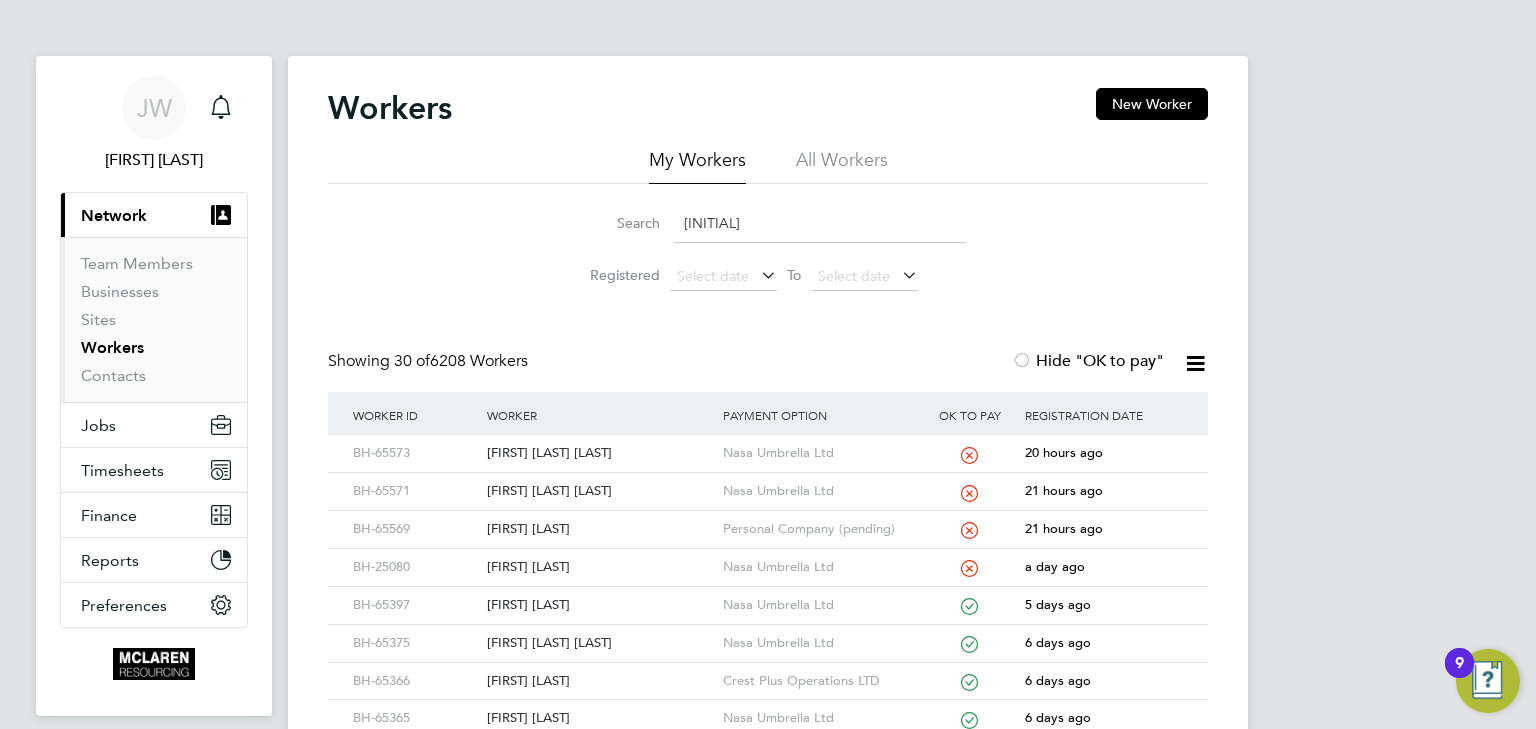 type on "U" 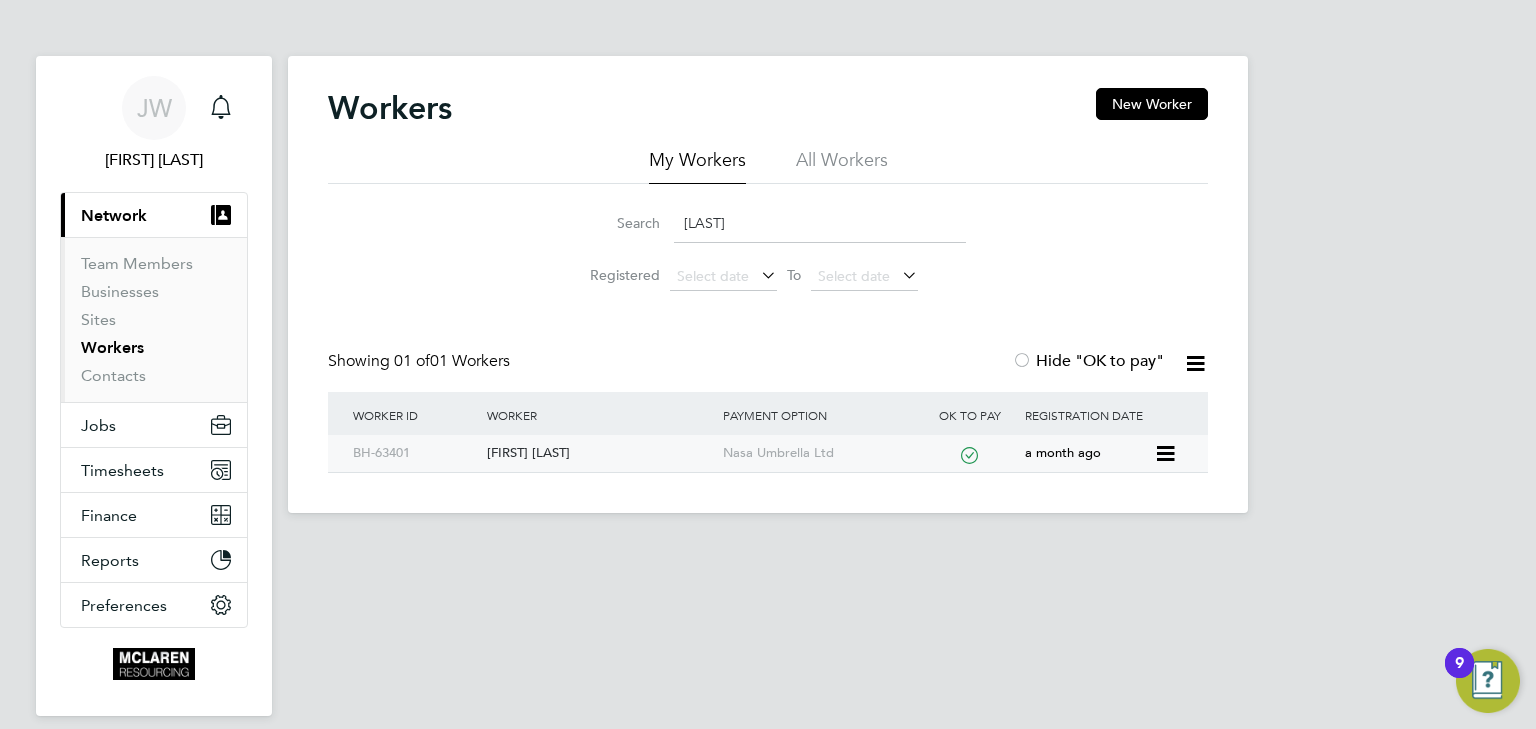 click on "Mark Sadler" 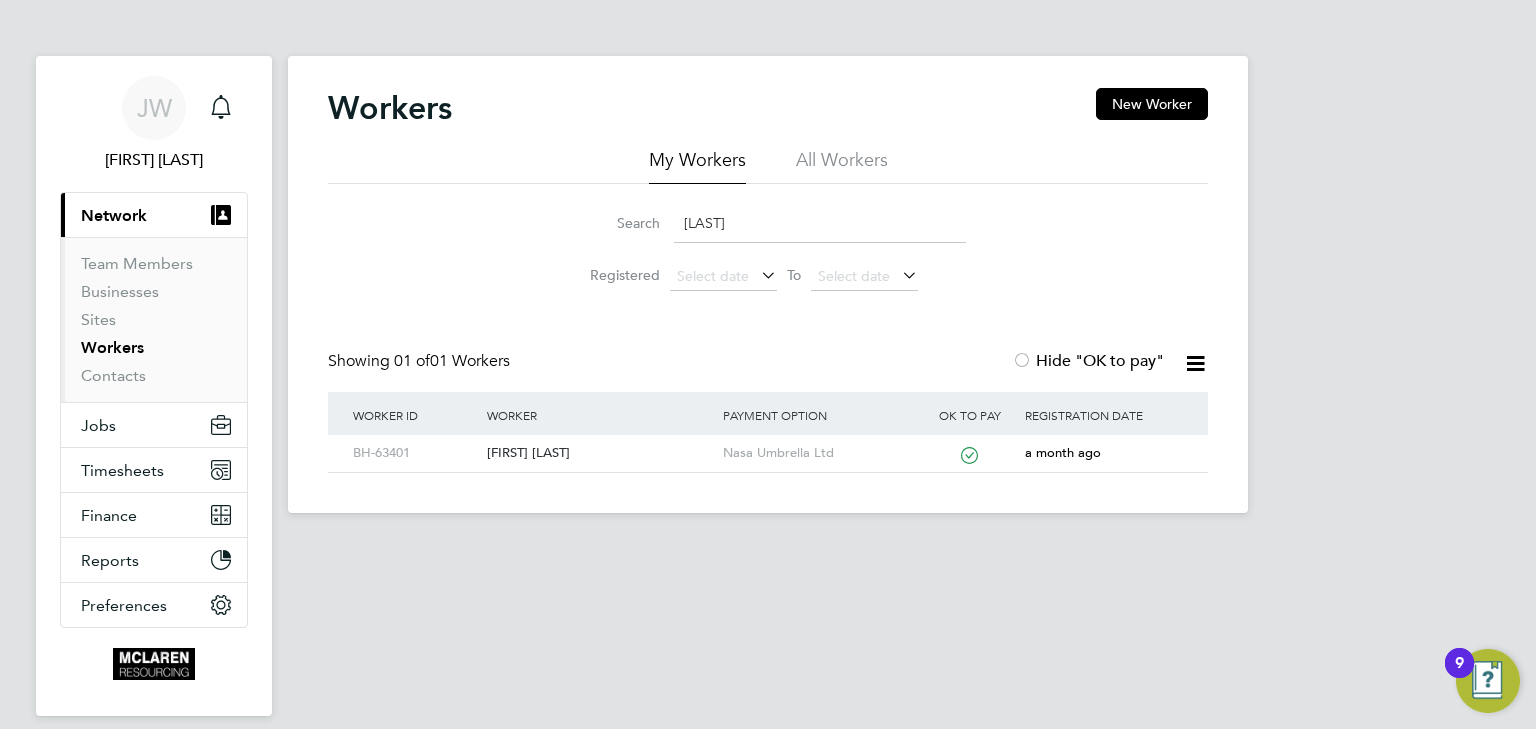 click on "sadler" 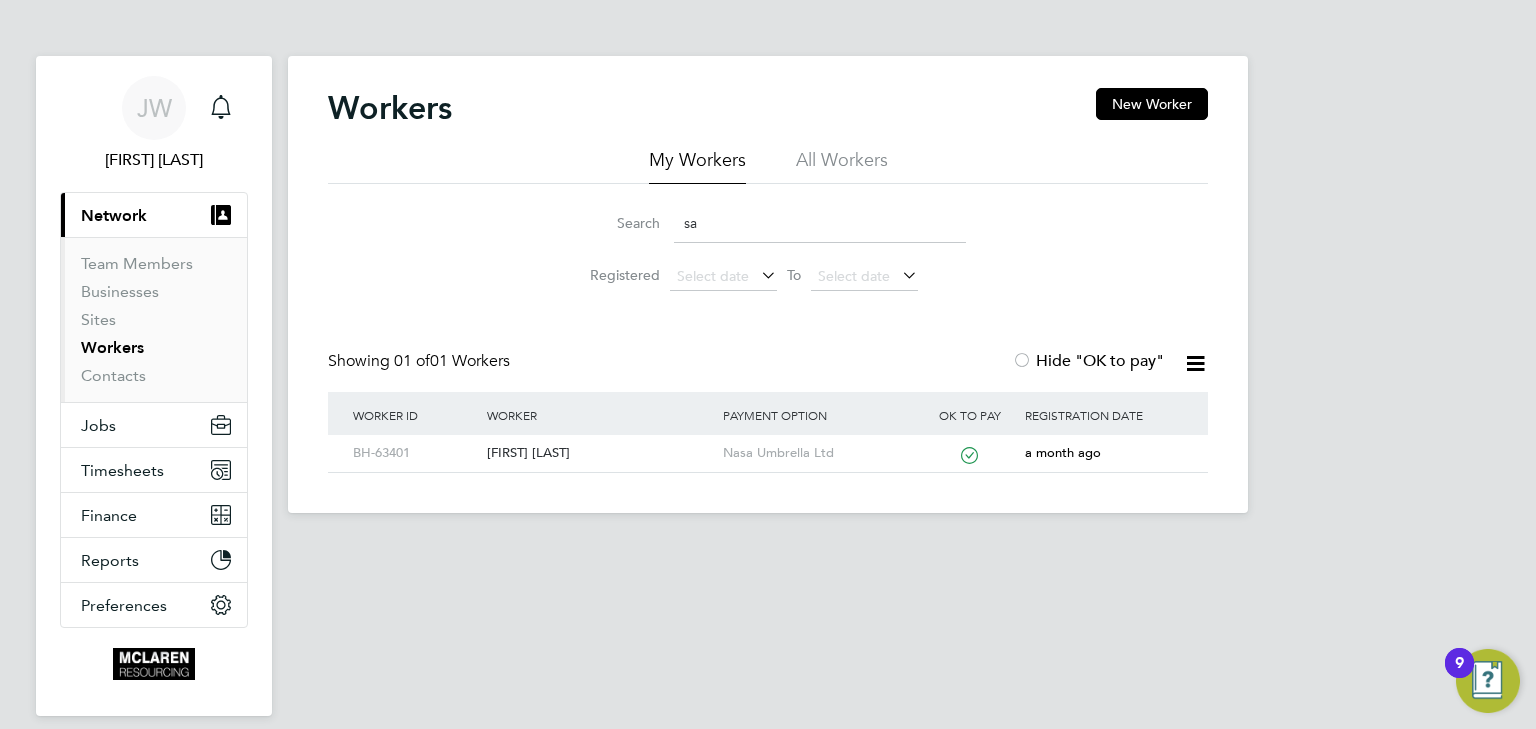 type on "s" 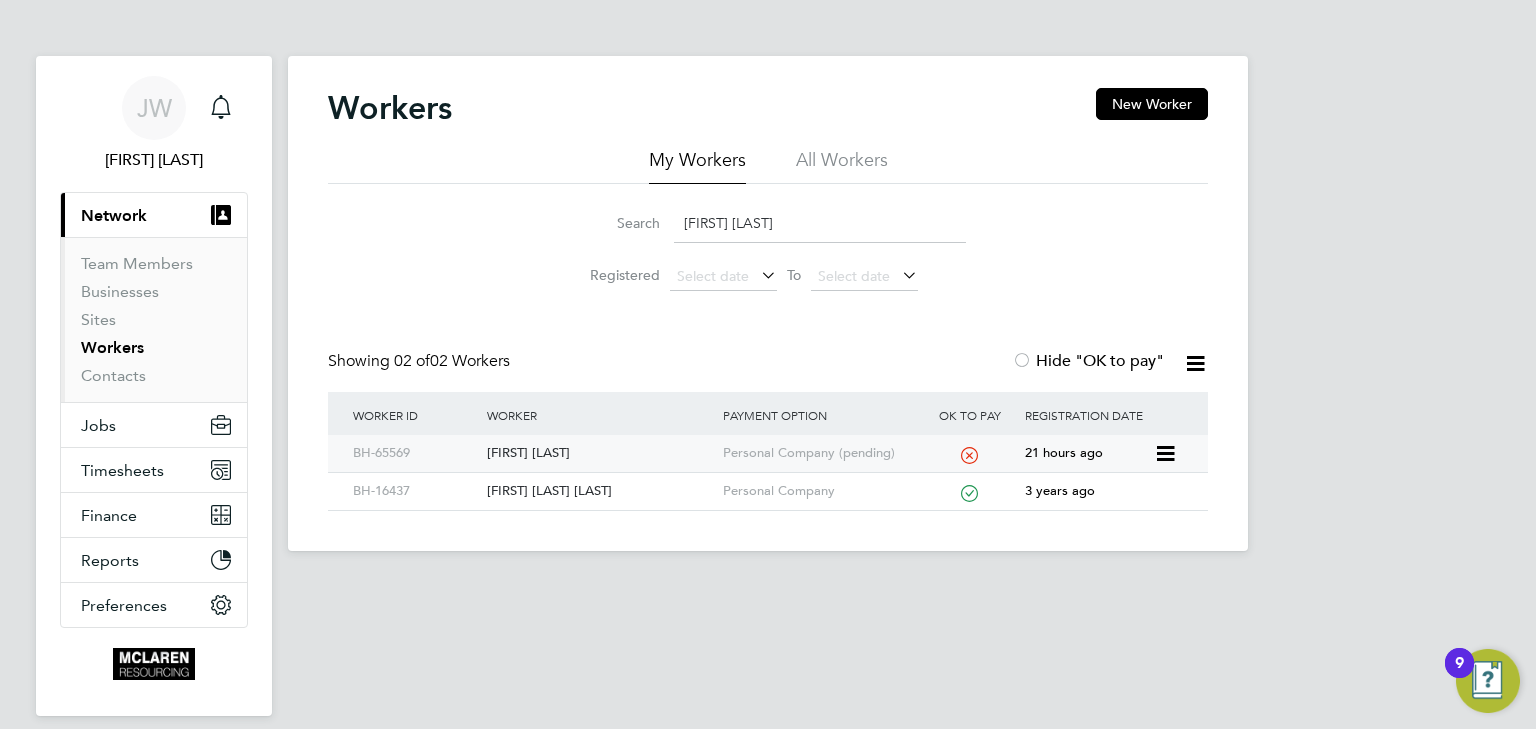 type on "daniel constantin" 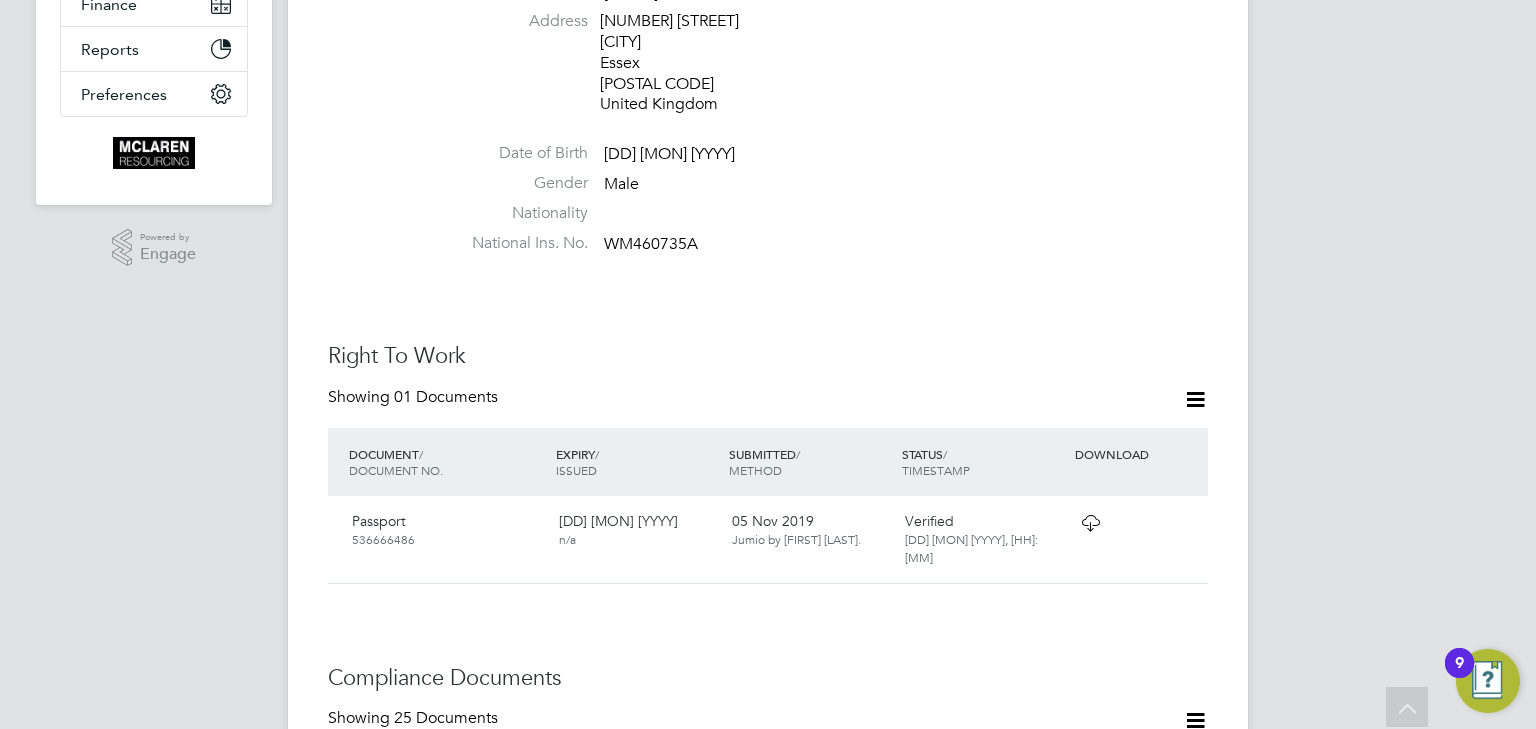 scroll, scrollTop: 720, scrollLeft: 0, axis: vertical 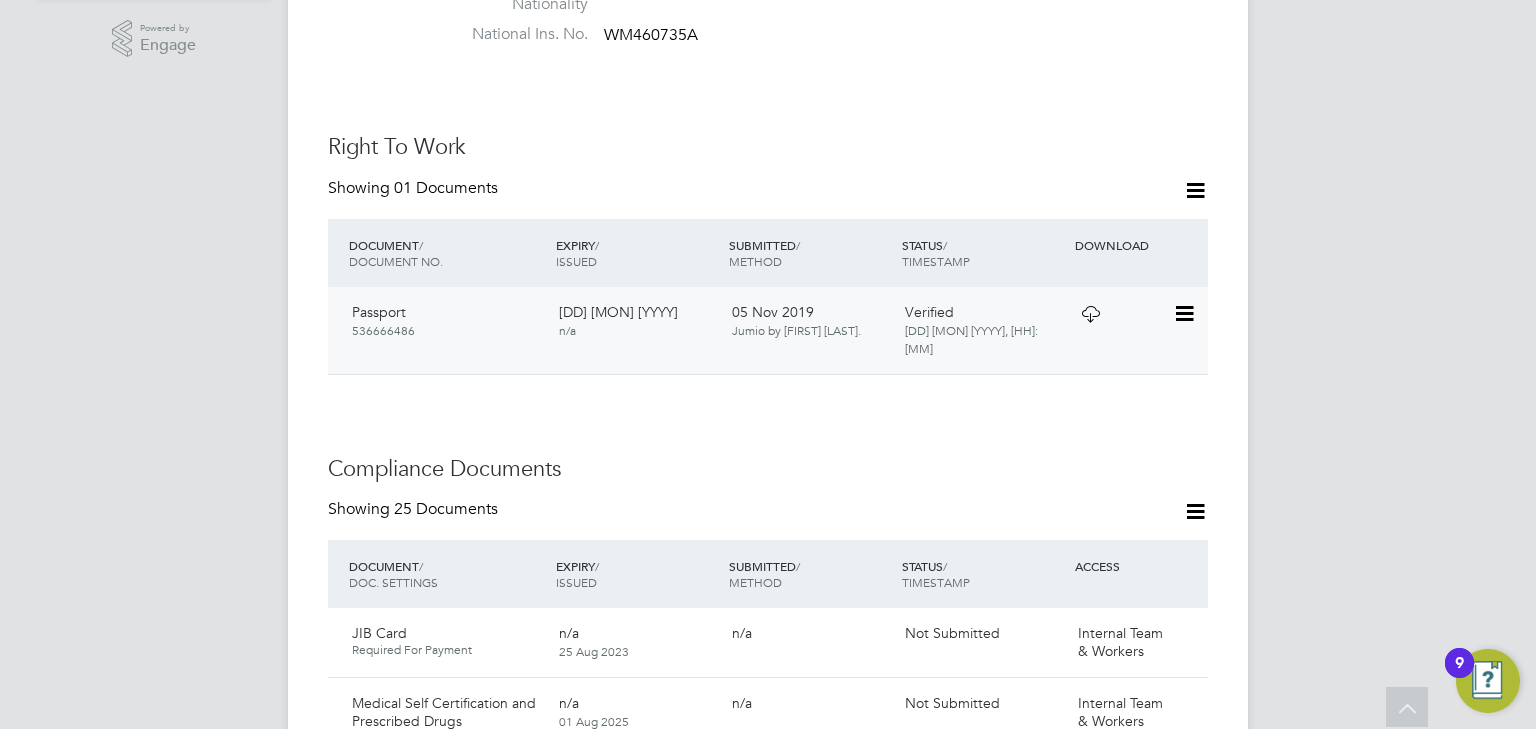 click 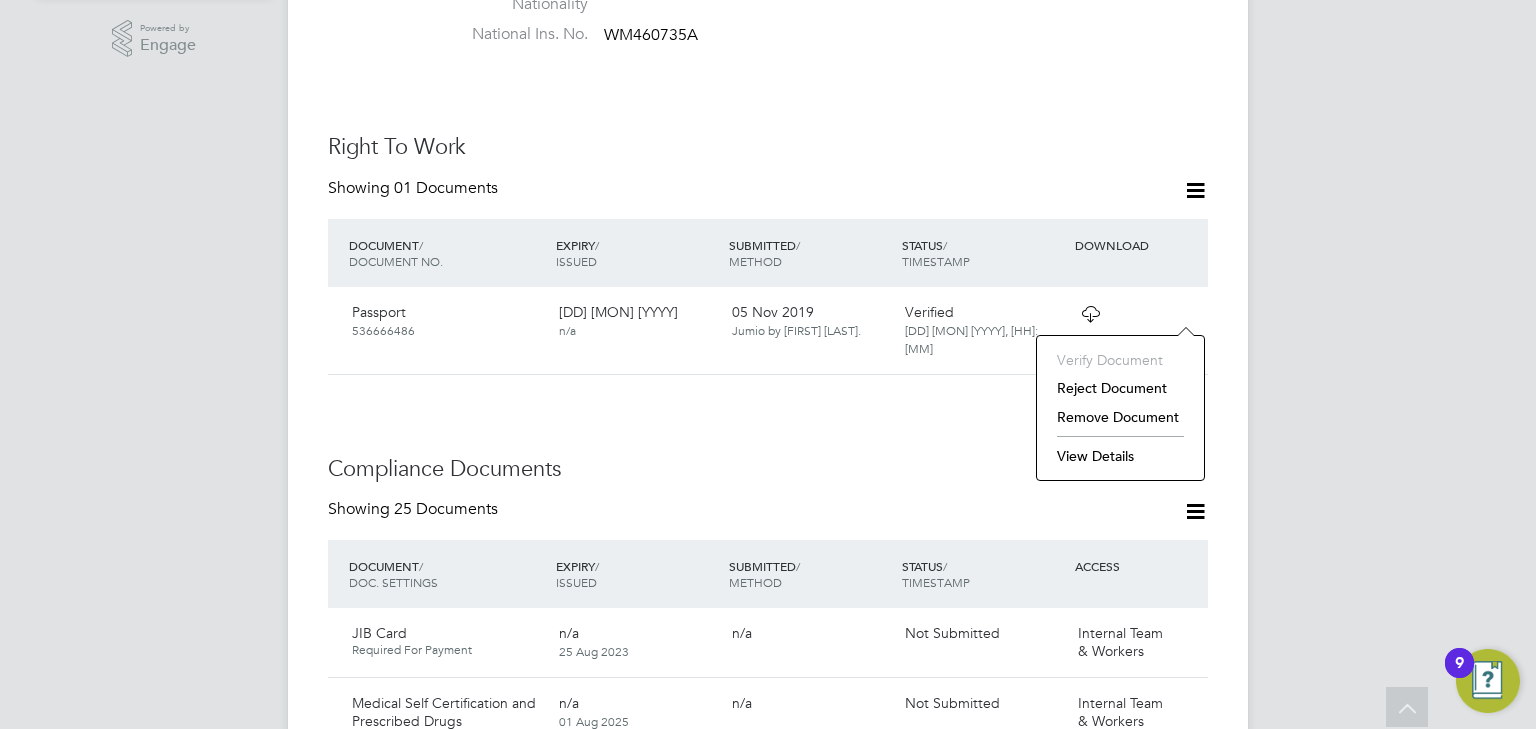 click on "View Details" 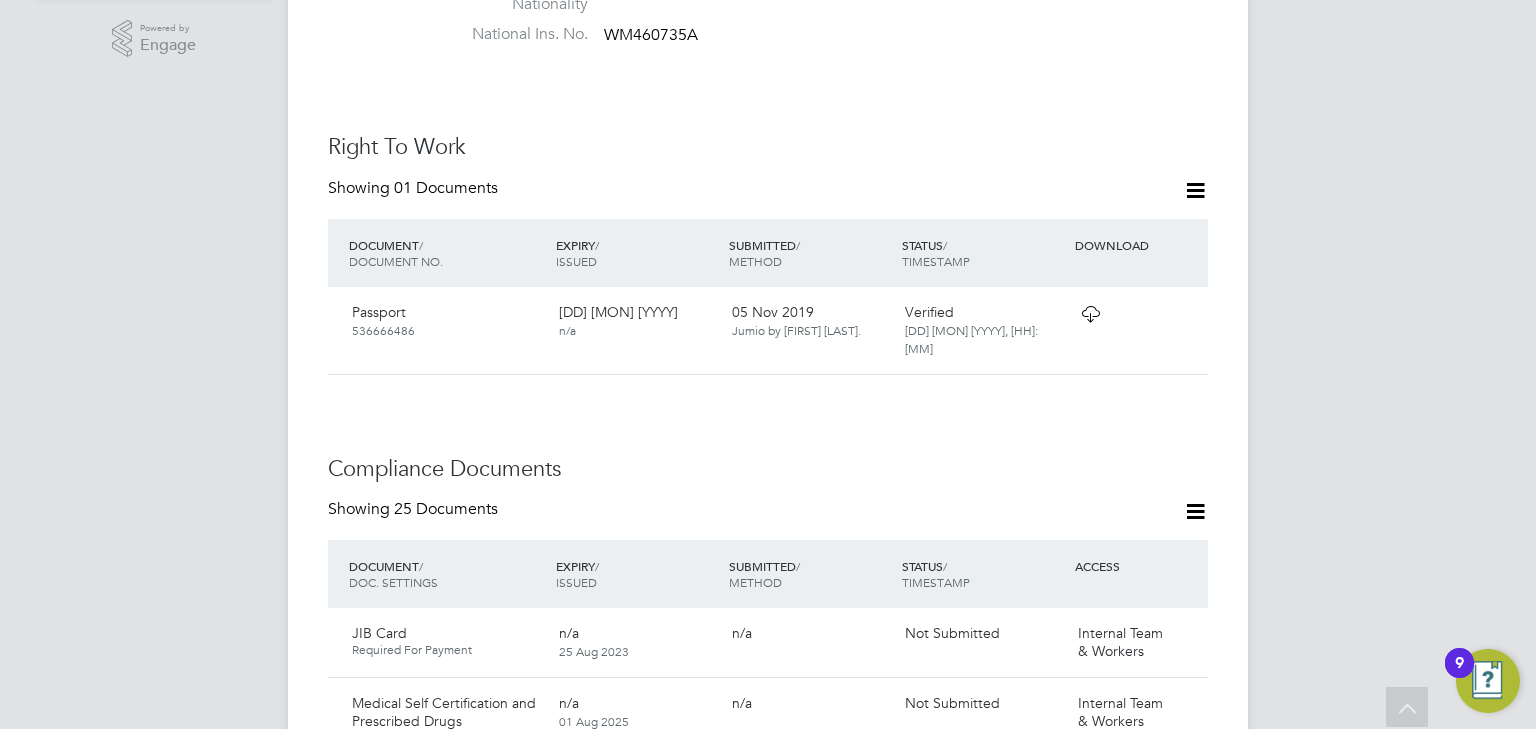scroll, scrollTop: 10, scrollLeft: 9, axis: both 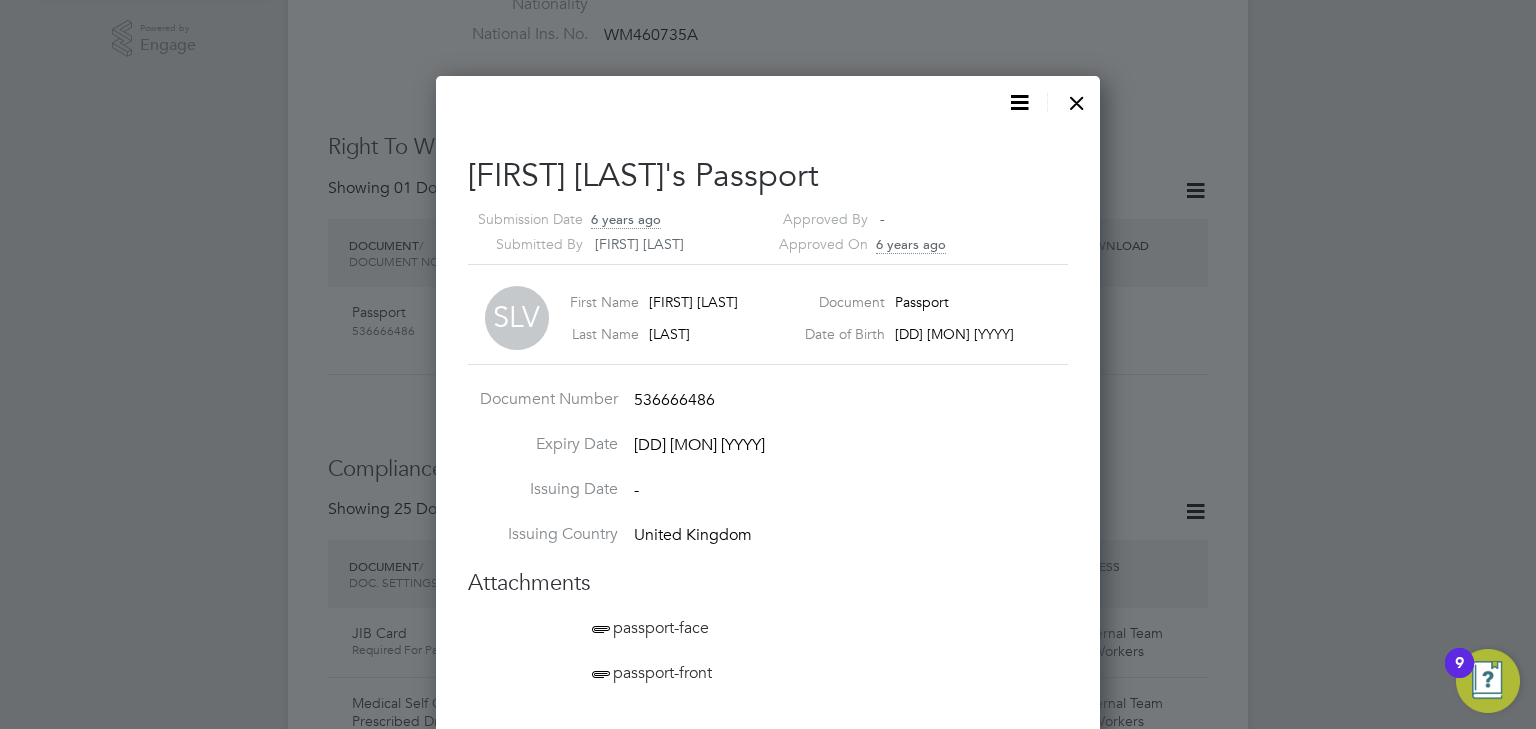 click 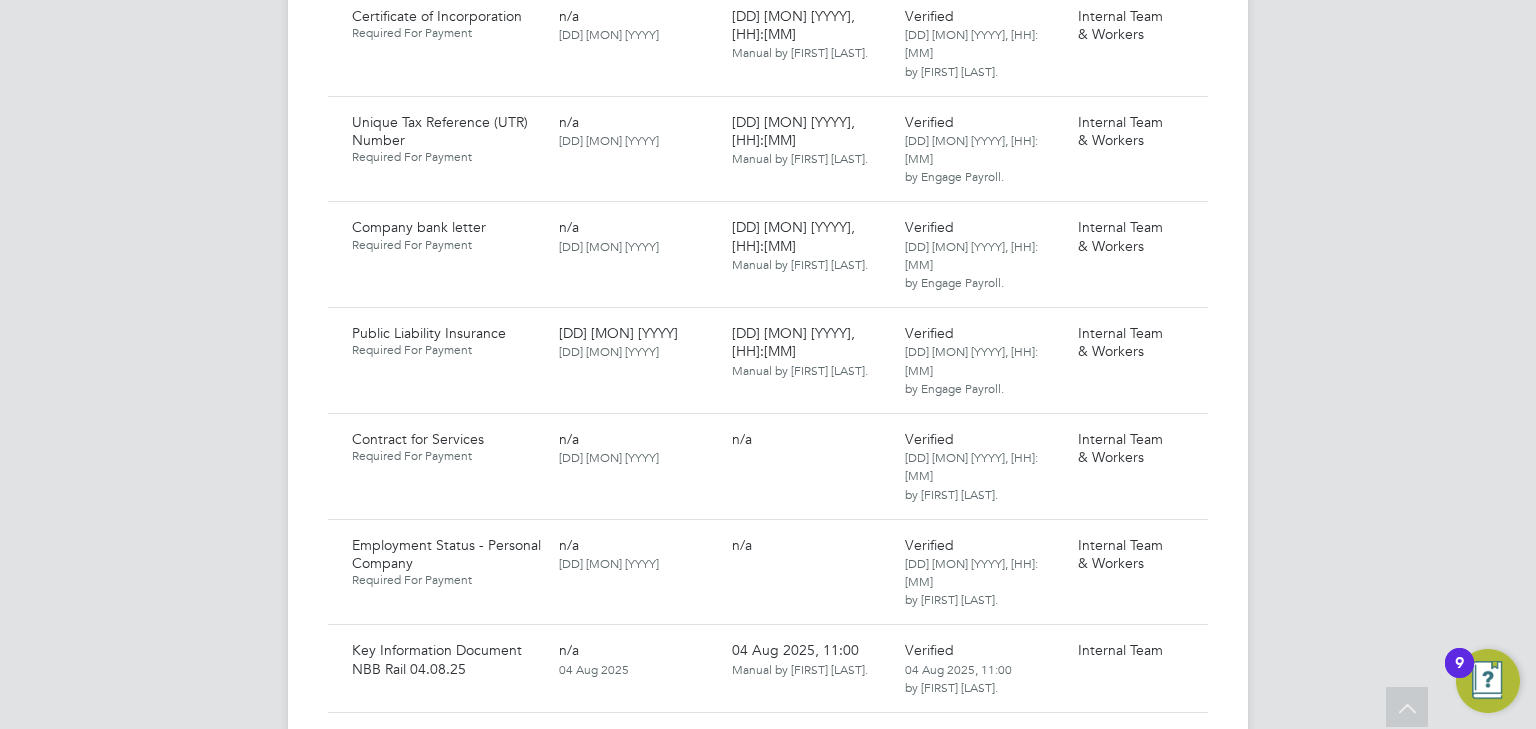 scroll, scrollTop: 3200, scrollLeft: 0, axis: vertical 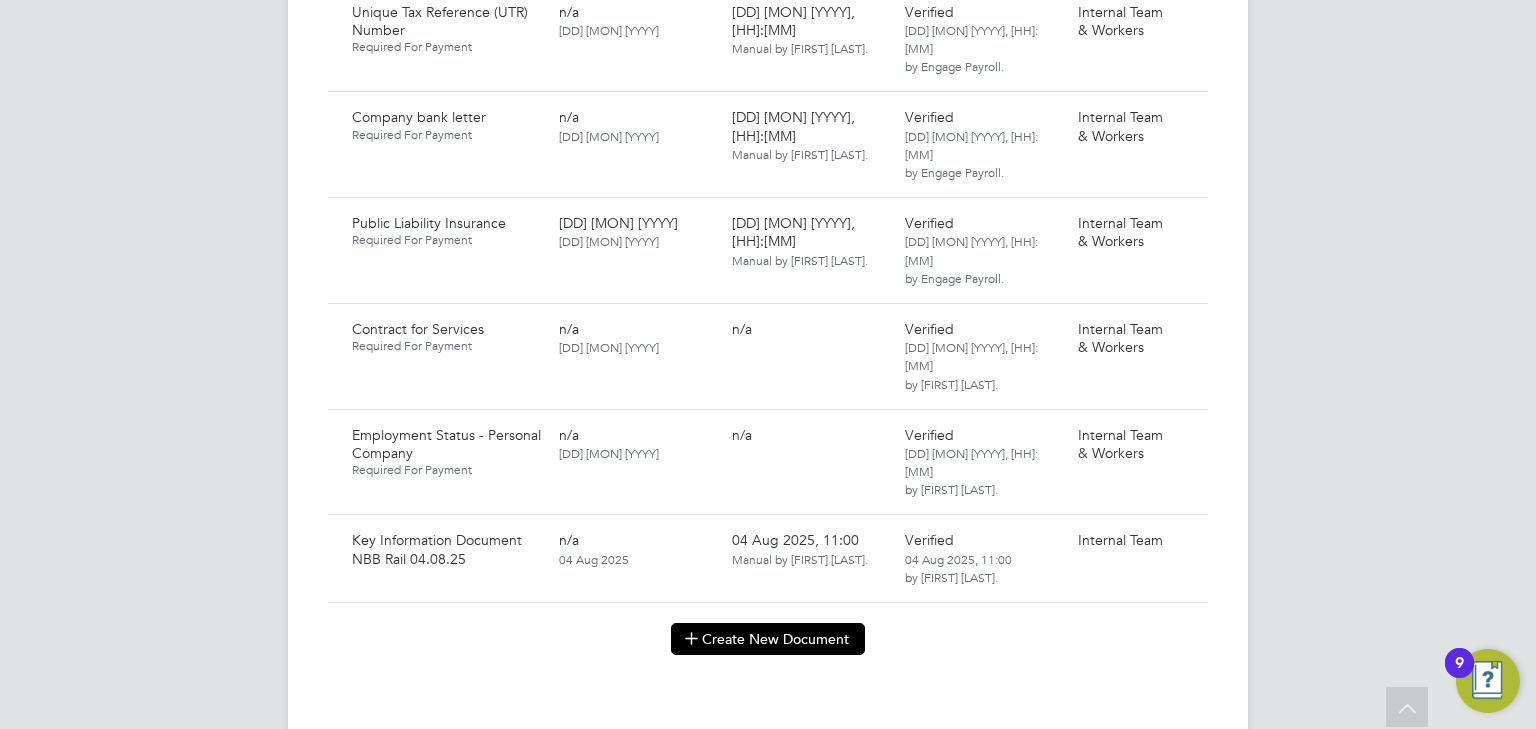 click on "Create New Document" 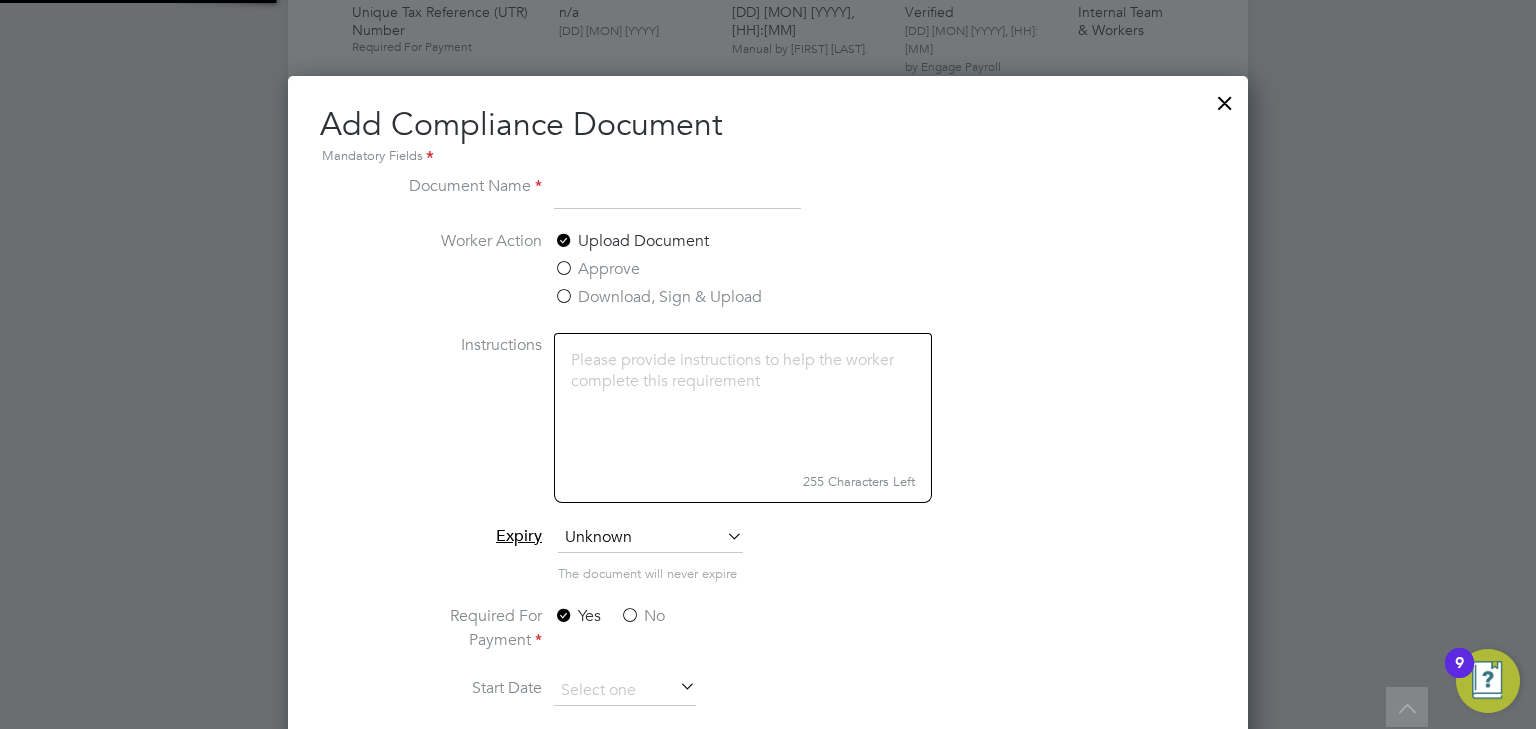 scroll, scrollTop: 9, scrollLeft: 10, axis: both 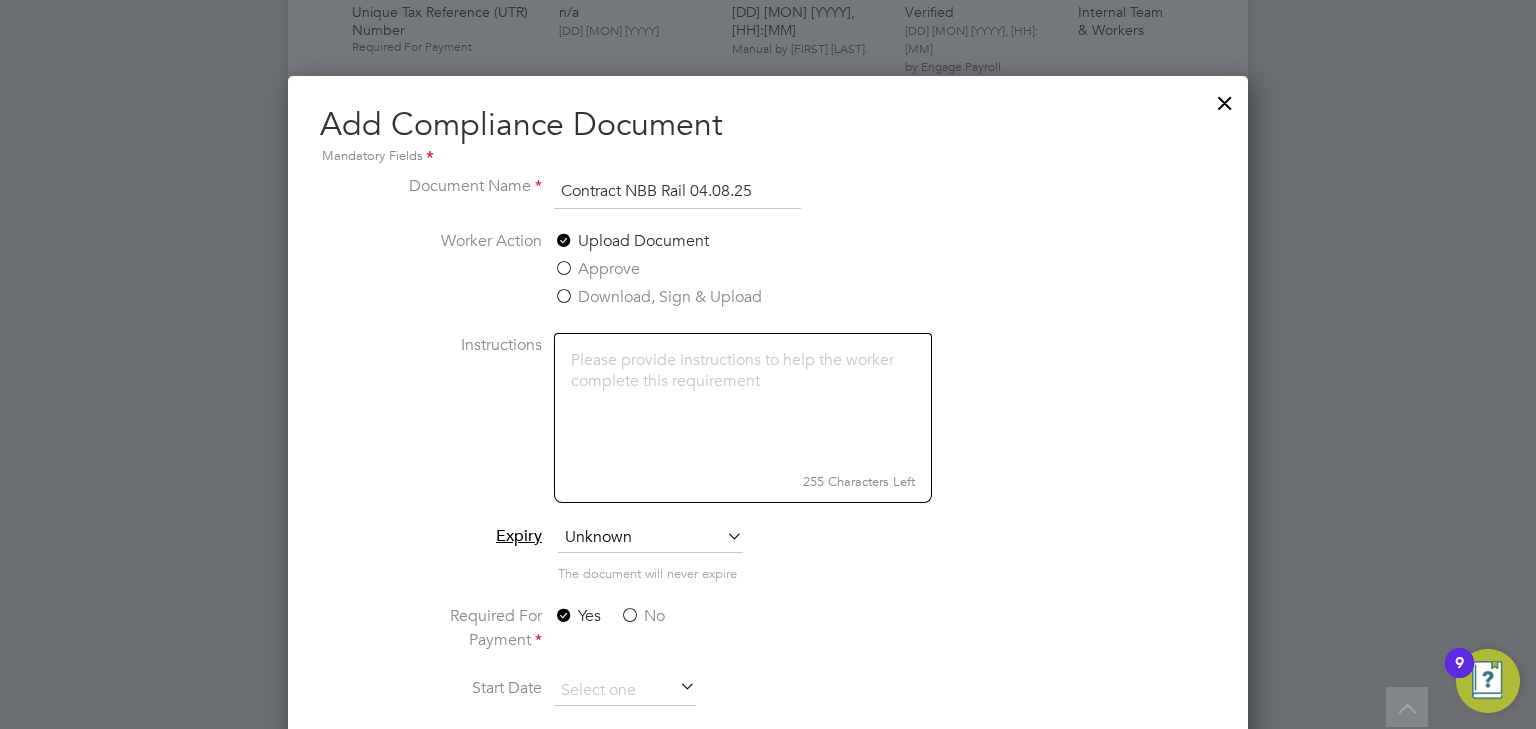 type on "Contract NBB Rail 04.08.25" 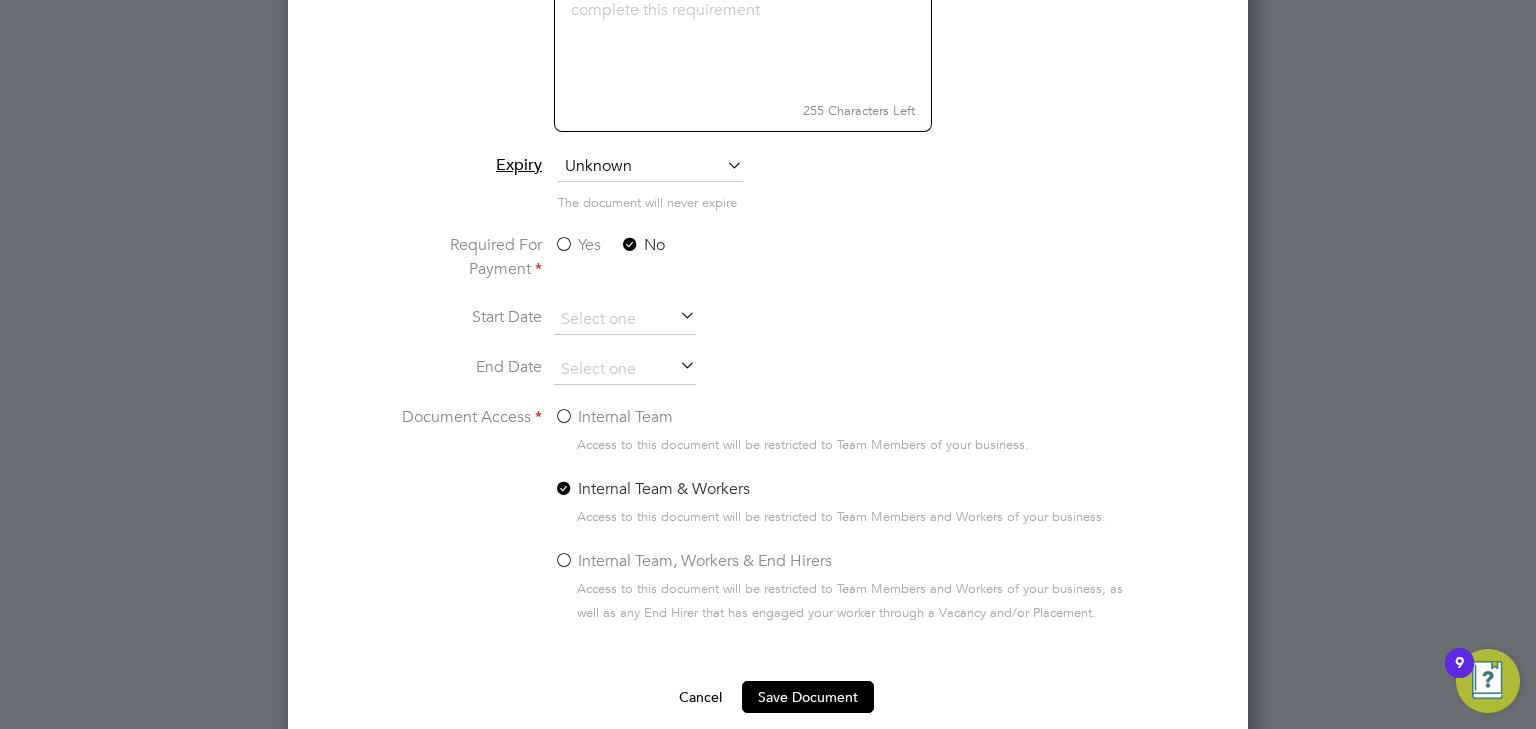 scroll, scrollTop: 3592, scrollLeft: 0, axis: vertical 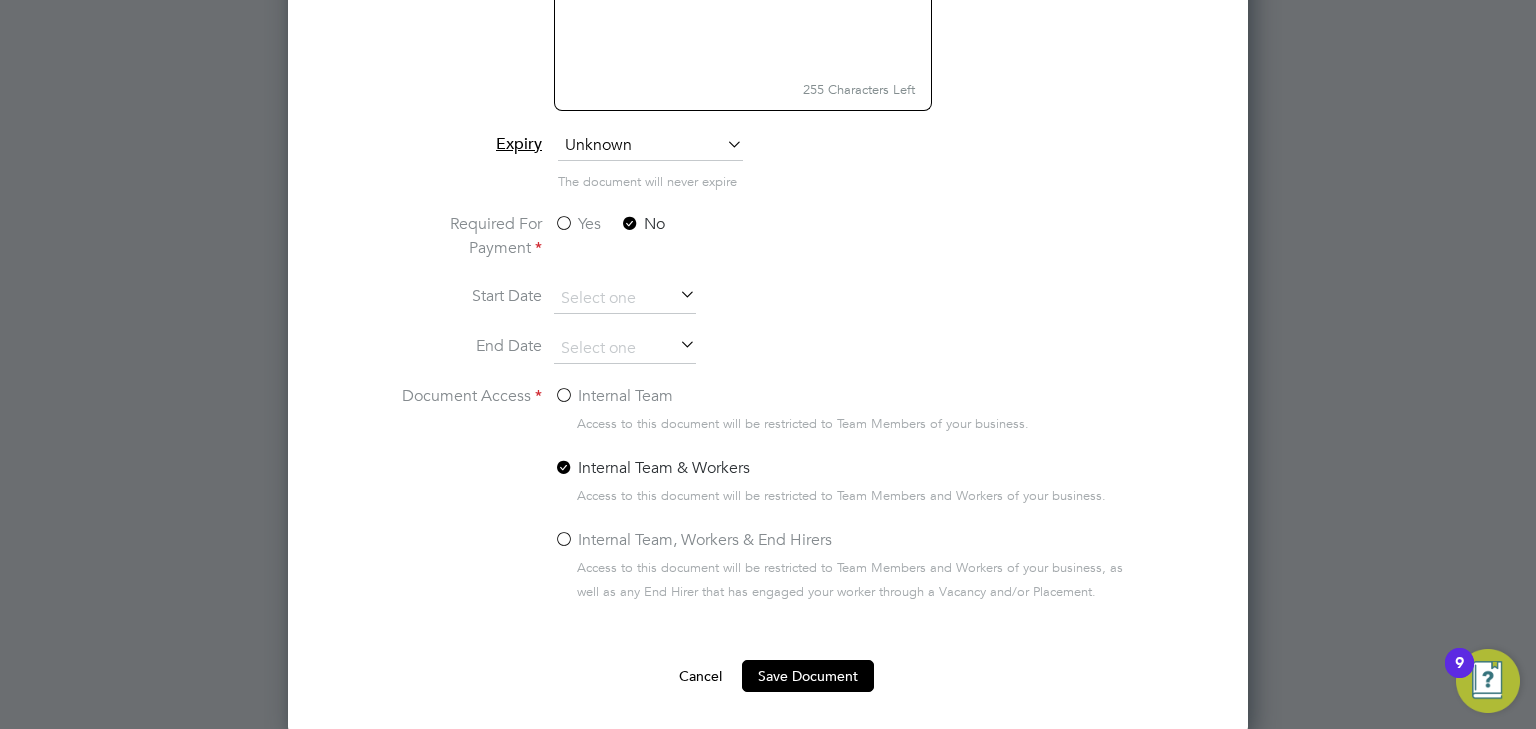 click on "Internal Team" 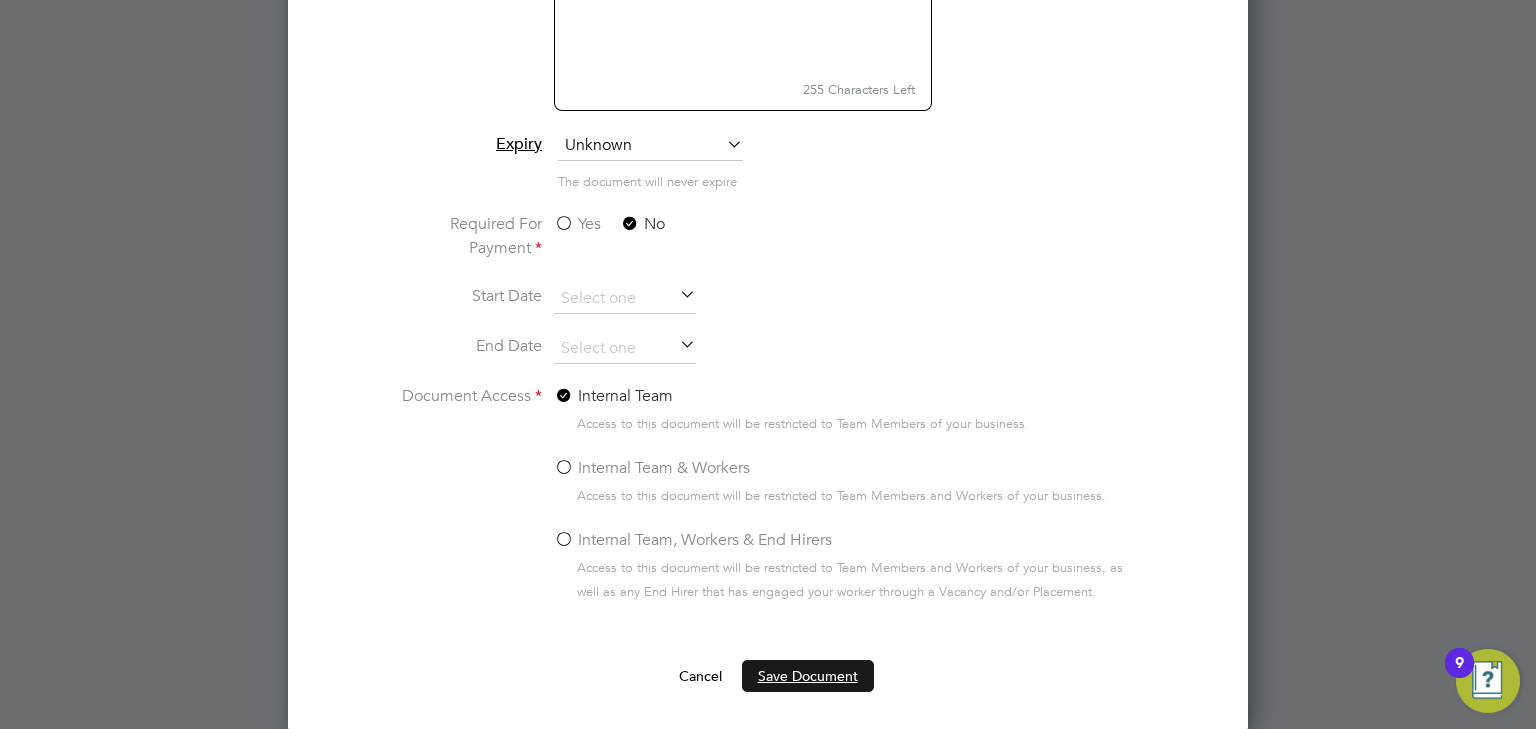 click on "Save Document" at bounding box center [808, 676] 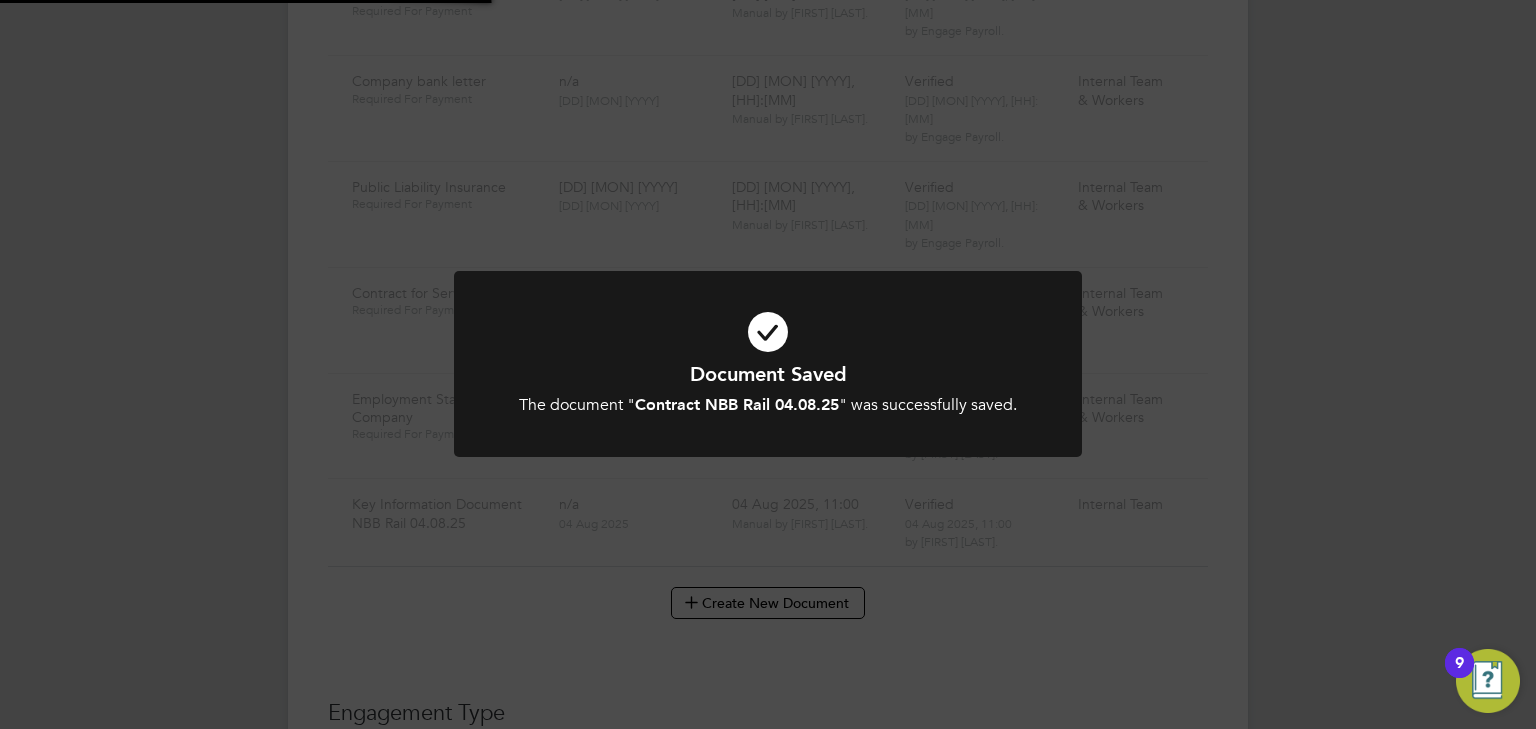 scroll, scrollTop: 3200, scrollLeft: 0, axis: vertical 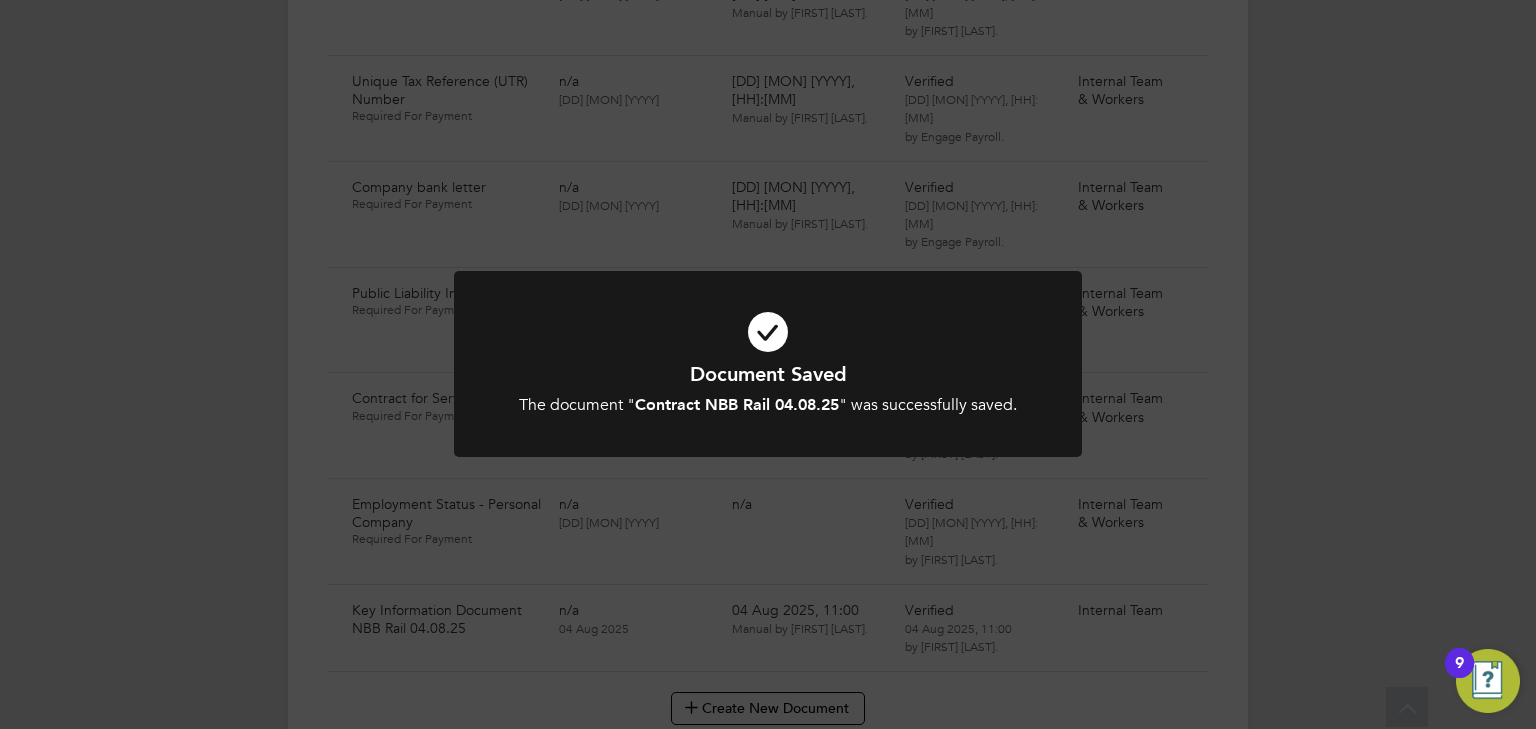 click on "Document Saved The document " Contract NBB Rail 04.08.25 " was successfully saved. Cancel Okay" 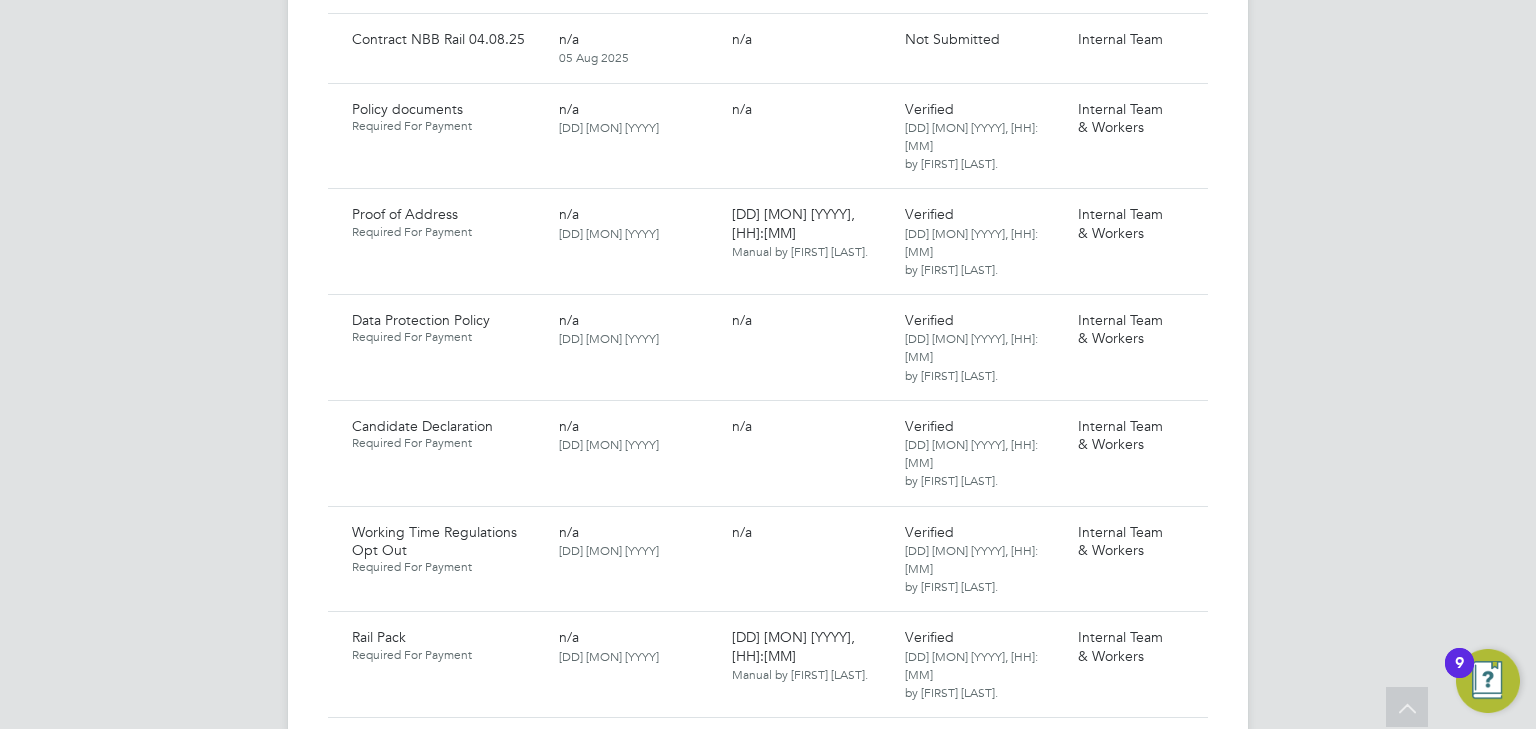 scroll, scrollTop: 1680, scrollLeft: 0, axis: vertical 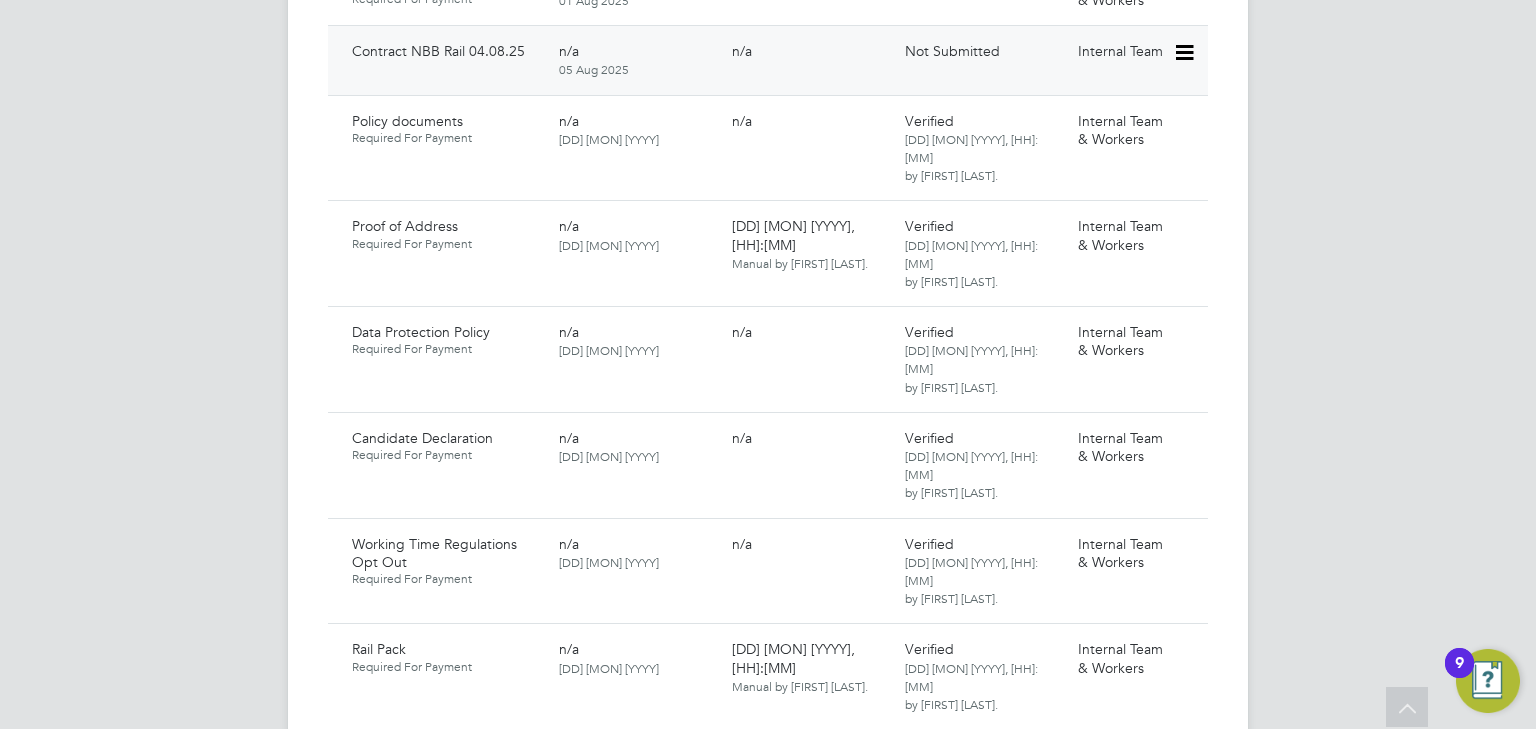 click 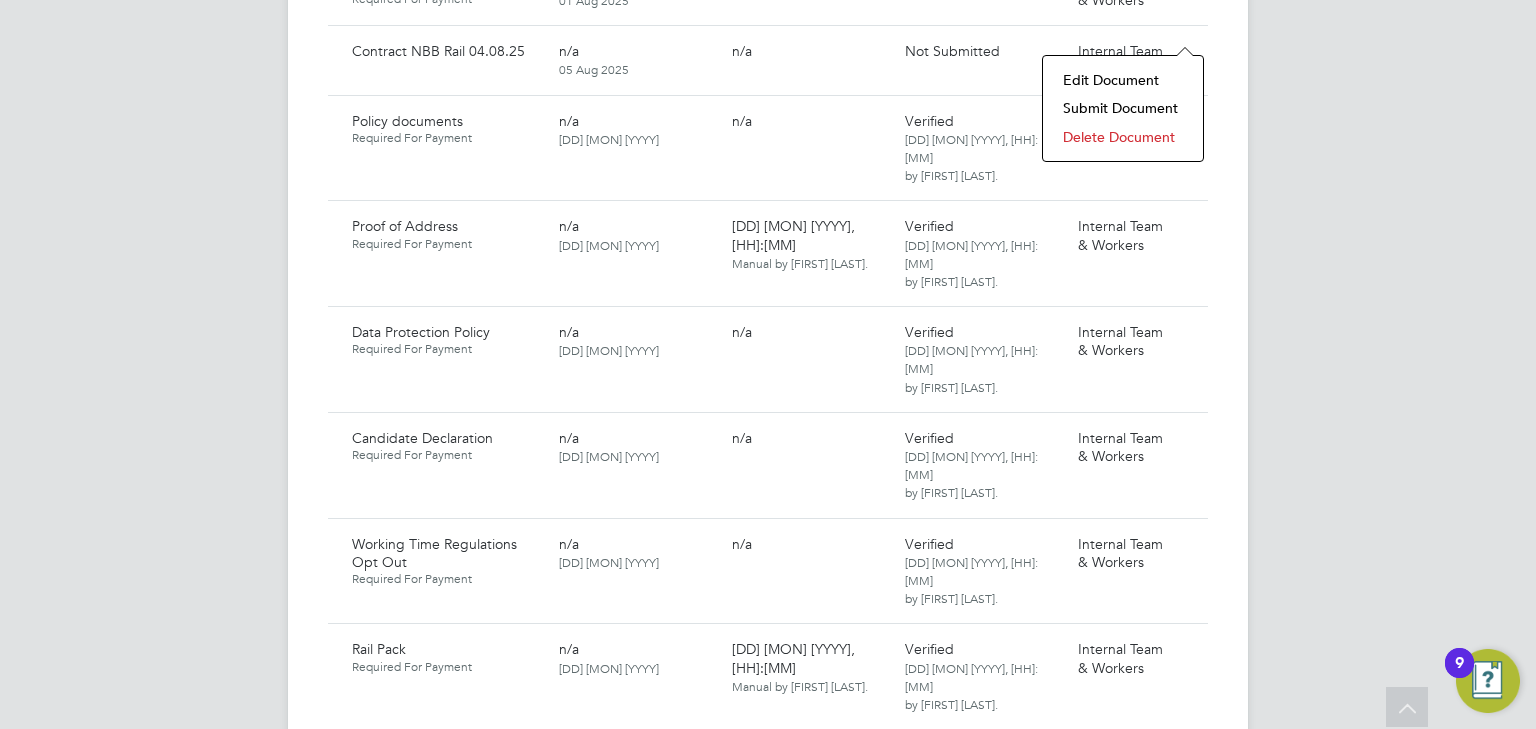 click on "Submit Document" 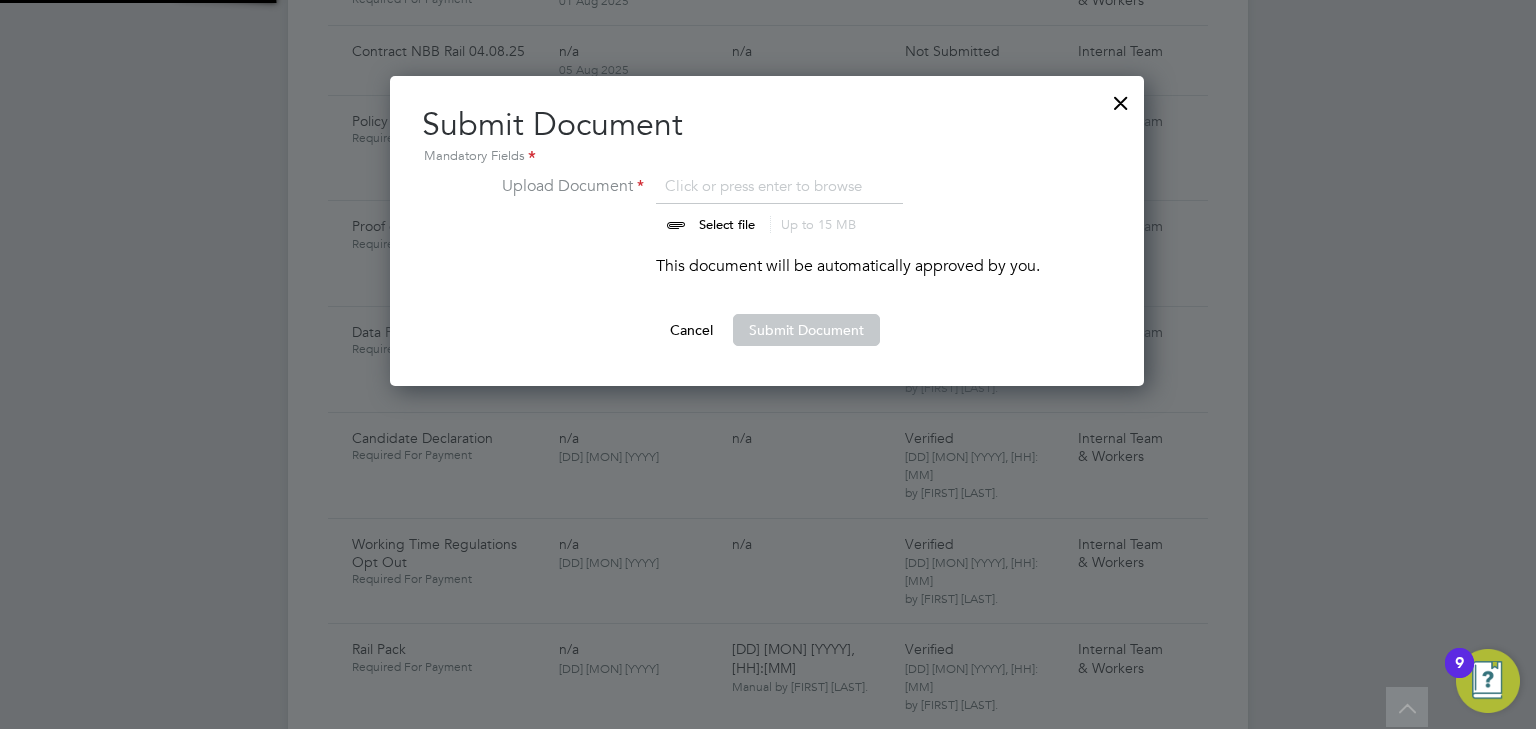 scroll, scrollTop: 9, scrollLeft: 10, axis: both 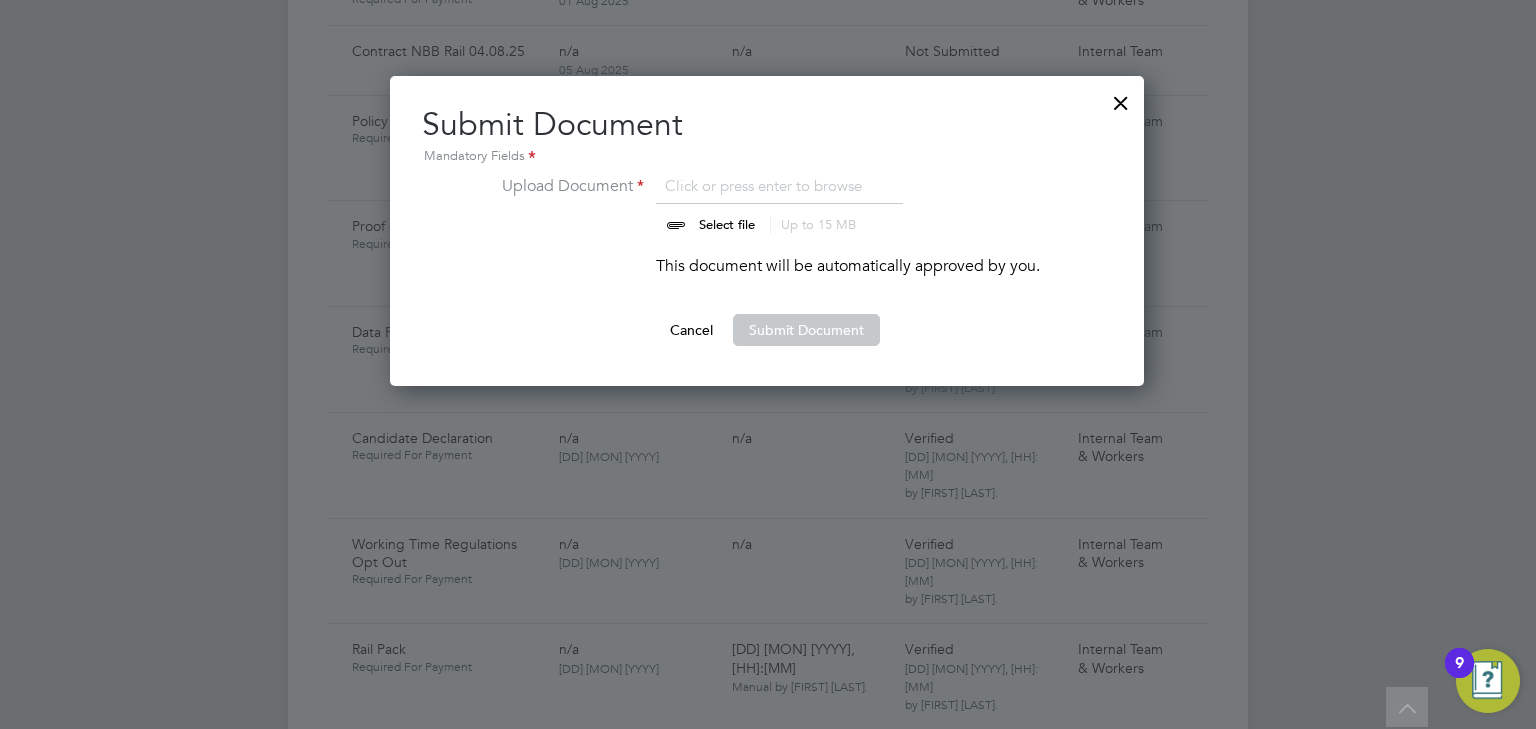 click at bounding box center [746, 204] 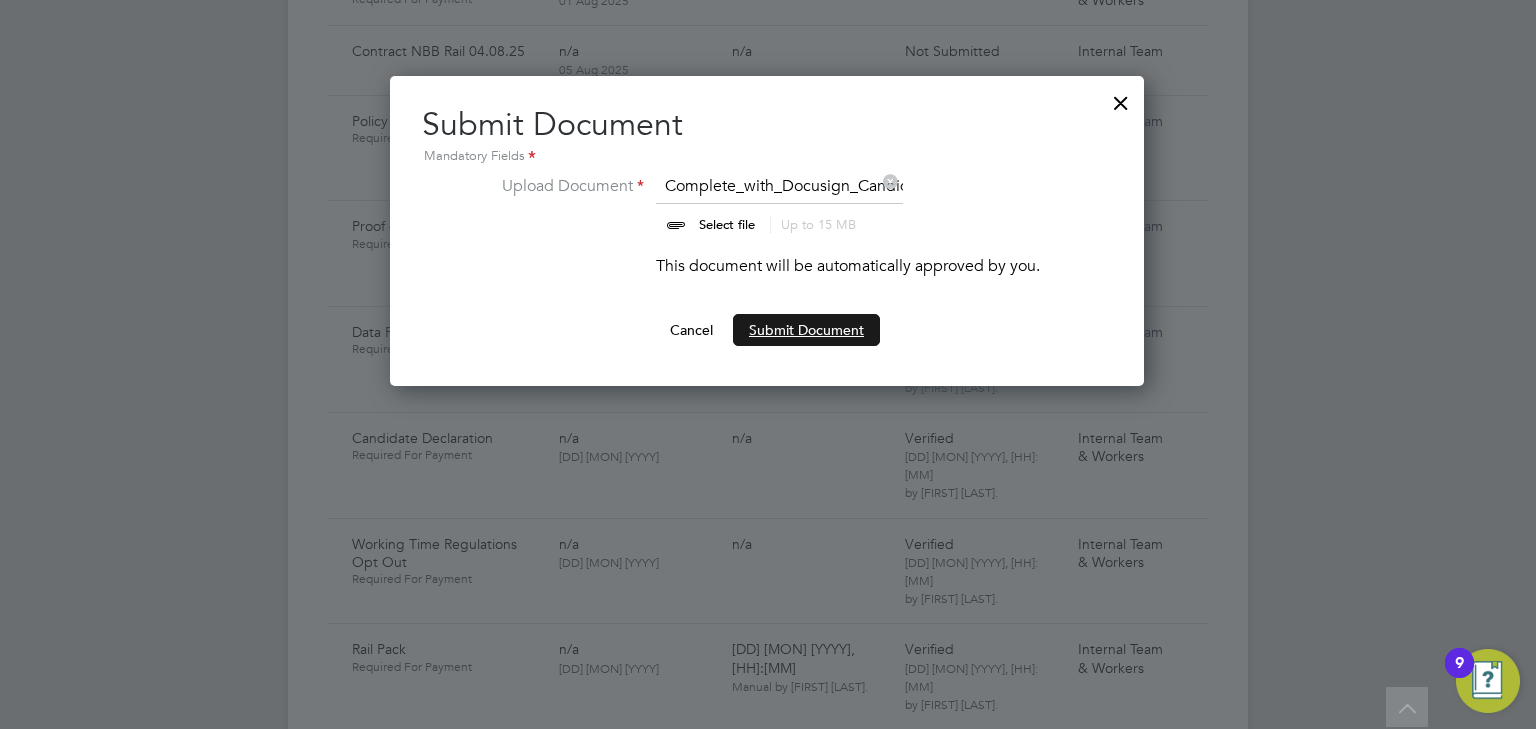 click on "Submit Document" at bounding box center [806, 330] 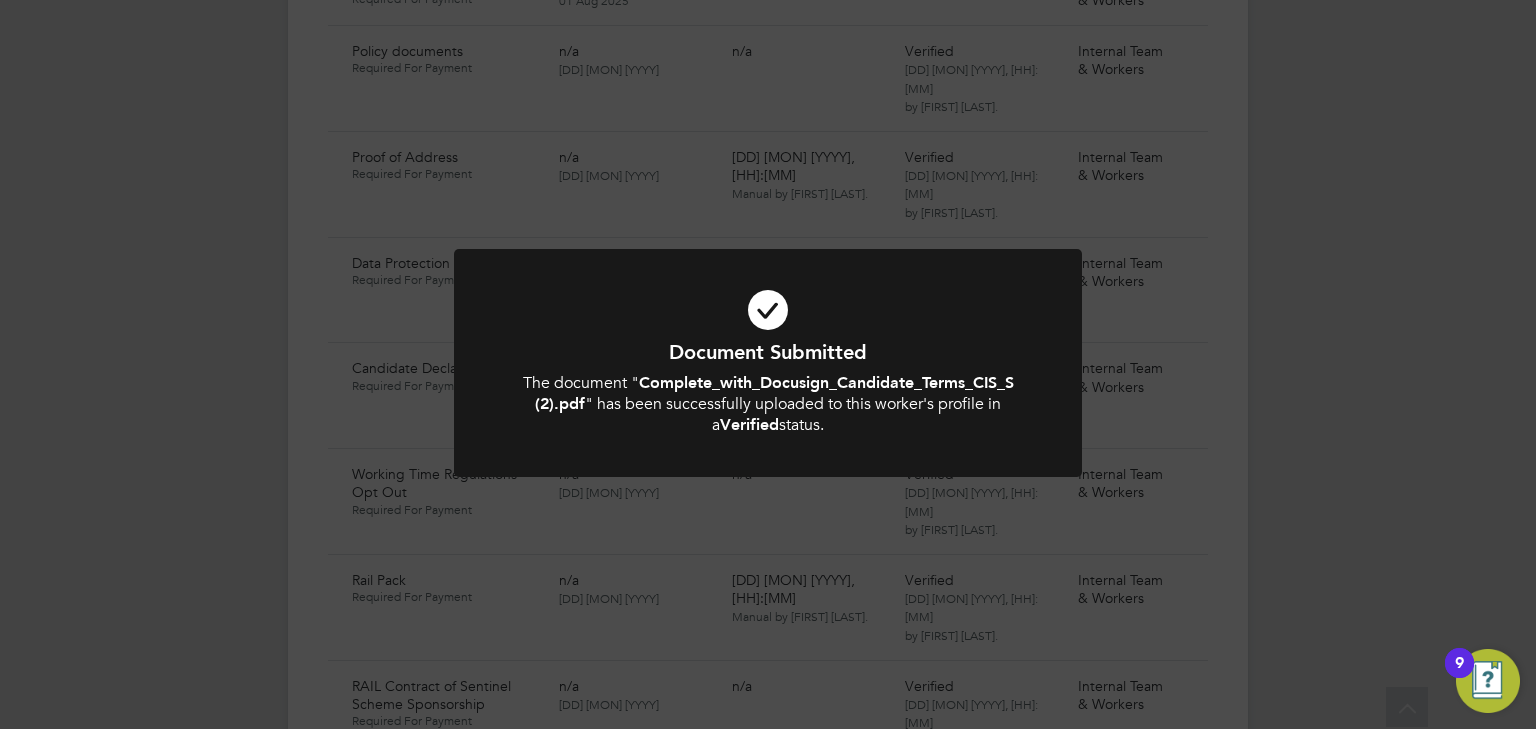 click on "Document Submitted The document " Complete_with_Docusign_Candidate_Terms_CIS_S (2).pdf " has been successfully uploaded to this worker's profile in a  Verified  status. Cancel Okay" 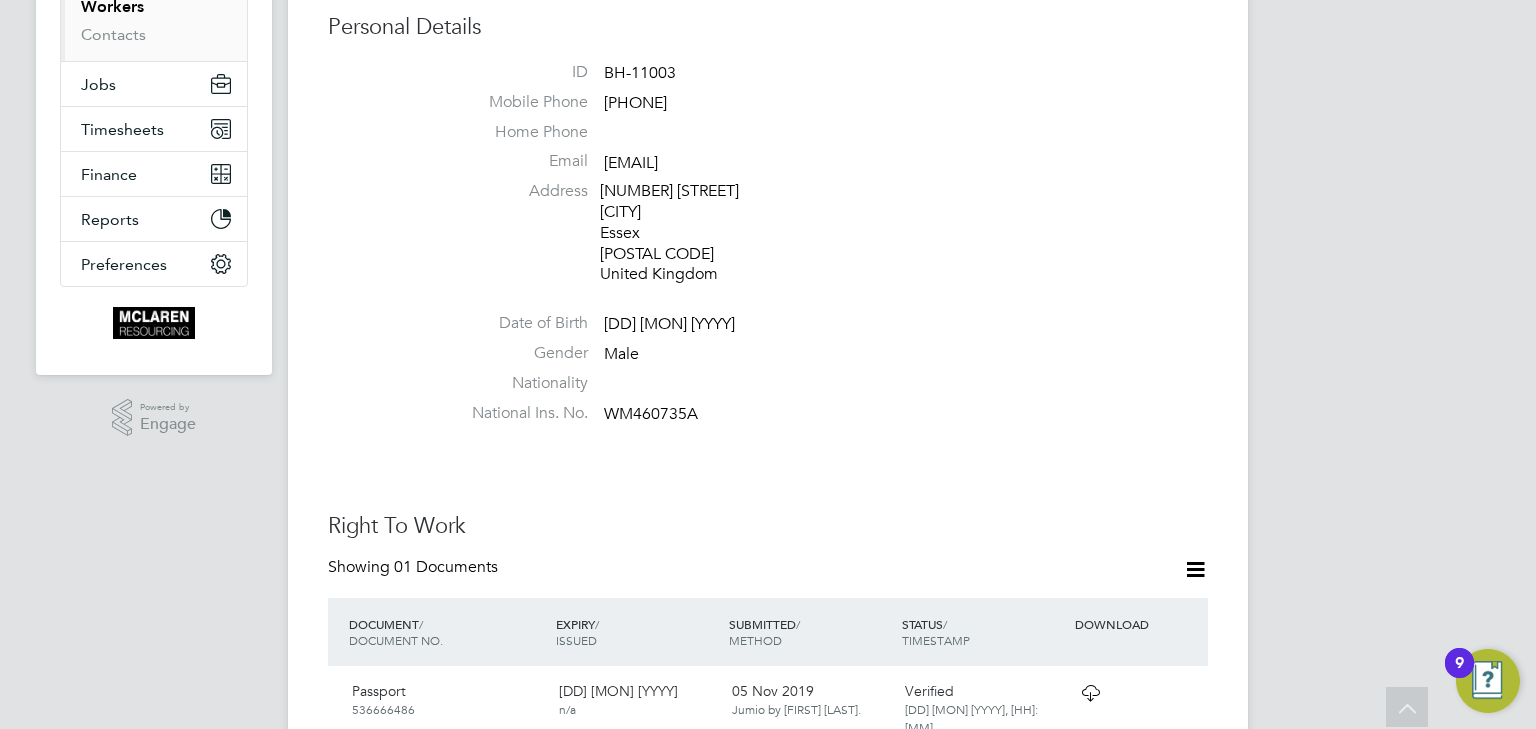 scroll, scrollTop: 80, scrollLeft: 0, axis: vertical 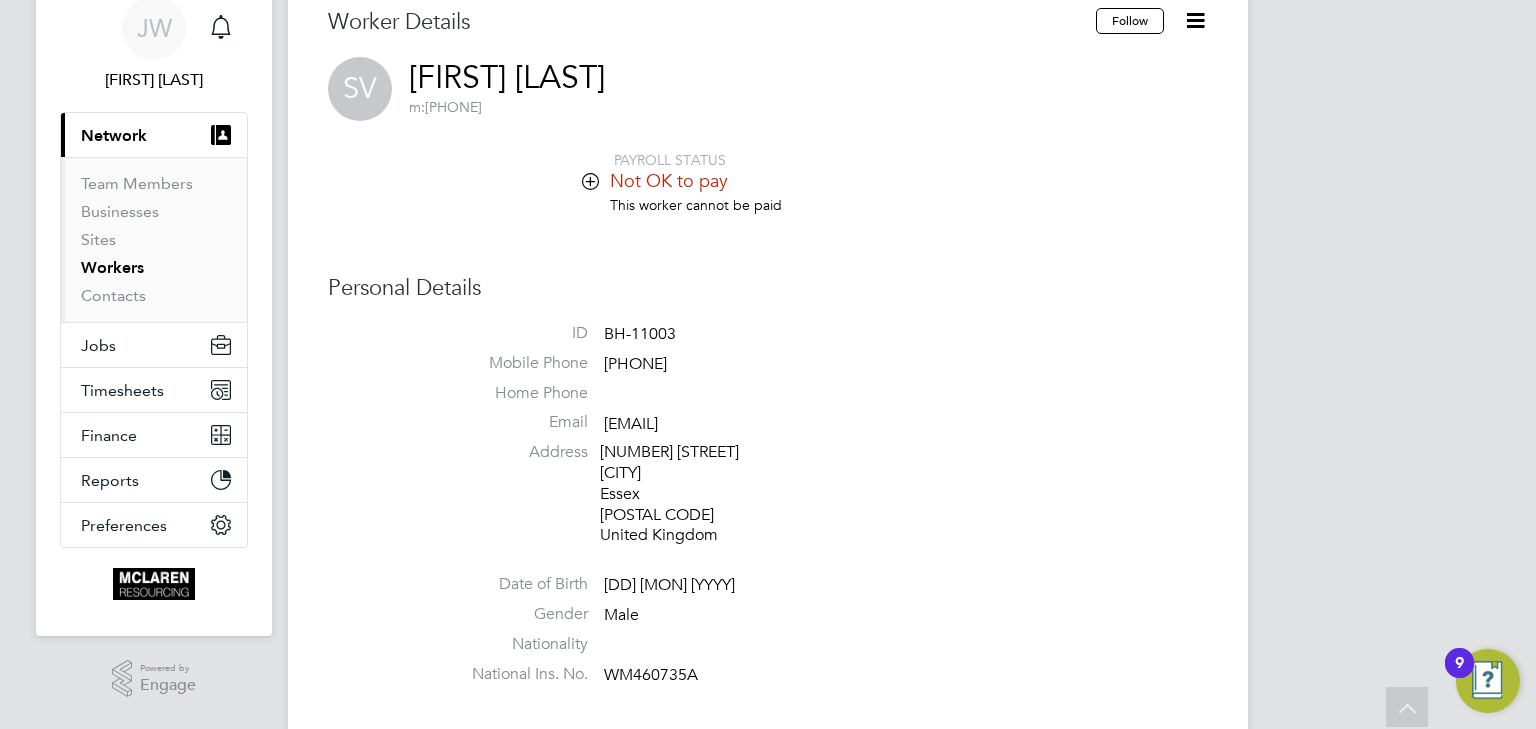 click 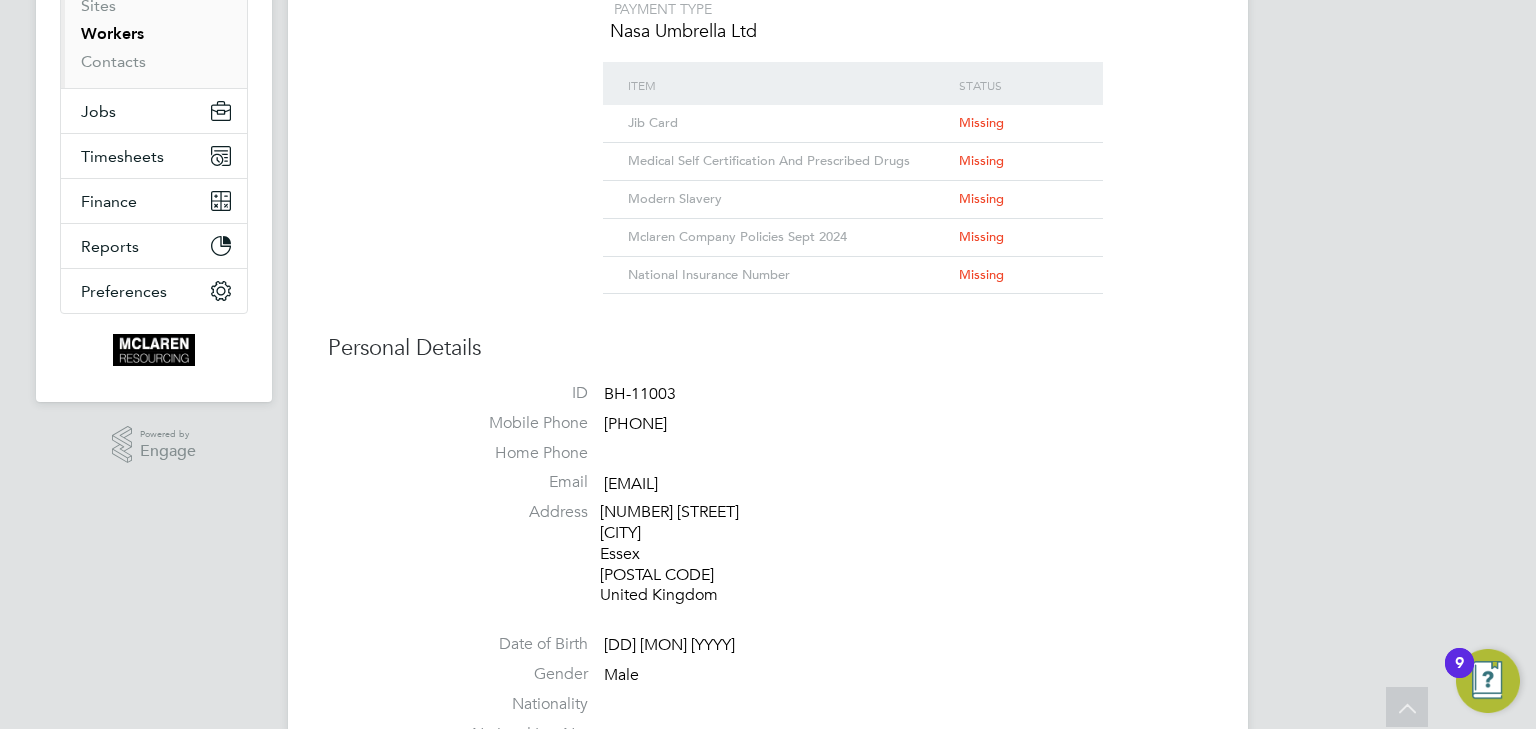 scroll, scrollTop: 320, scrollLeft: 0, axis: vertical 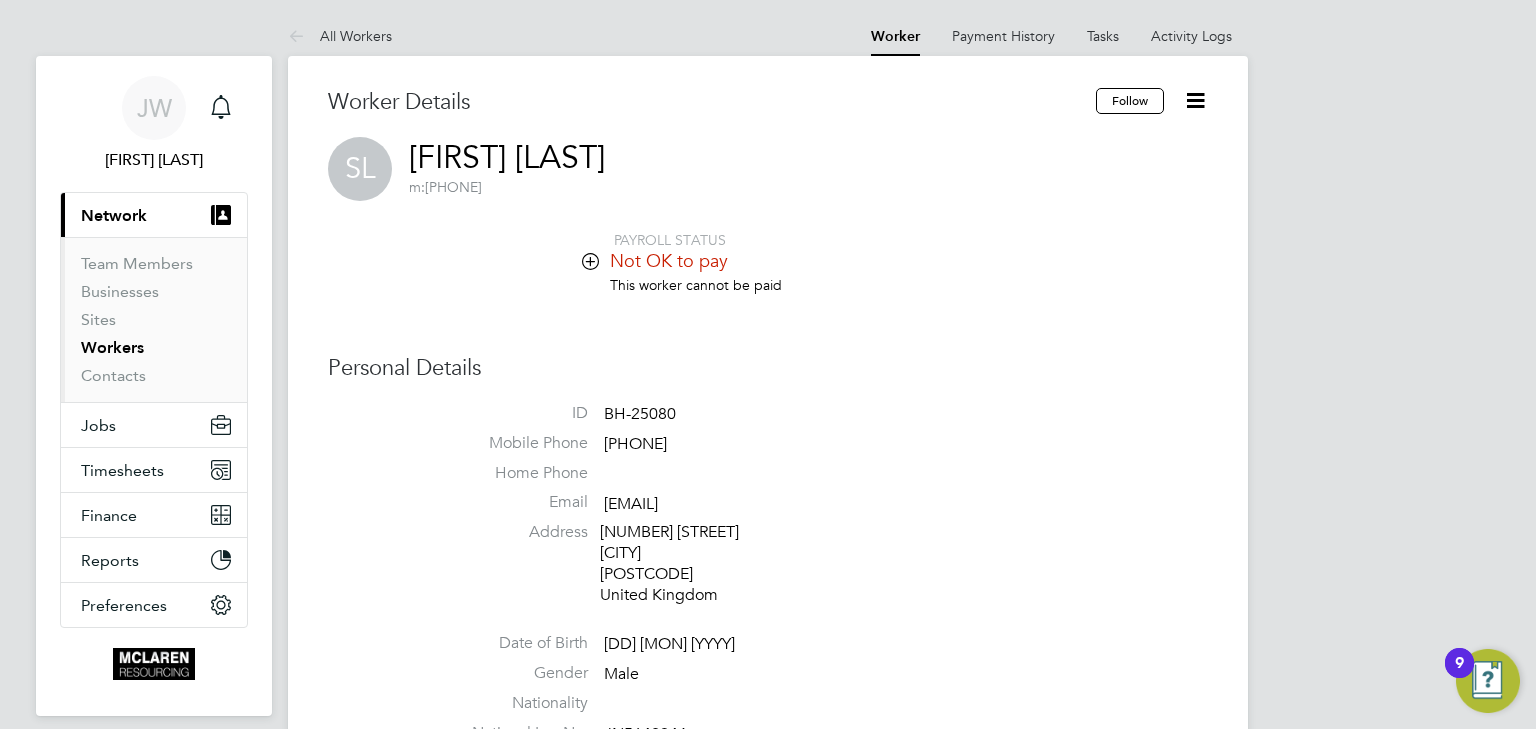 click 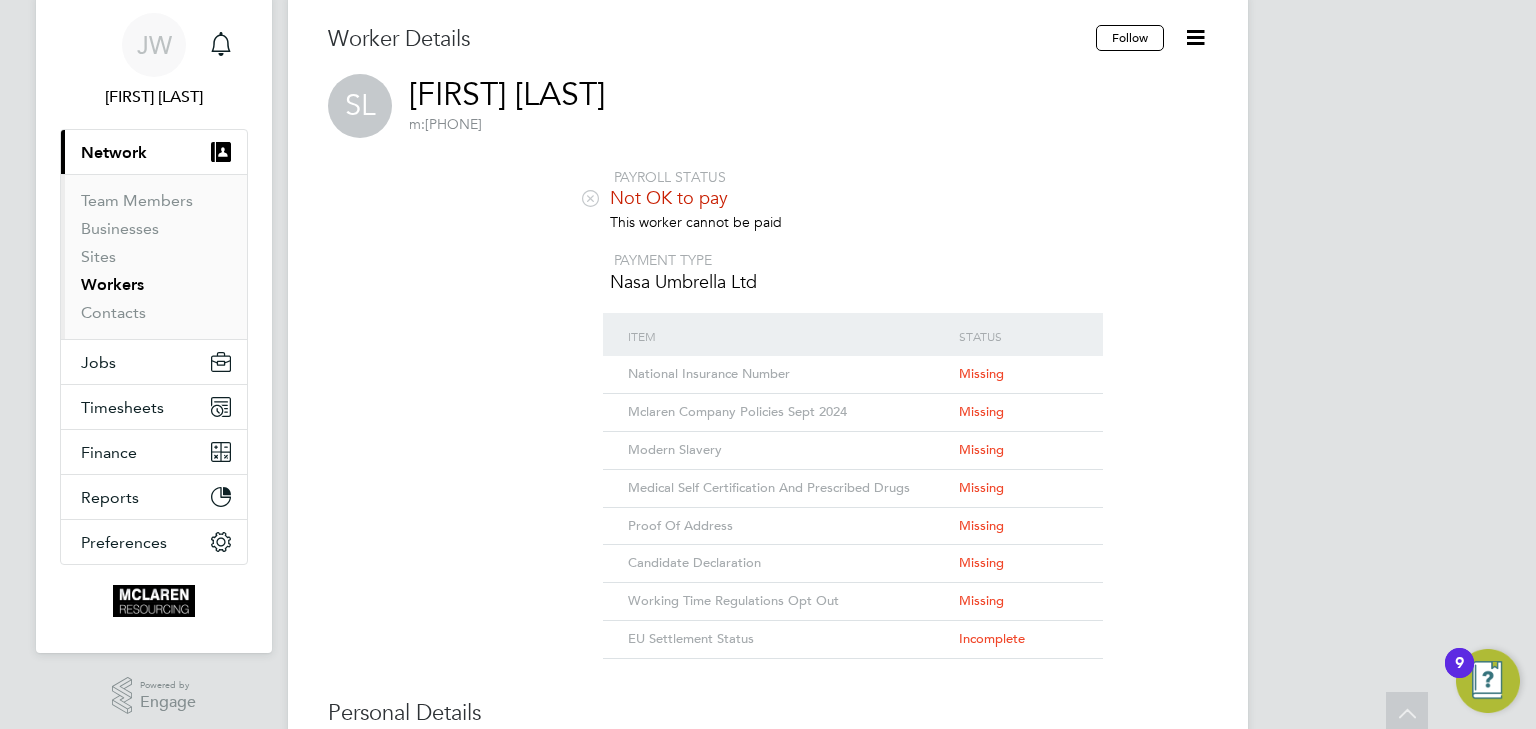 scroll, scrollTop: 0, scrollLeft: 0, axis: both 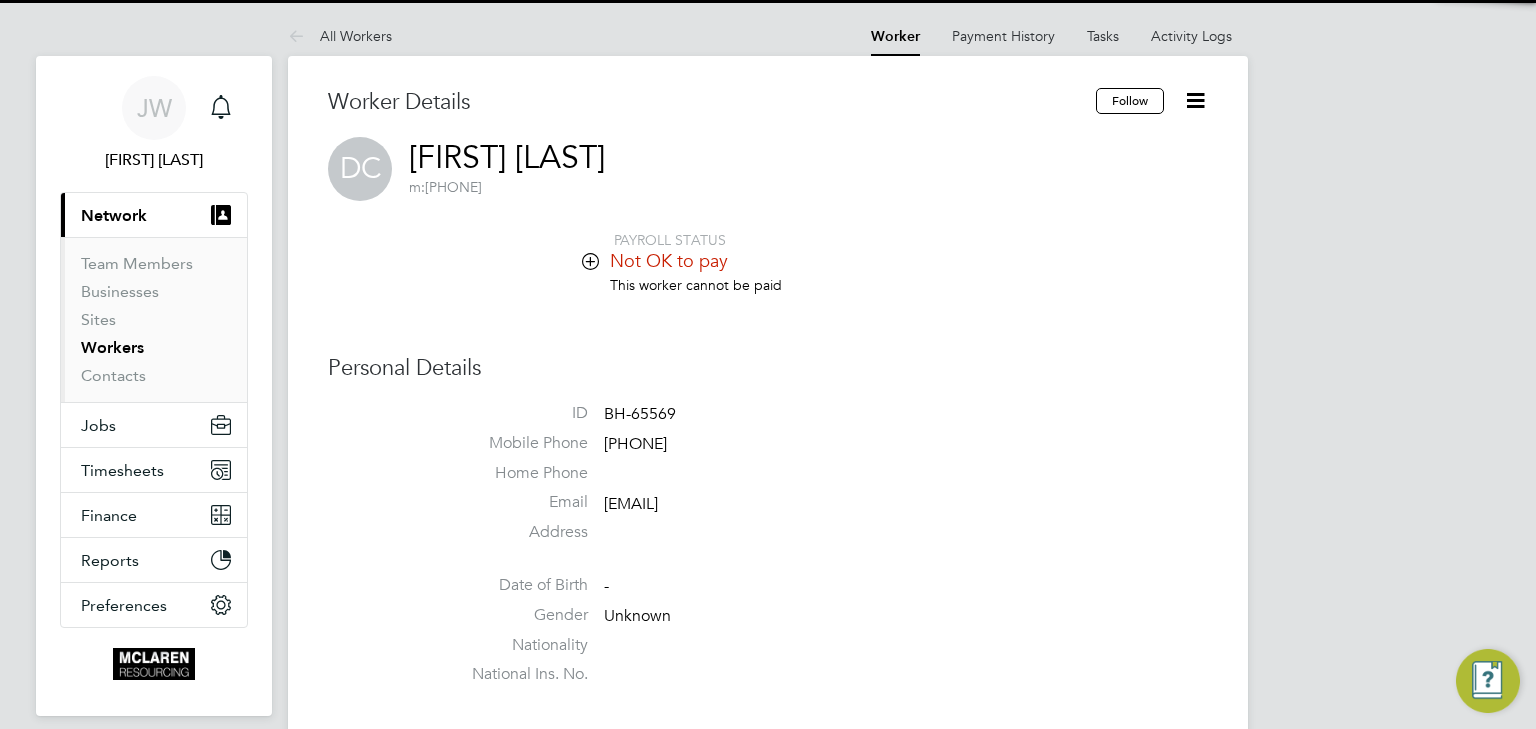 click 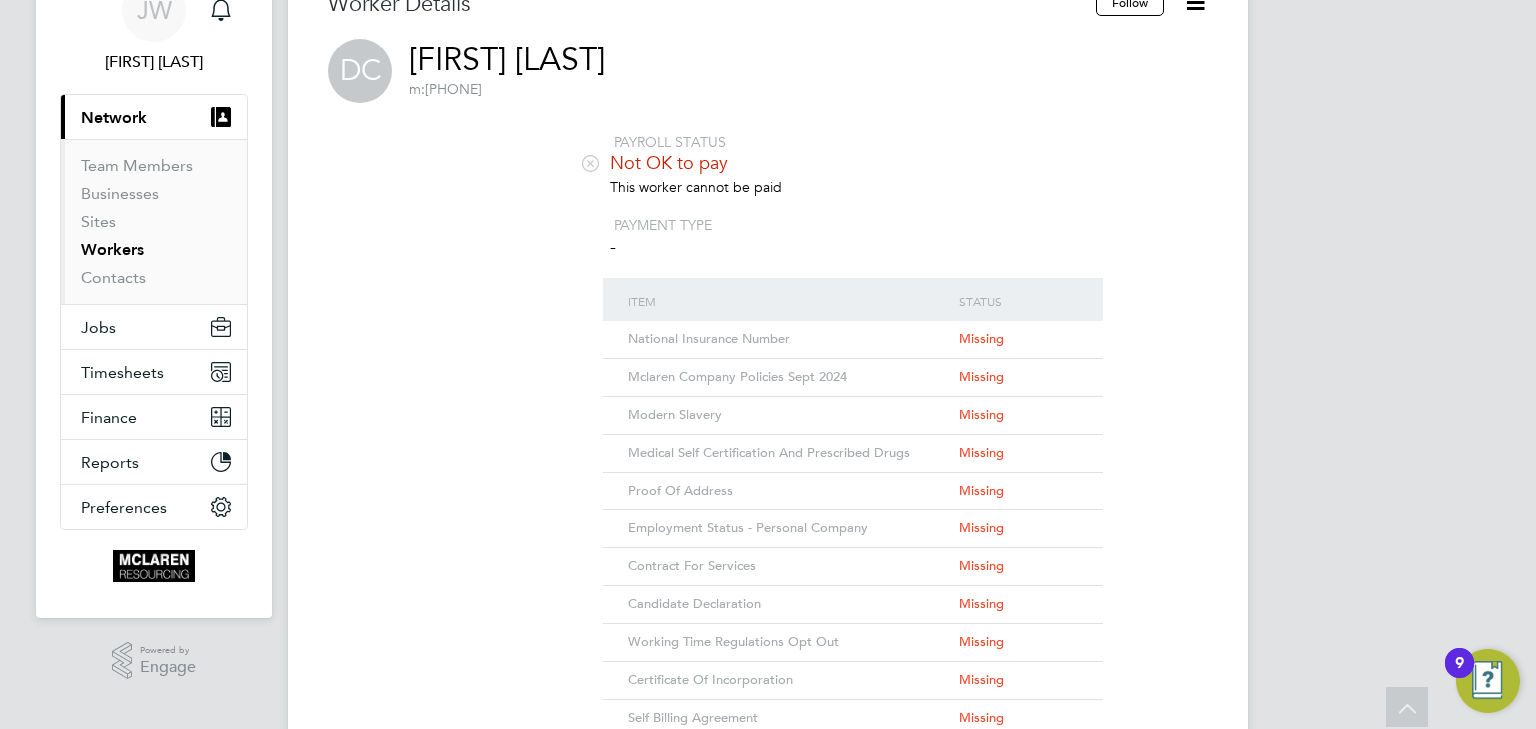 scroll, scrollTop: 0, scrollLeft: 0, axis: both 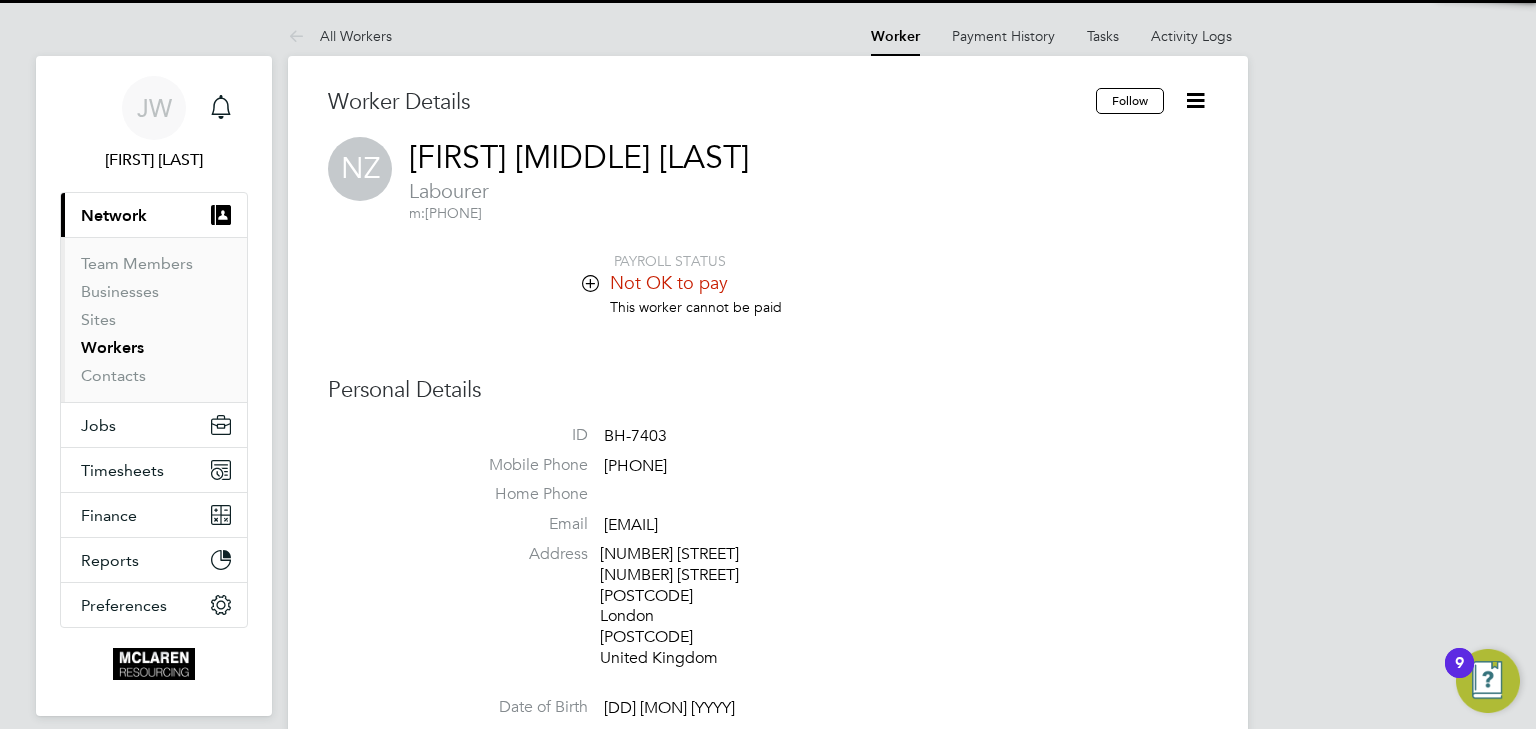 click 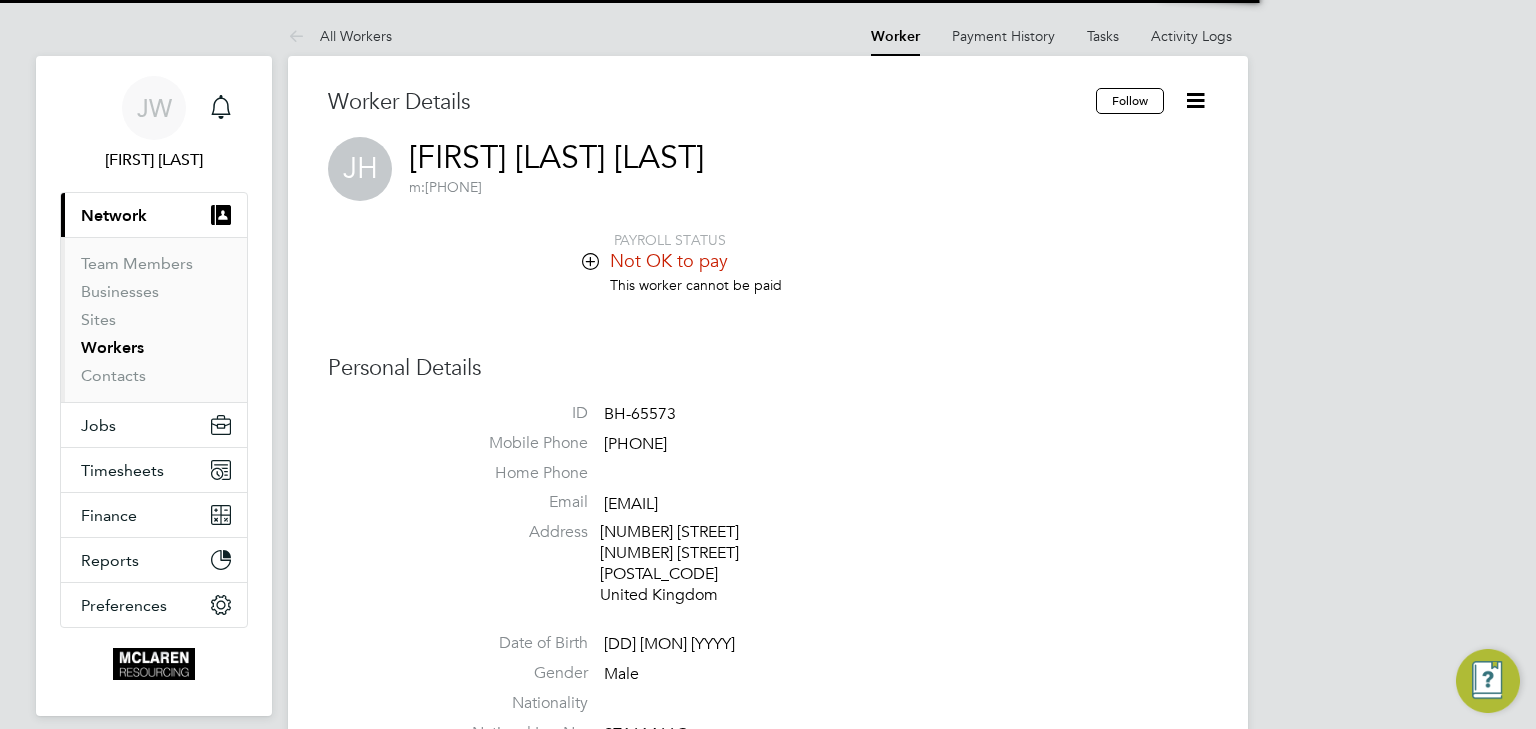 scroll, scrollTop: 0, scrollLeft: 0, axis: both 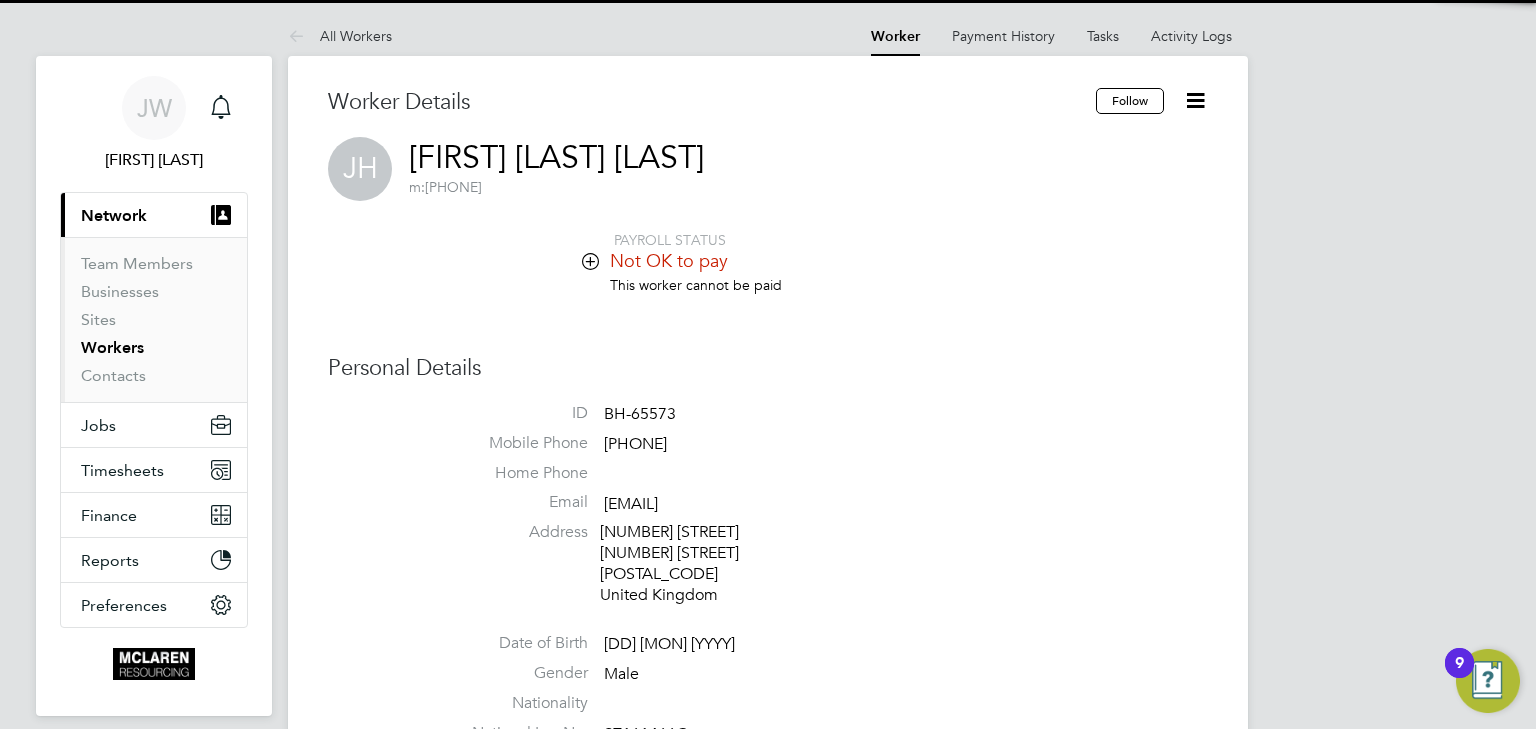 click 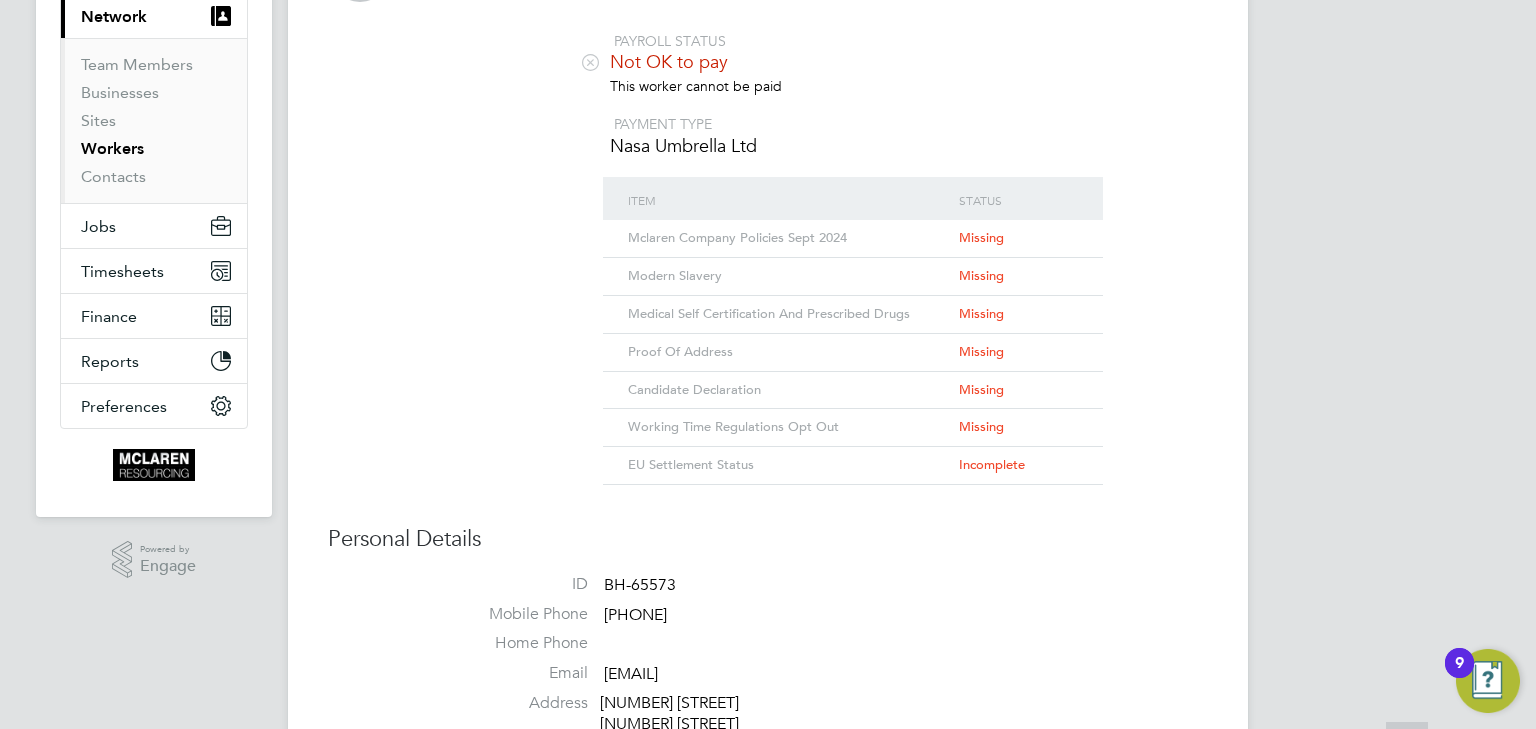 scroll, scrollTop: 400, scrollLeft: 0, axis: vertical 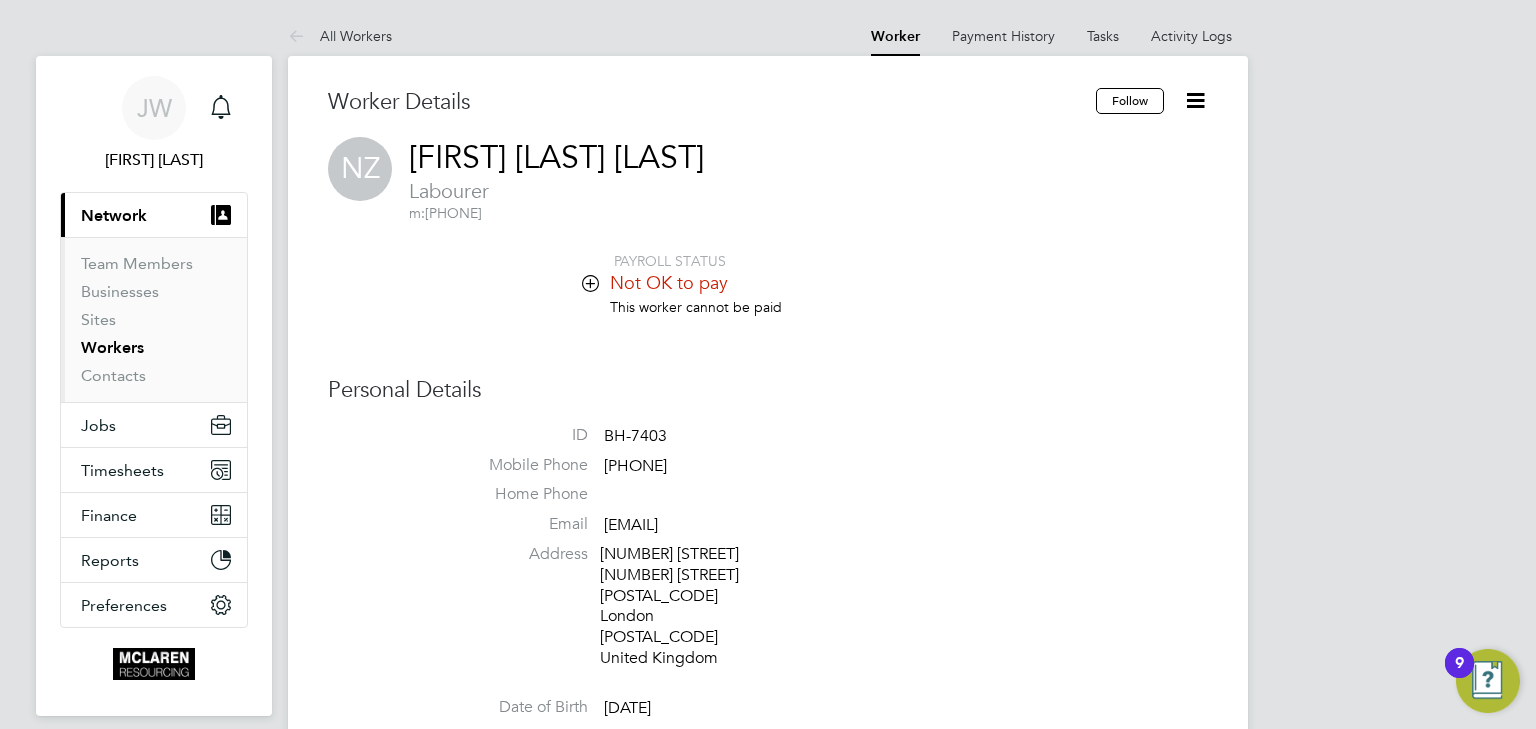 click 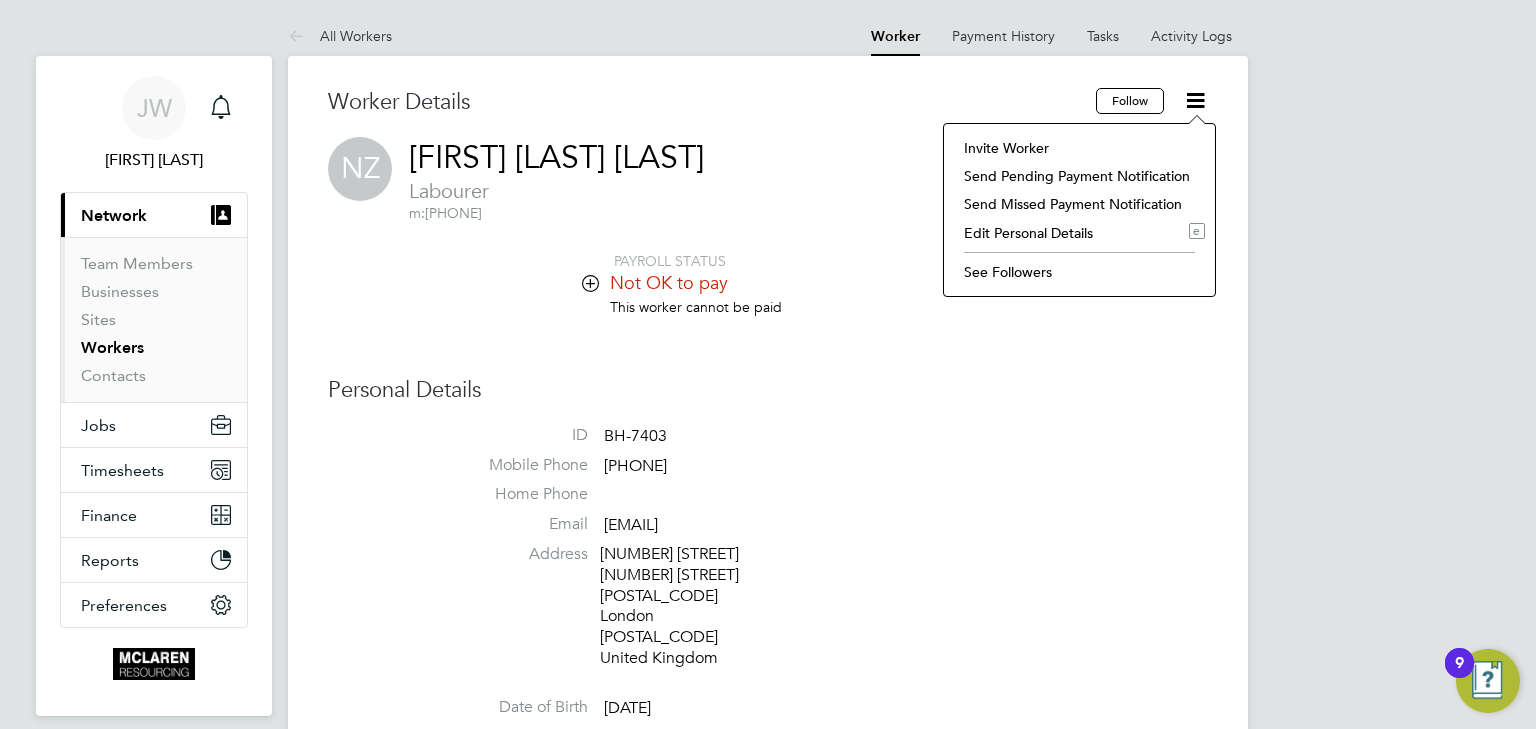 click on "Invite Worker" 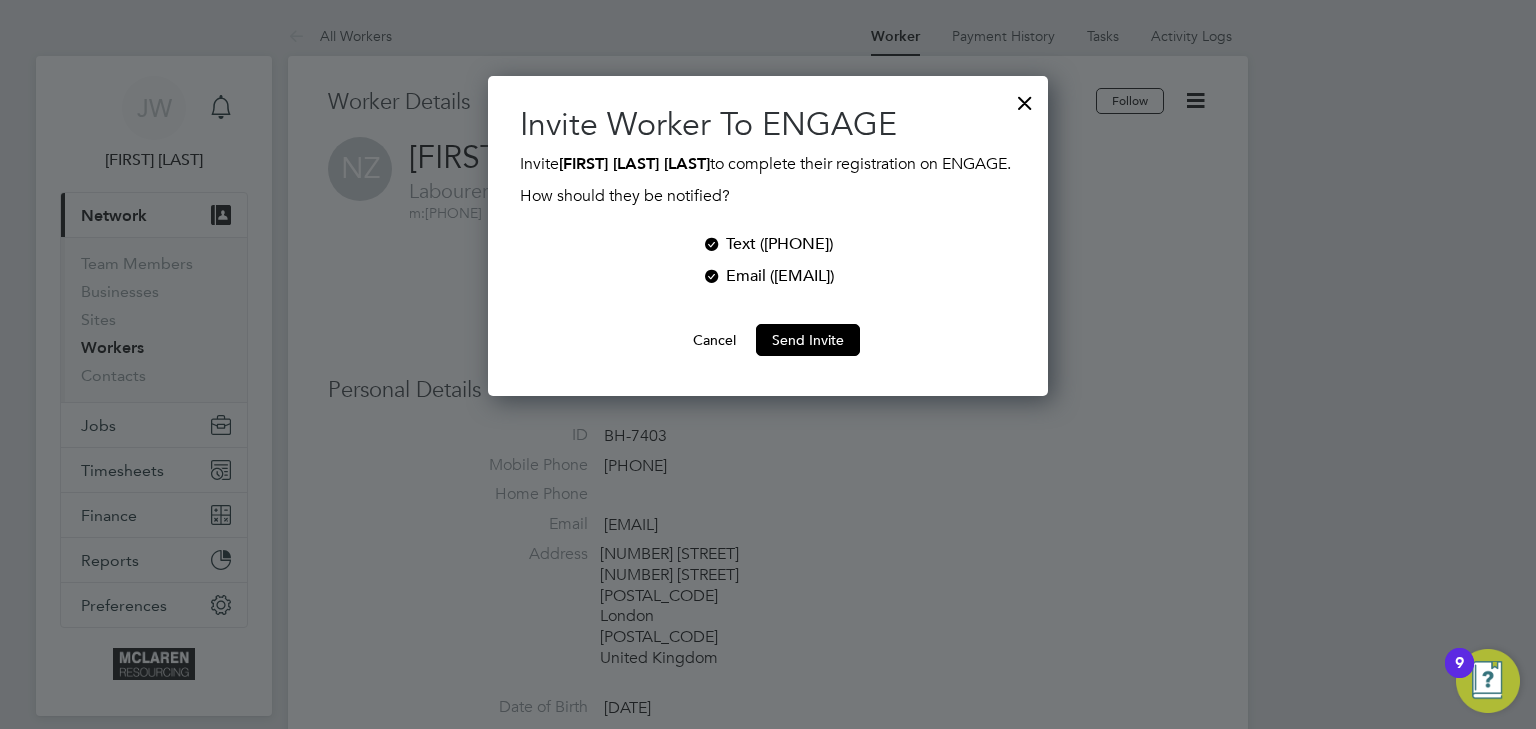 scroll, scrollTop: 9, scrollLeft: 10, axis: both 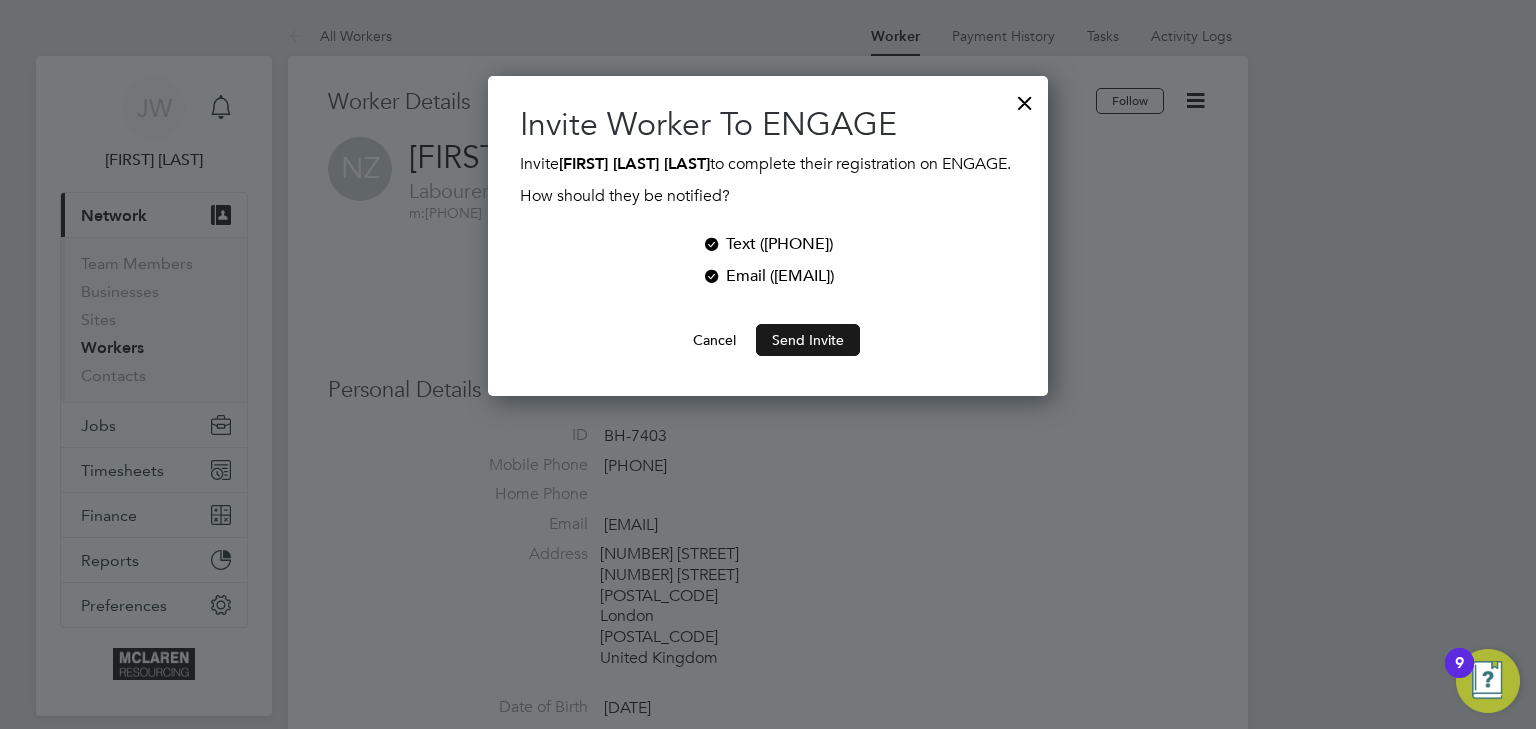 click on "Send Invite" at bounding box center [808, 340] 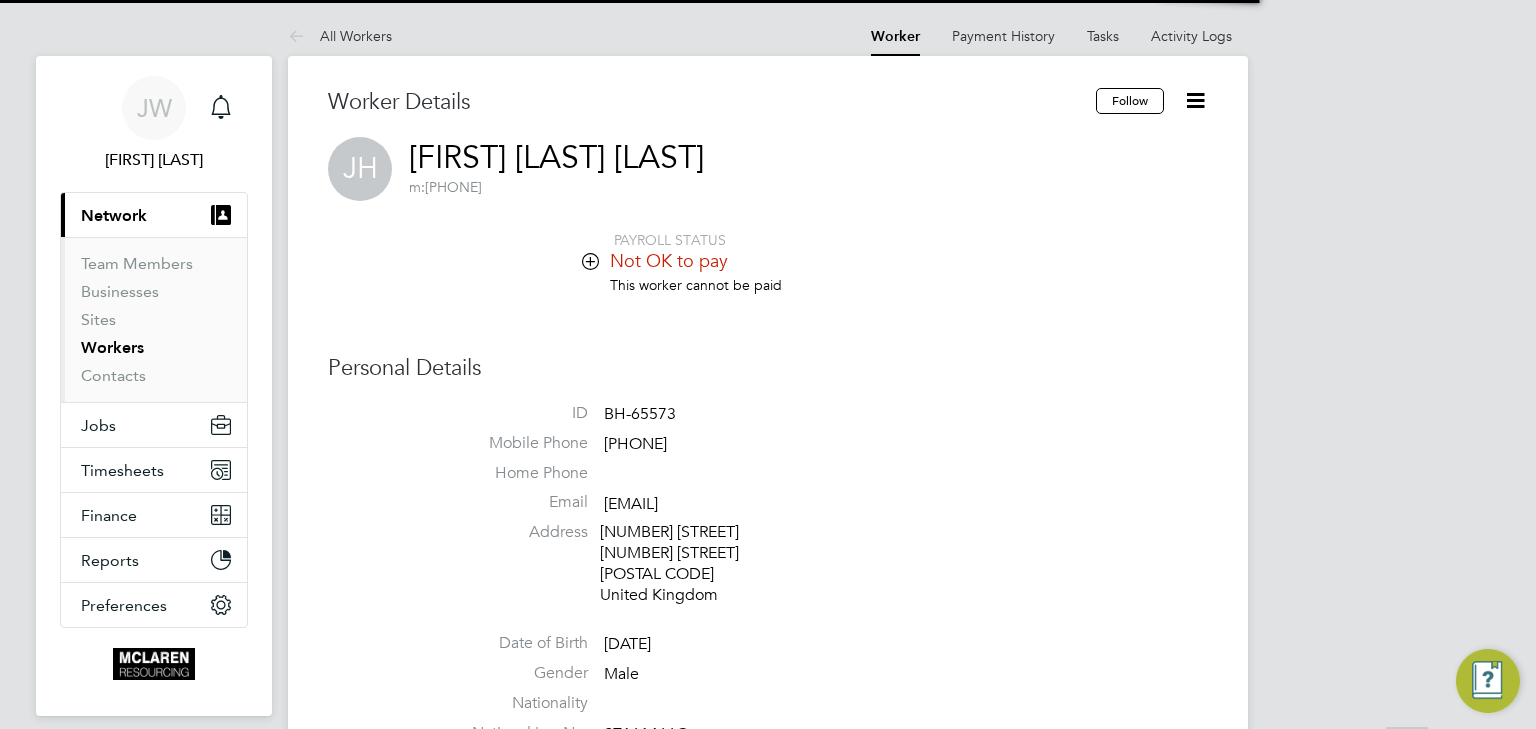 scroll, scrollTop: 400, scrollLeft: 0, axis: vertical 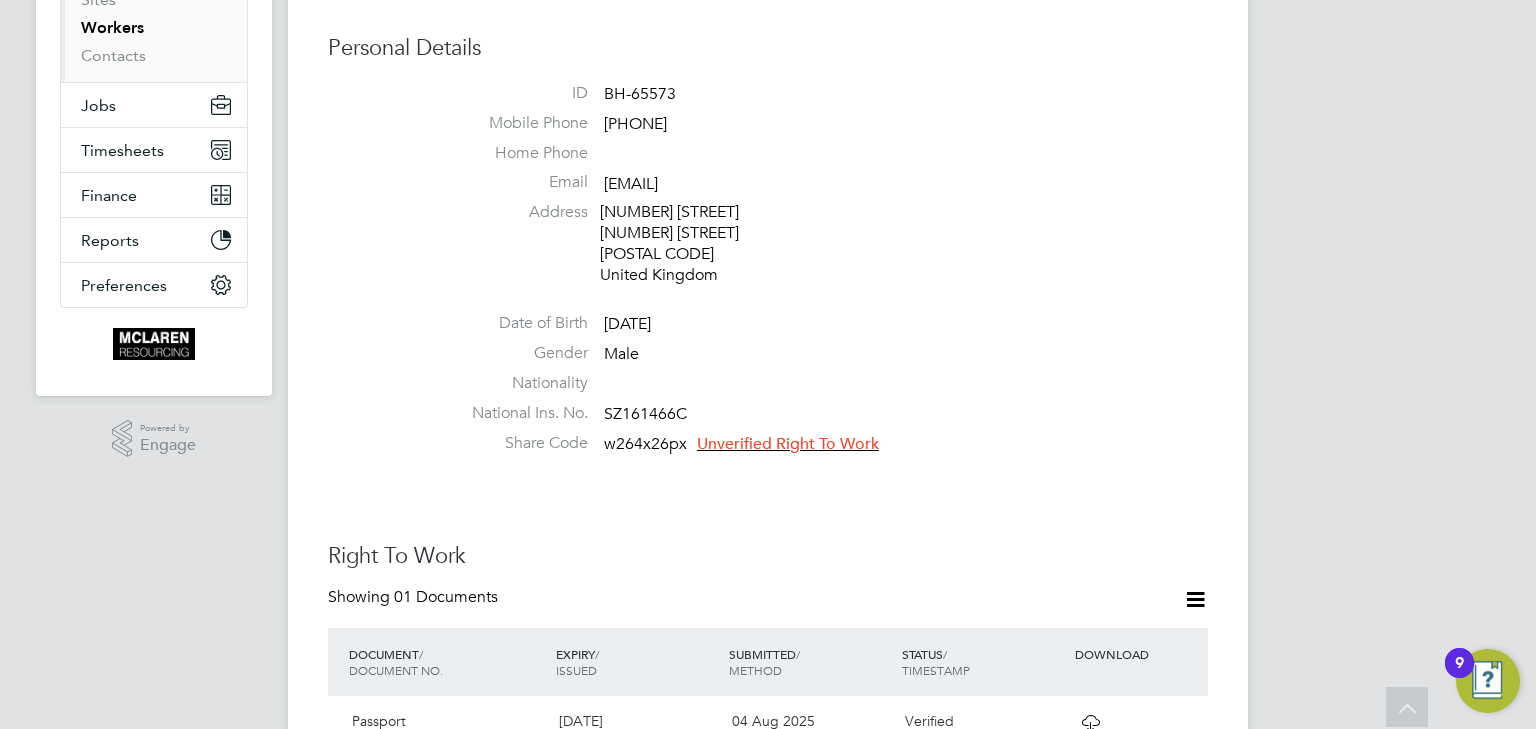 click on "Unverified Right To Work" 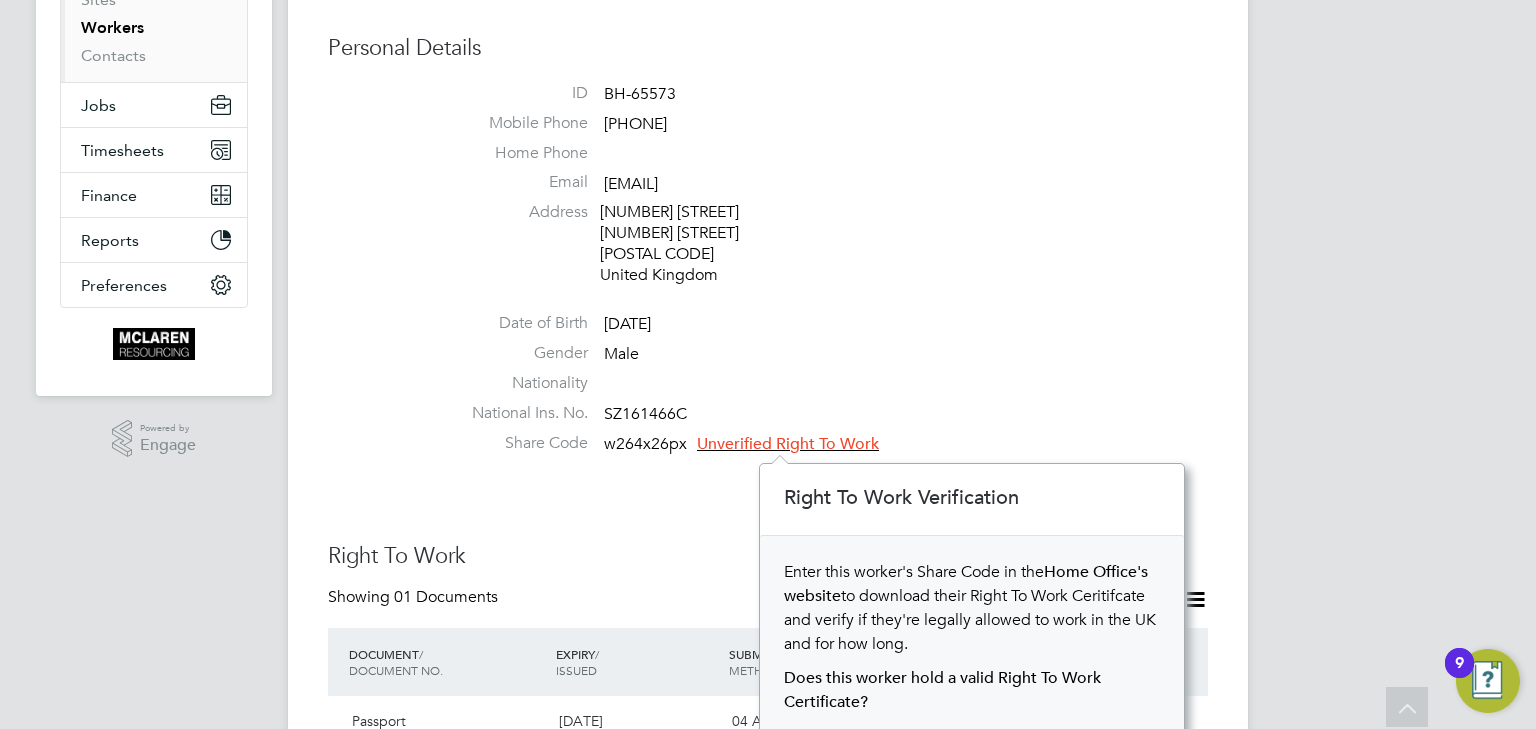scroll, scrollTop: 11, scrollLeft: 12, axis: both 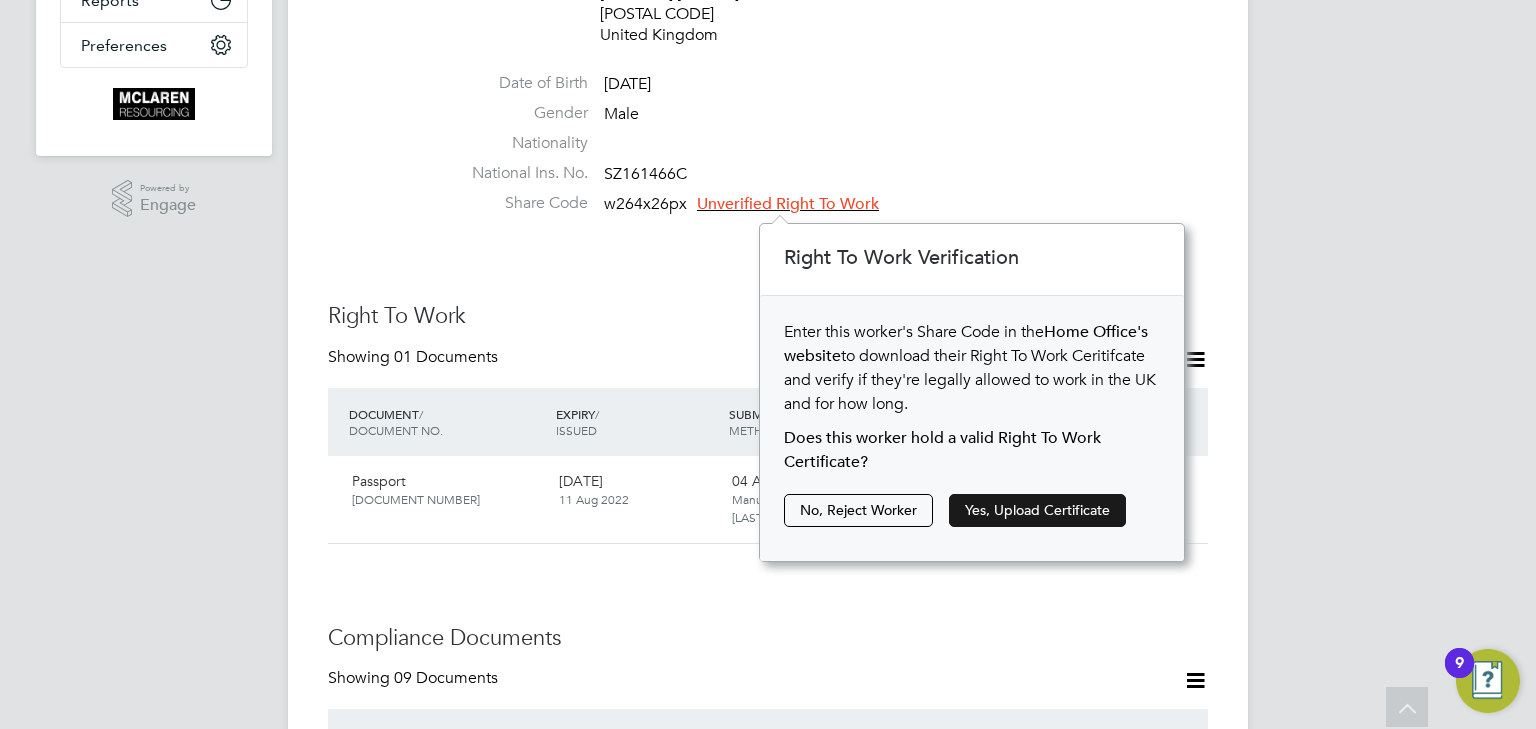 click on "Yes, Upload Certificate" 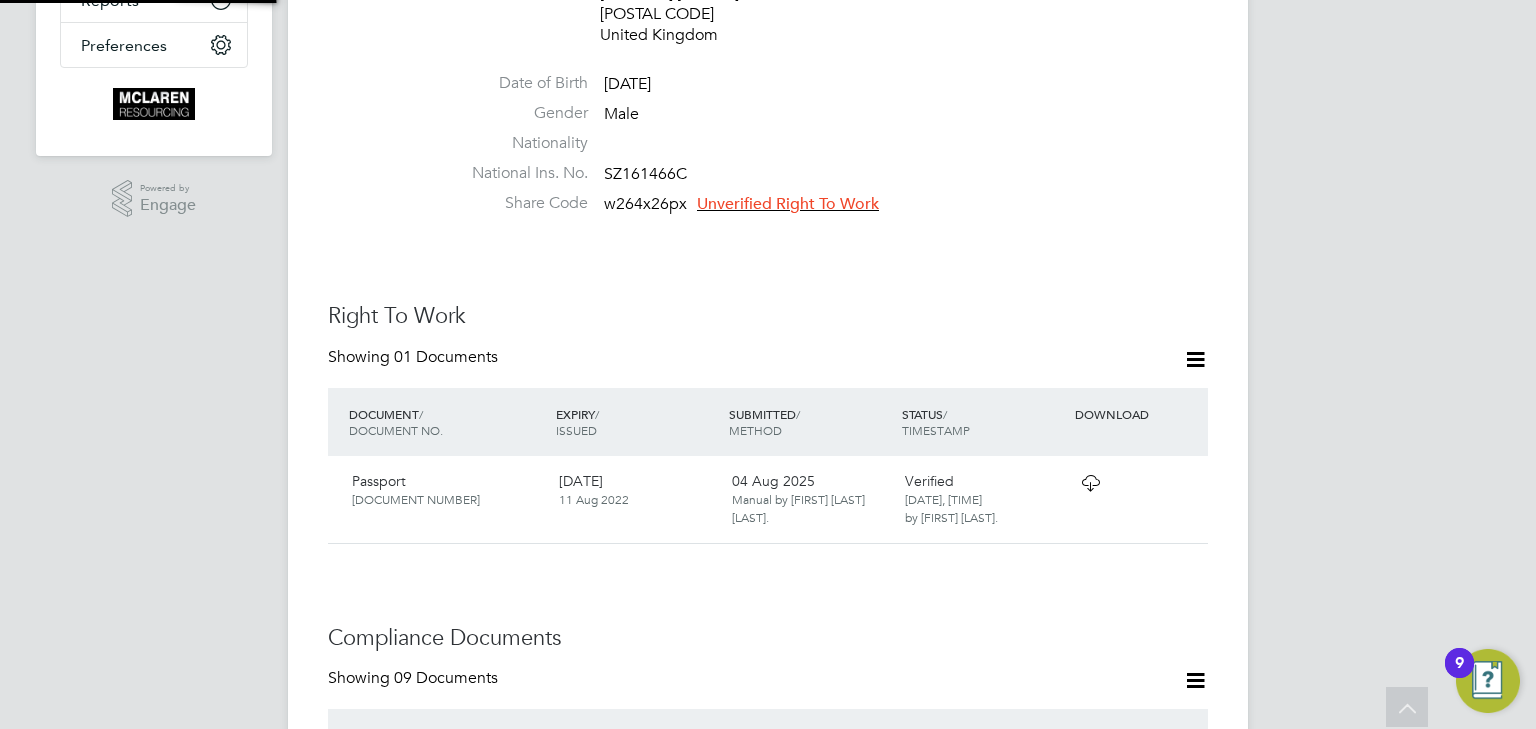 scroll, scrollTop: 10, scrollLeft: 9, axis: both 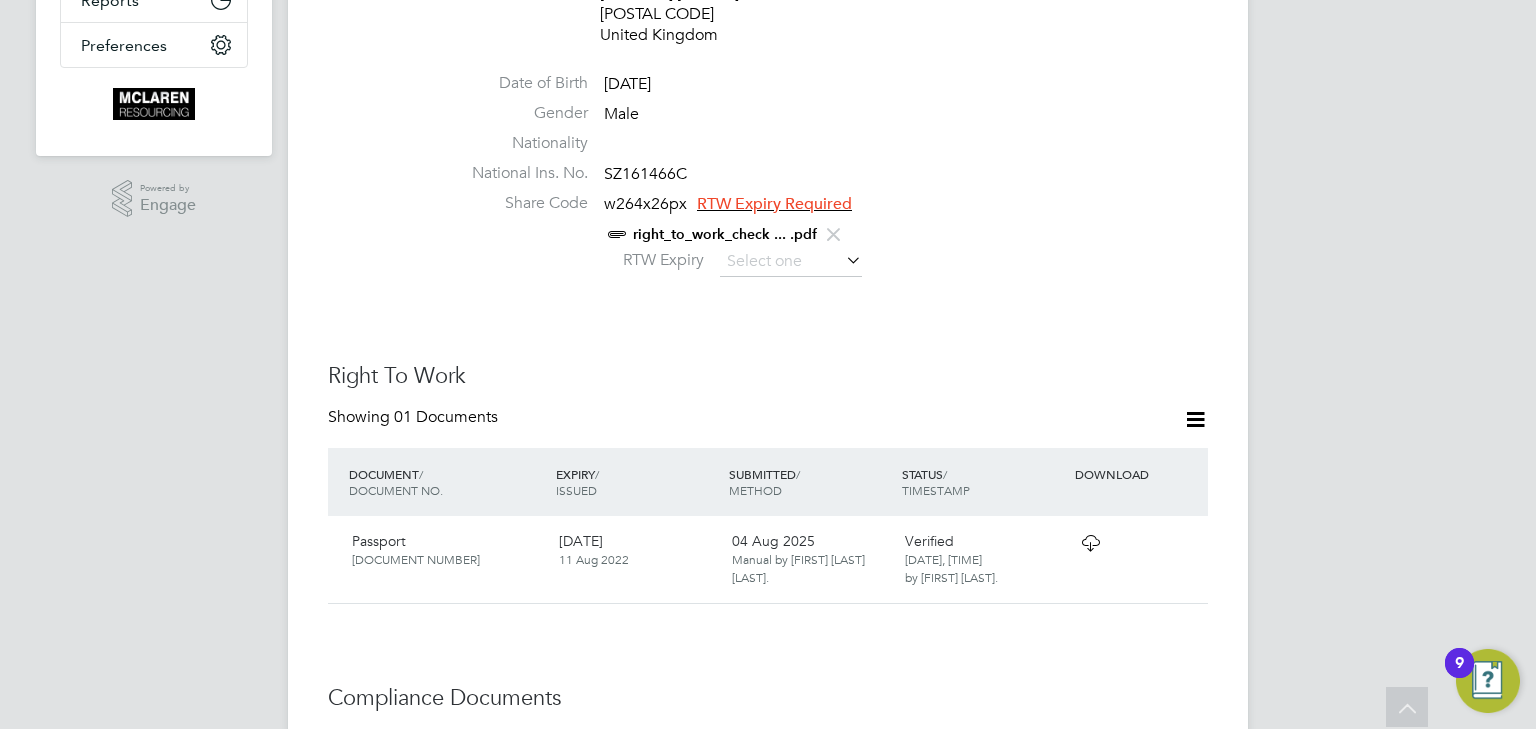 click on "RTW Expiry Required" 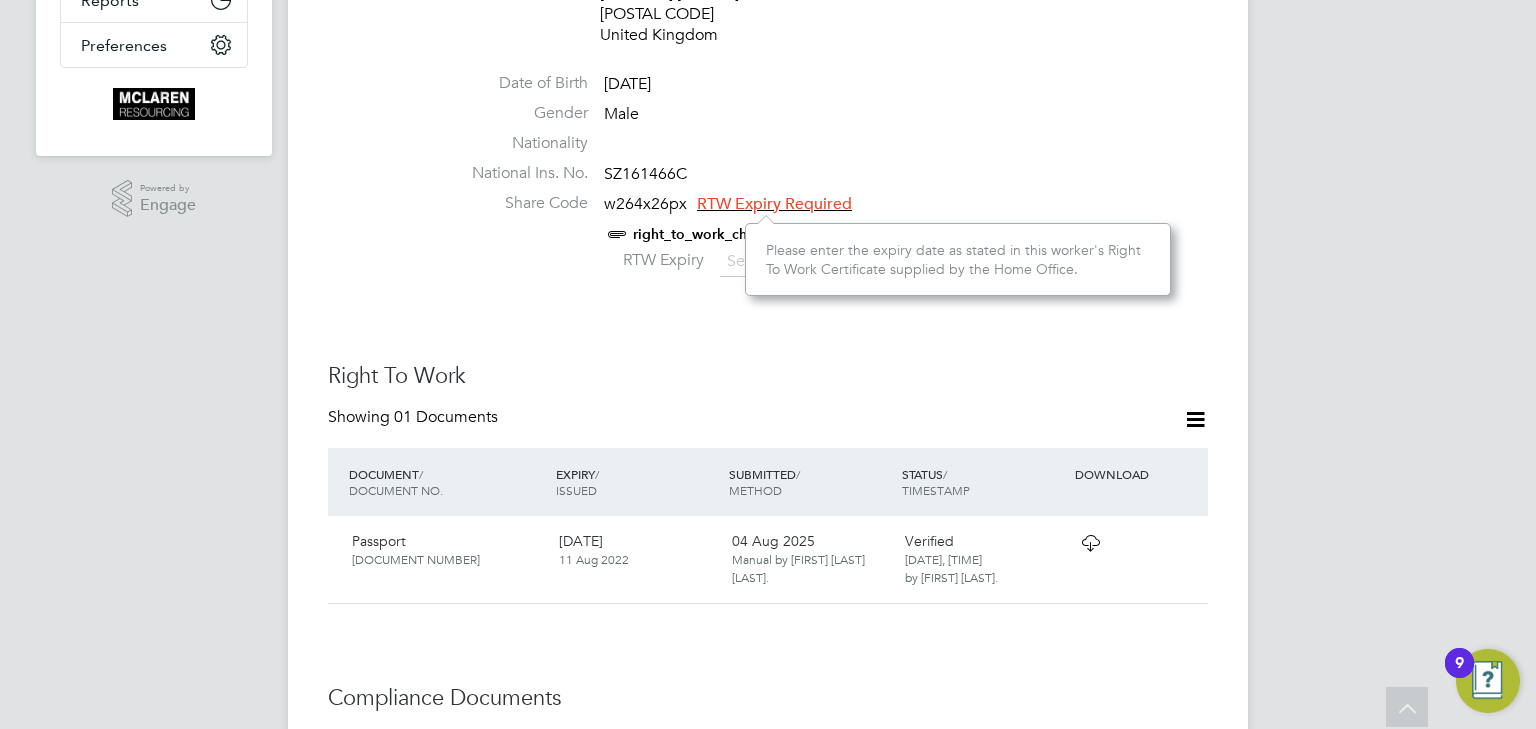 drag, startPoint x: 911, startPoint y: 402, endPoint x: 890, endPoint y: 382, distance: 29 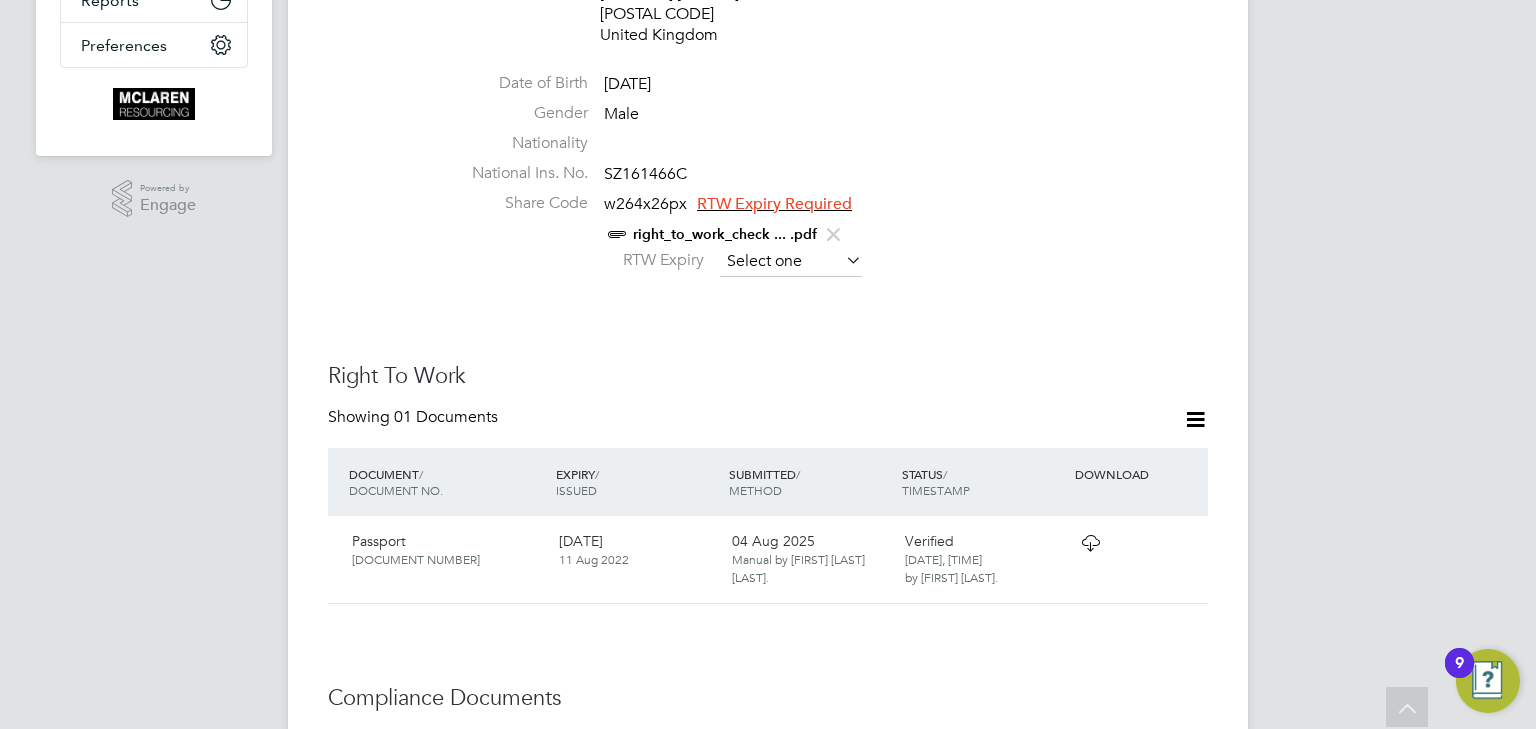 click 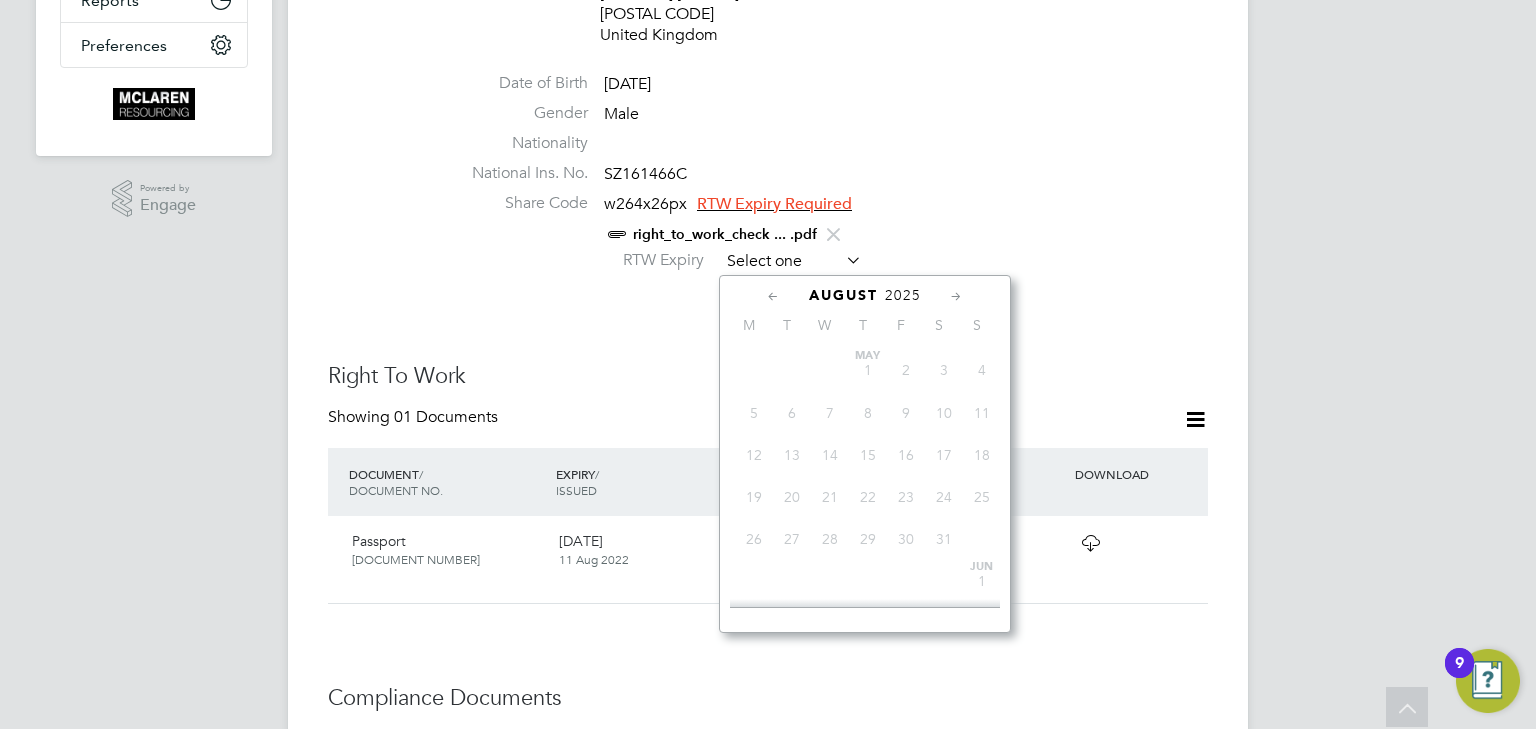 scroll, scrollTop: 652, scrollLeft: 0, axis: vertical 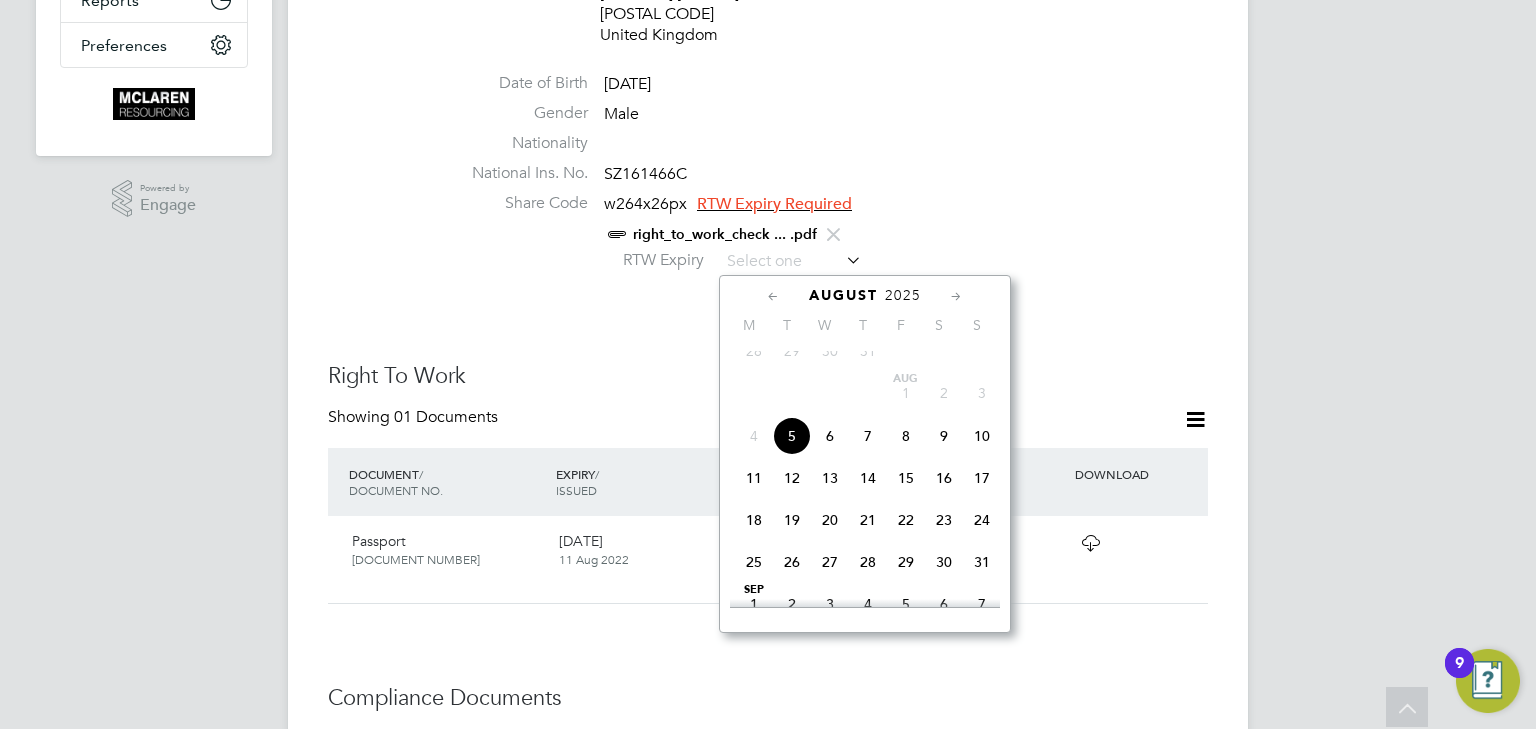 click on "5" 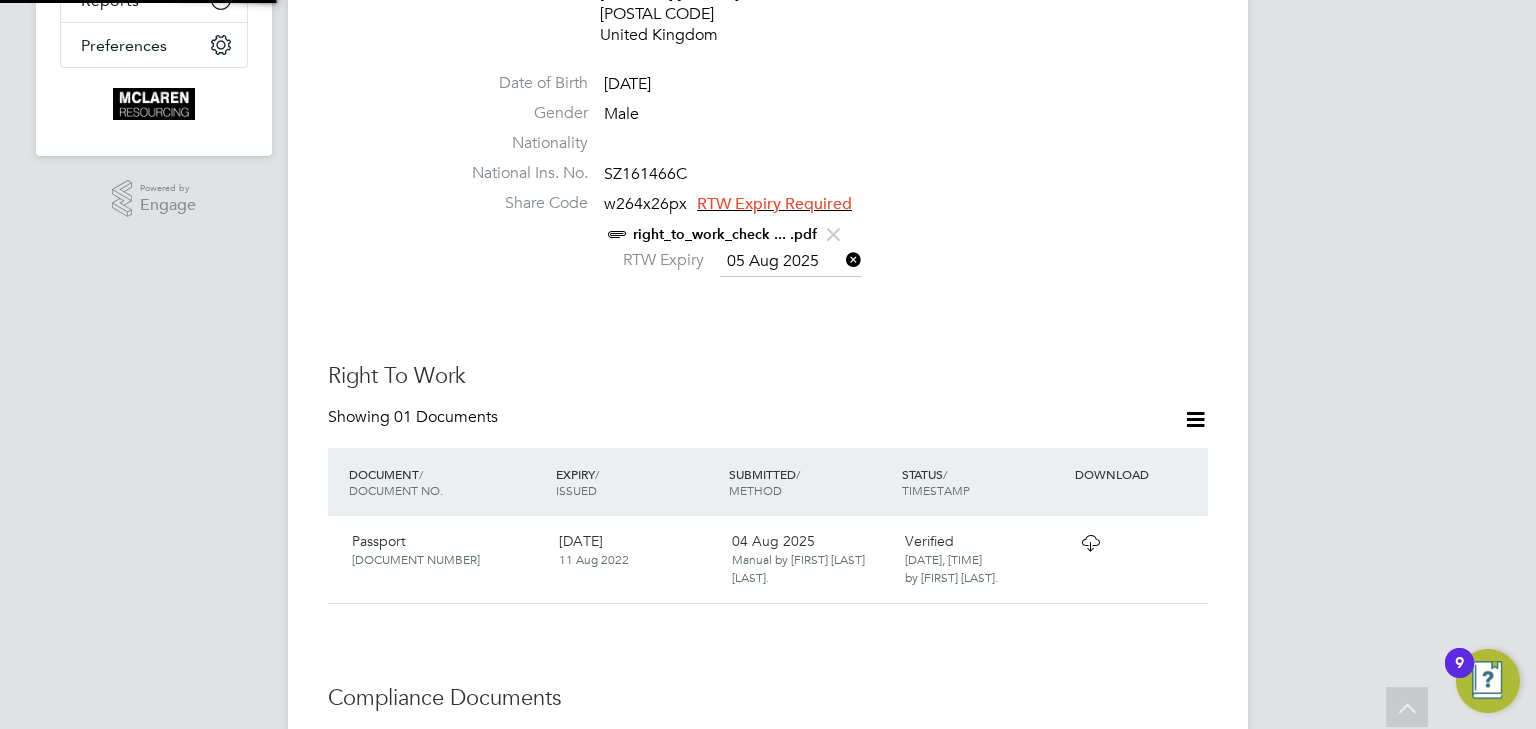 scroll, scrollTop: 10, scrollLeft: 11, axis: both 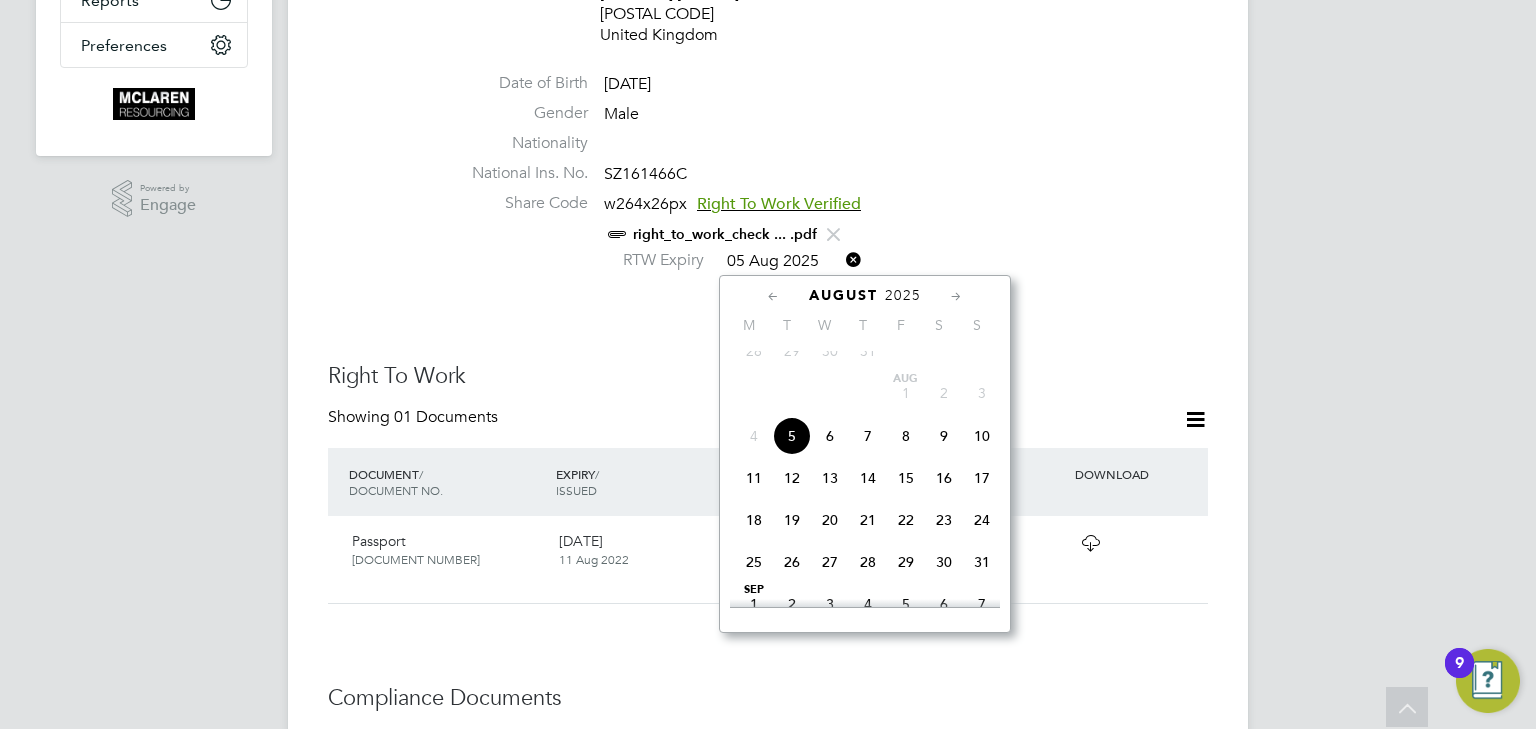 click on "05 Aug 2025" 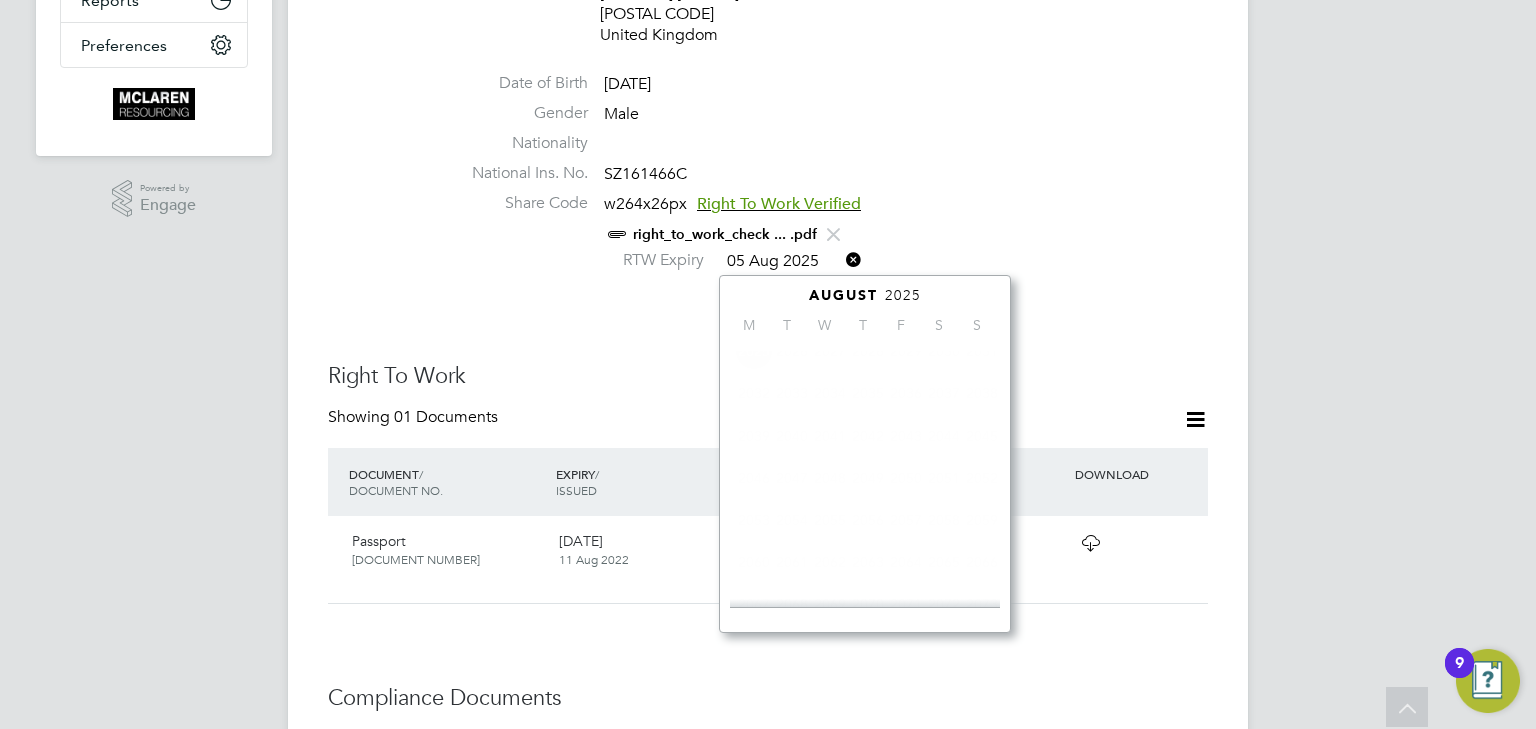 scroll, scrollTop: 535, scrollLeft: 0, axis: vertical 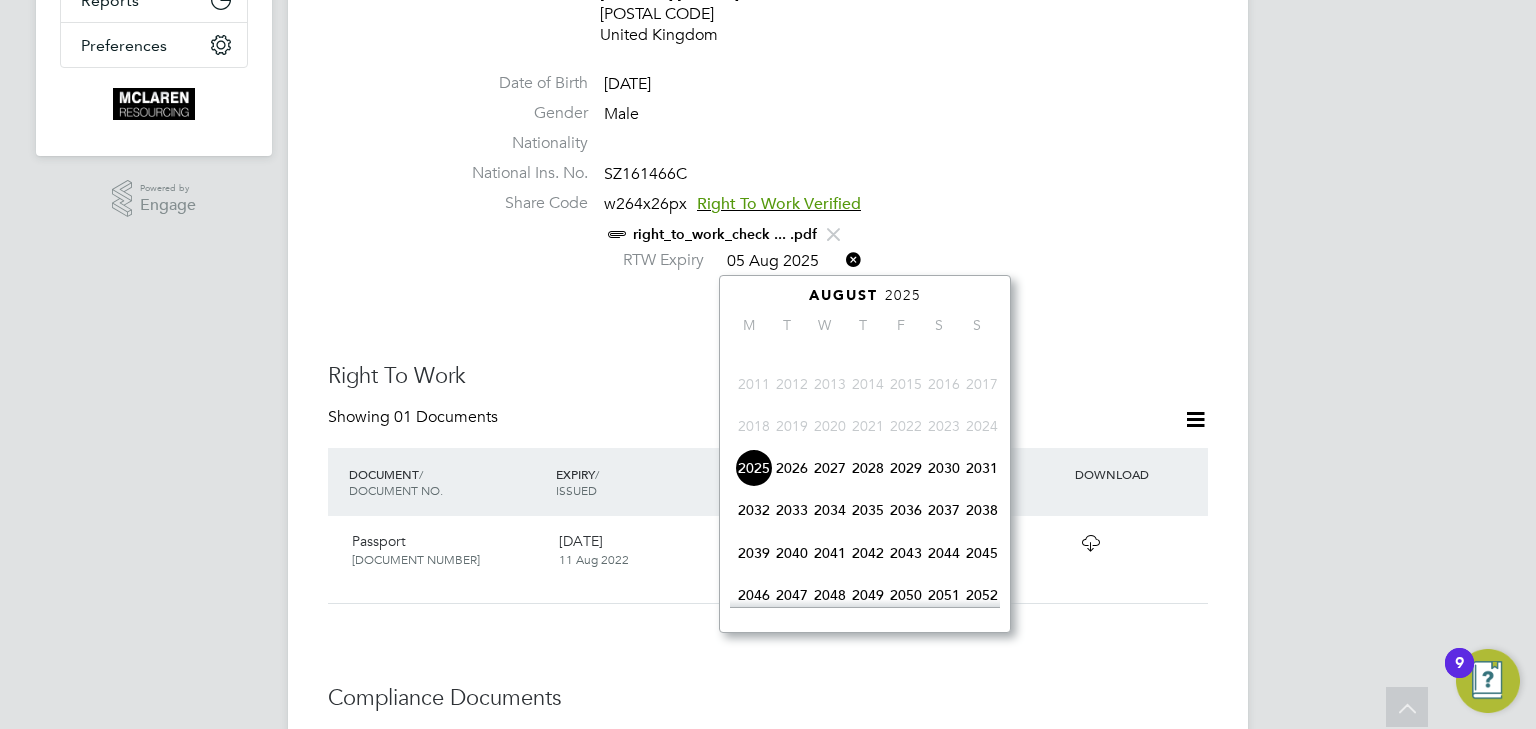 click on "2035" 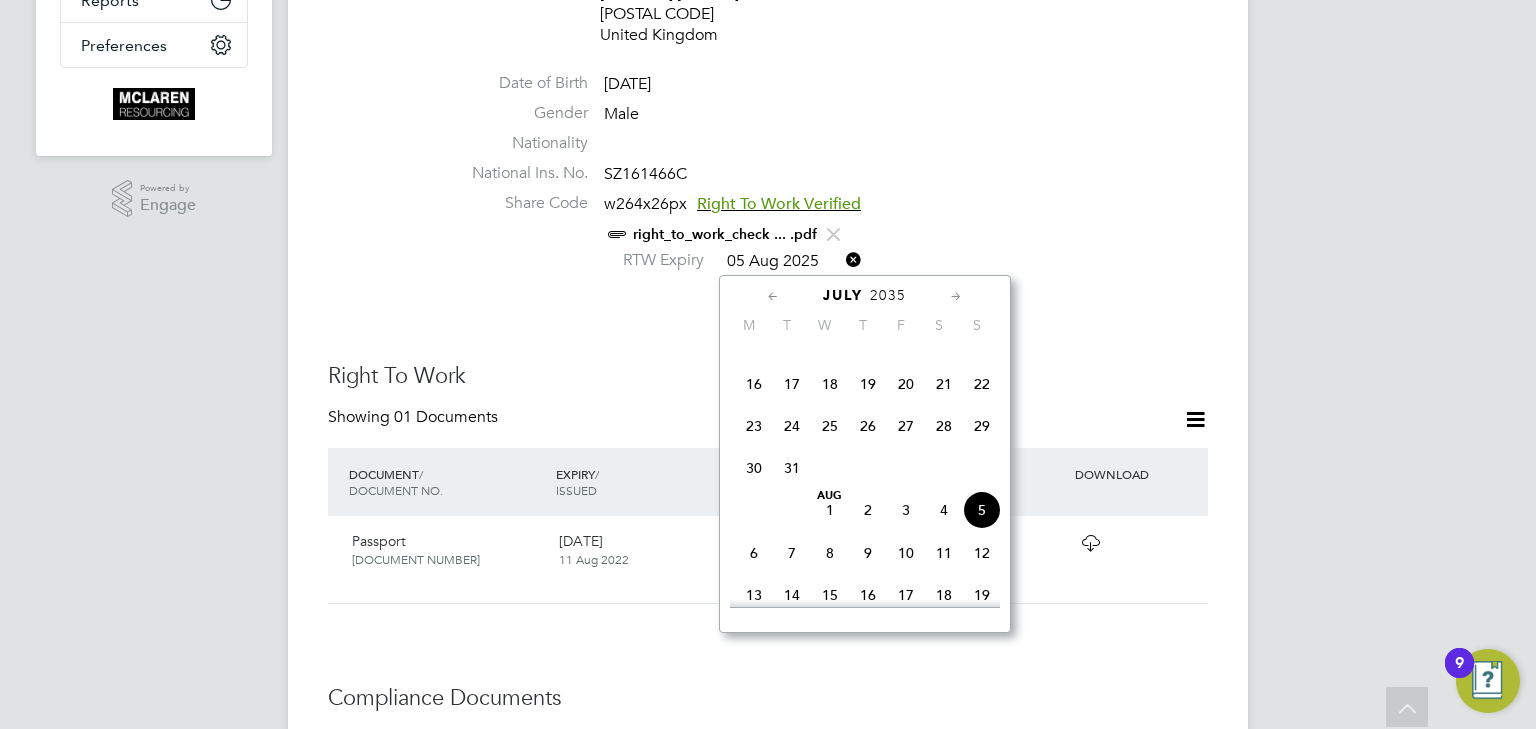 click on "5" 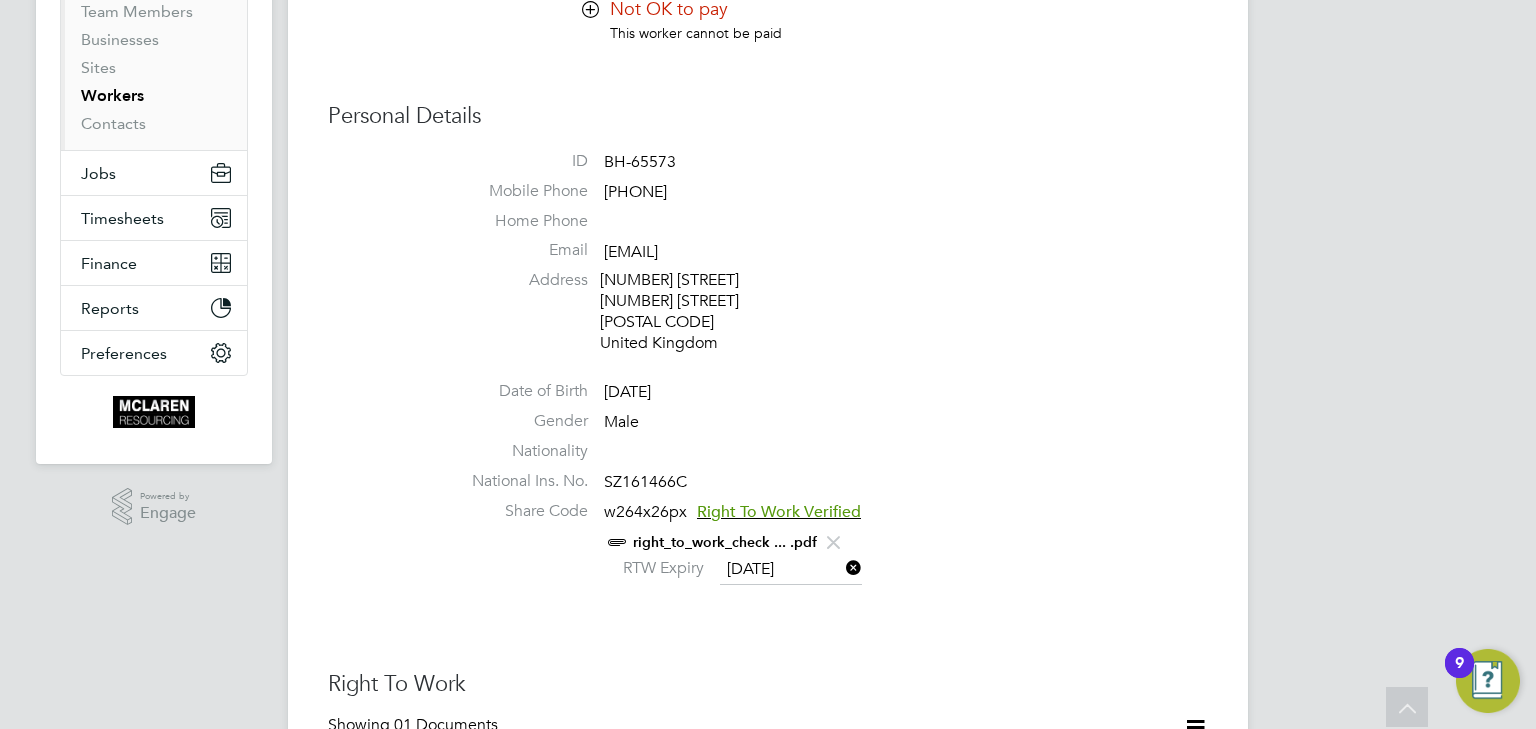 scroll, scrollTop: 80, scrollLeft: 0, axis: vertical 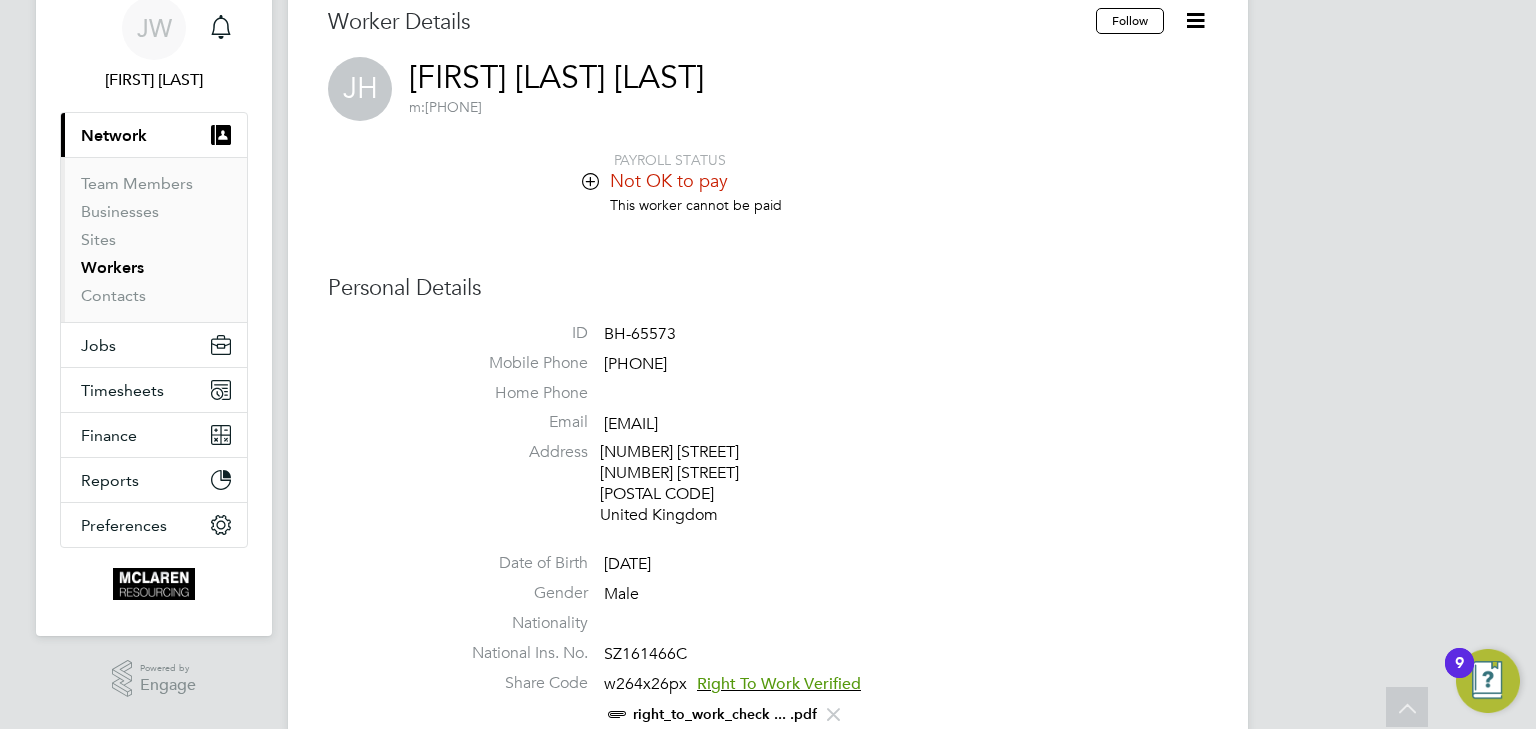 click 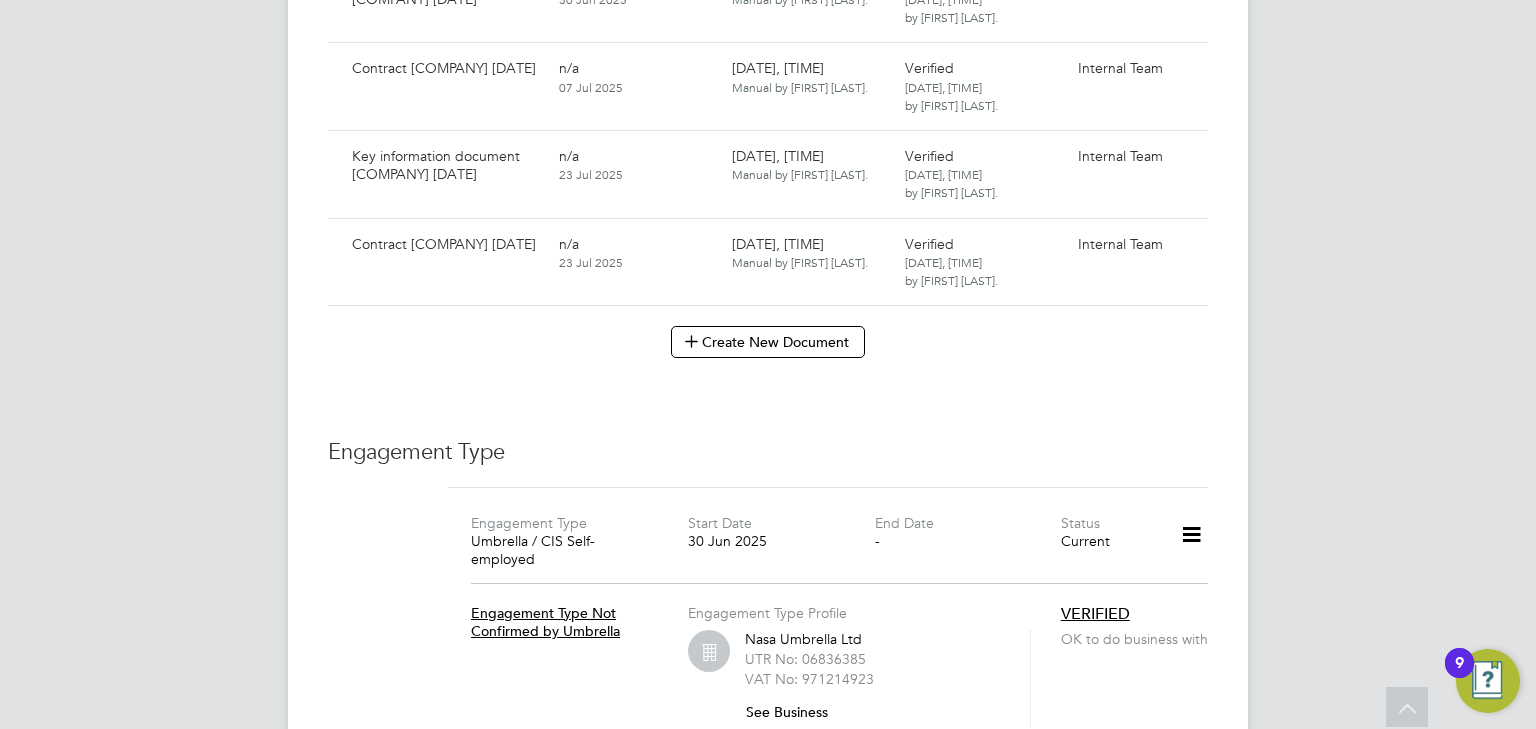 scroll, scrollTop: 2240, scrollLeft: 0, axis: vertical 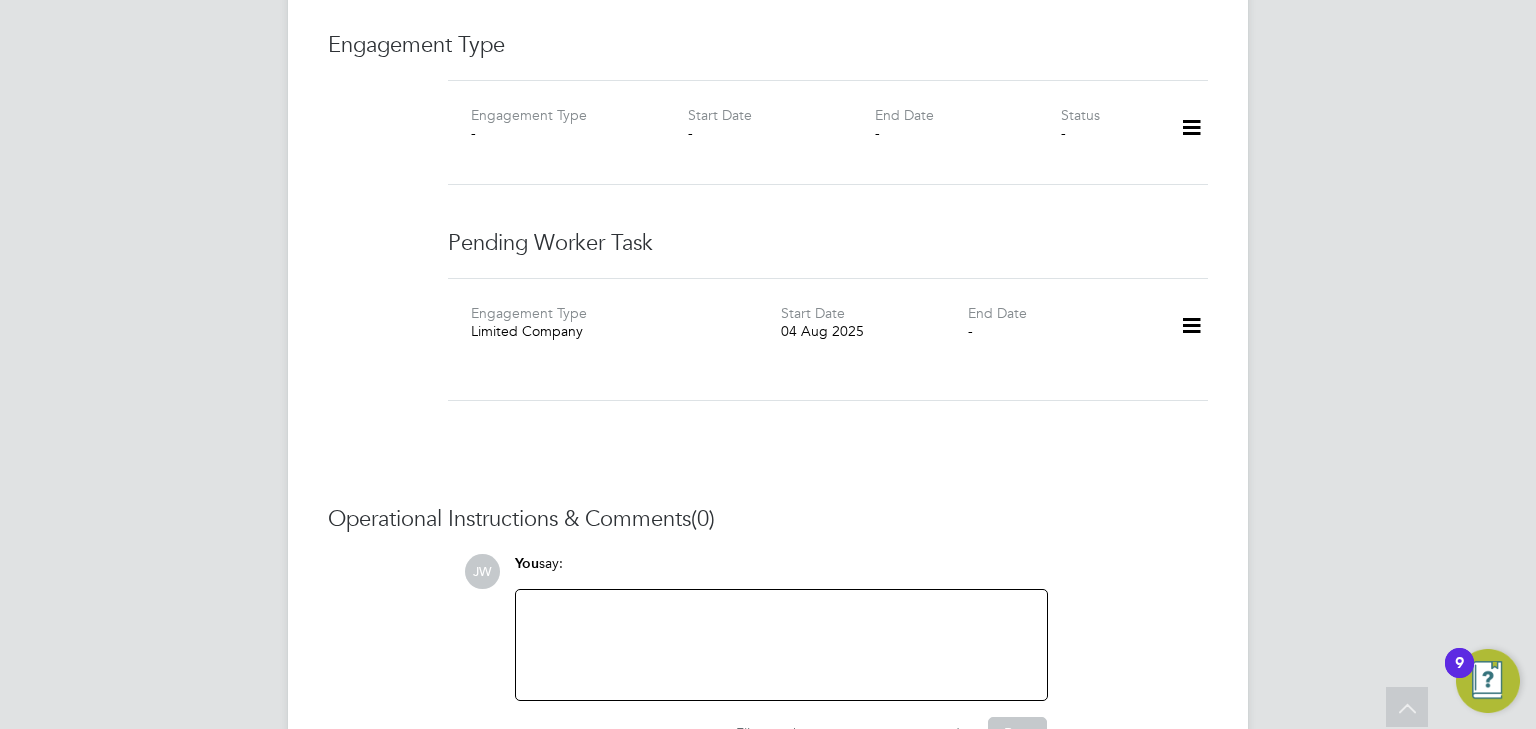 click 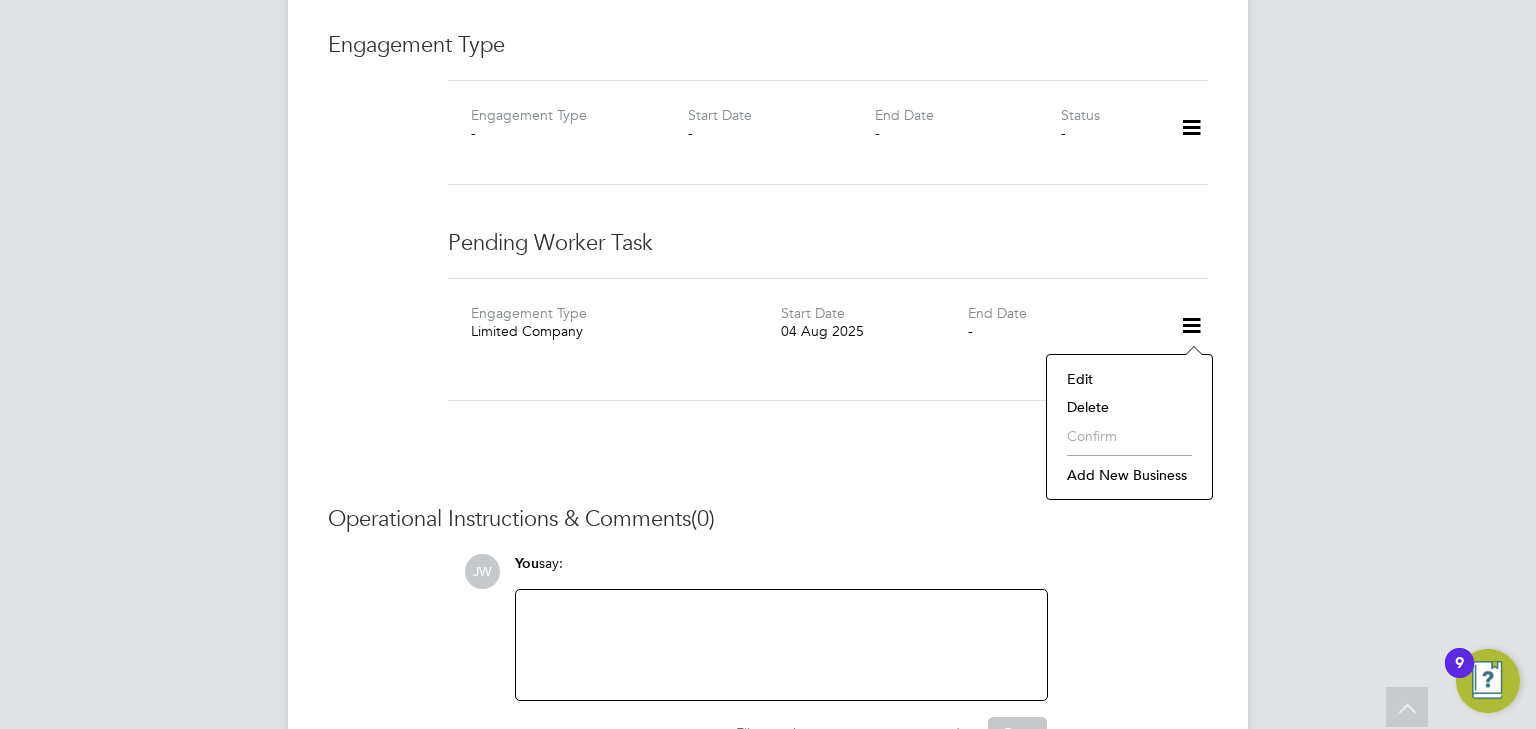click on "Delete" 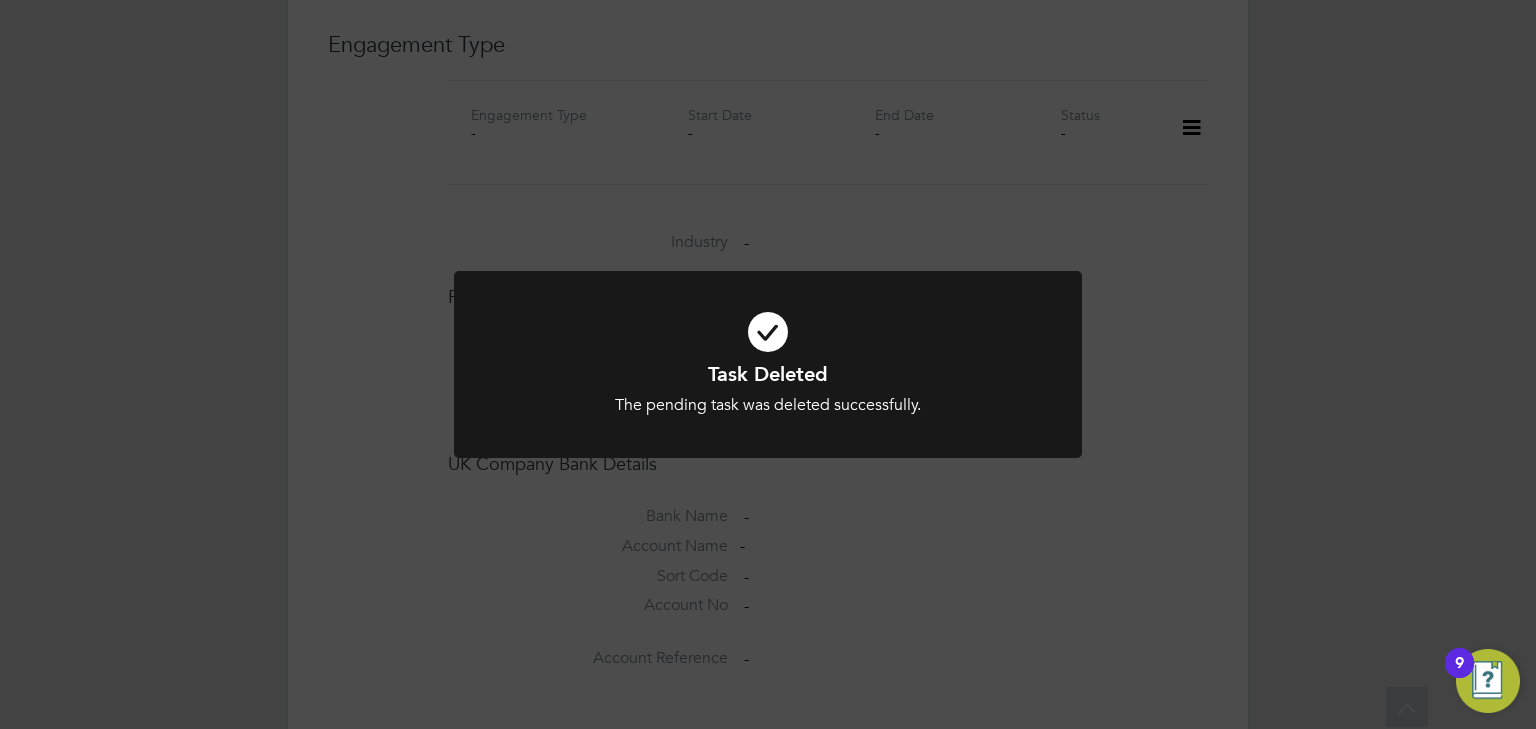 click on "Task Deleted The pending task was deleted successfully. Cancel Okay" 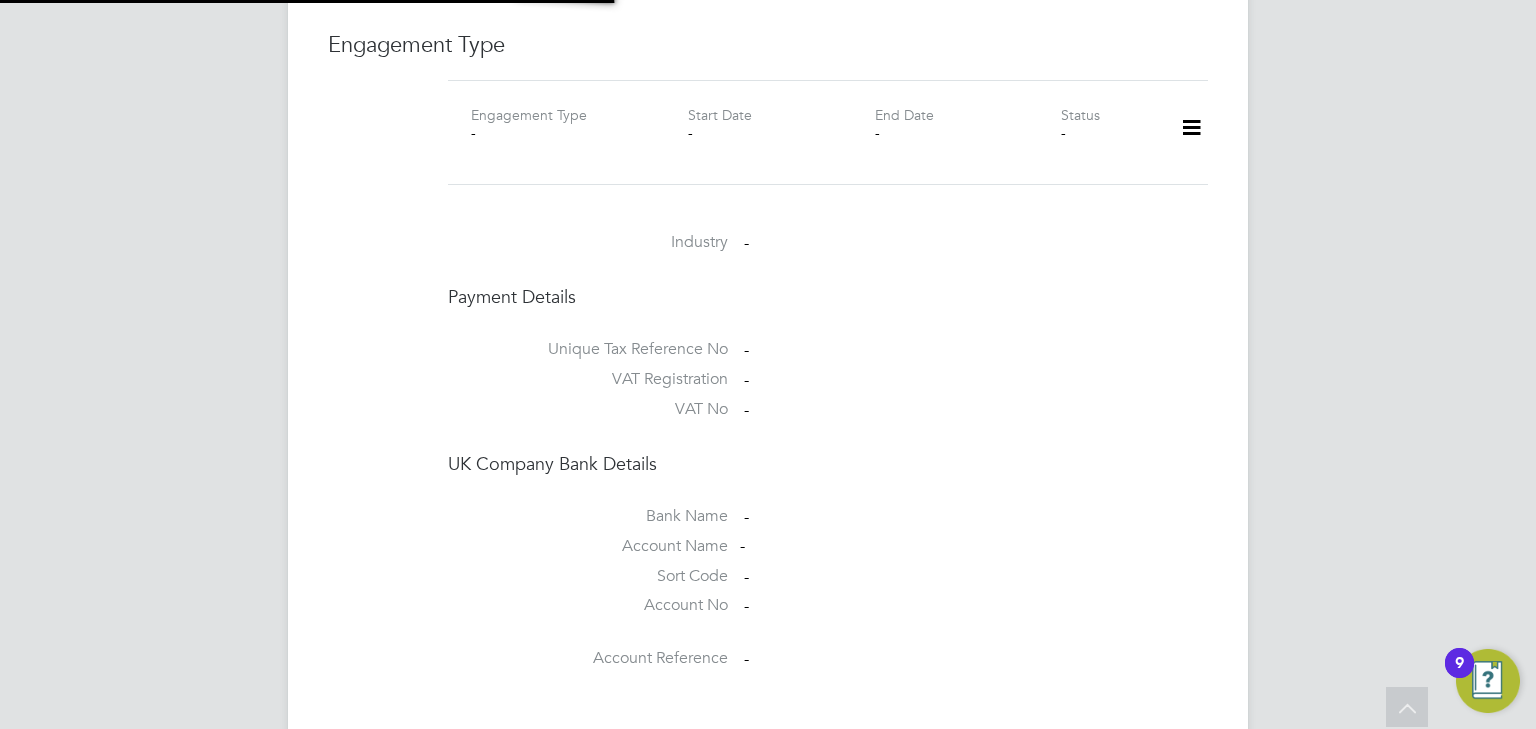 scroll, scrollTop: 1736, scrollLeft: 0, axis: vertical 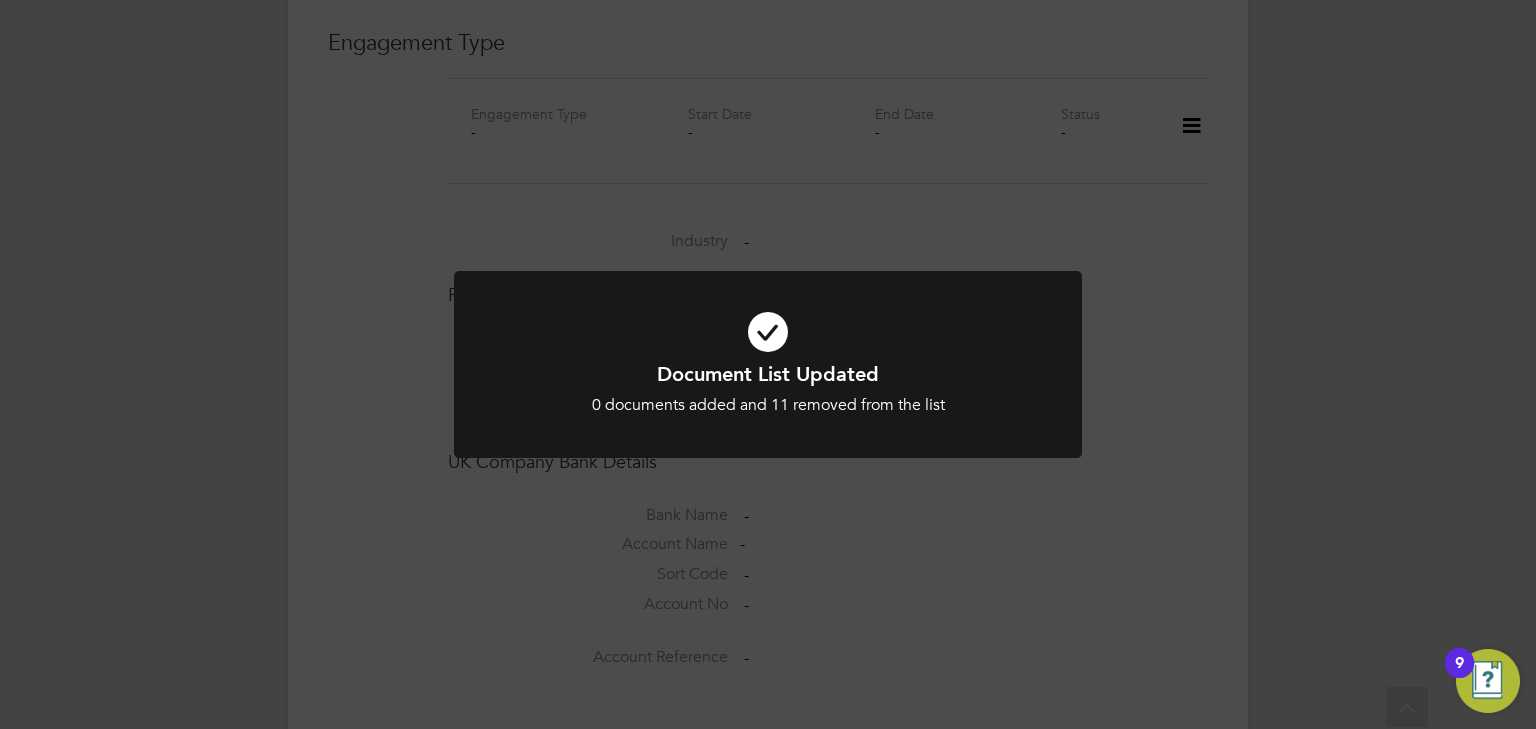 click on "Document List Updated 0 documents added and 11 removed from the list Cancel Okay" 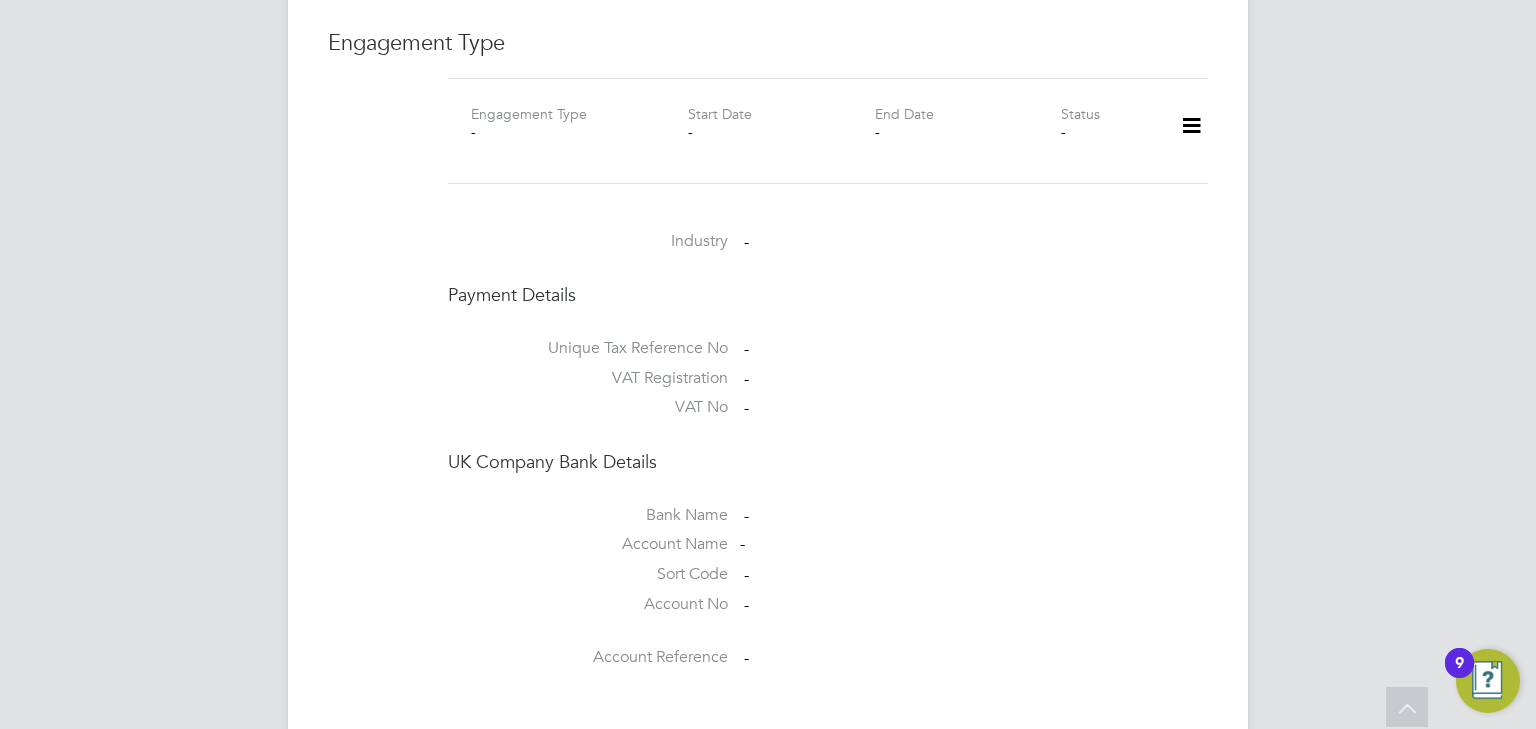 click 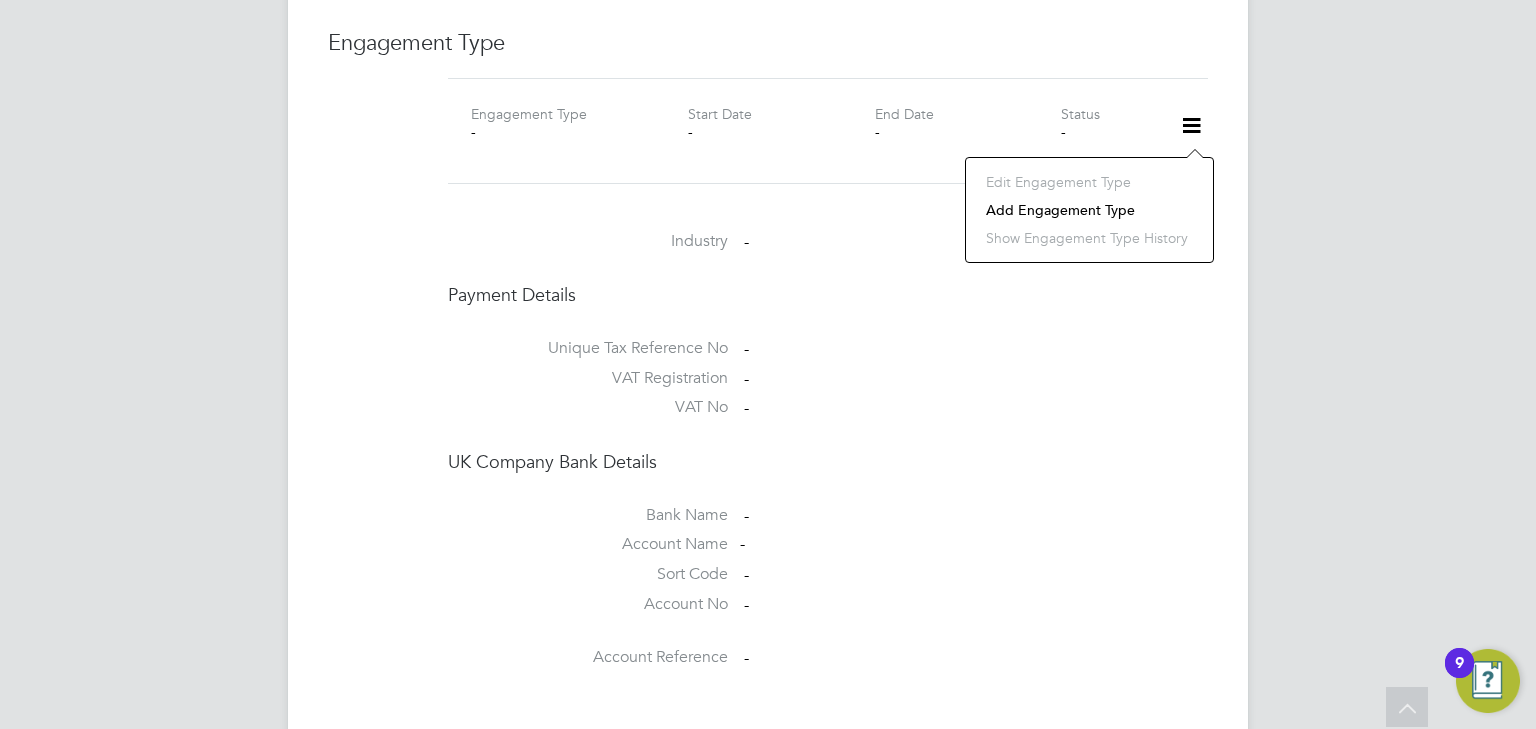 click on "Add Engagement Type" 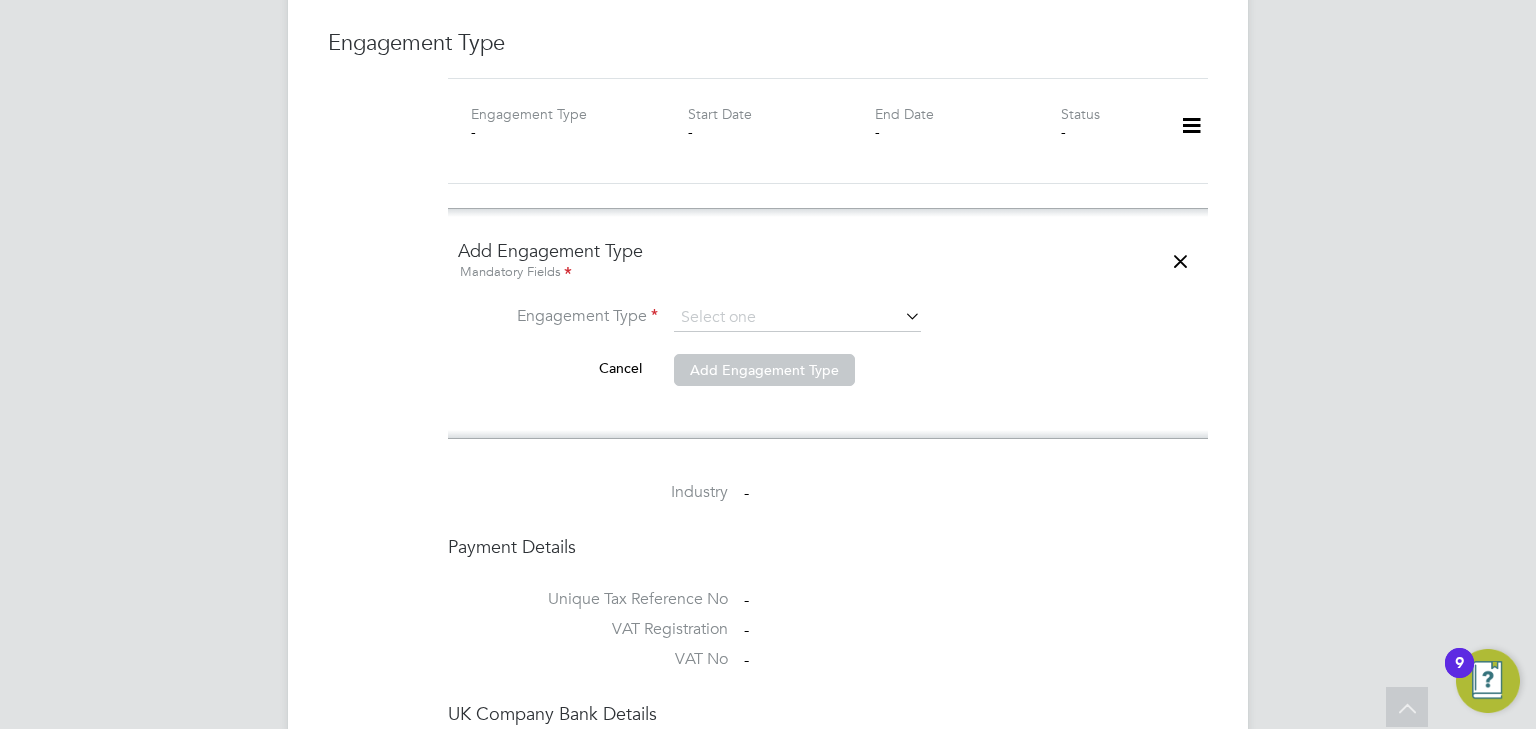 click 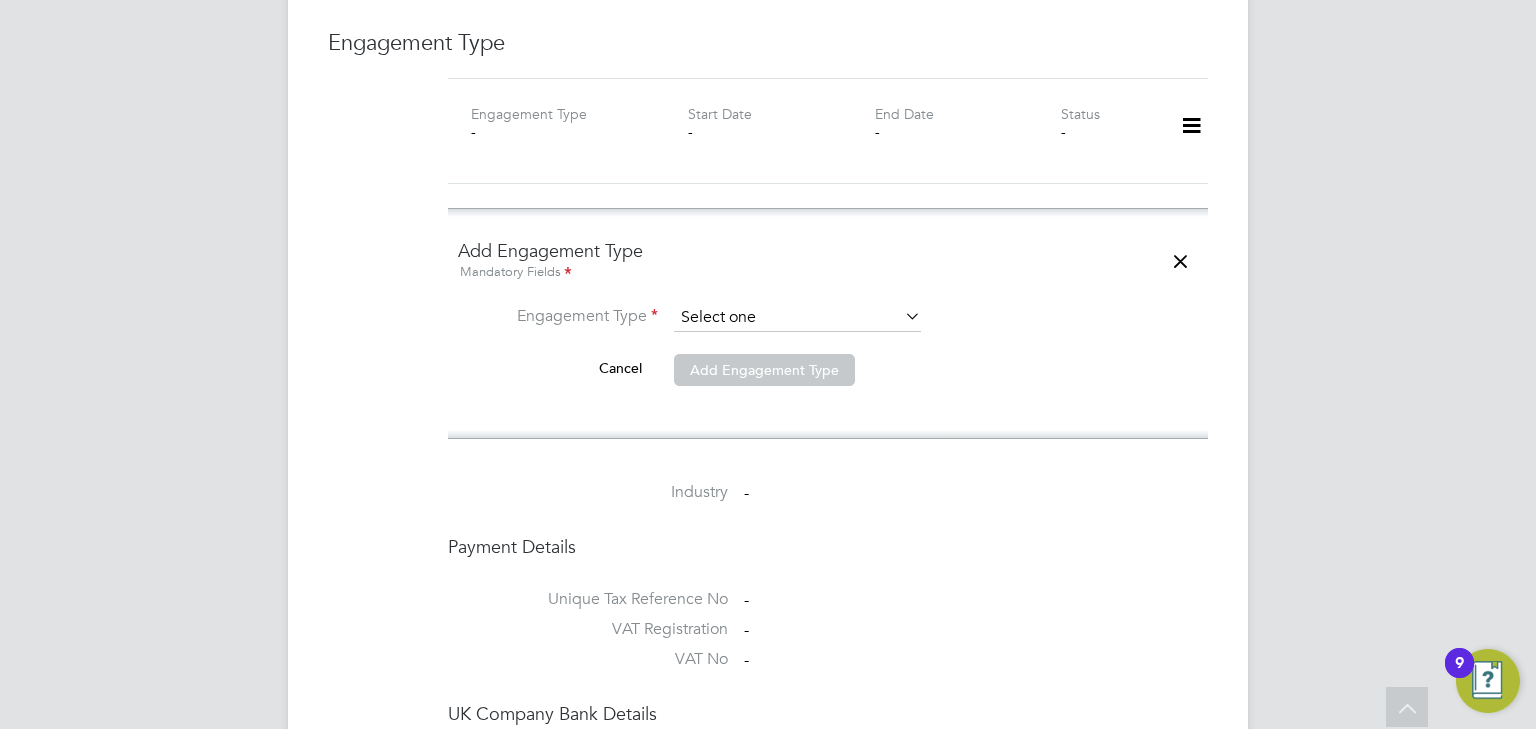 click 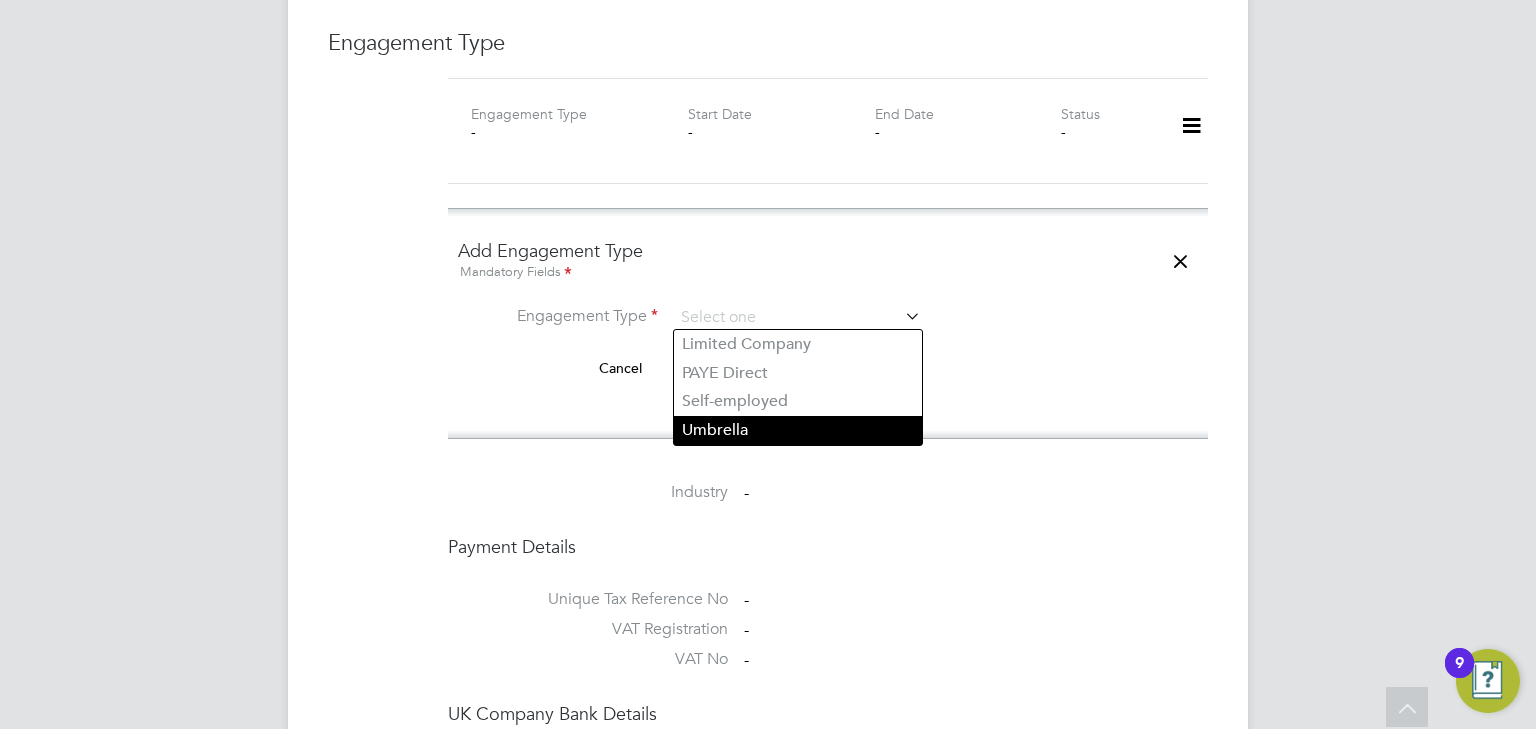 click on "Umbrella" 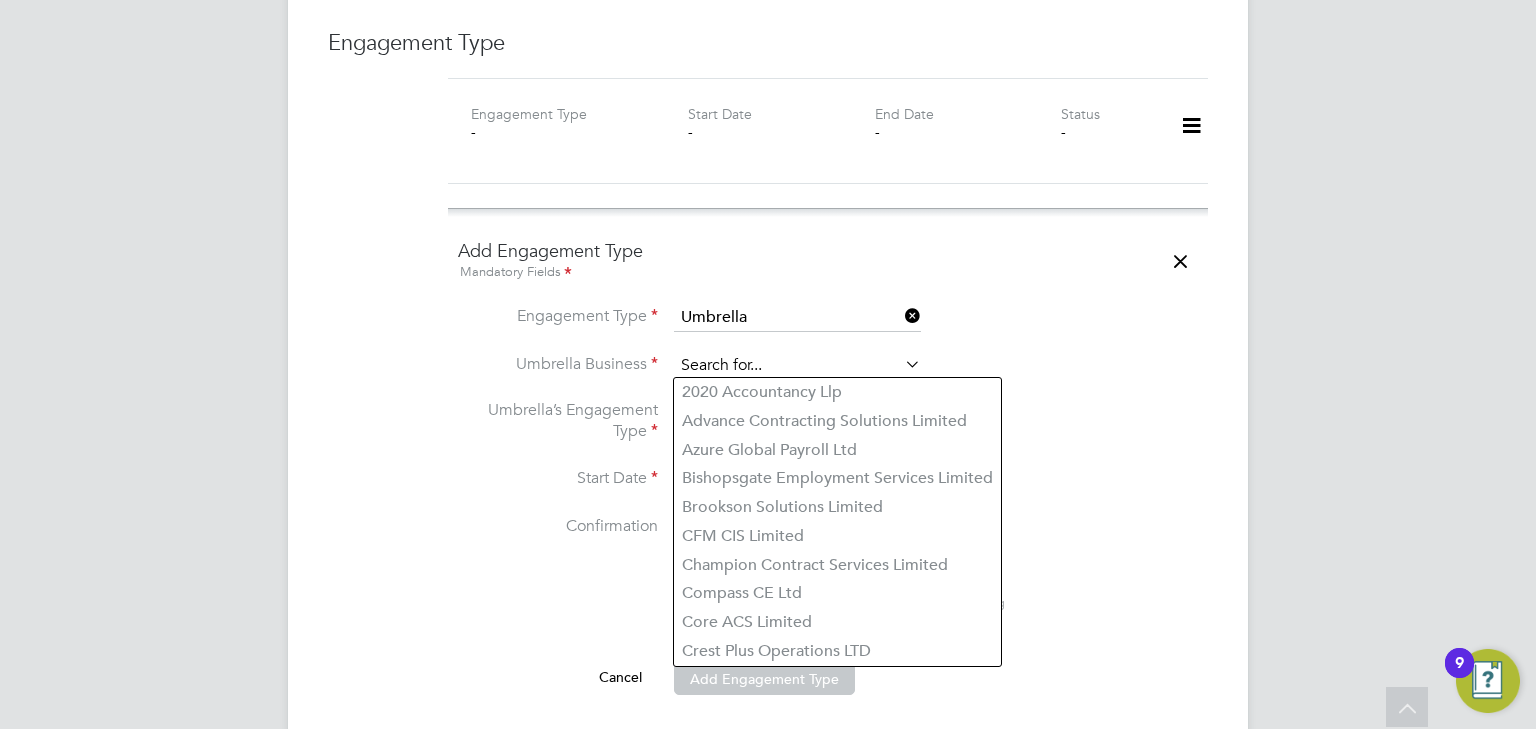 click 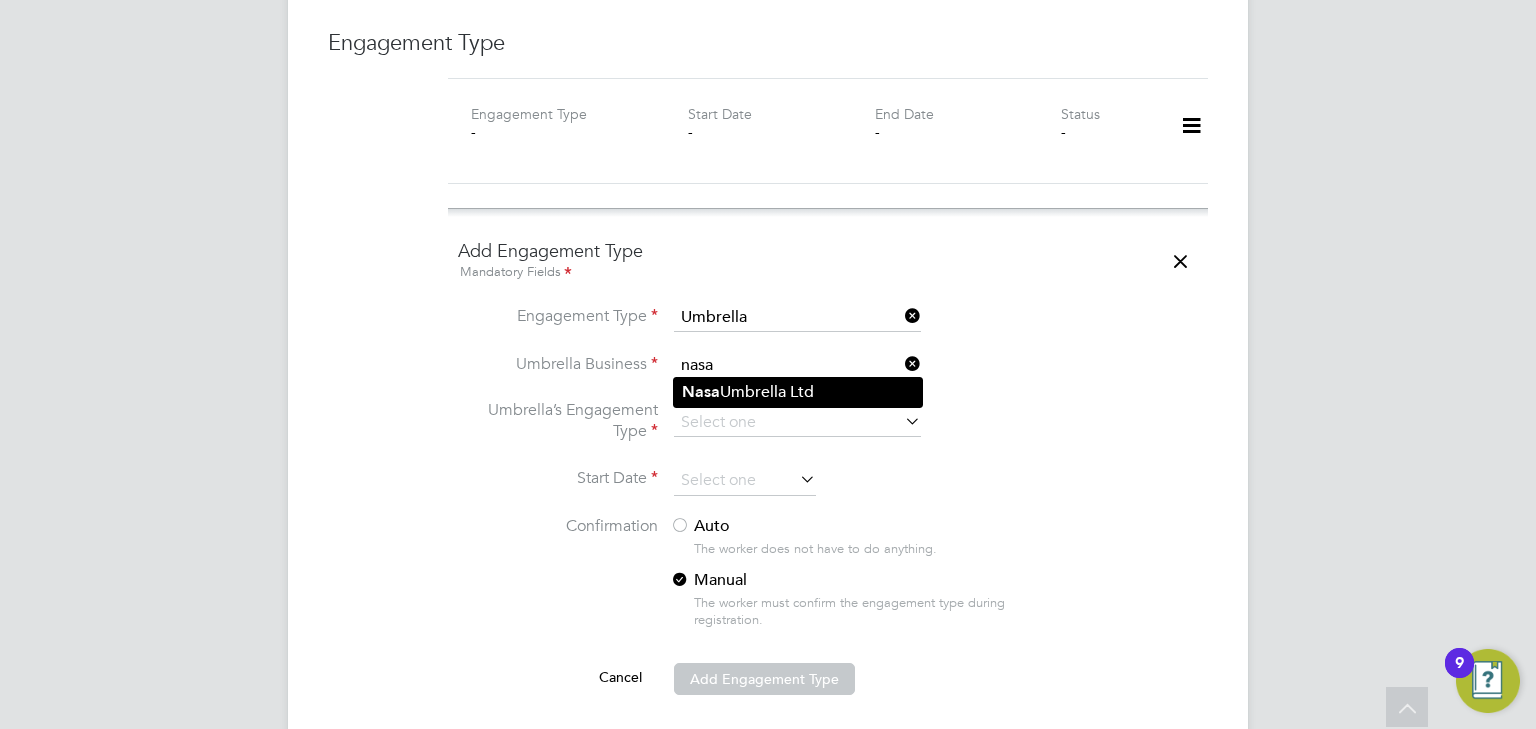 click on "Nasa  Umbrella Ltd" 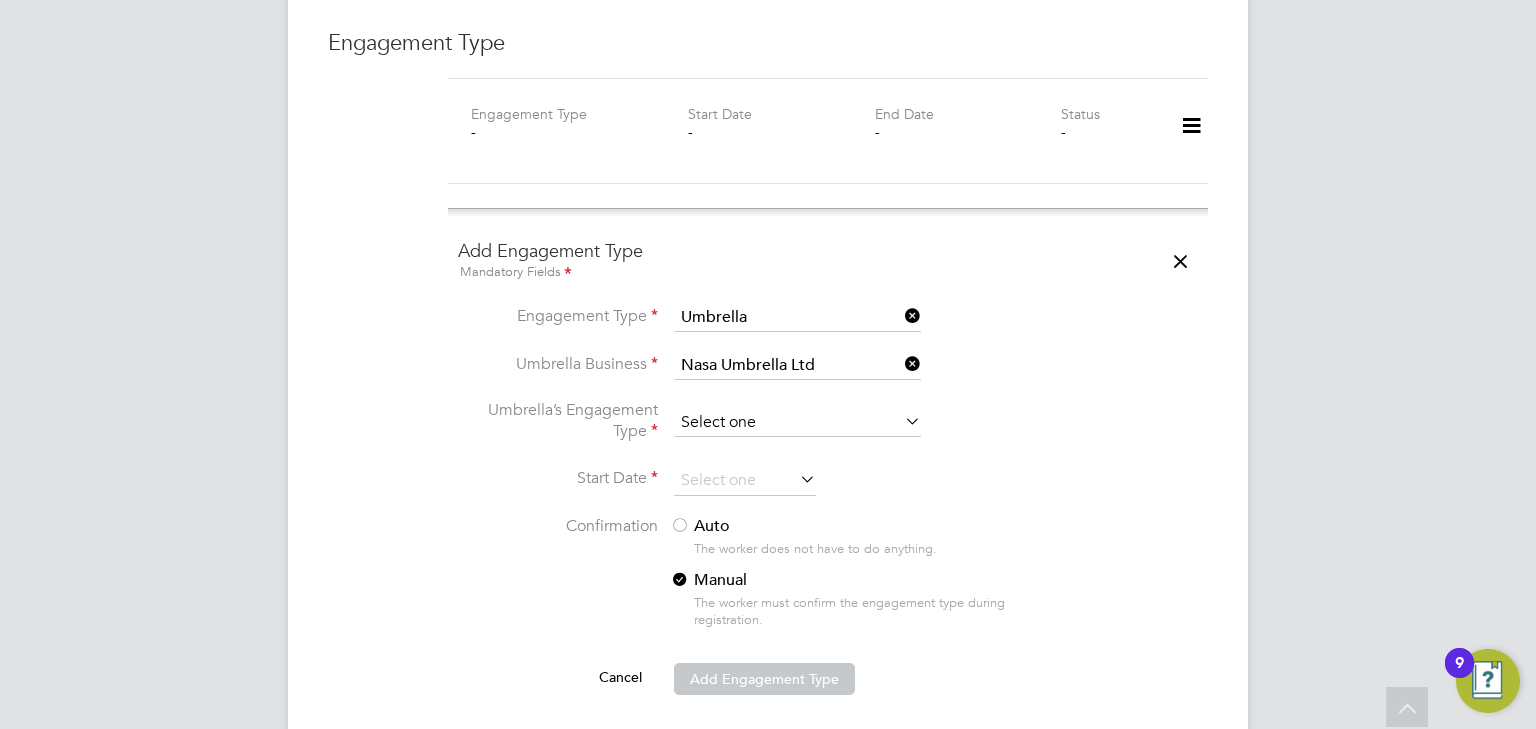 click 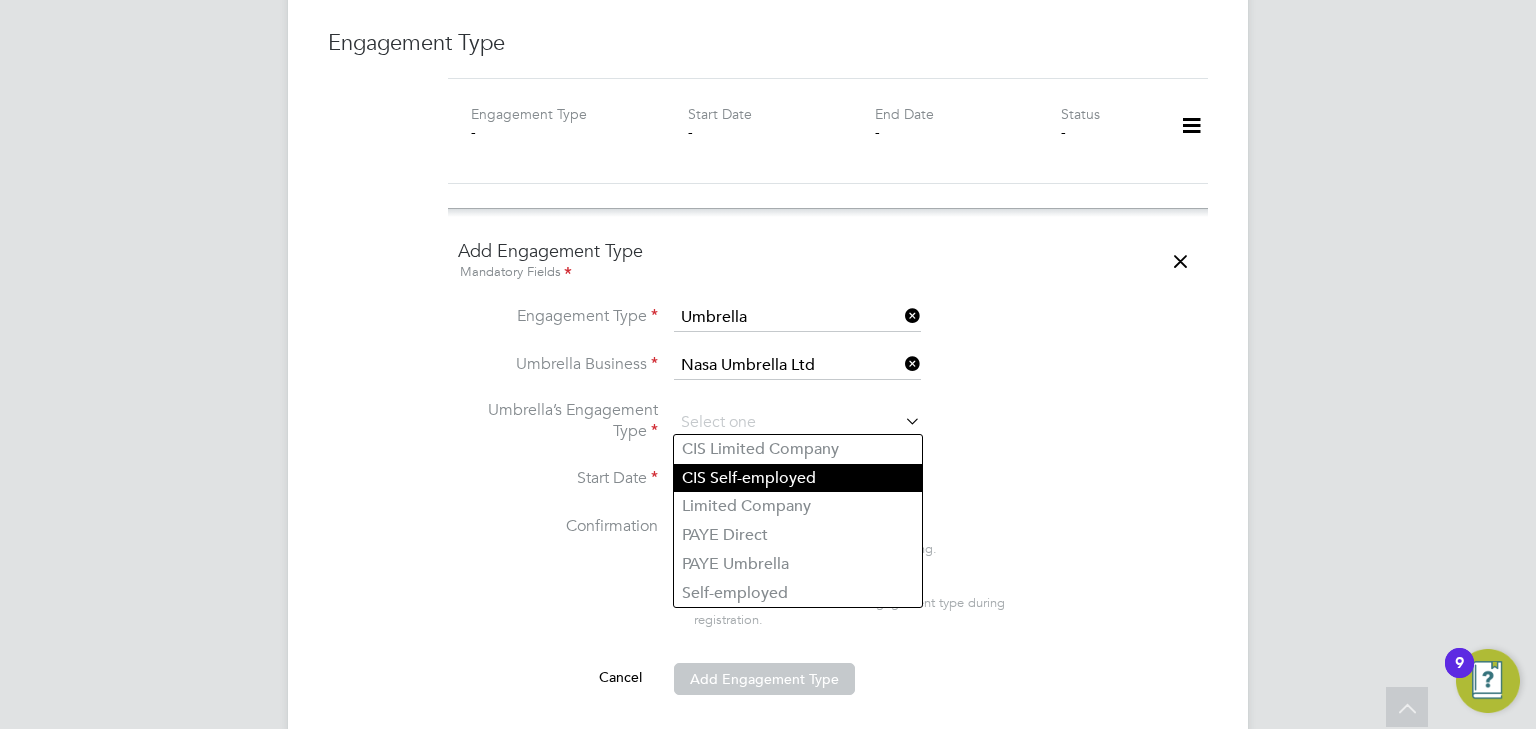 click on "CIS Self-employed" 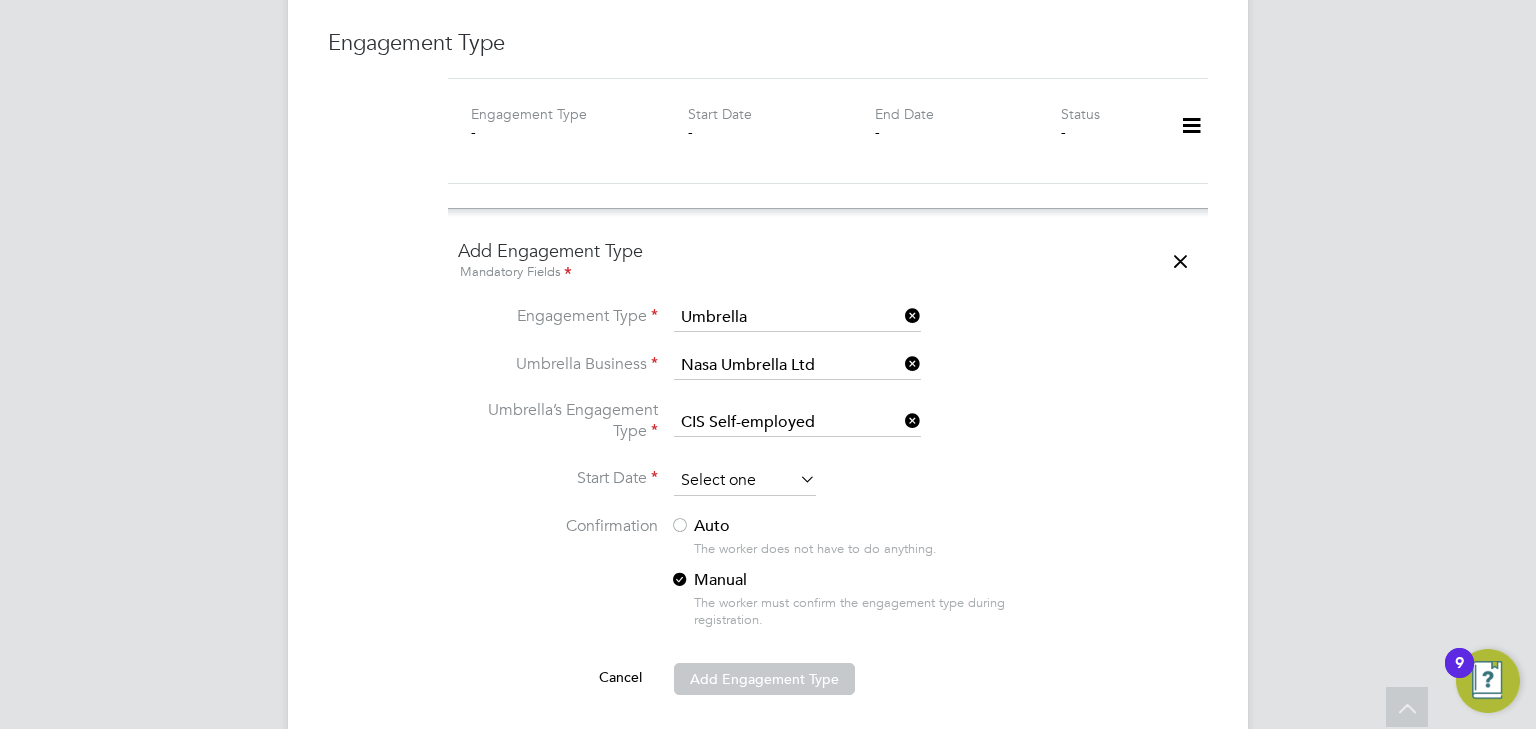 click 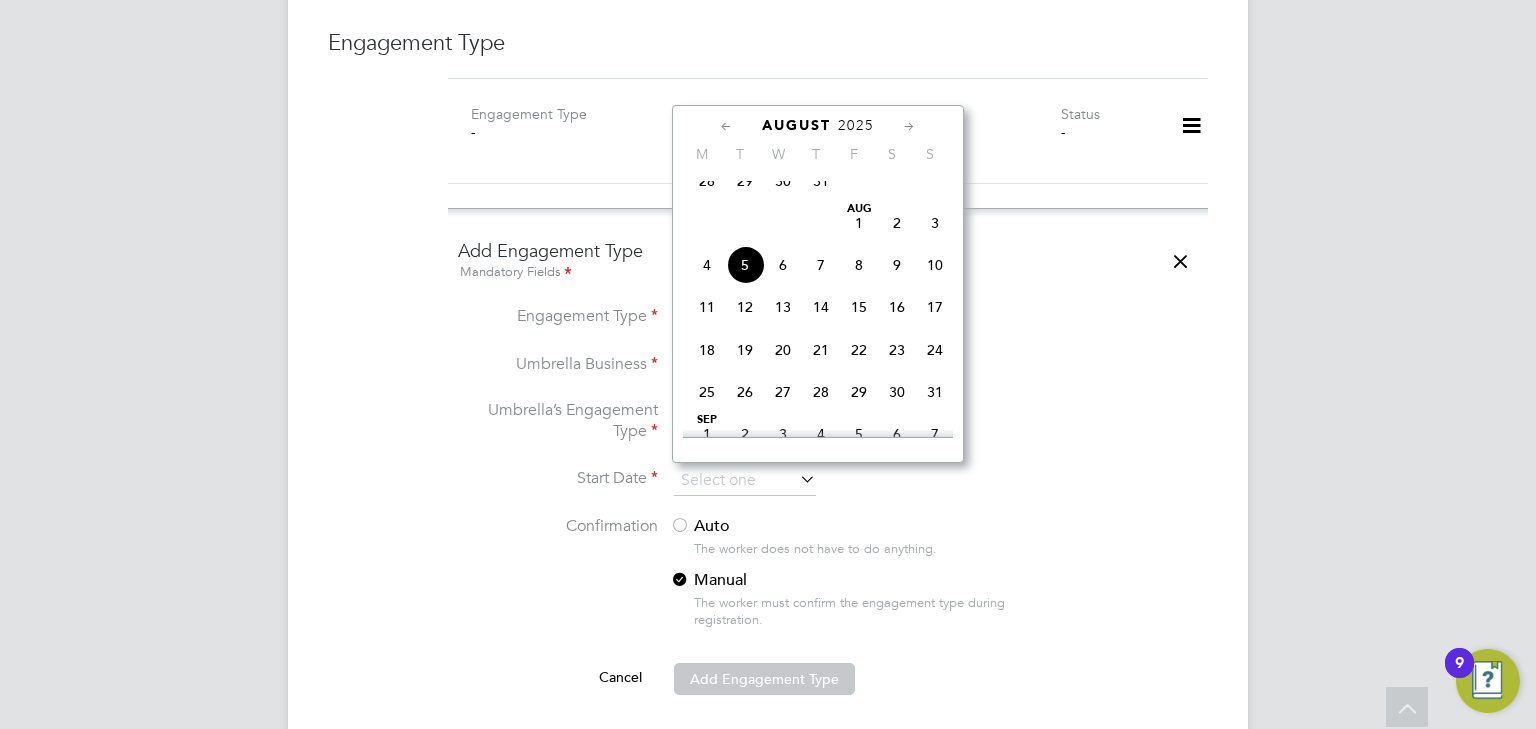click on "4" 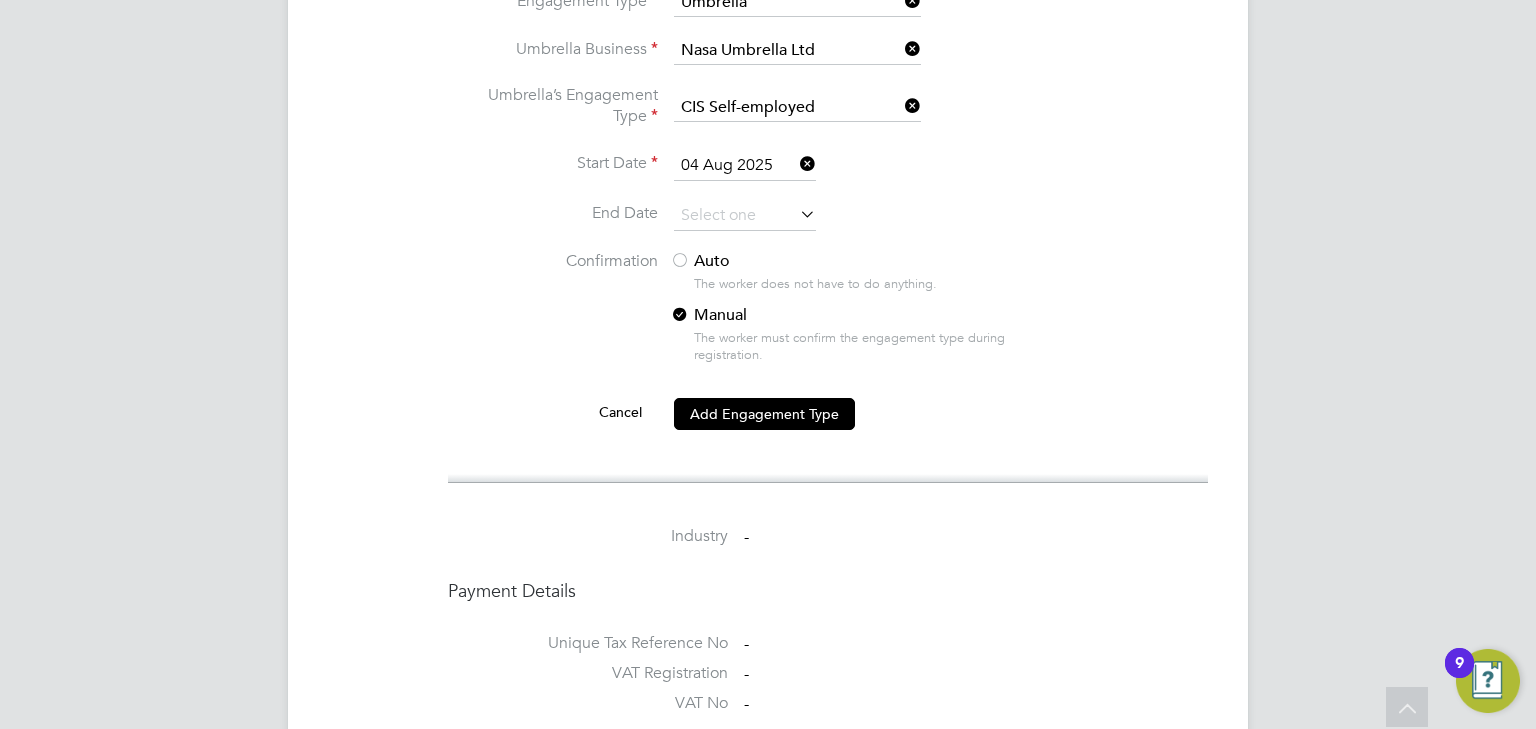 scroll, scrollTop: 2056, scrollLeft: 0, axis: vertical 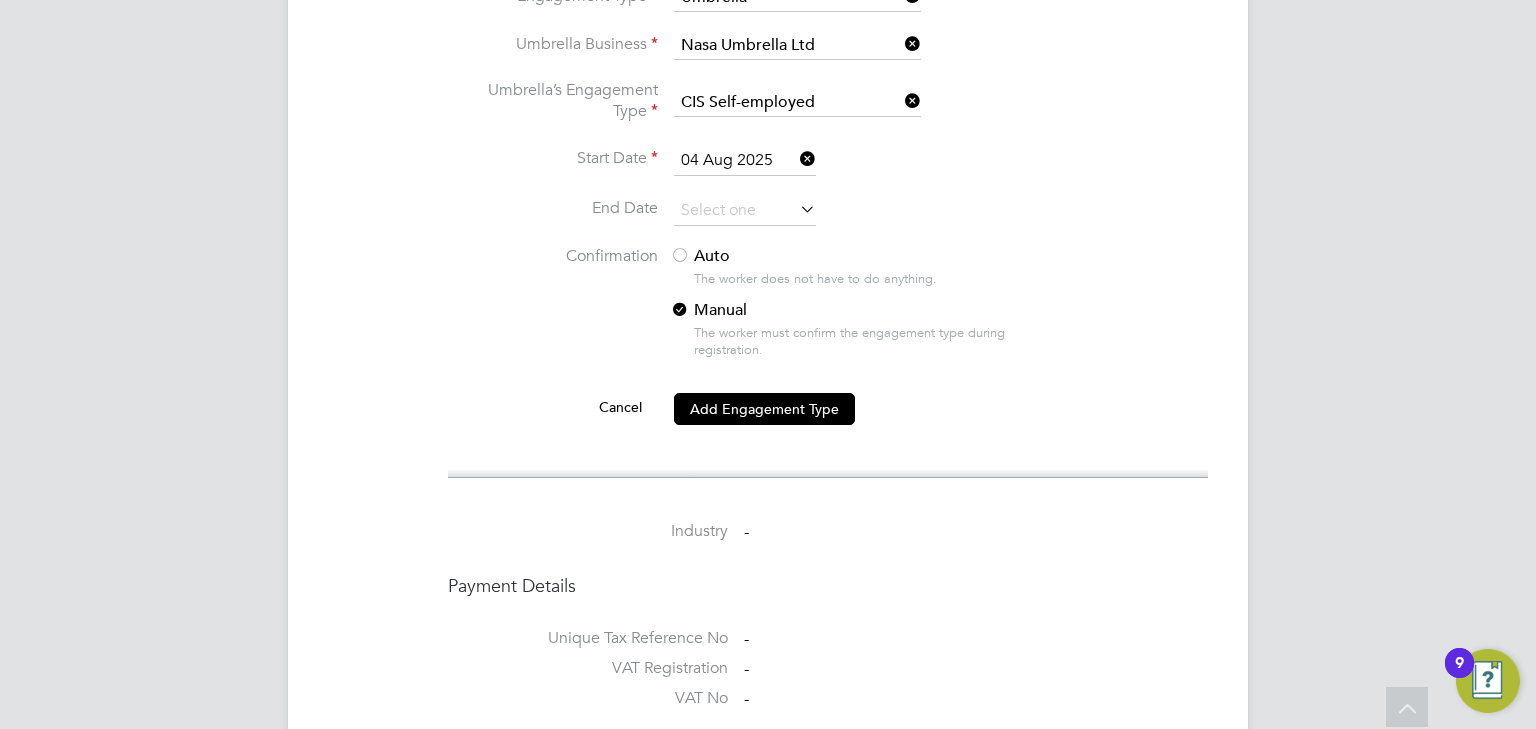 click 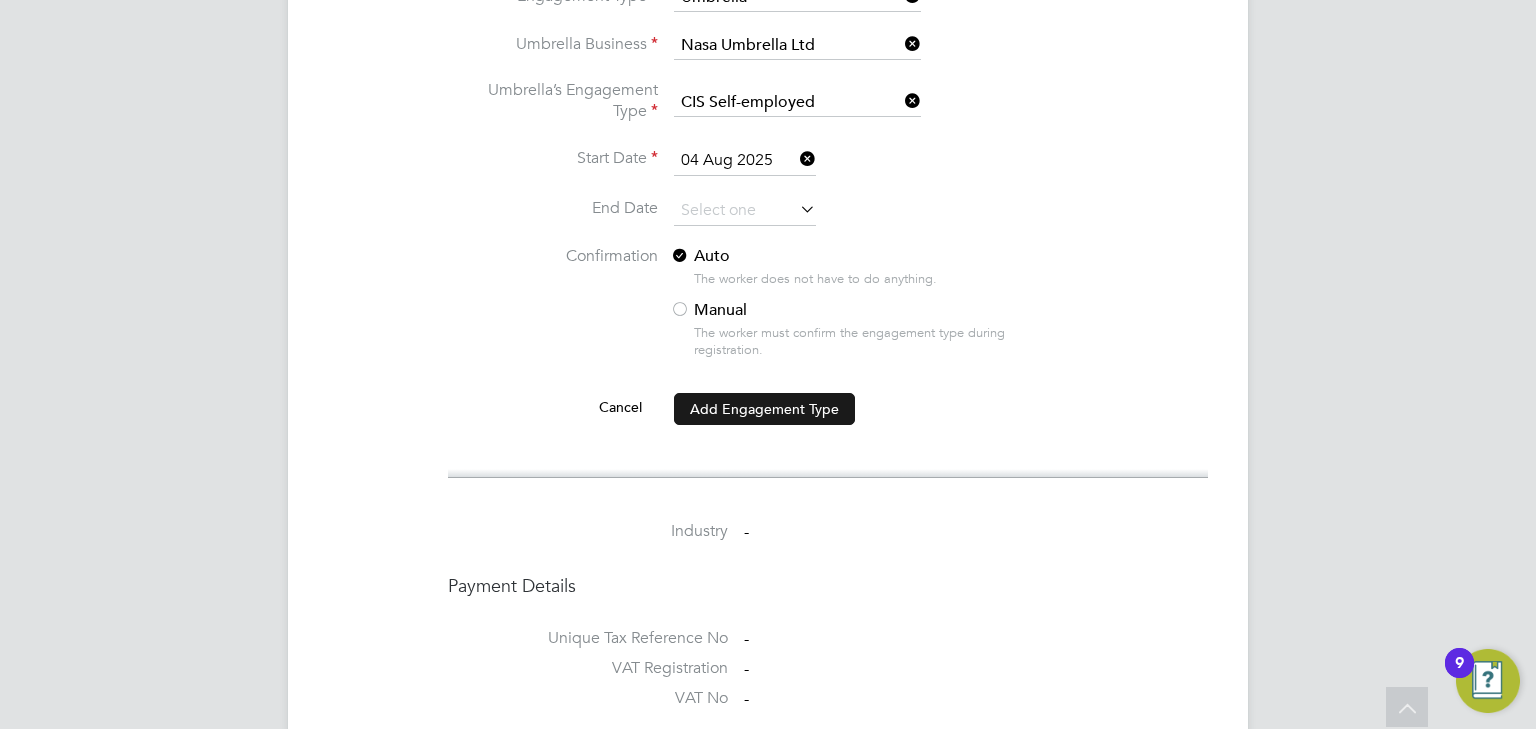 click on "Add Engagement Type" 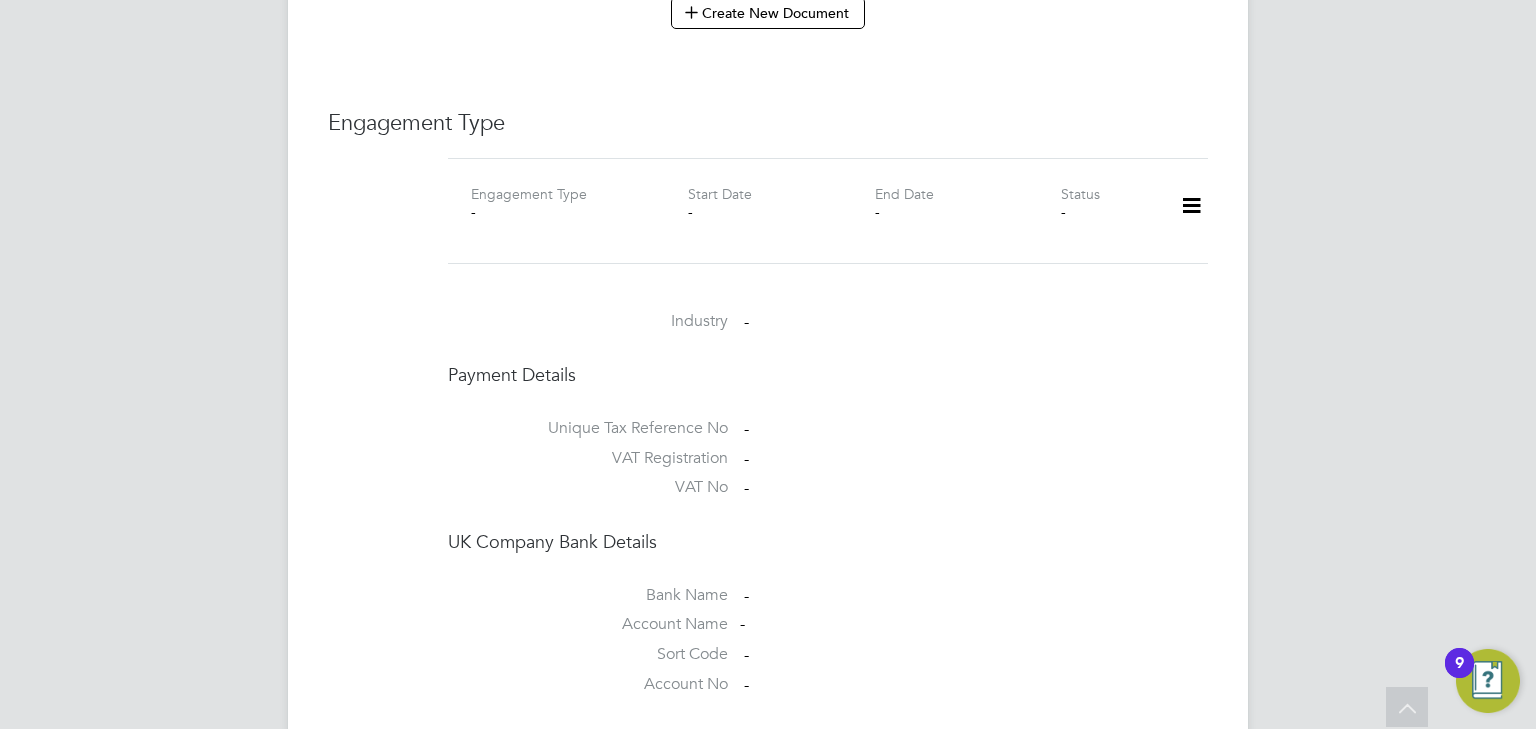 scroll, scrollTop: 1576, scrollLeft: 0, axis: vertical 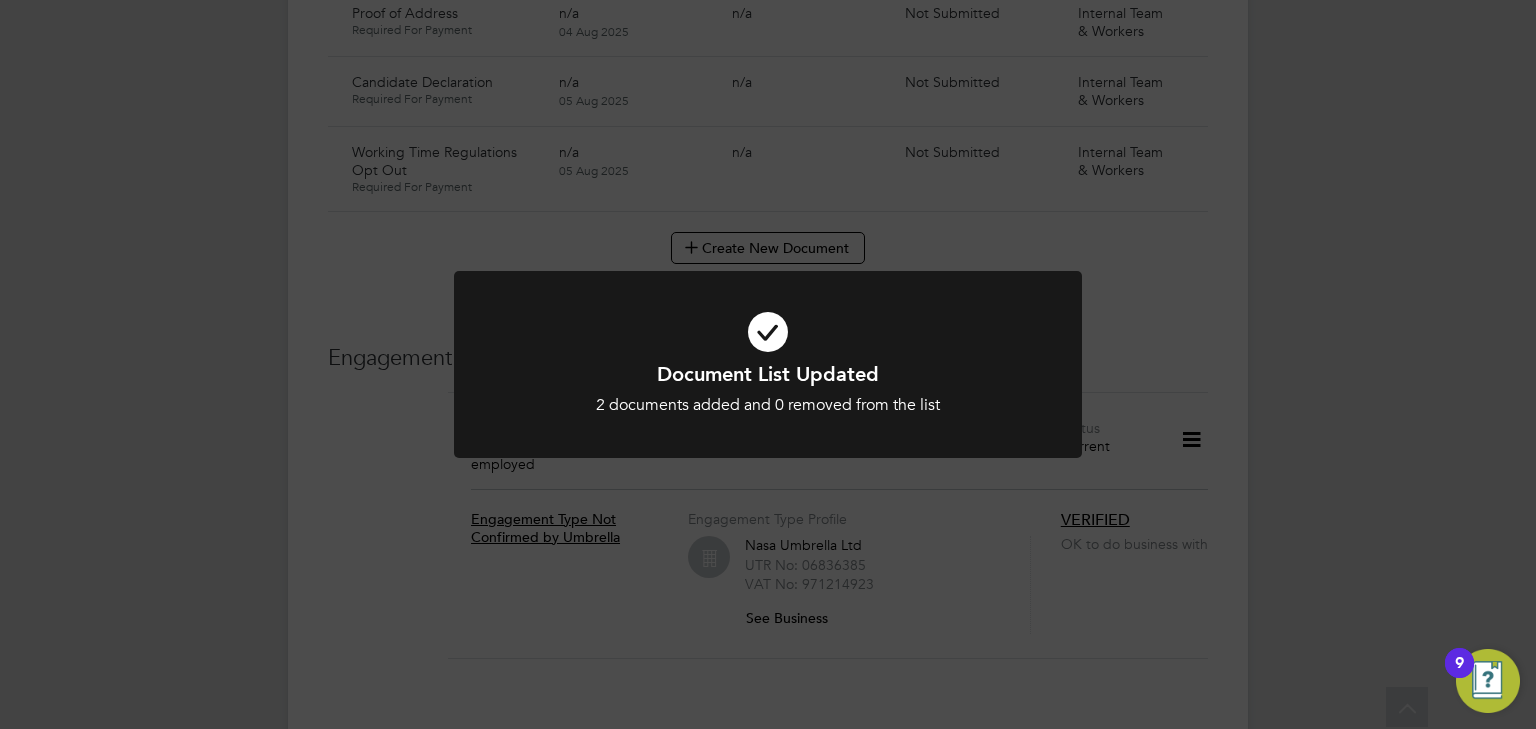click on "Document List Updated 2 documents added and 0 removed from the list Cancel Okay" 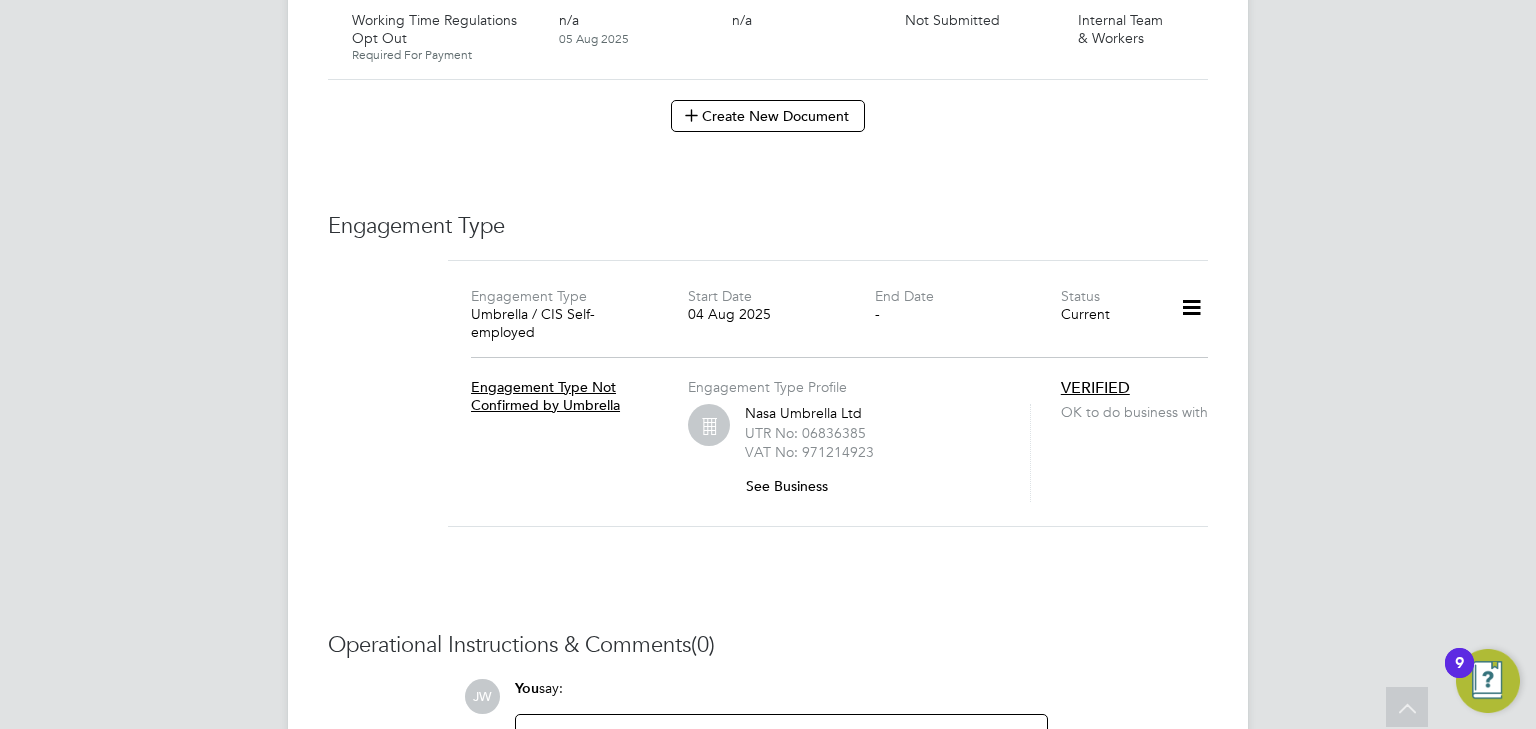 scroll, scrollTop: 1520, scrollLeft: 0, axis: vertical 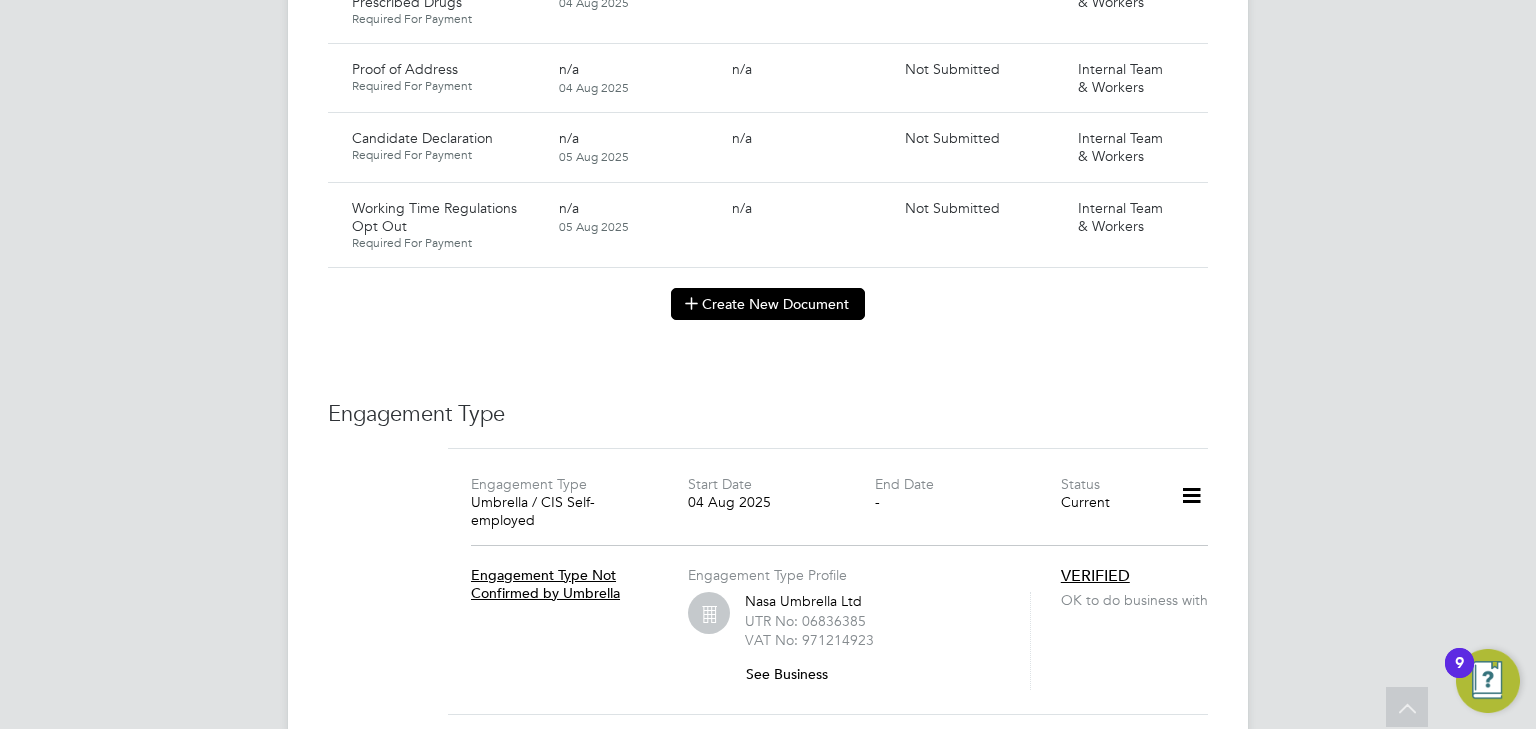 click on "Create New Document" 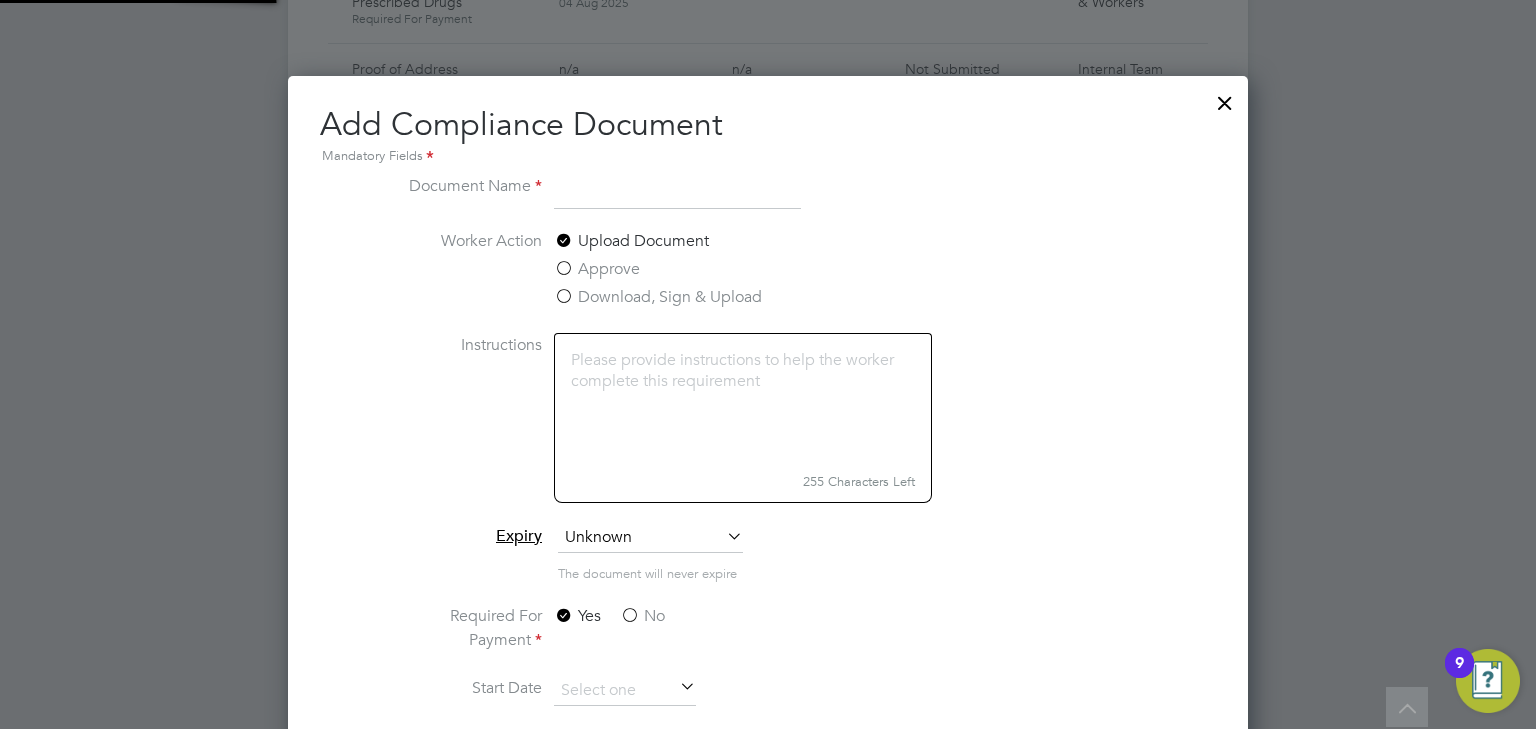 scroll, scrollTop: 9, scrollLeft: 10, axis: both 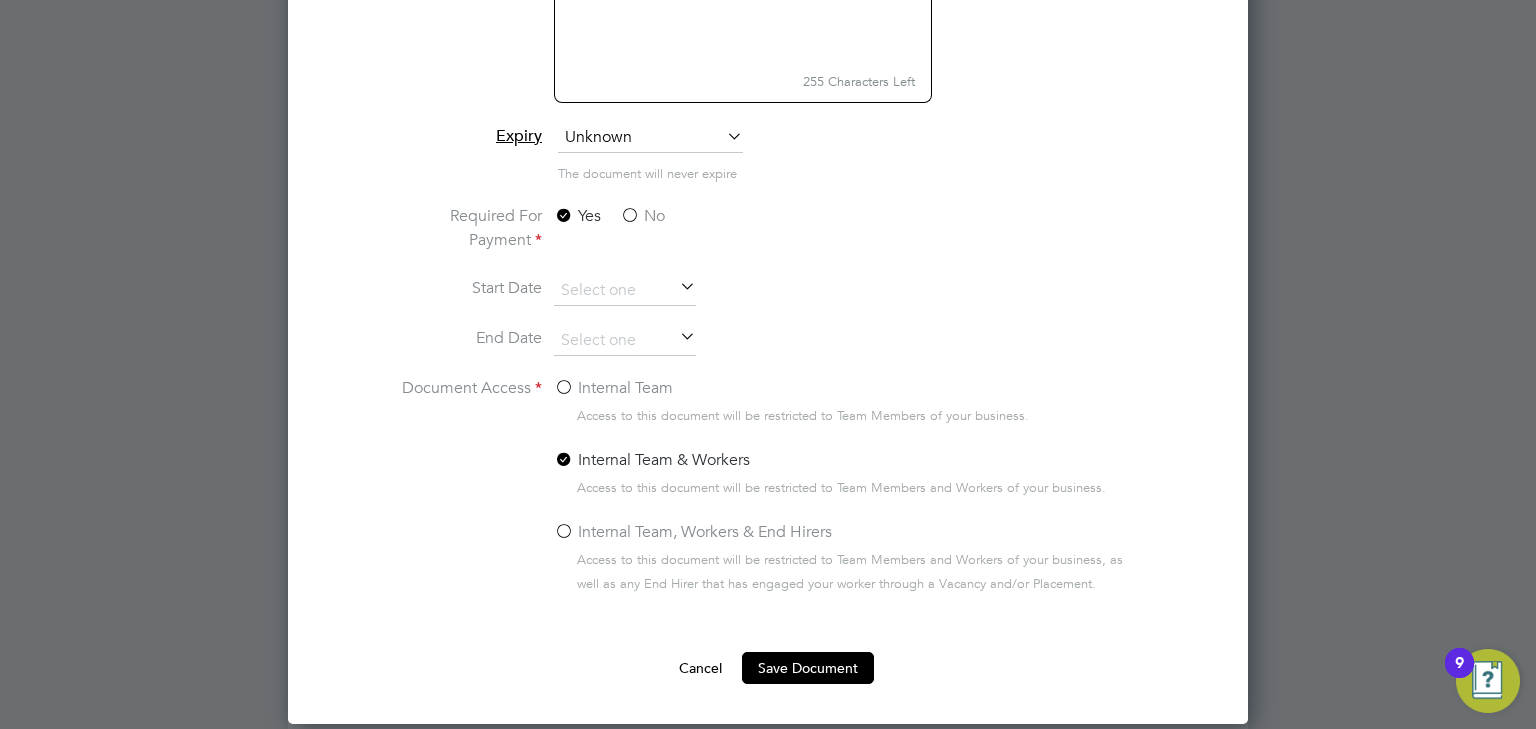 type on "Key Information Document Macai Projects 04.08.25" 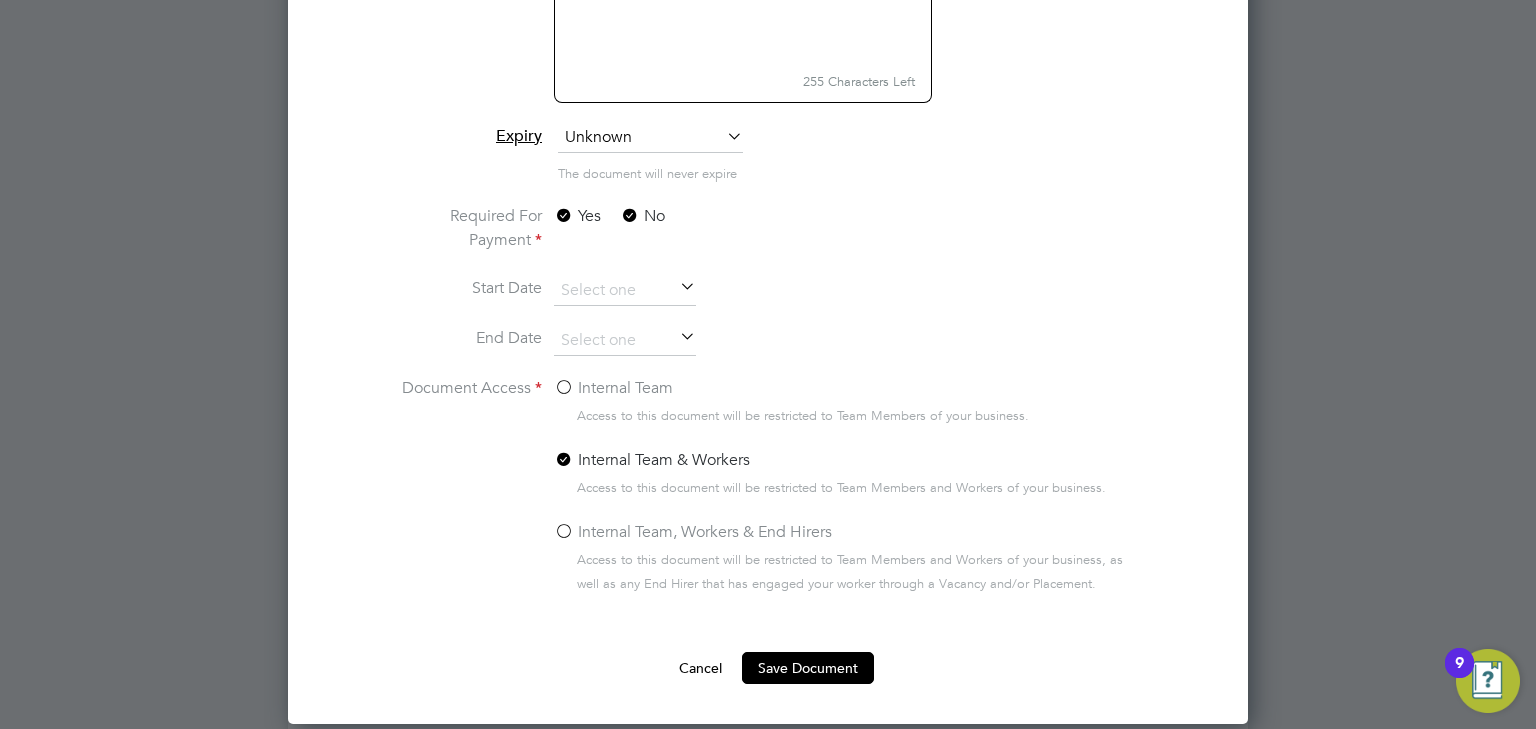scroll, scrollTop: 0, scrollLeft: 0, axis: both 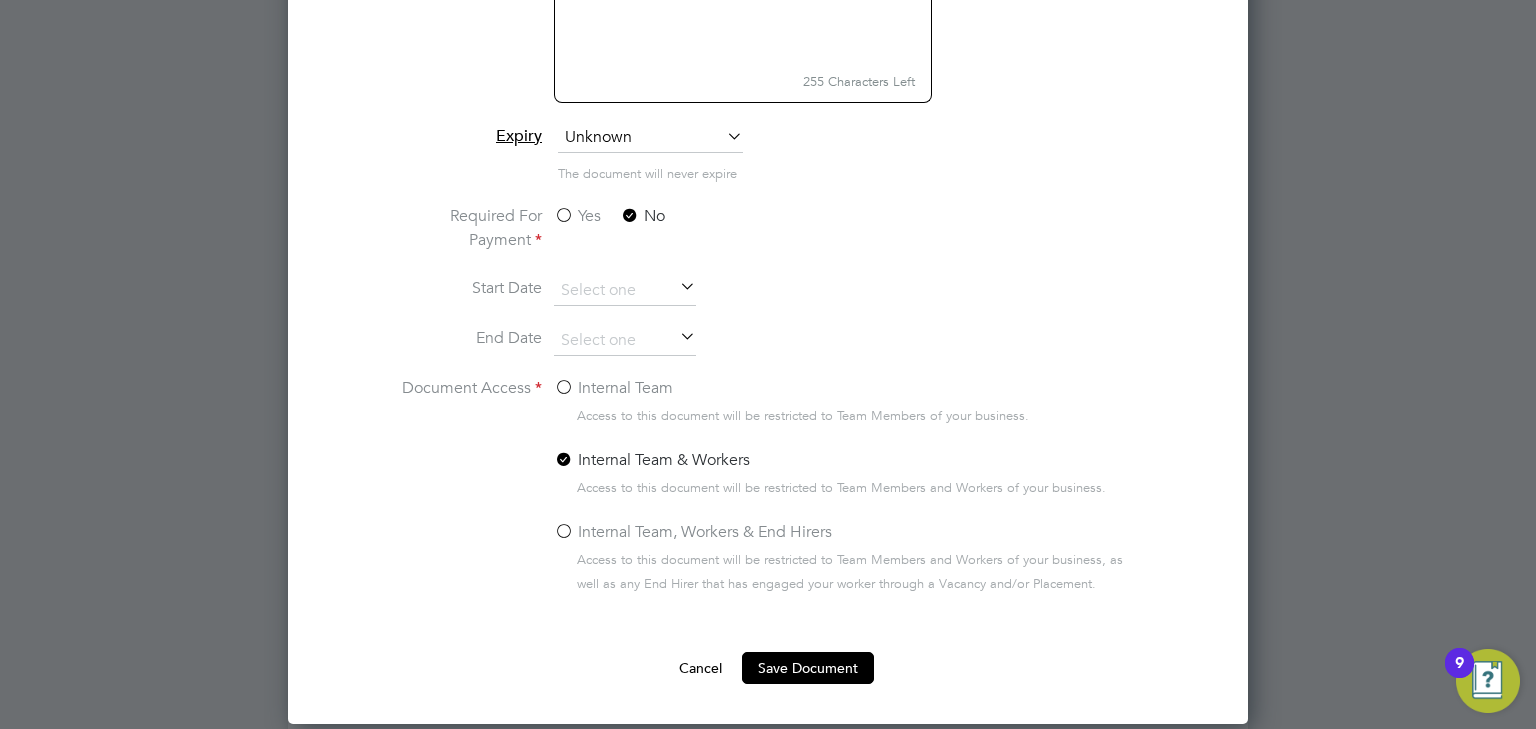 click on "Internal Team" 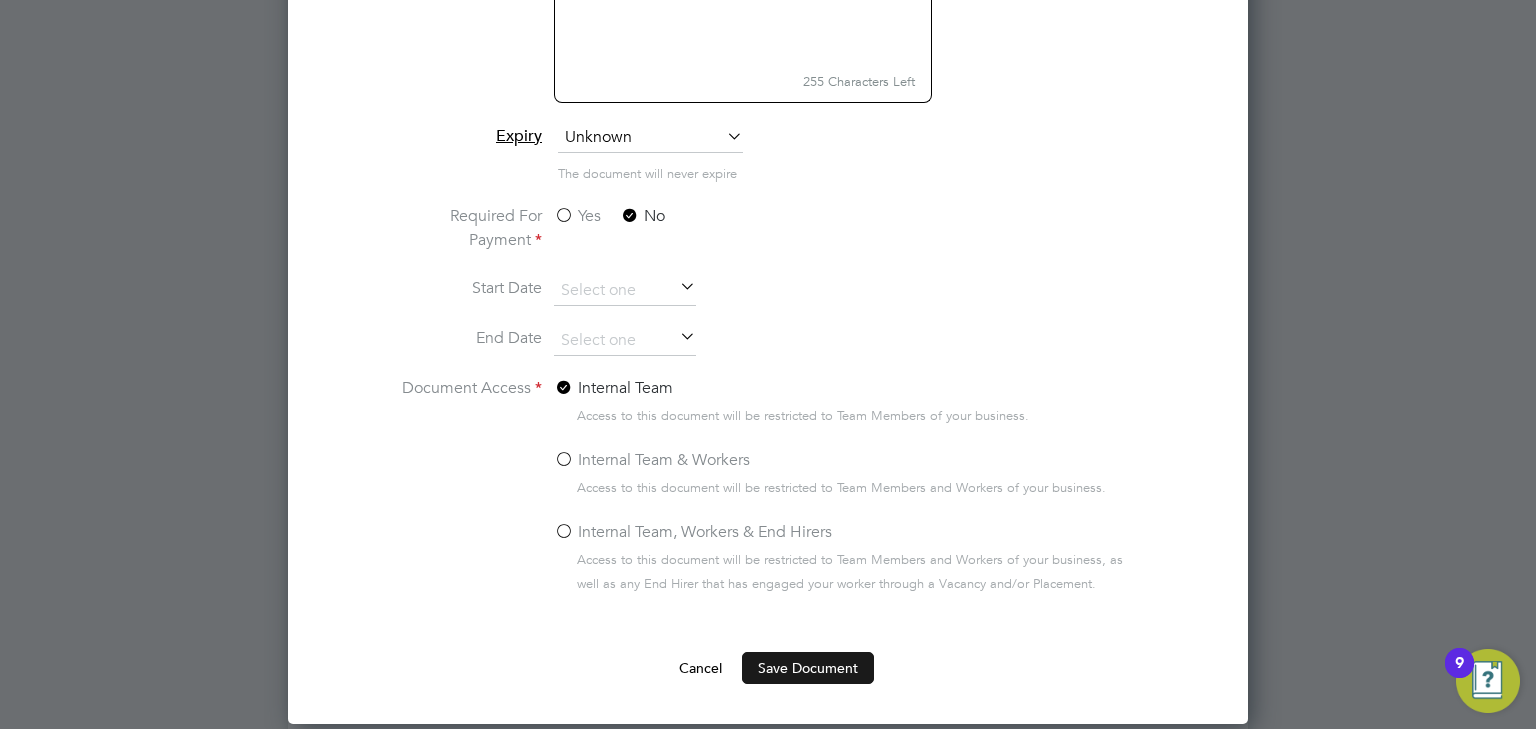 click on "Save Document" at bounding box center (808, 668) 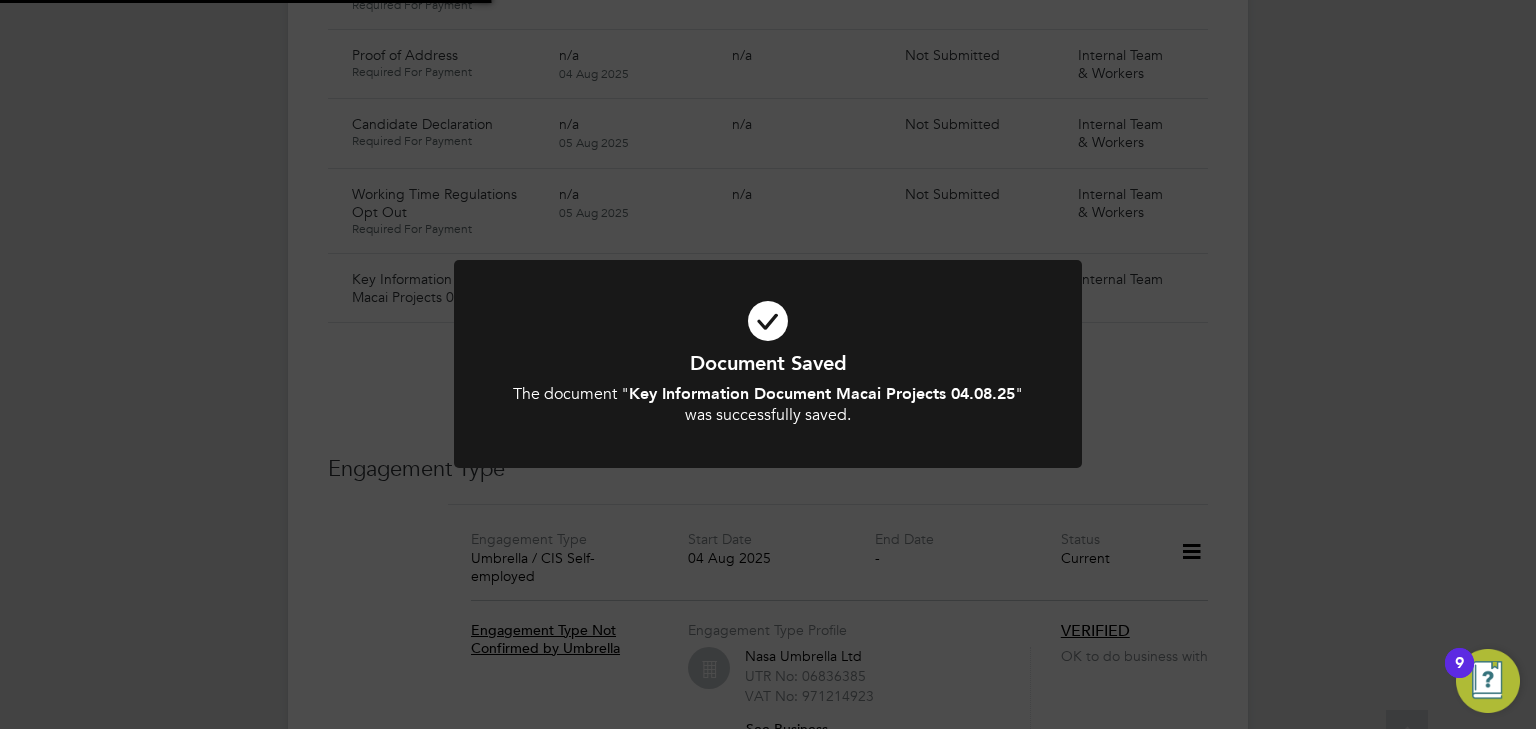 scroll, scrollTop: 1520, scrollLeft: 0, axis: vertical 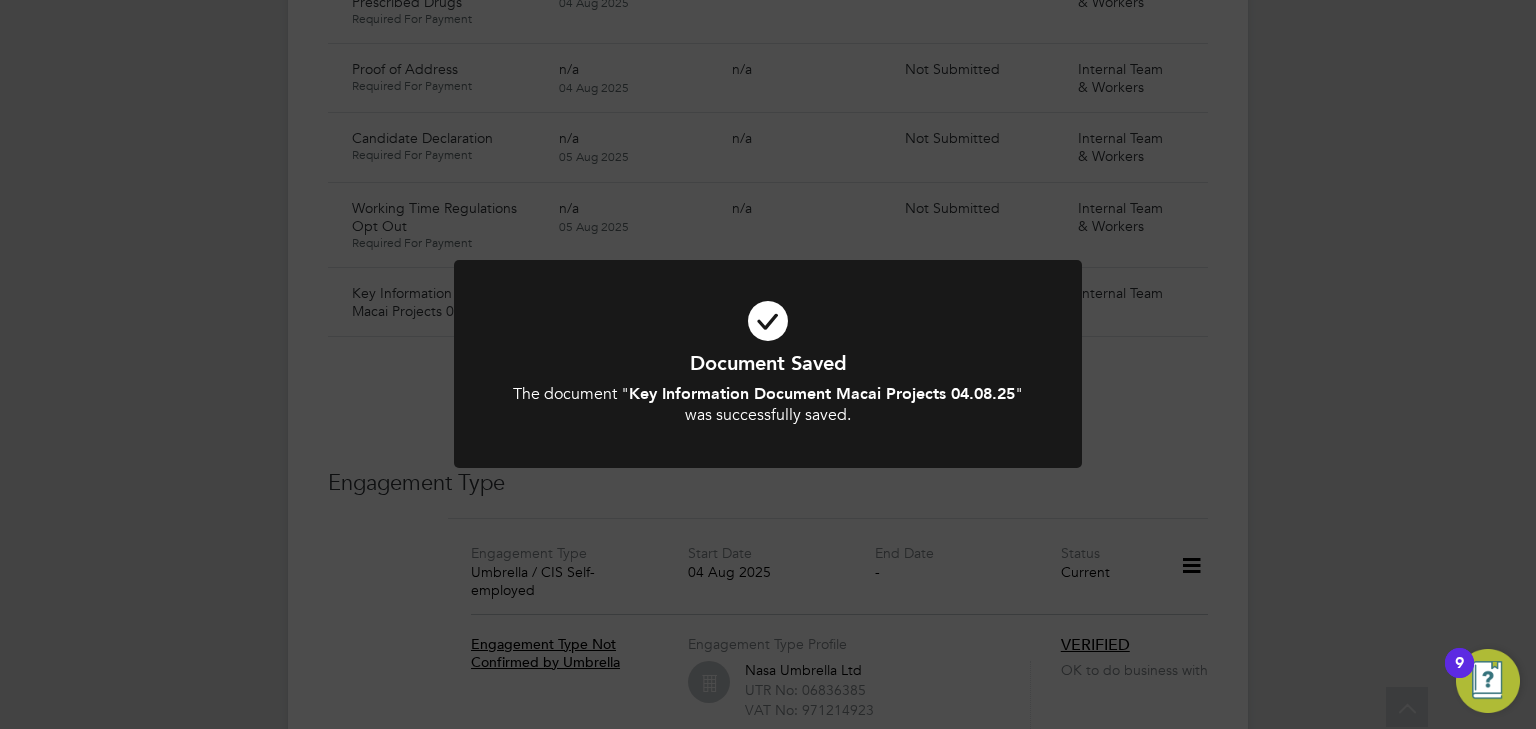 click on "Document Saved The document " Key Information Document Macai Projects 04.08.25 " was successfully saved. Cancel Okay" 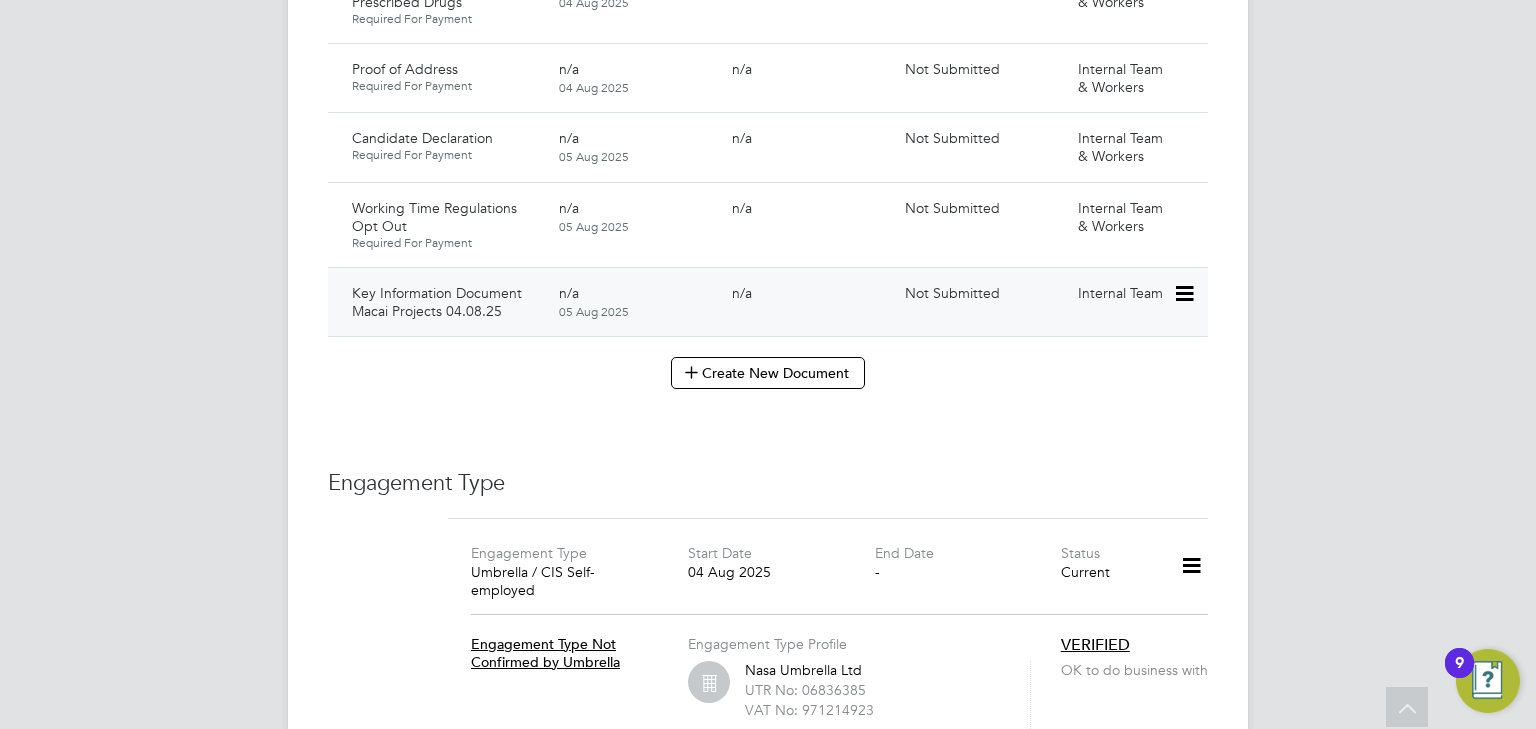 click 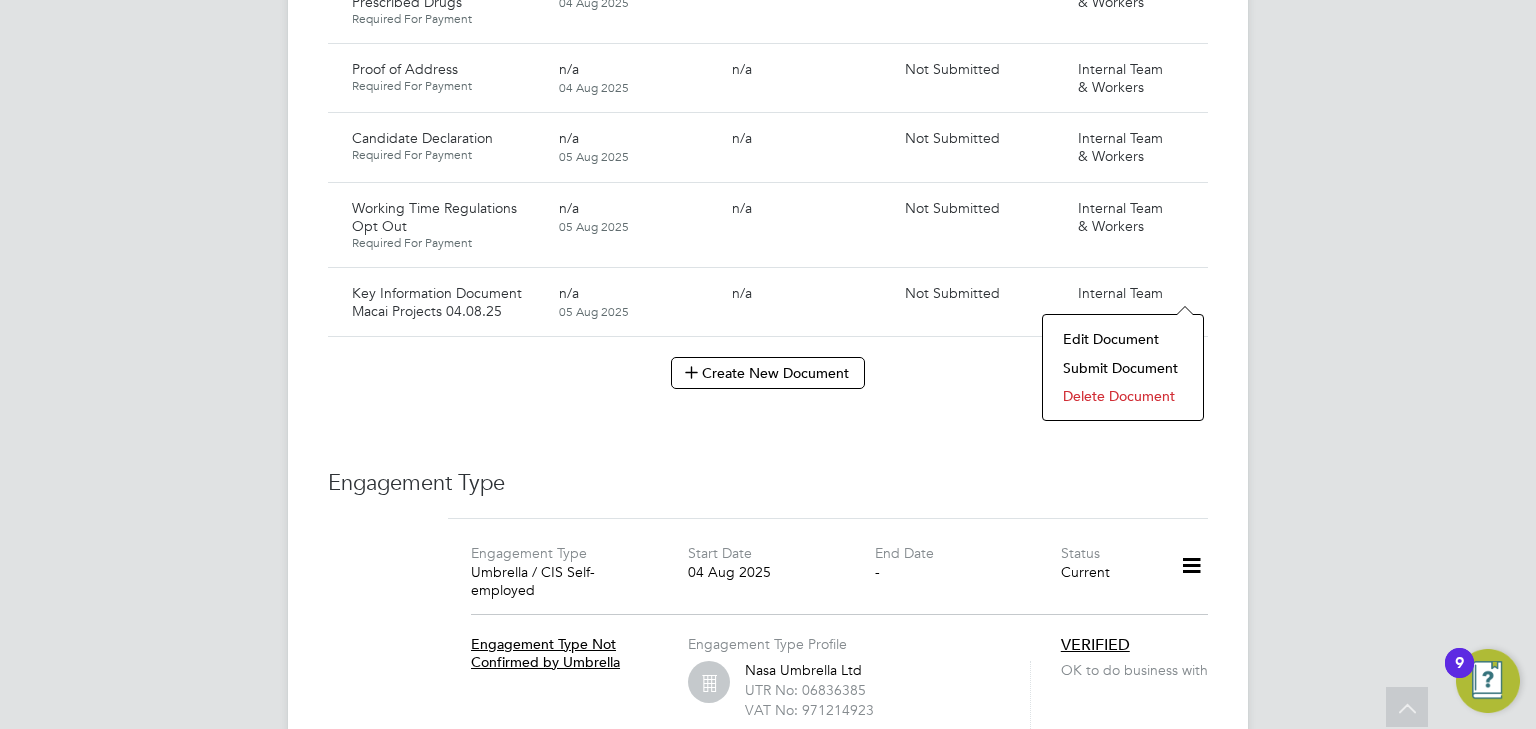 click on "Submit Document" 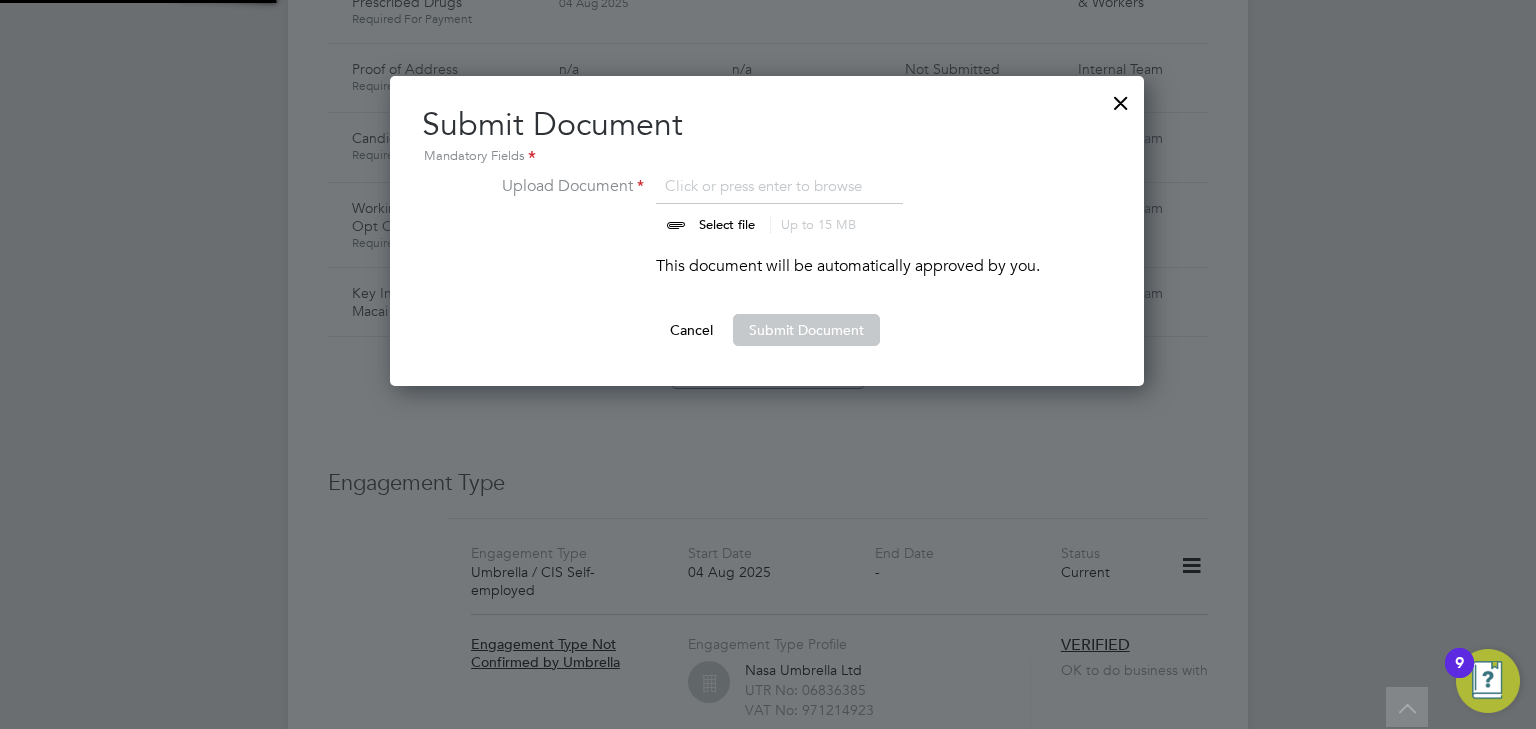 scroll, scrollTop: 9, scrollLeft: 10, axis: both 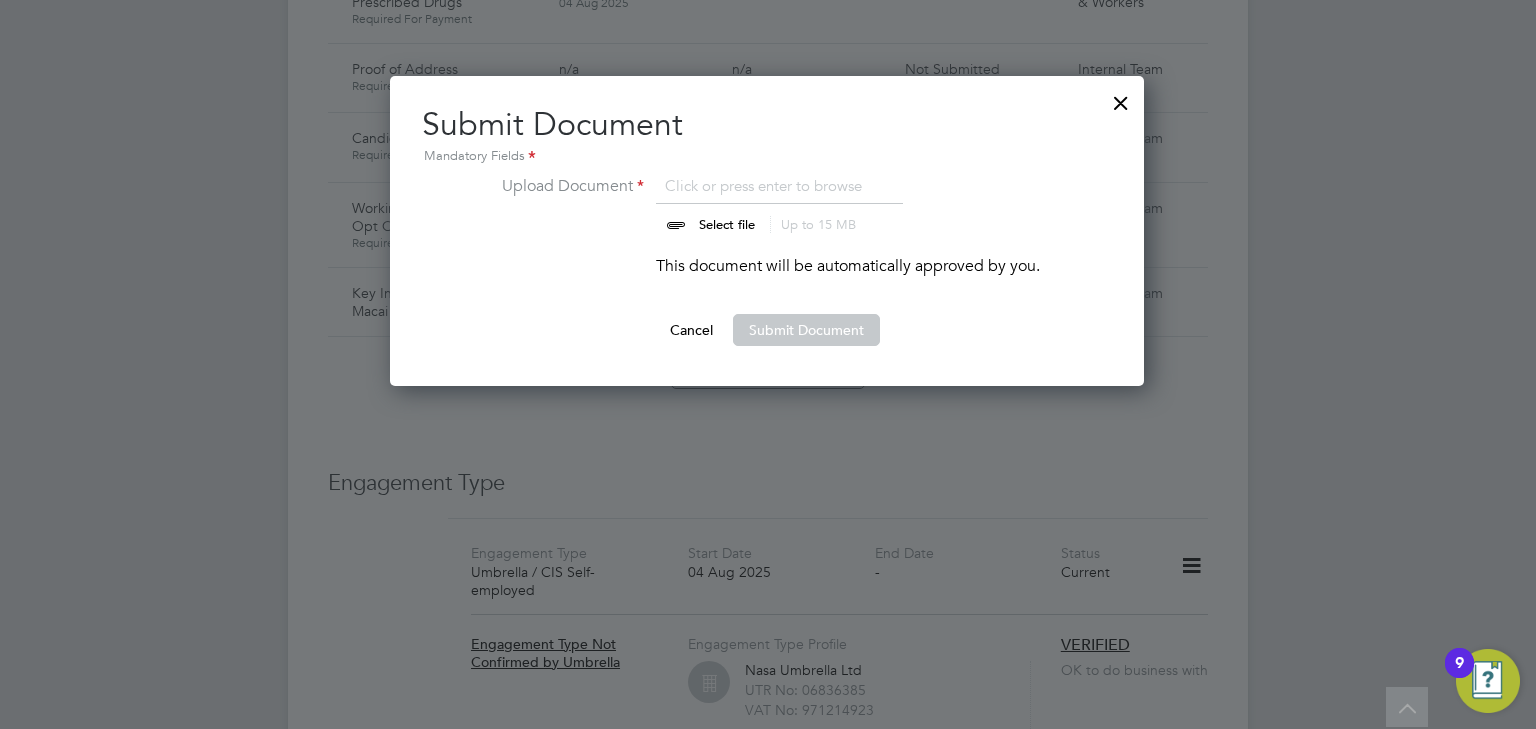 click at bounding box center [746, 204] 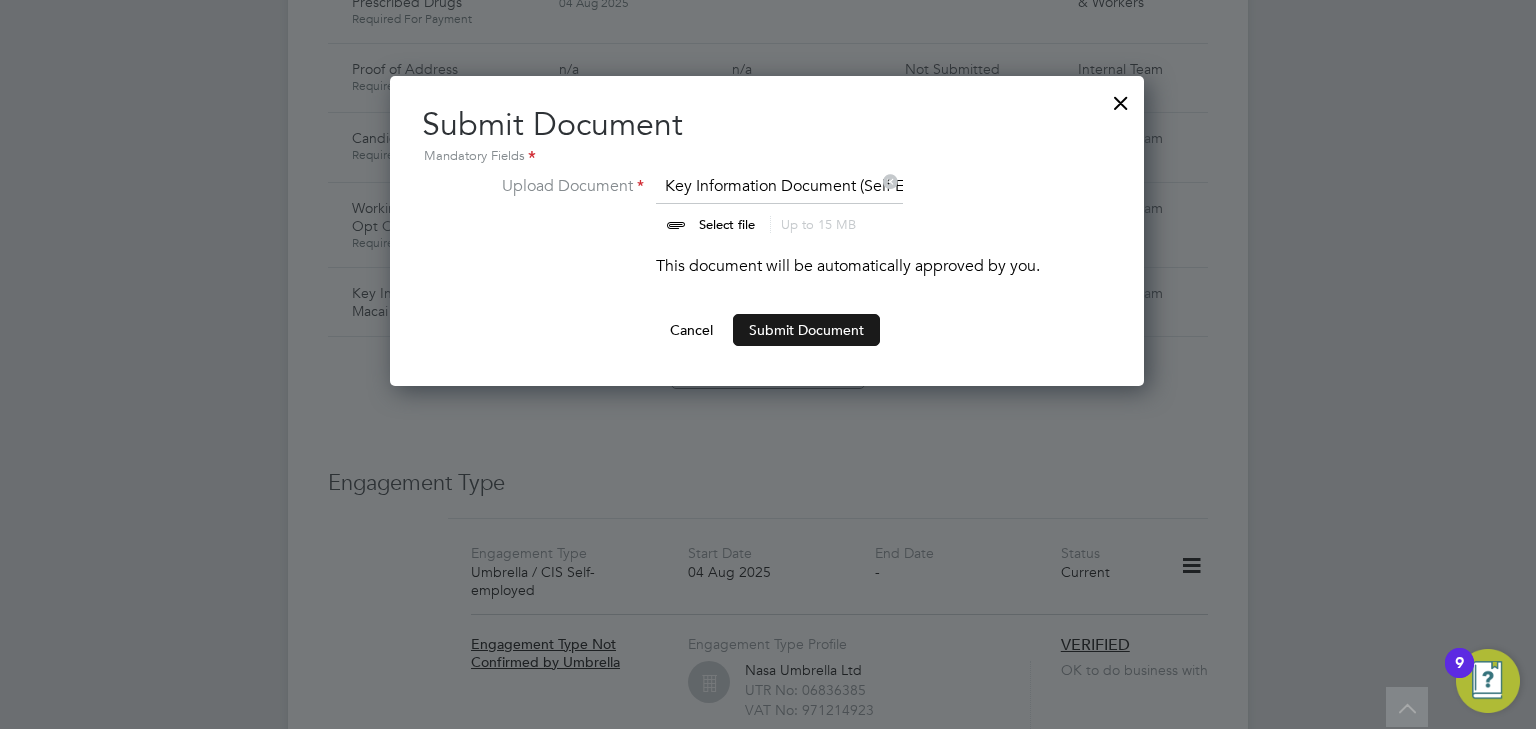 click on "Submit Document" at bounding box center [806, 330] 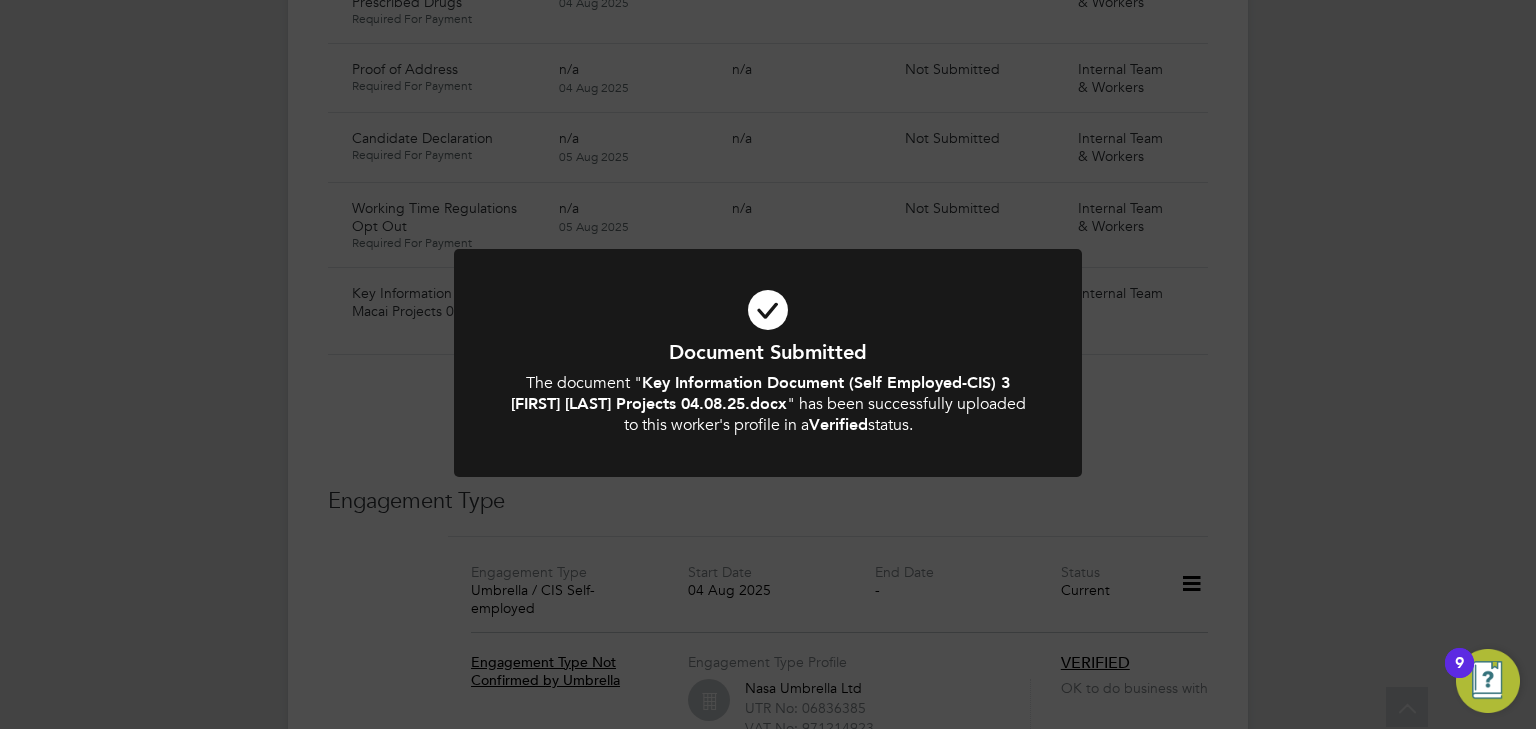 click on "Document Submitted The document " Key Information Document (Self Employed-CIS) 3 [FIRST] [LAST] Projects 04.08.25.docx " has been successfully uploaded to this worker's profile in a  Verified  status. Cancel Okay" 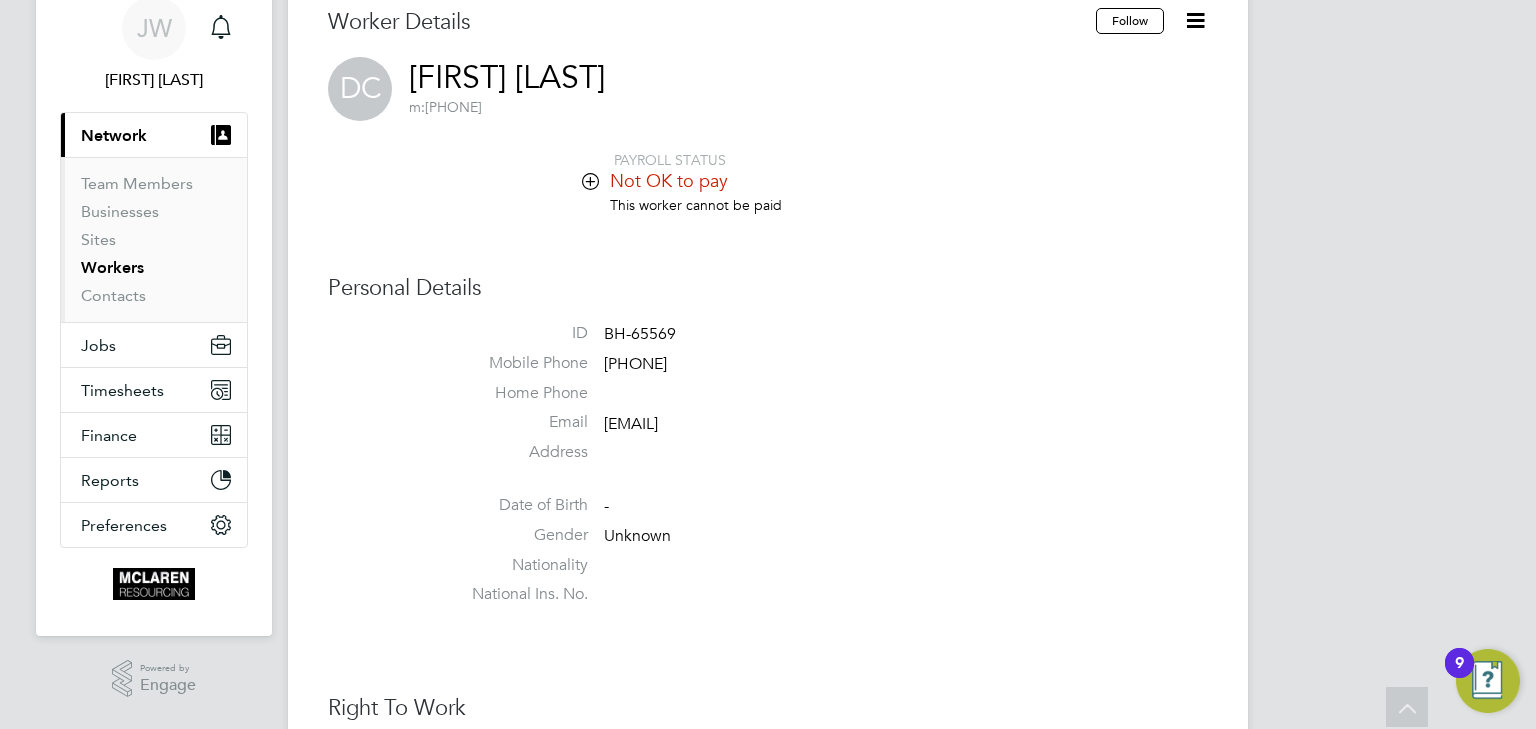 scroll, scrollTop: 0, scrollLeft: 0, axis: both 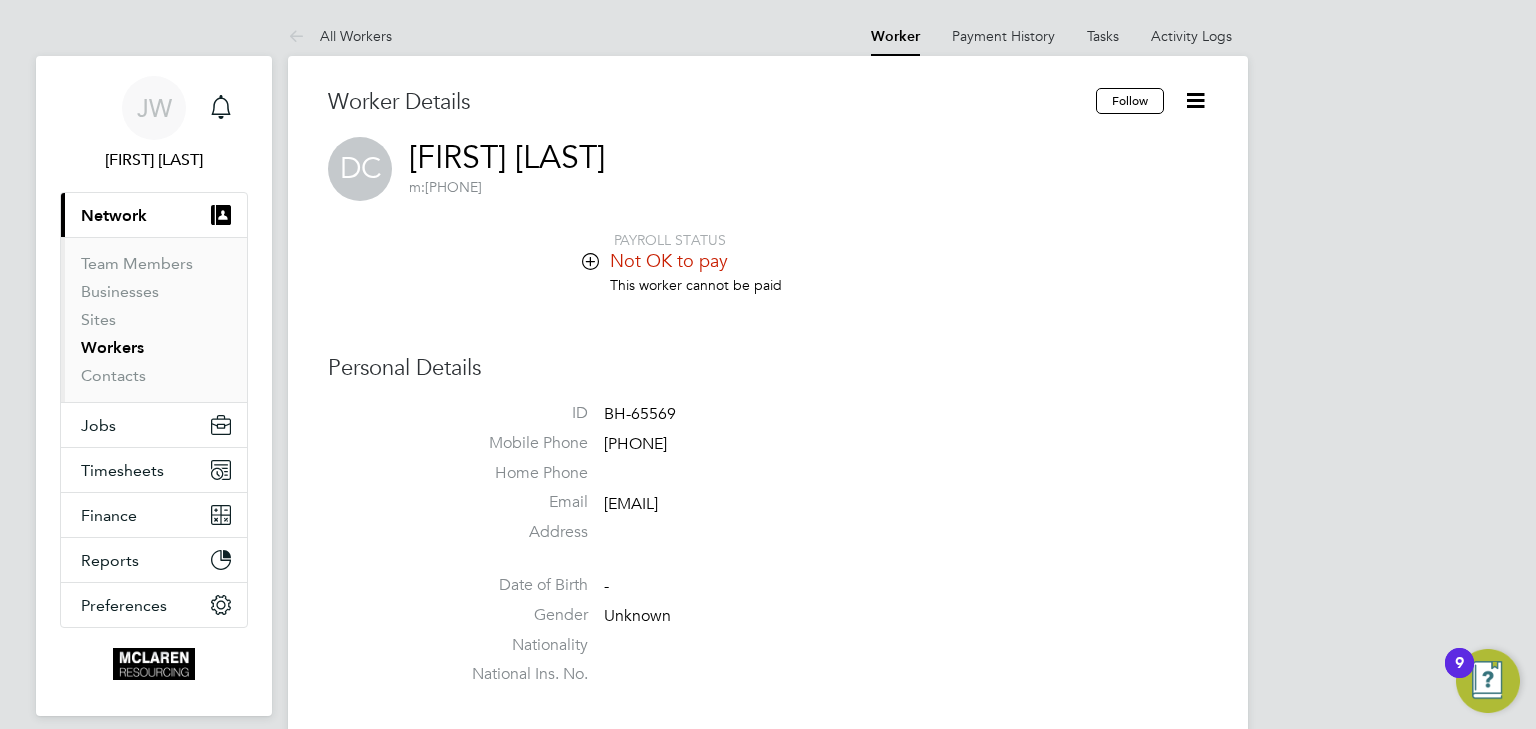 click 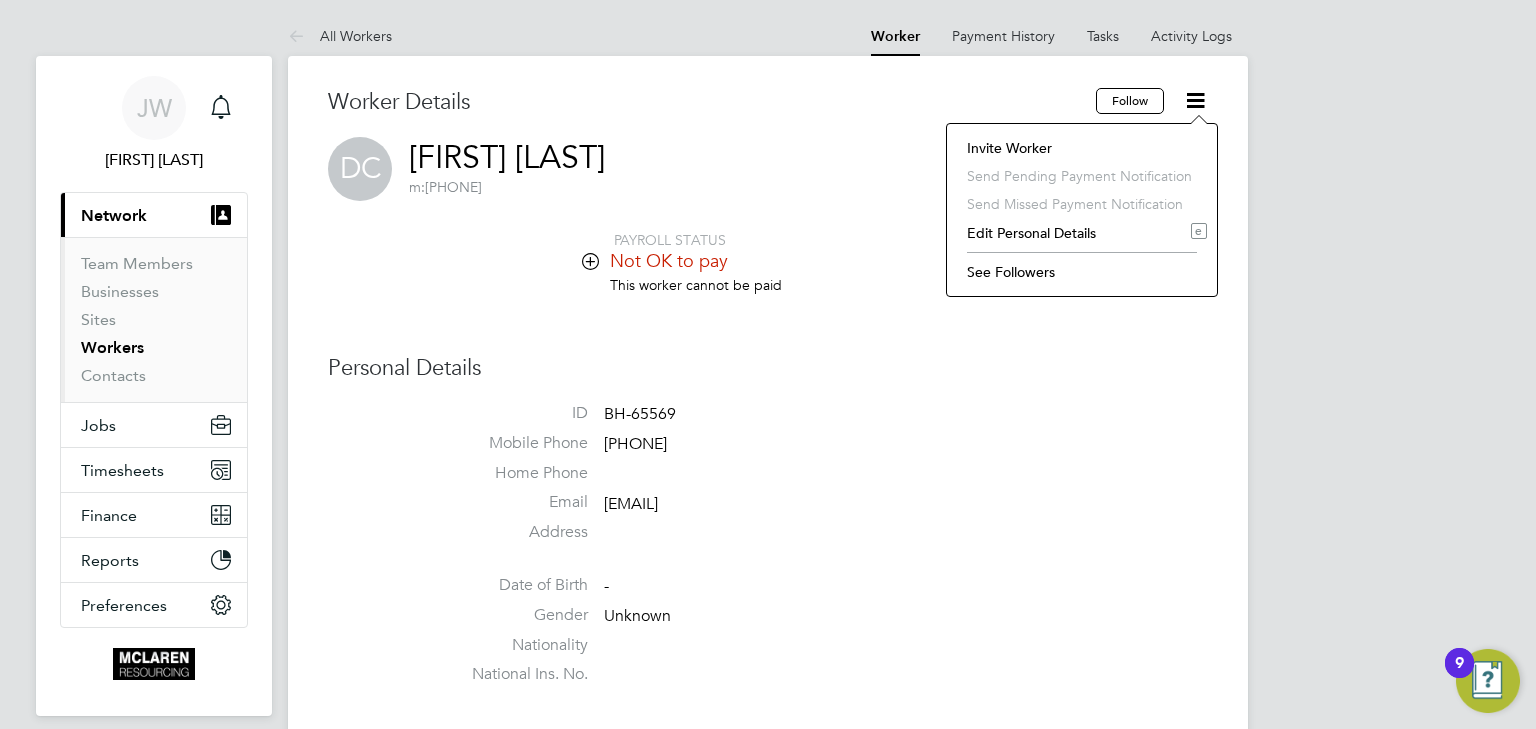 click on "Invite Worker" 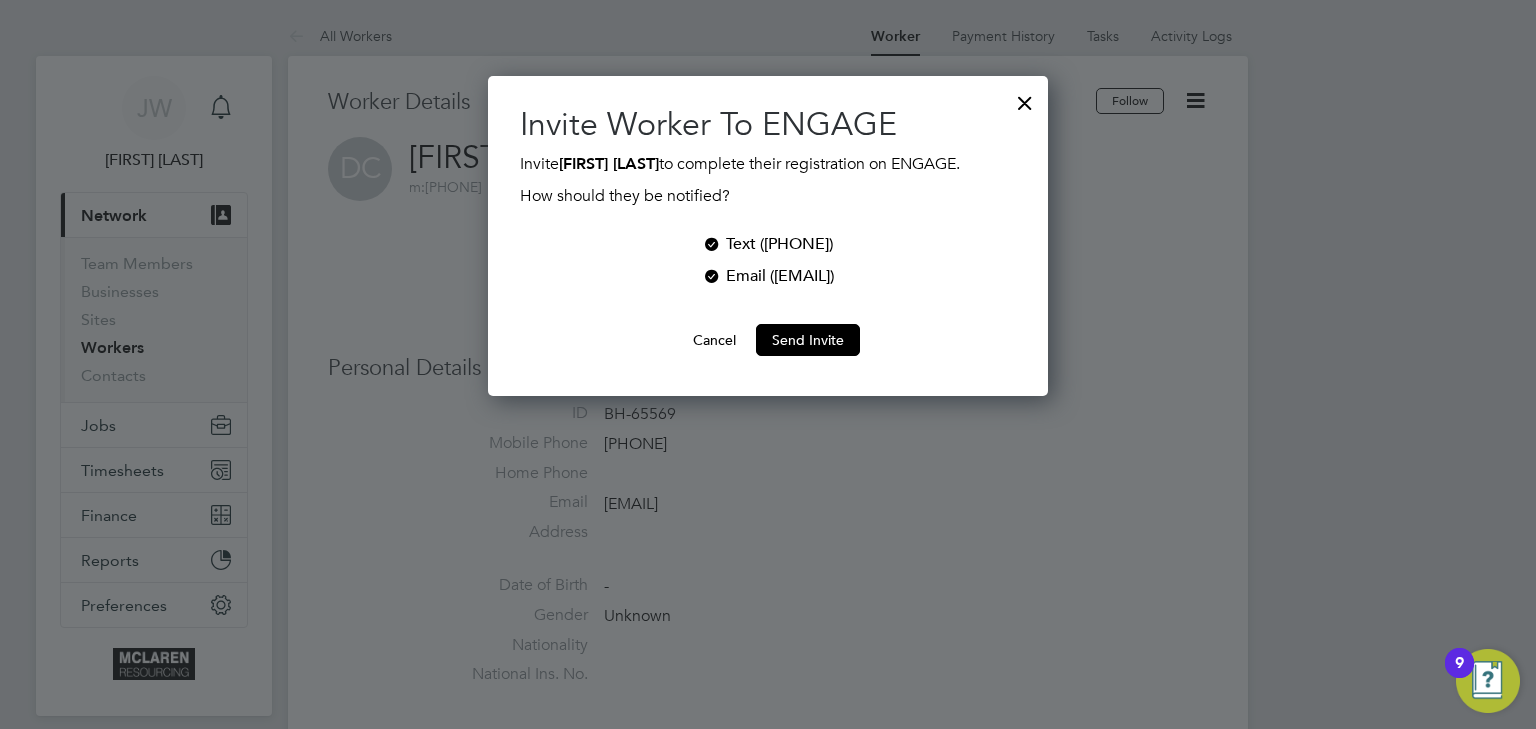 scroll, scrollTop: 9, scrollLeft: 10, axis: both 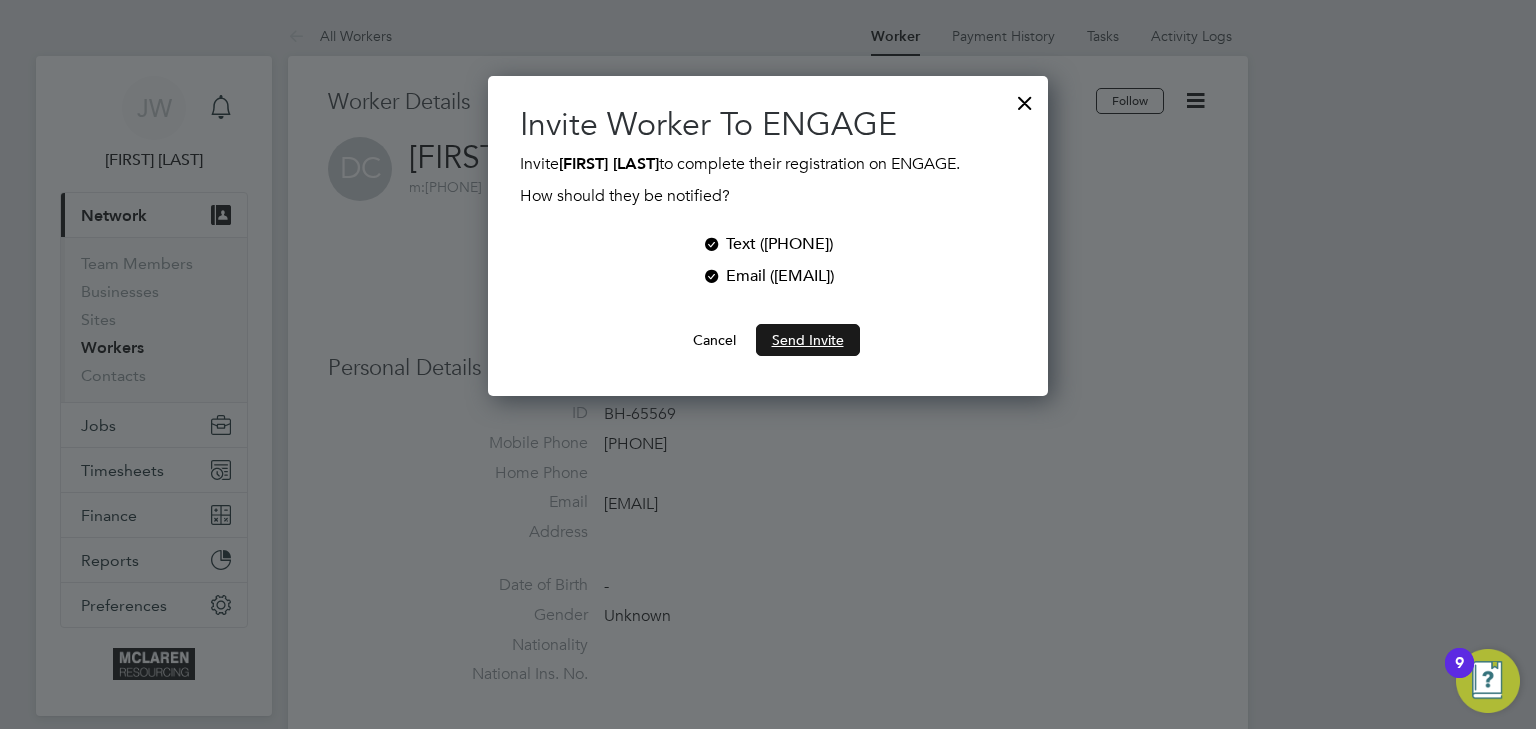 click on "Send Invite" at bounding box center [808, 340] 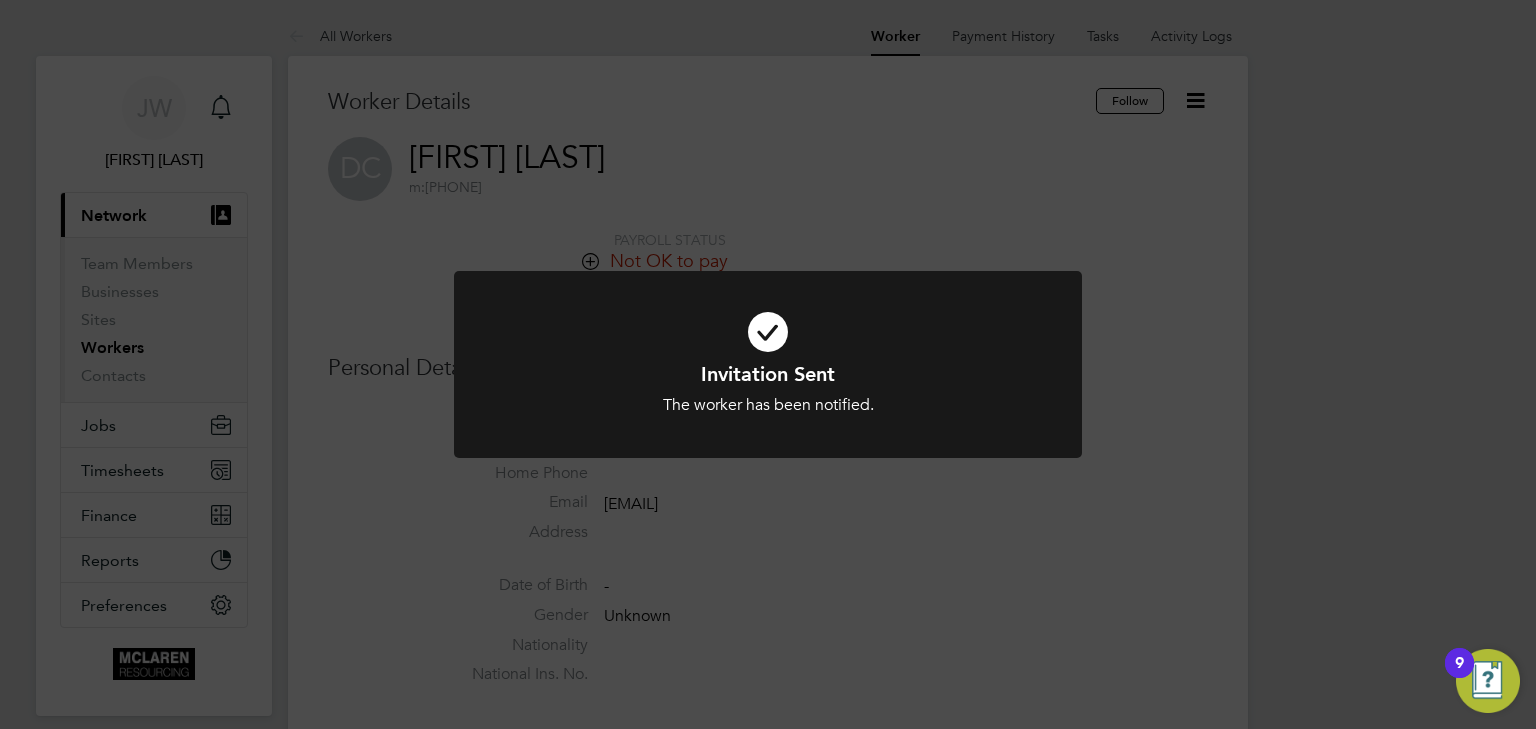 click on "Invitation Sent The worker has been notified. Cancel Okay" 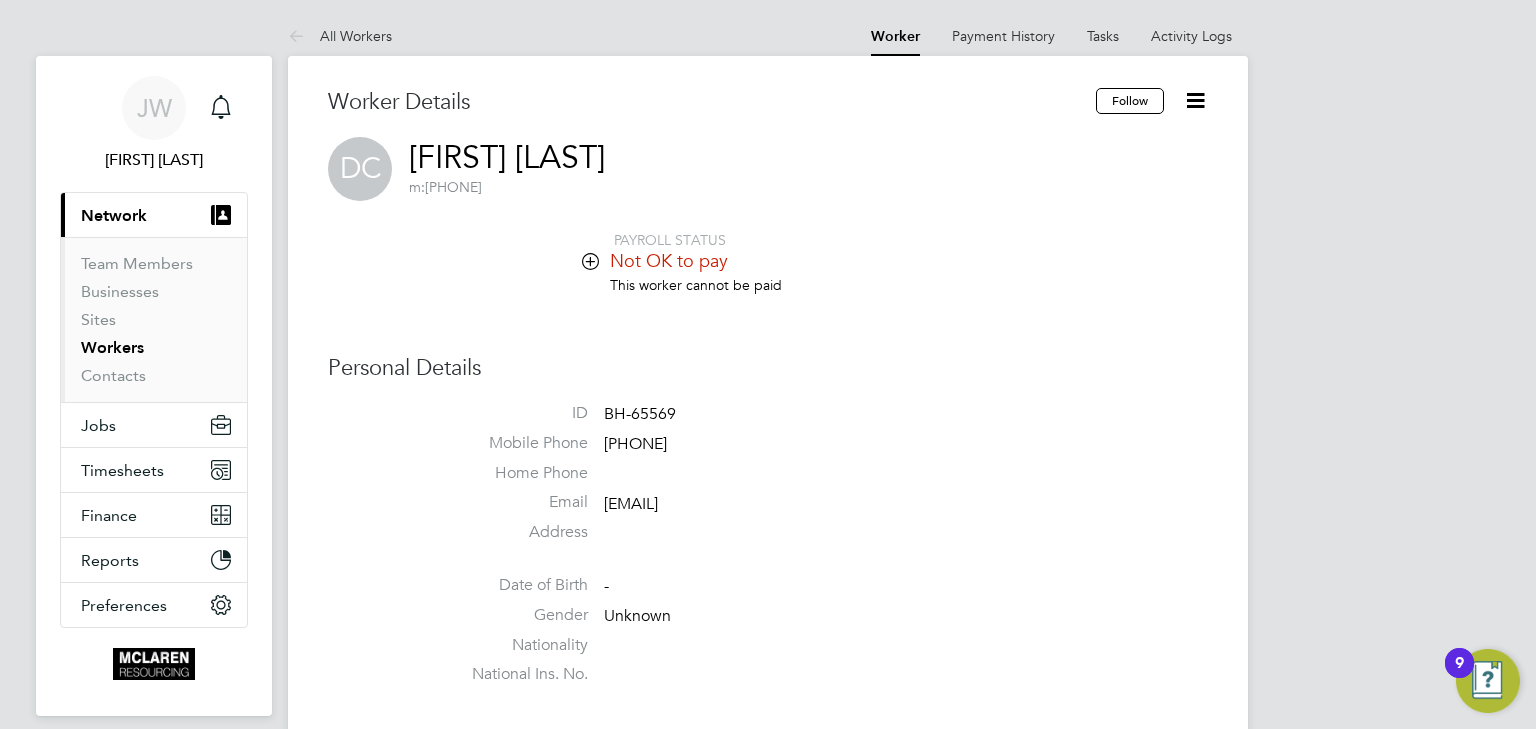 drag, startPoint x: 779, startPoint y: 507, endPoint x: 605, endPoint y: 513, distance: 174.10342 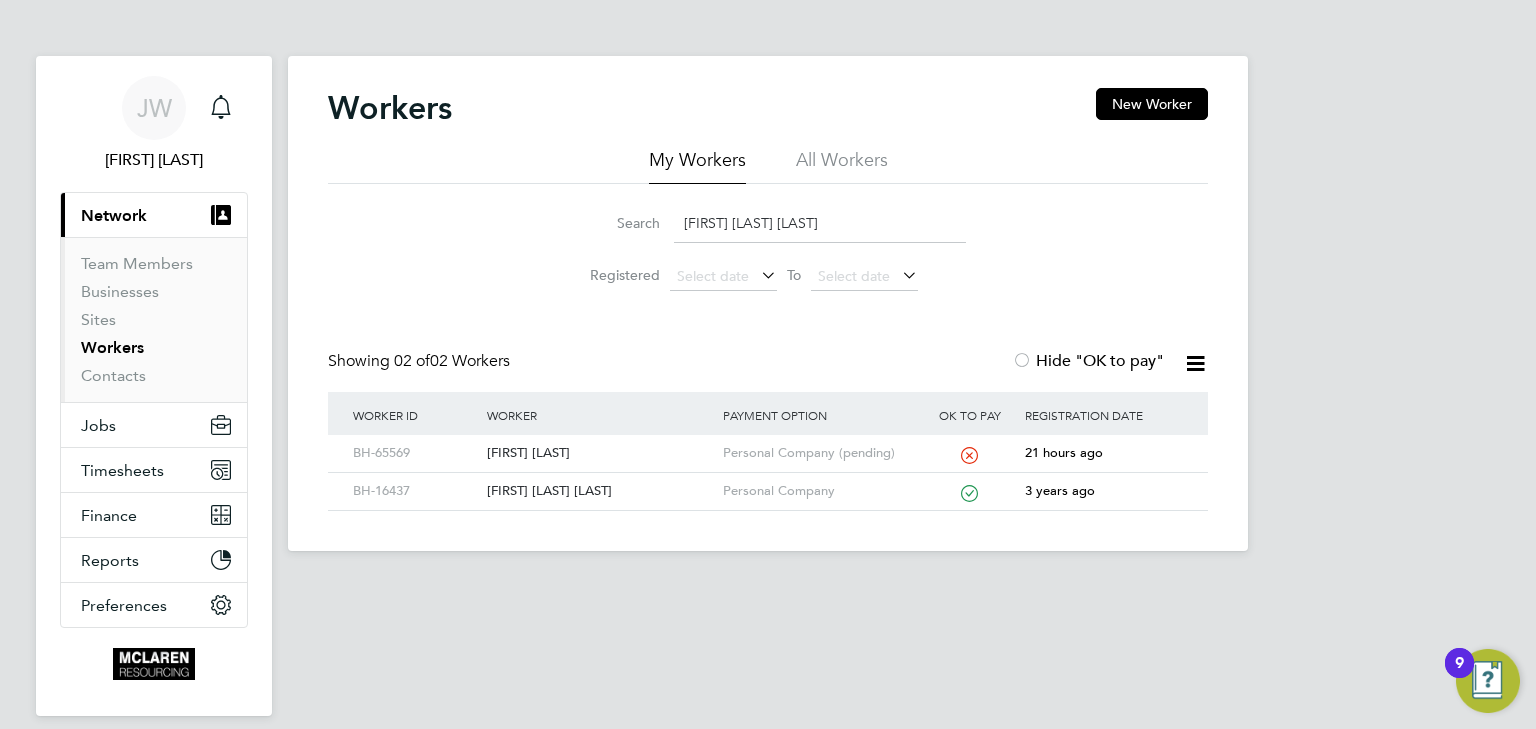 scroll, scrollTop: 0, scrollLeft: 0, axis: both 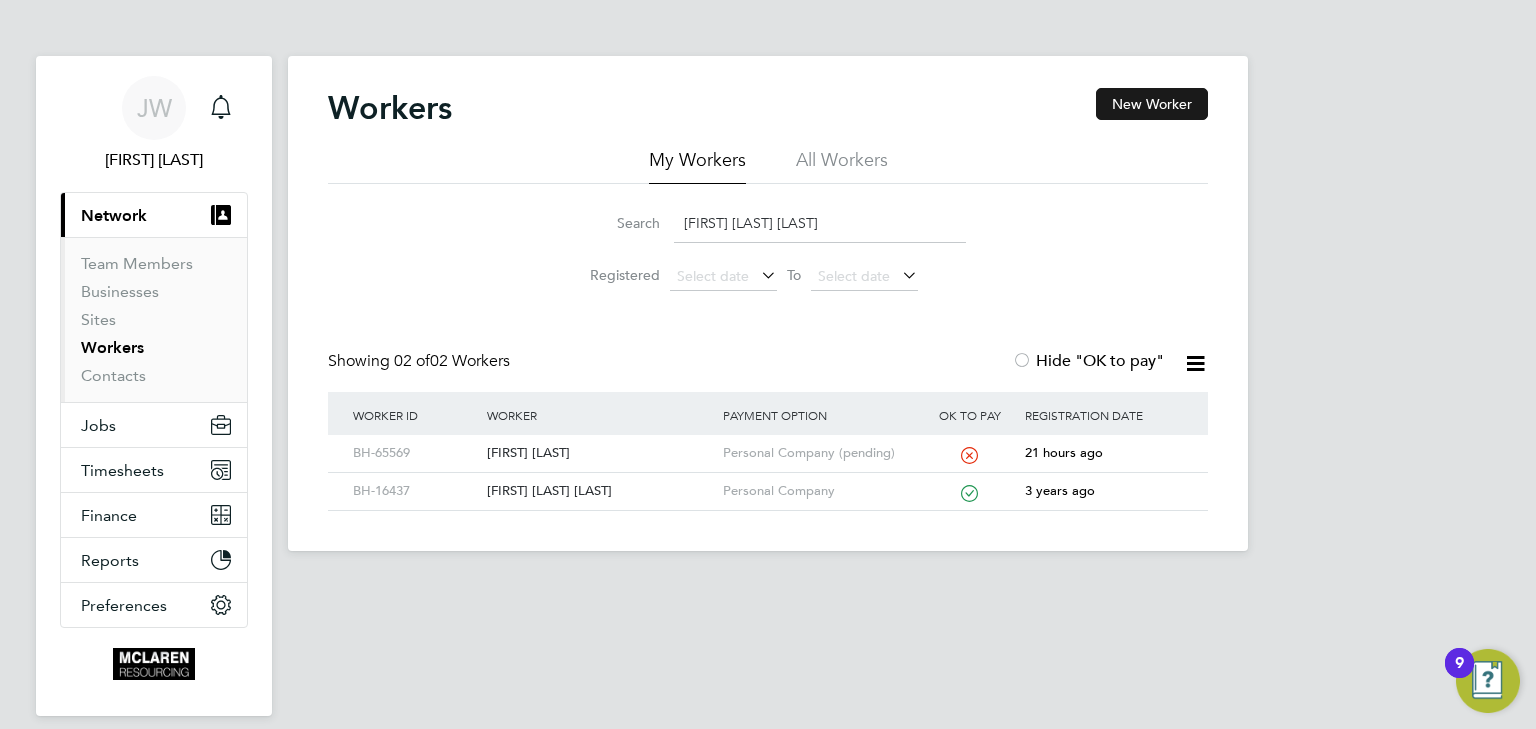 click on "New Worker" 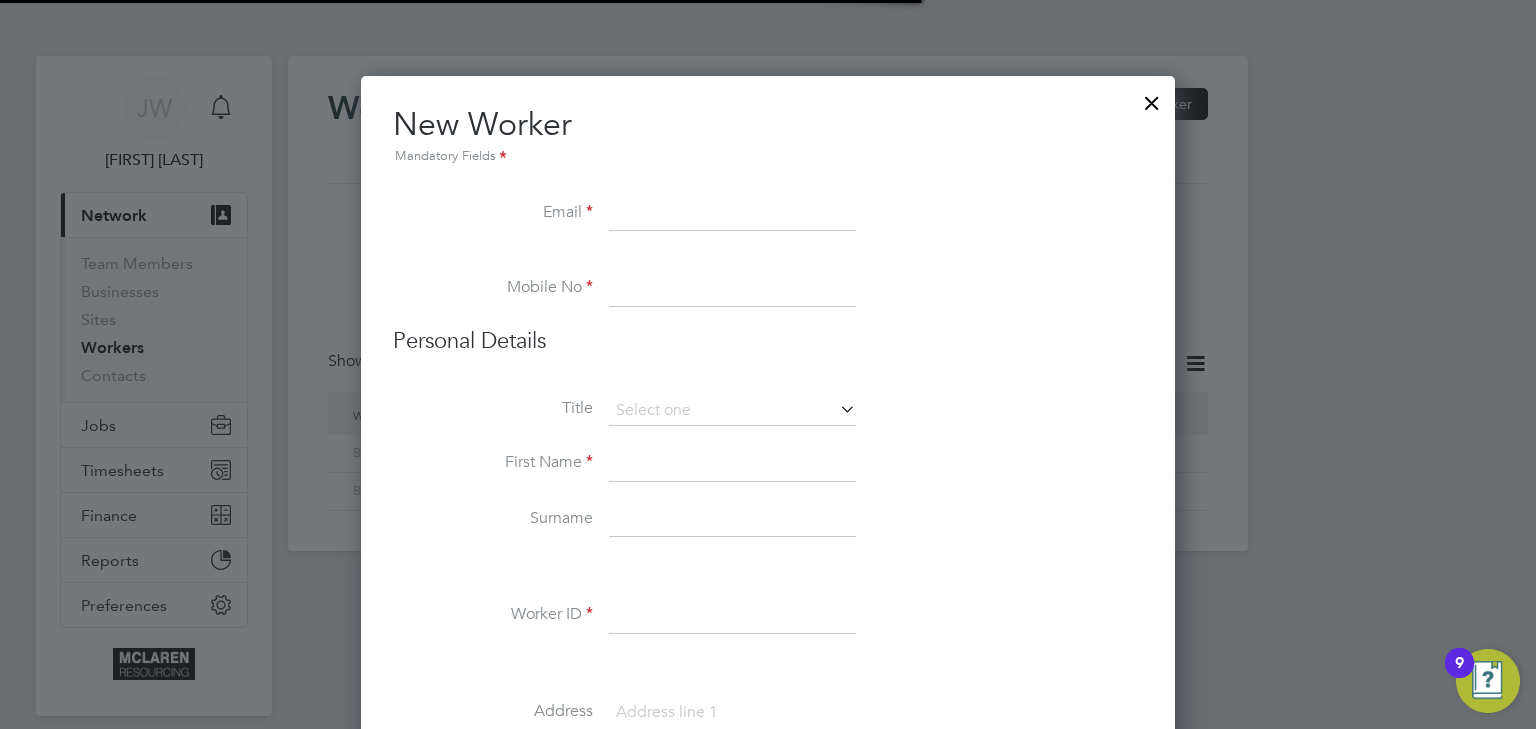 scroll, scrollTop: 9, scrollLeft: 9, axis: both 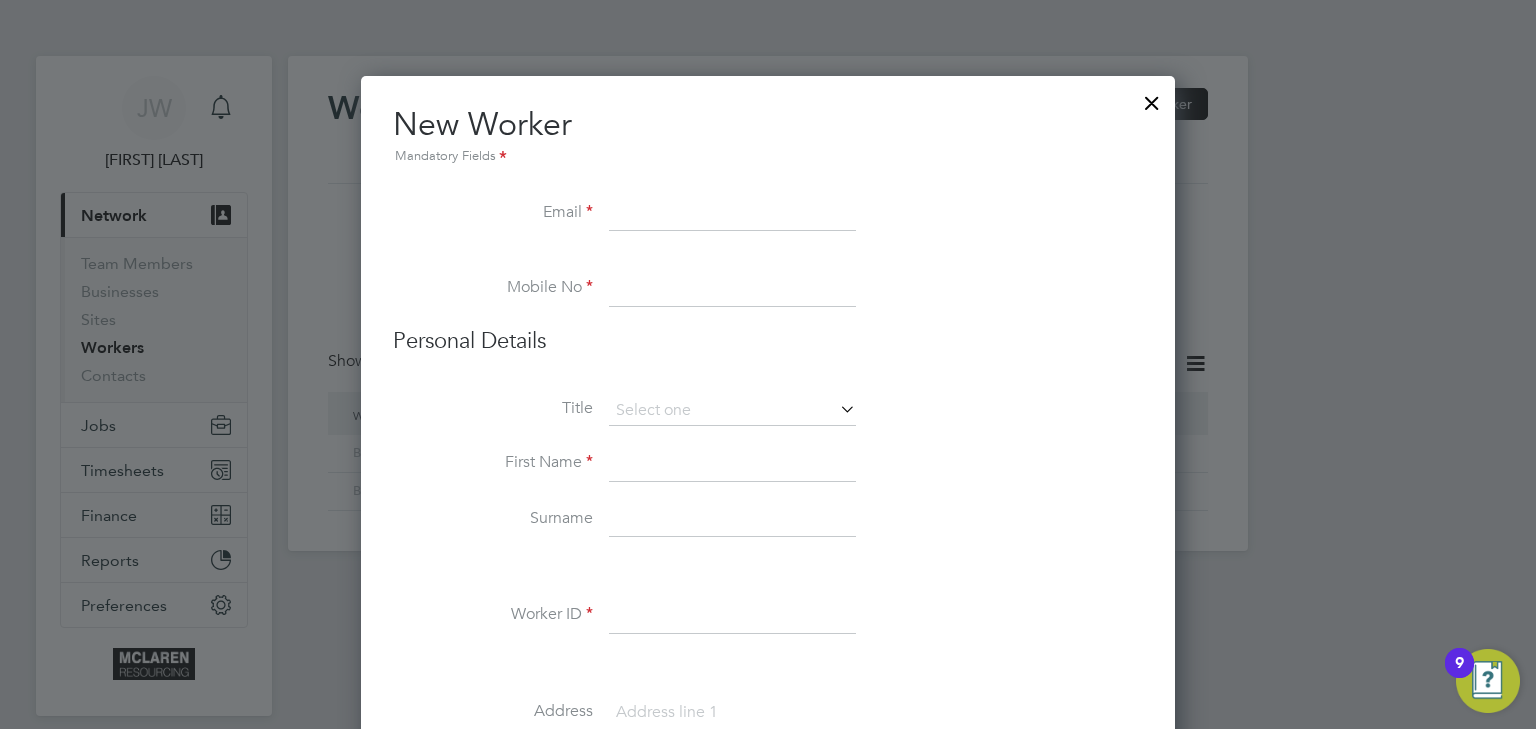 click at bounding box center [732, 214] 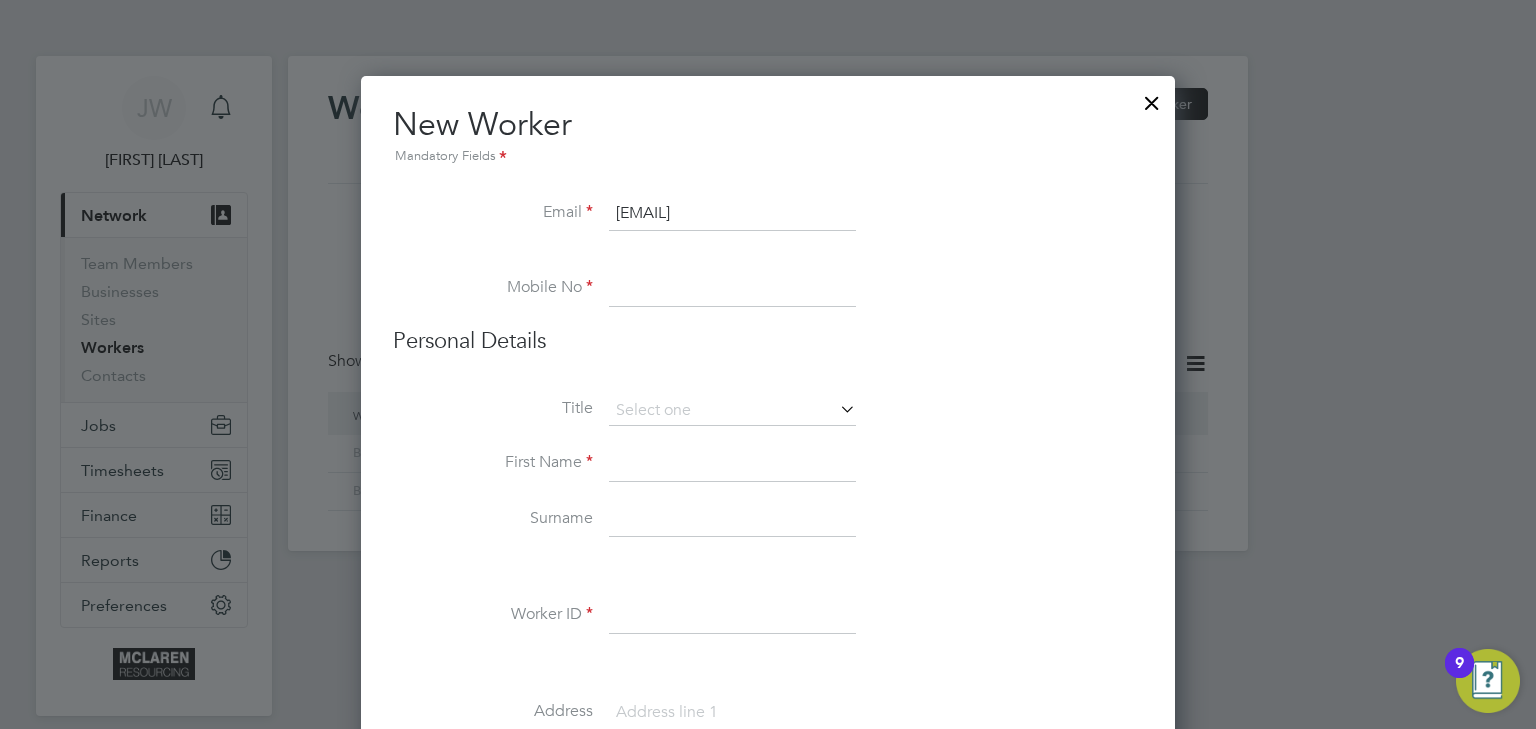 type on "Zeeshandir42@gmail.com" 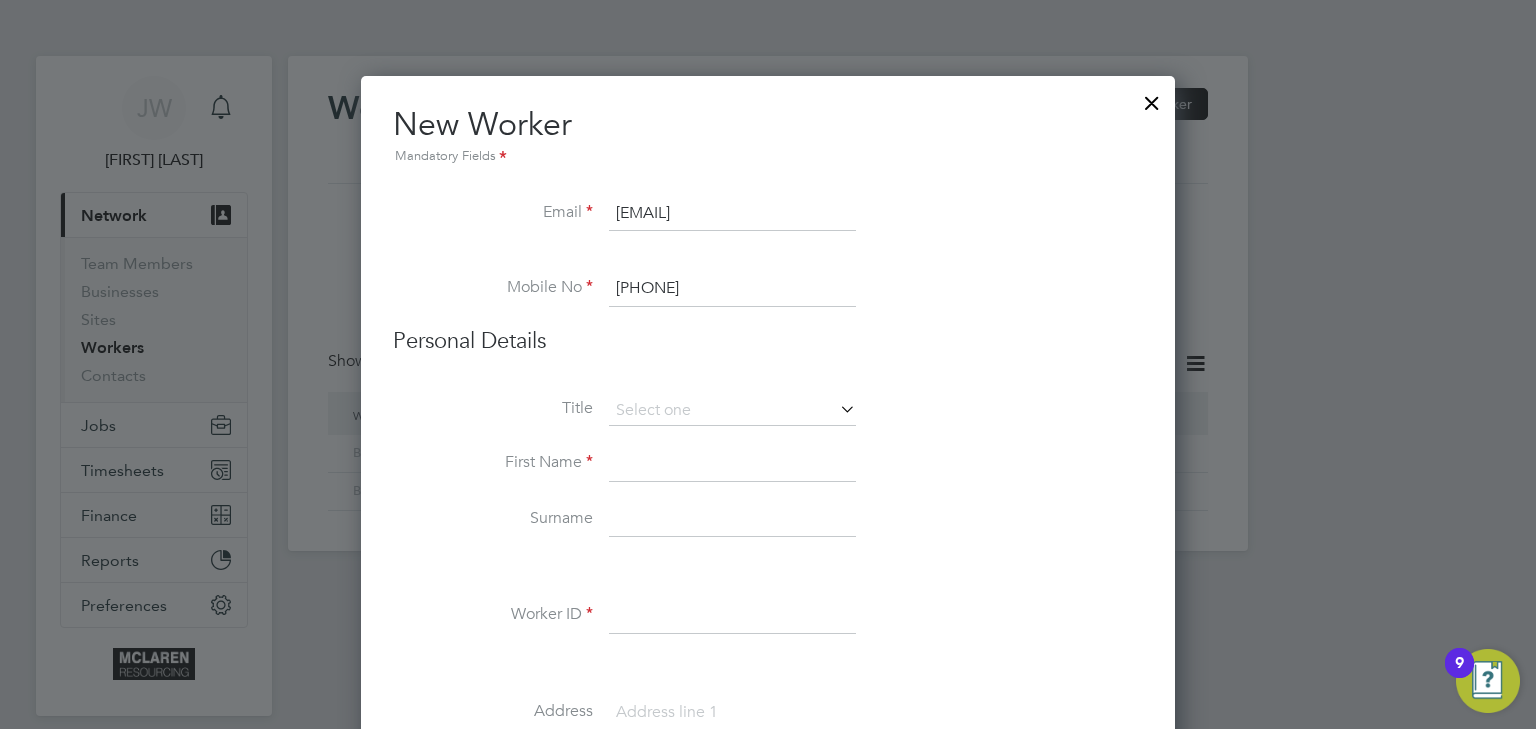 type on "[PHONE]" 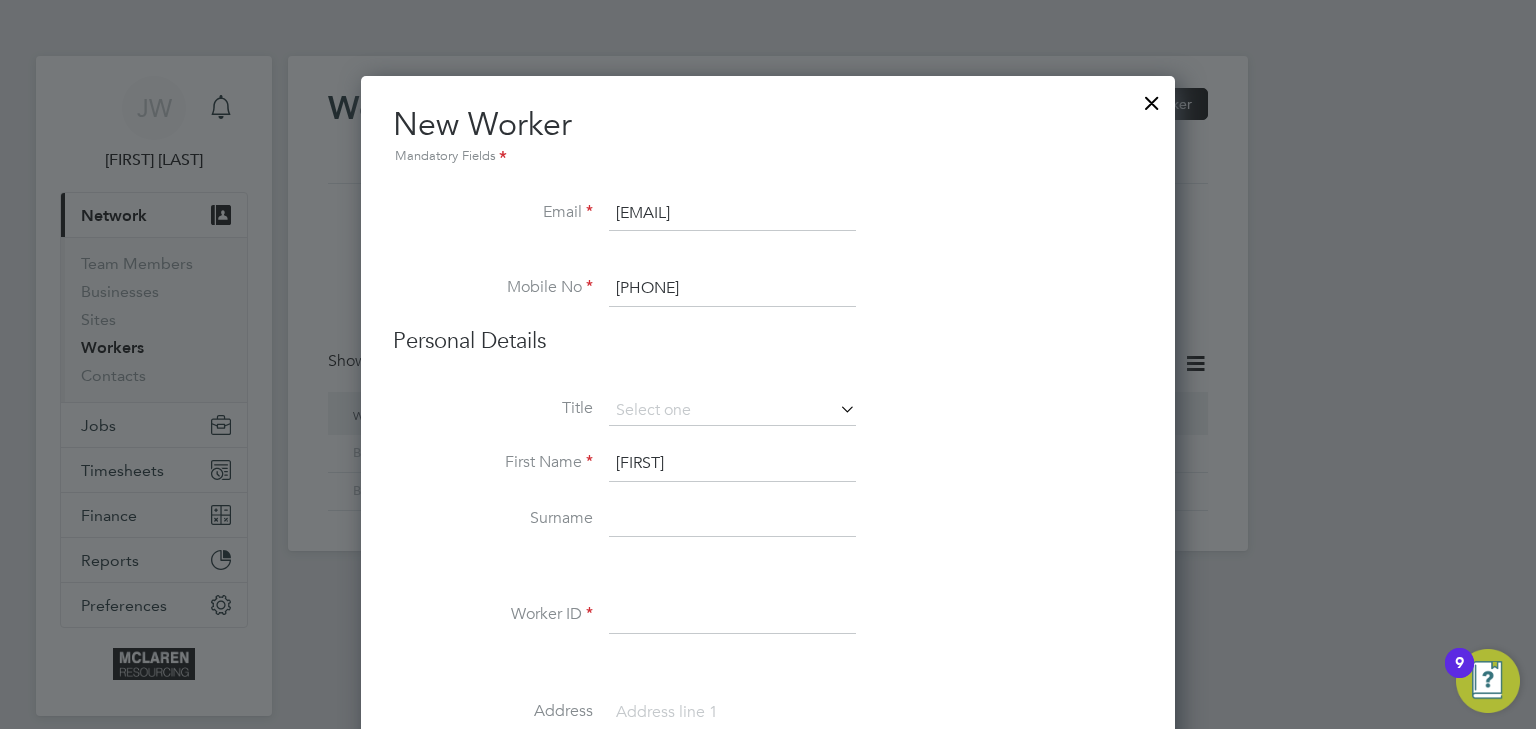 type on "Zeeshan" 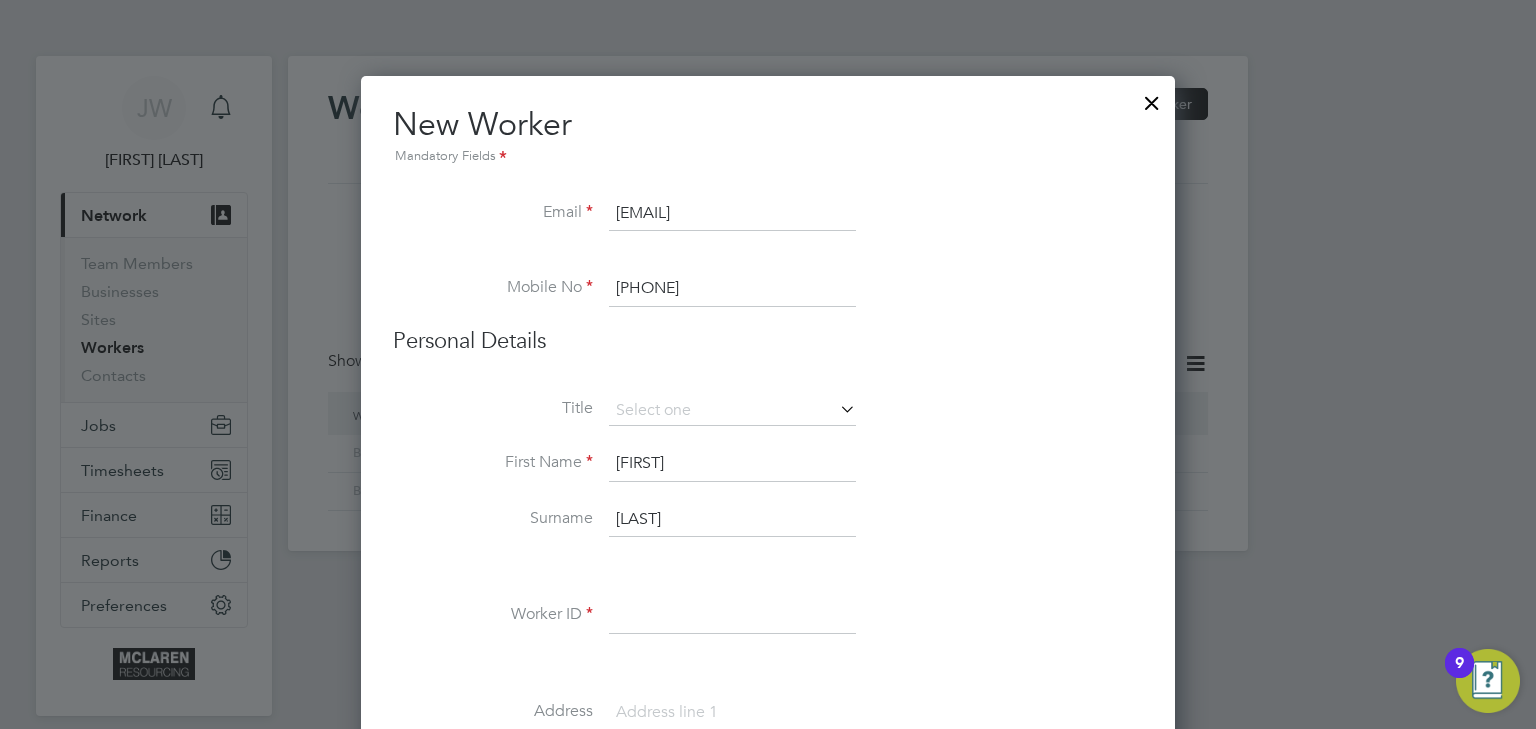 type on "Ahmad" 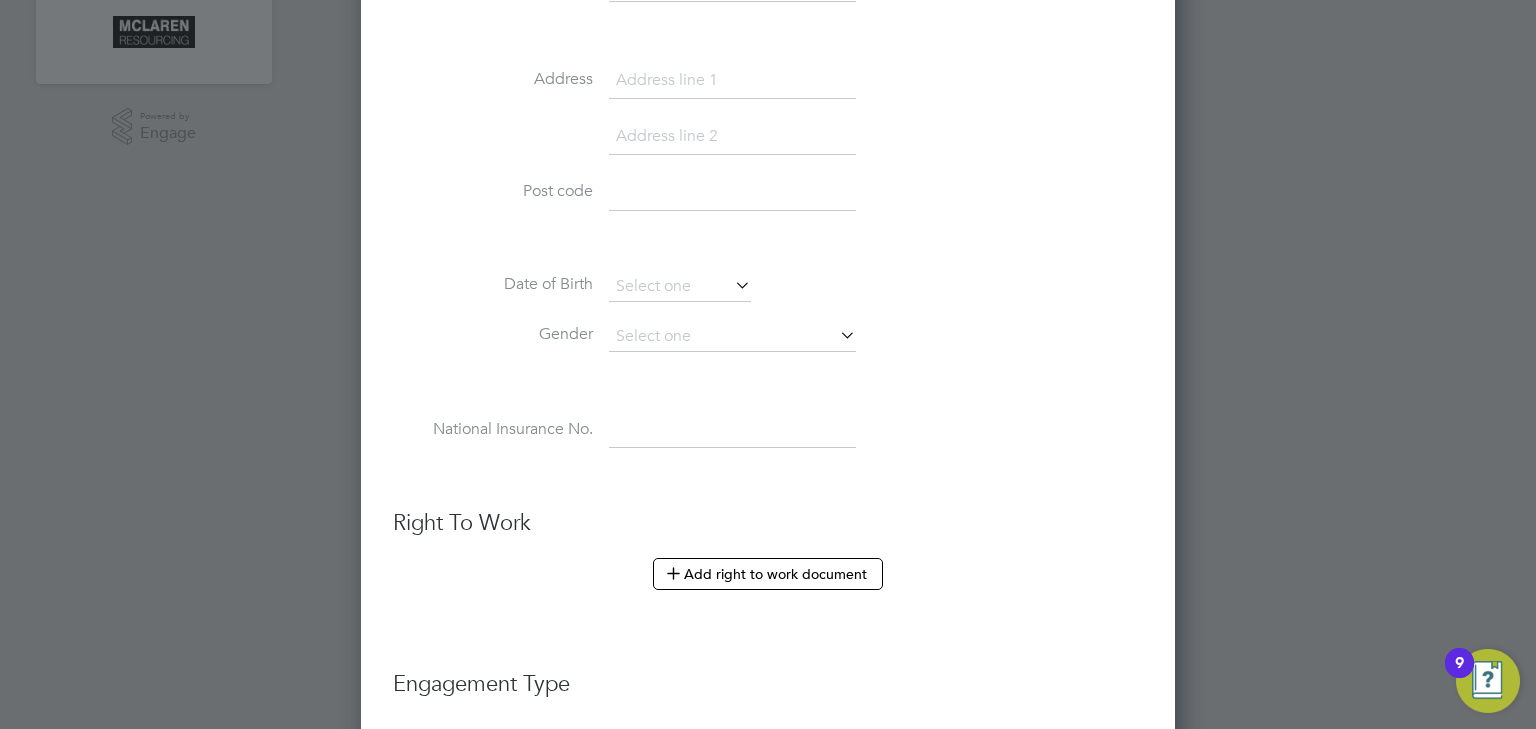 scroll, scrollTop: 880, scrollLeft: 0, axis: vertical 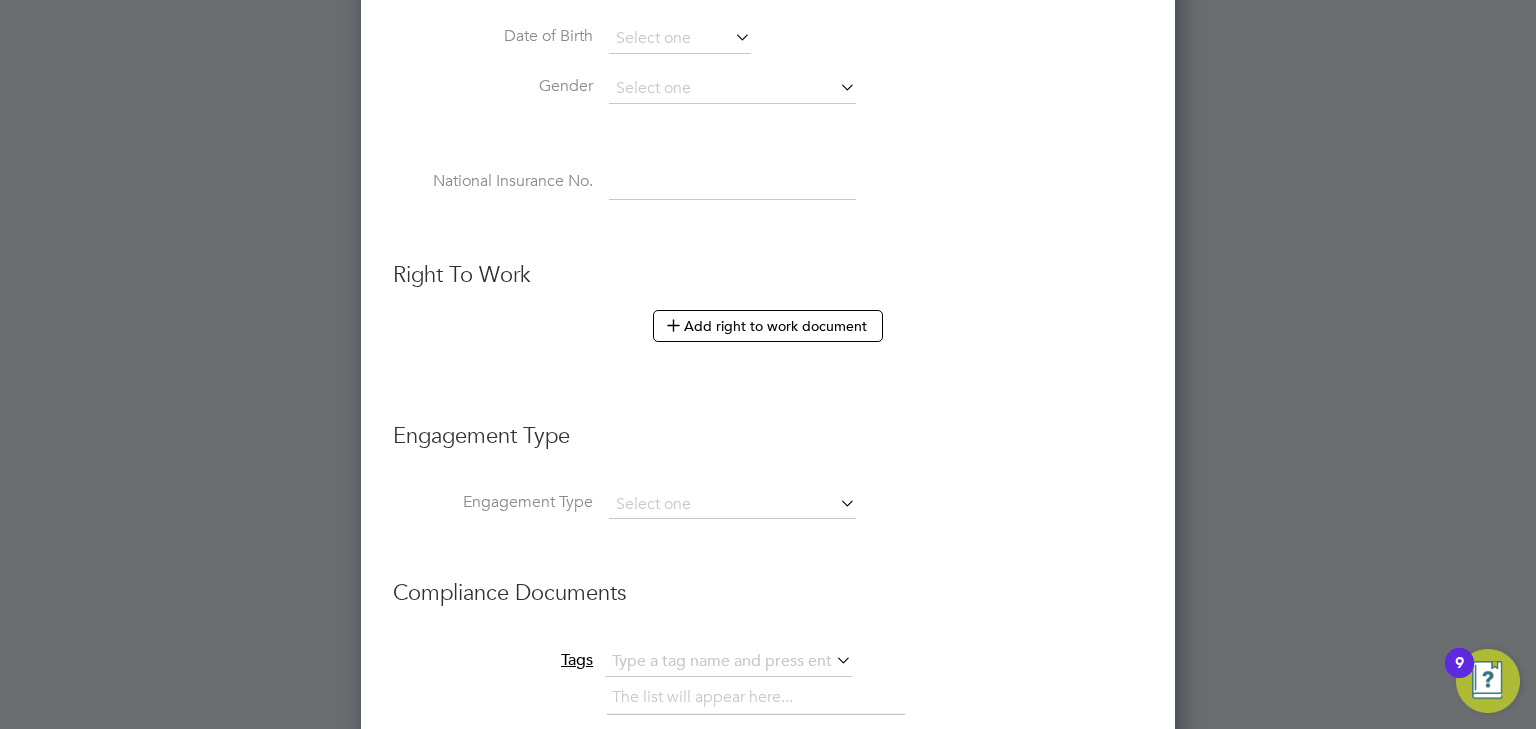 type on "BH-65604" 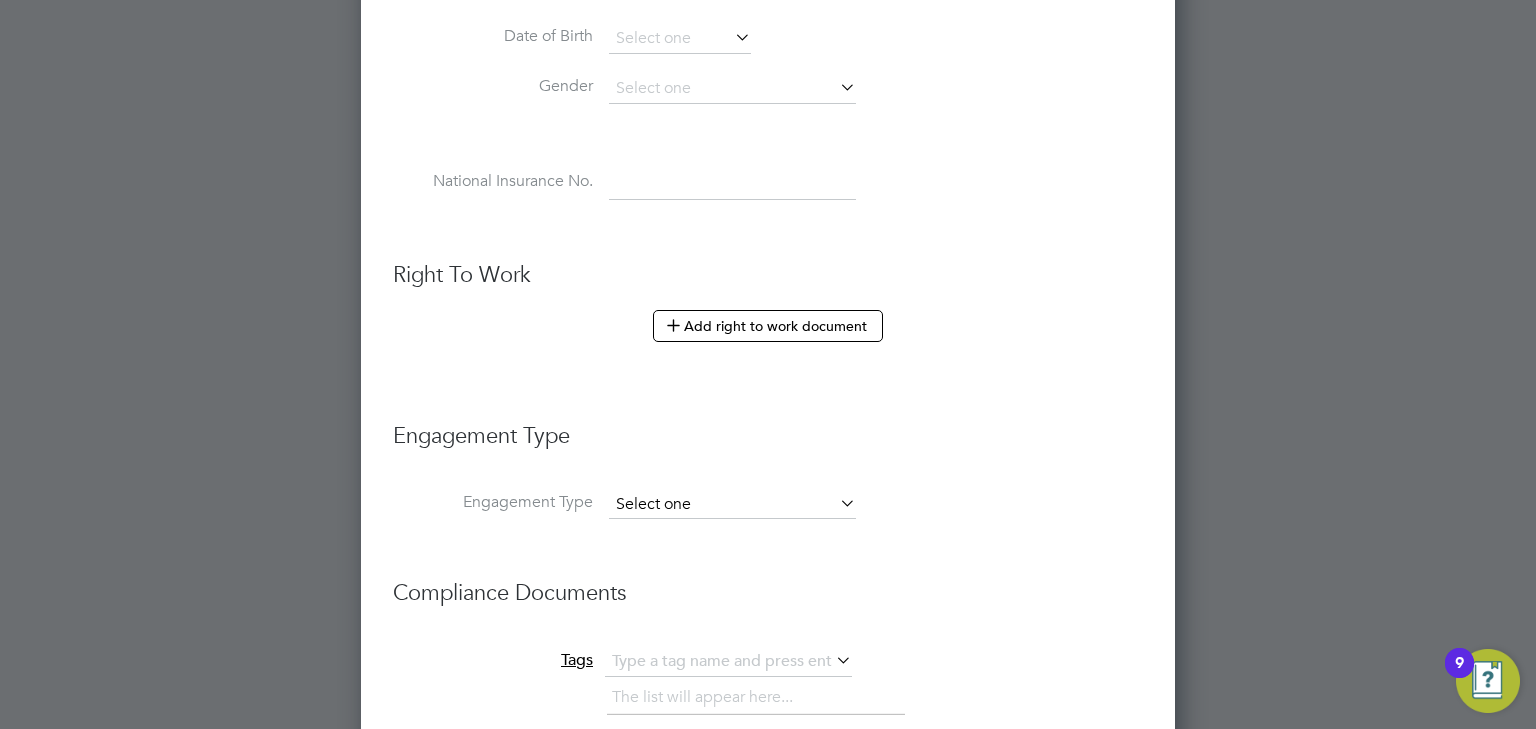 click at bounding box center (732, 505) 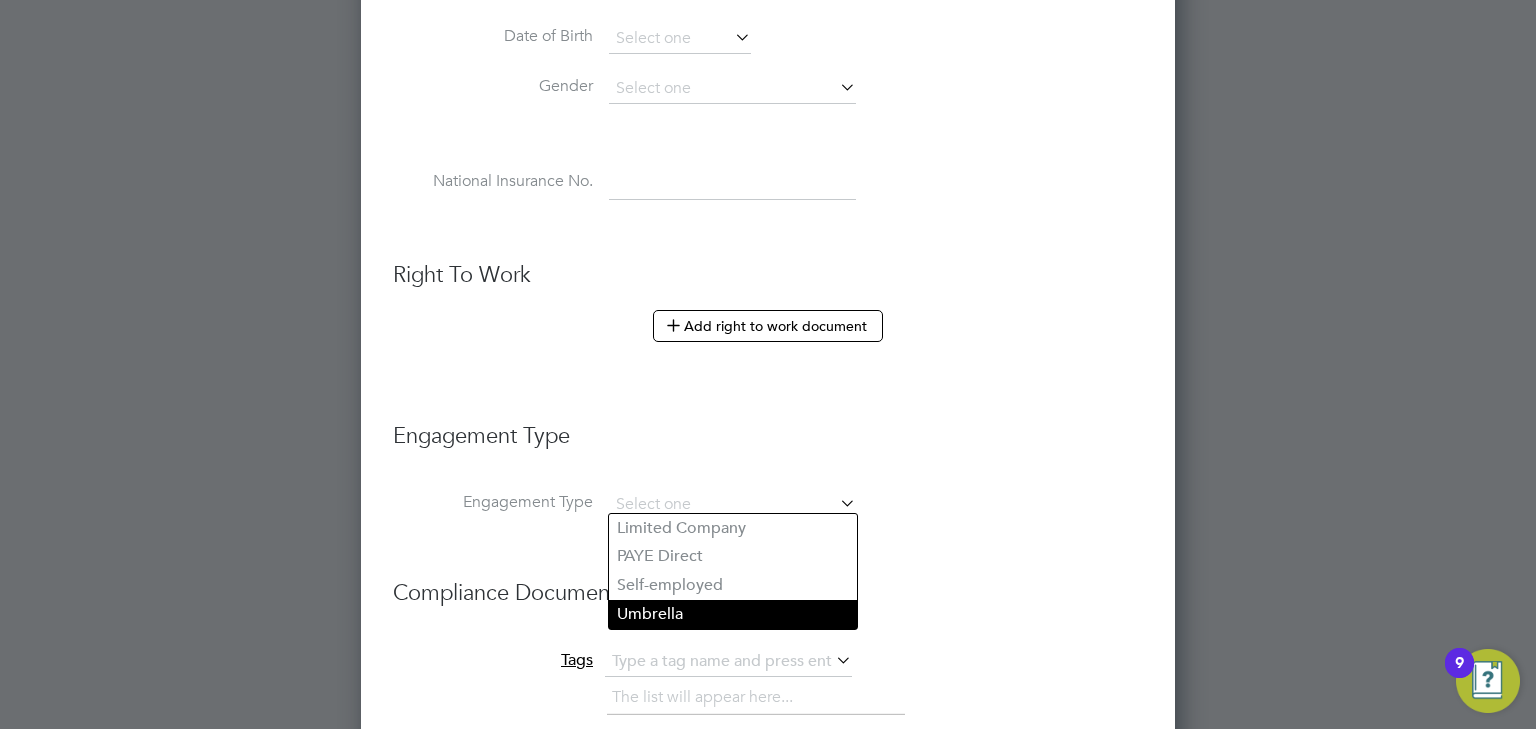 click on "Umbrella" 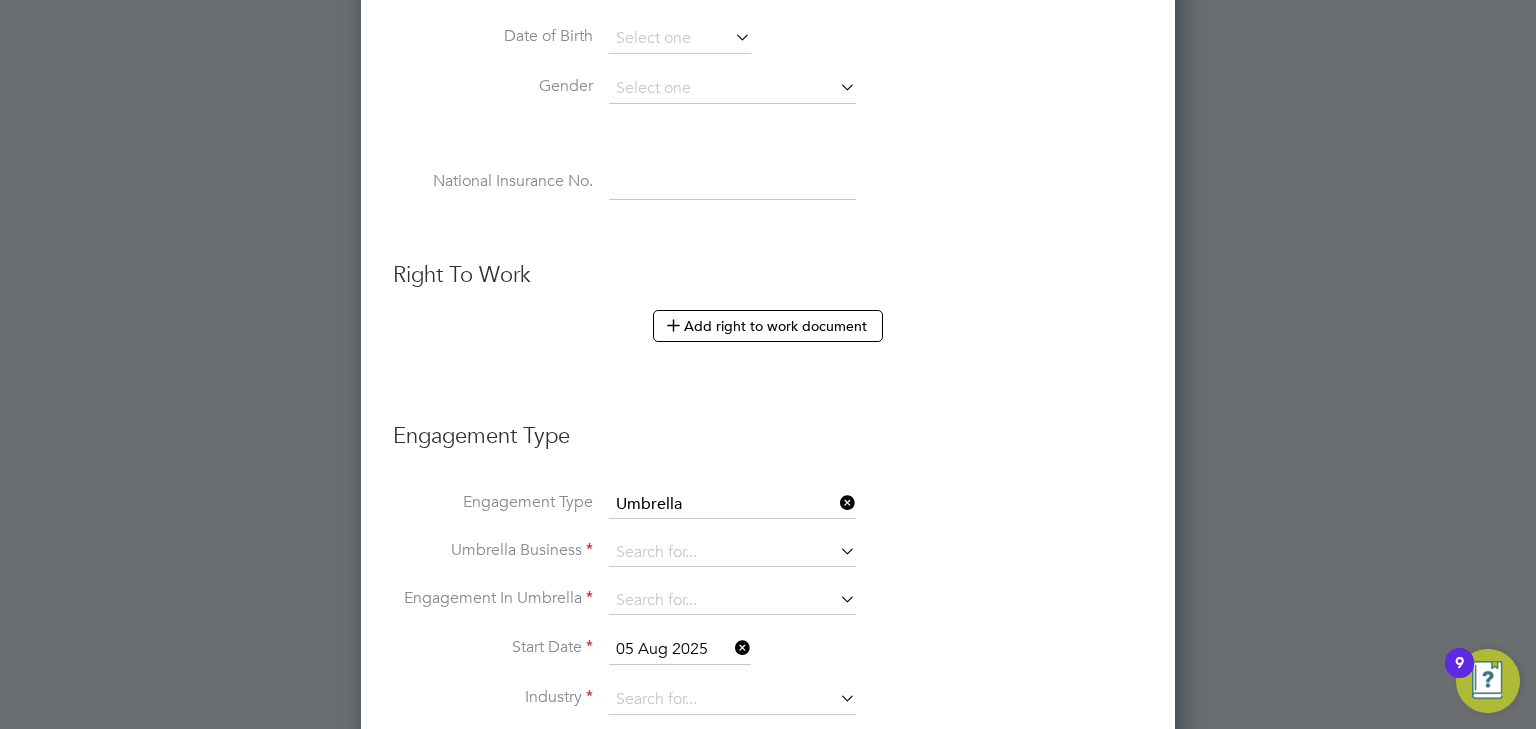 scroll, scrollTop: 10, scrollLeft: 9, axis: both 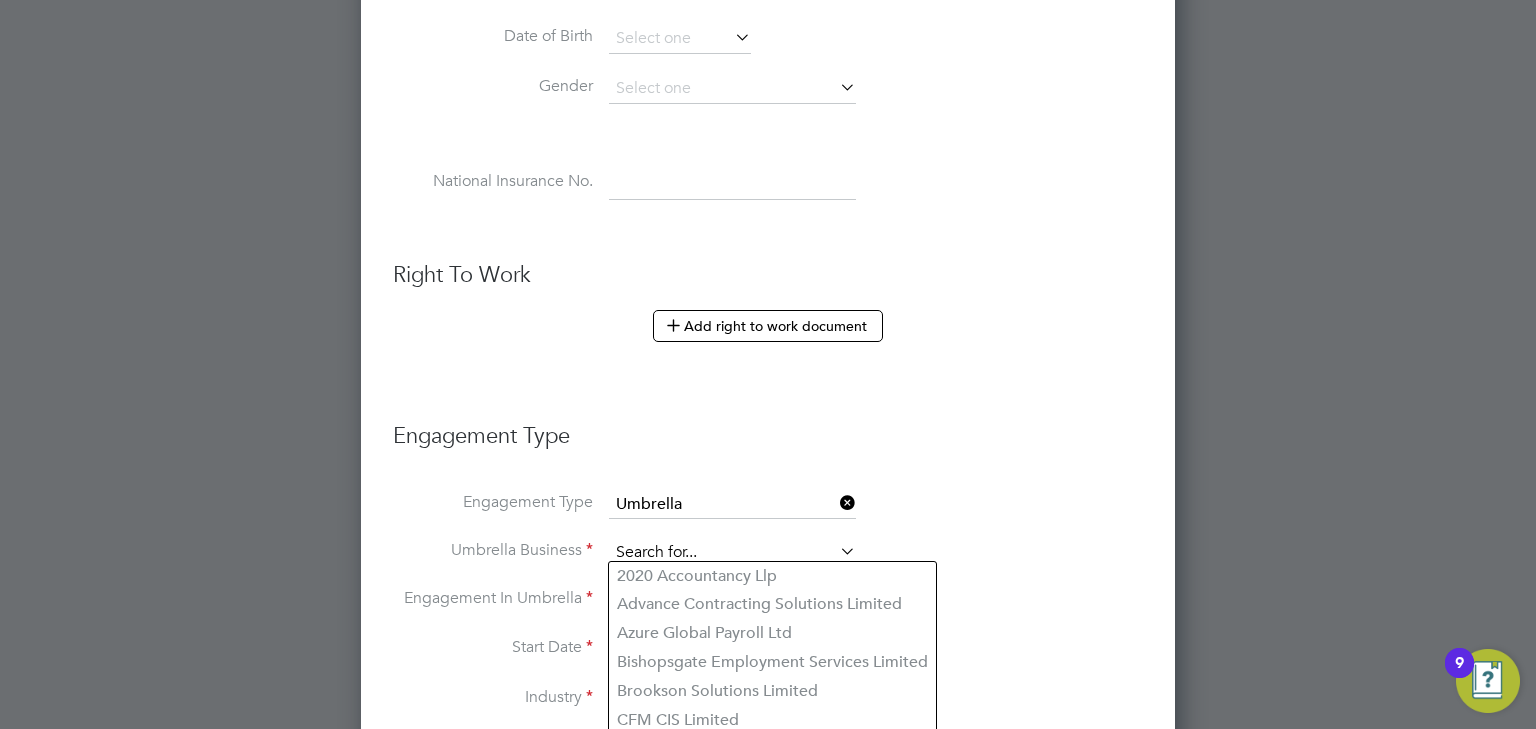 click at bounding box center [732, 553] 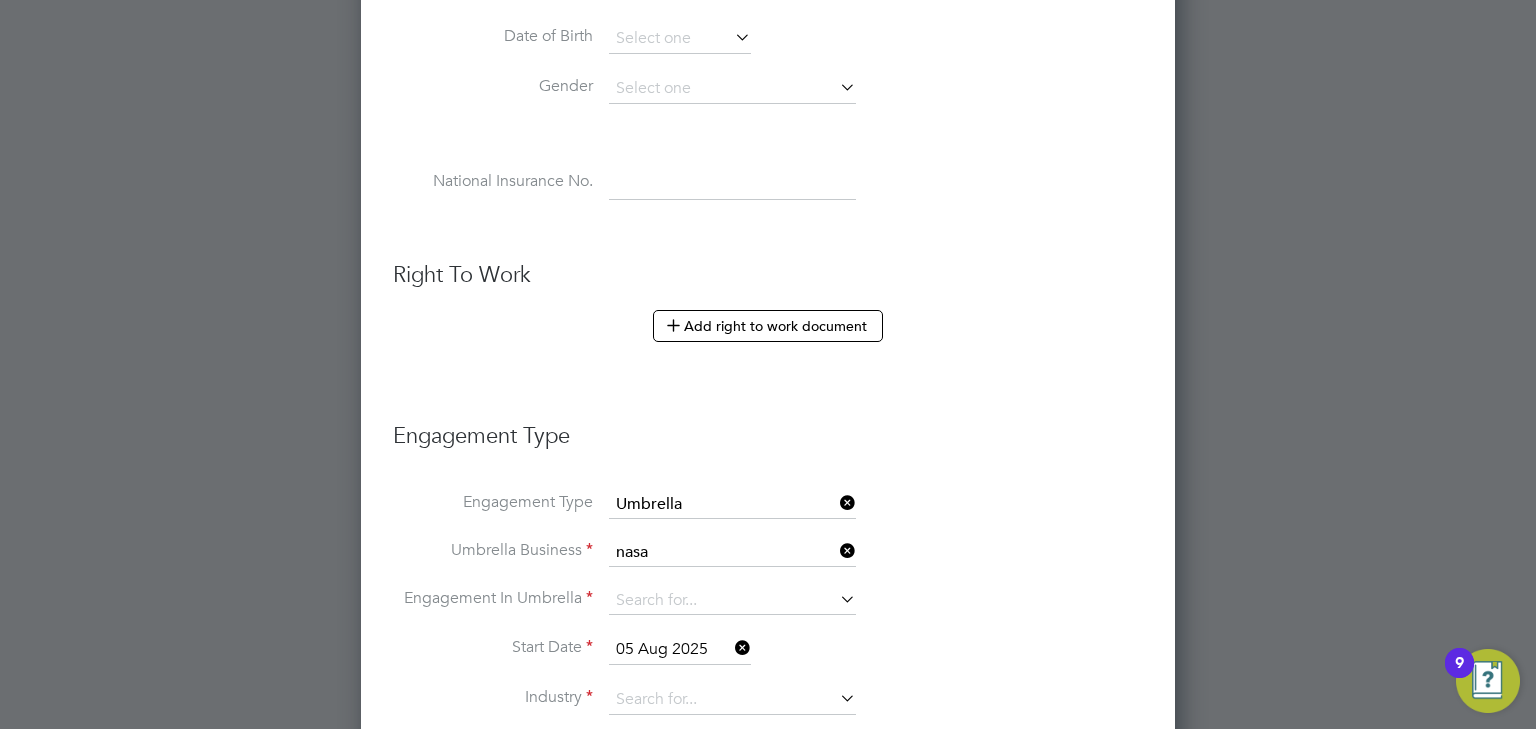 click on "Nasa" 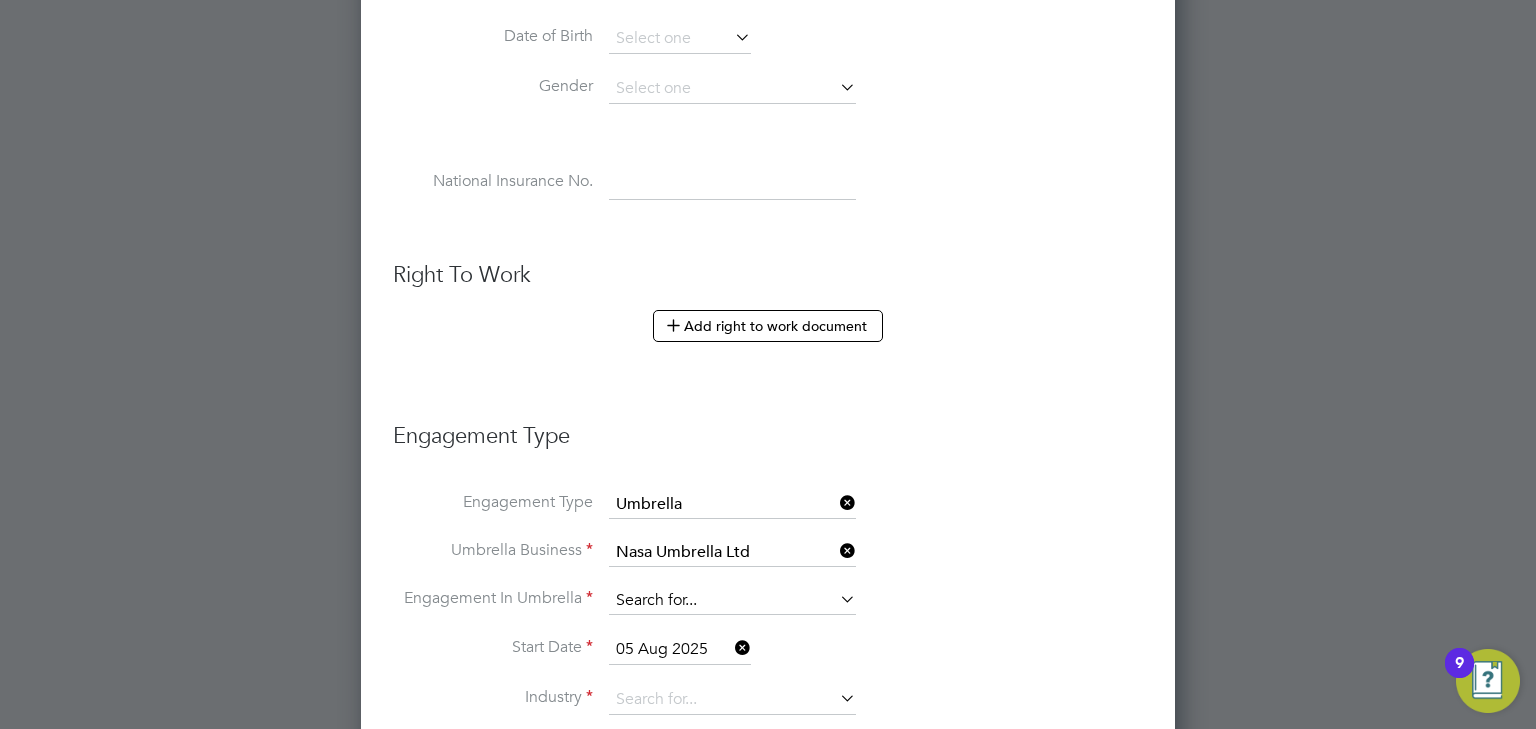 click at bounding box center (732, 601) 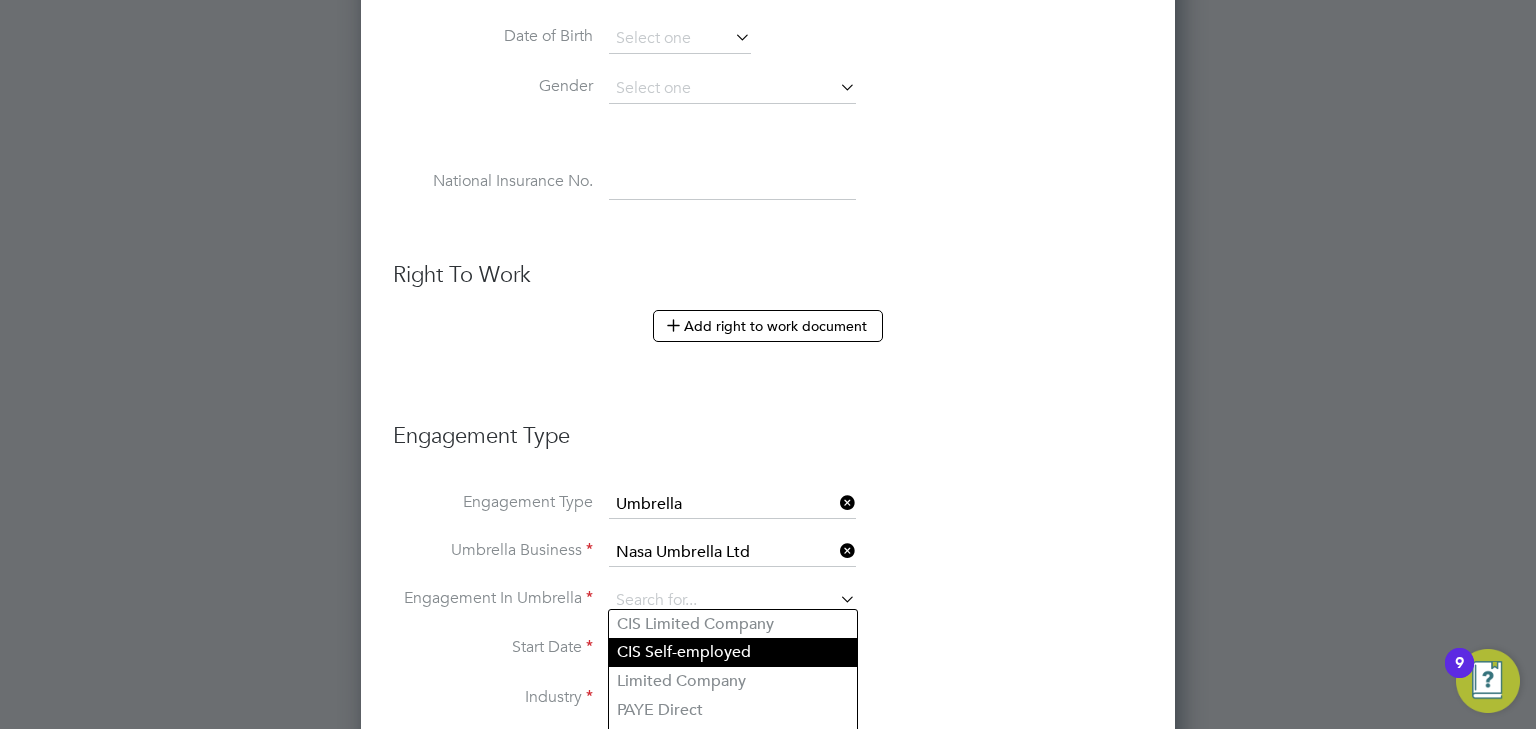 click on "CIS Self-employed" 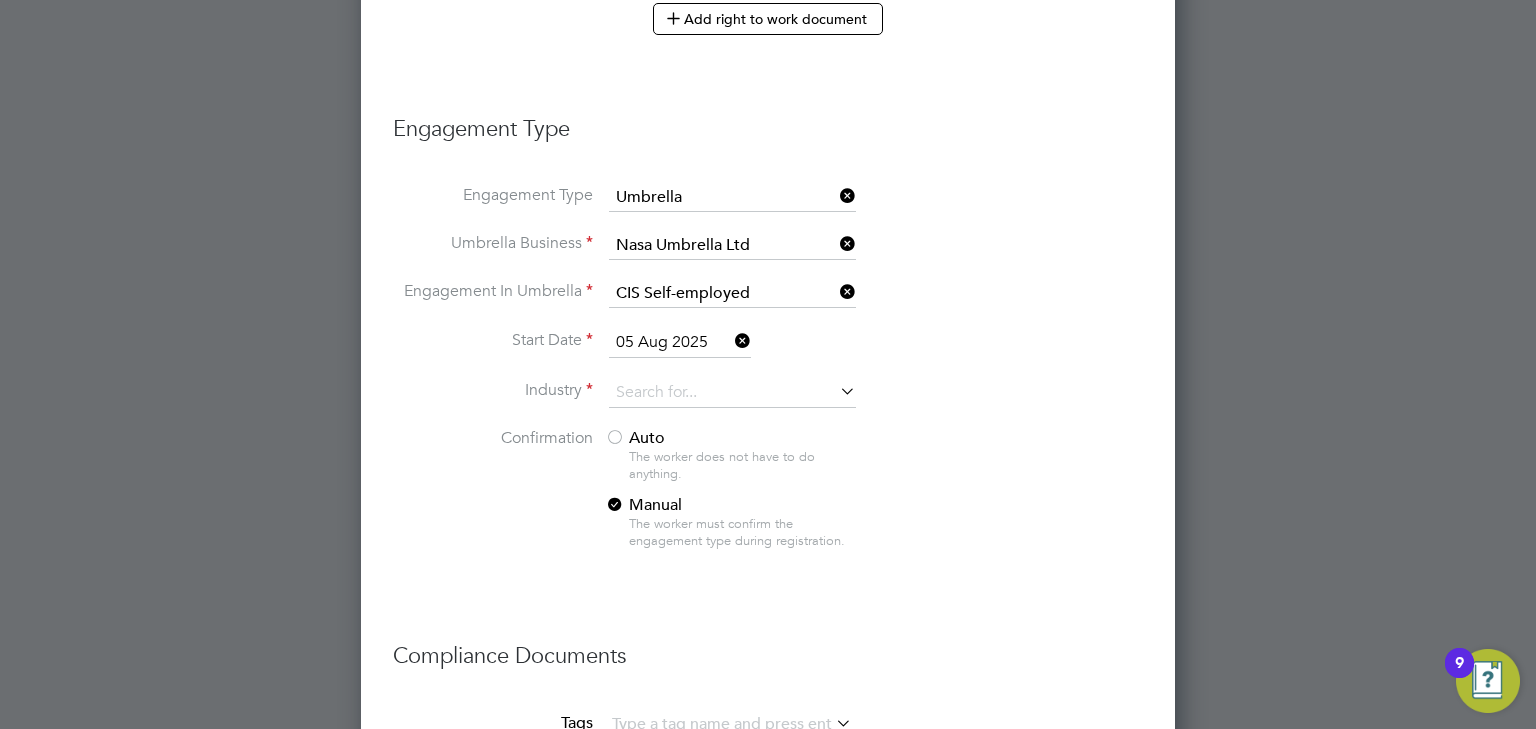 scroll, scrollTop: 1200, scrollLeft: 0, axis: vertical 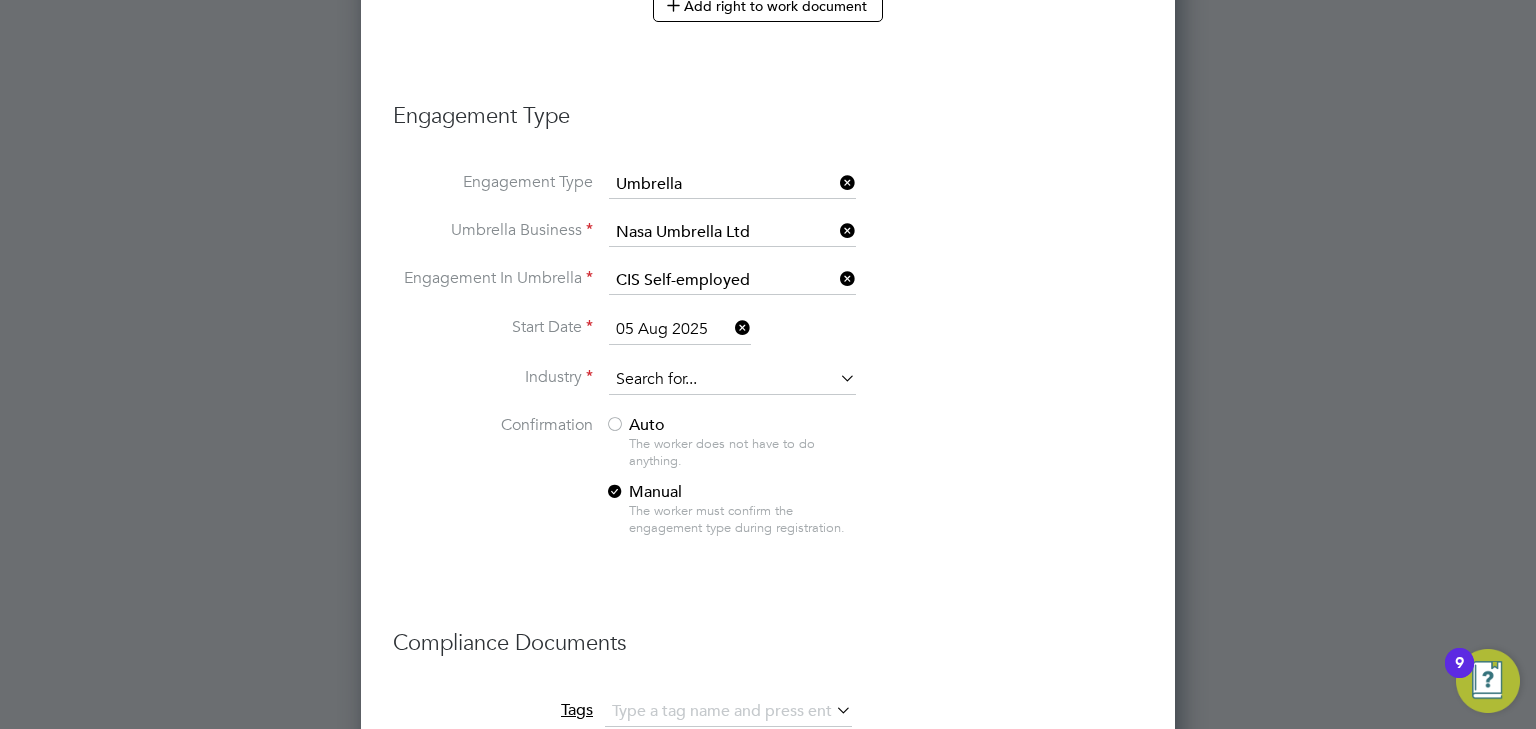 click at bounding box center [732, 380] 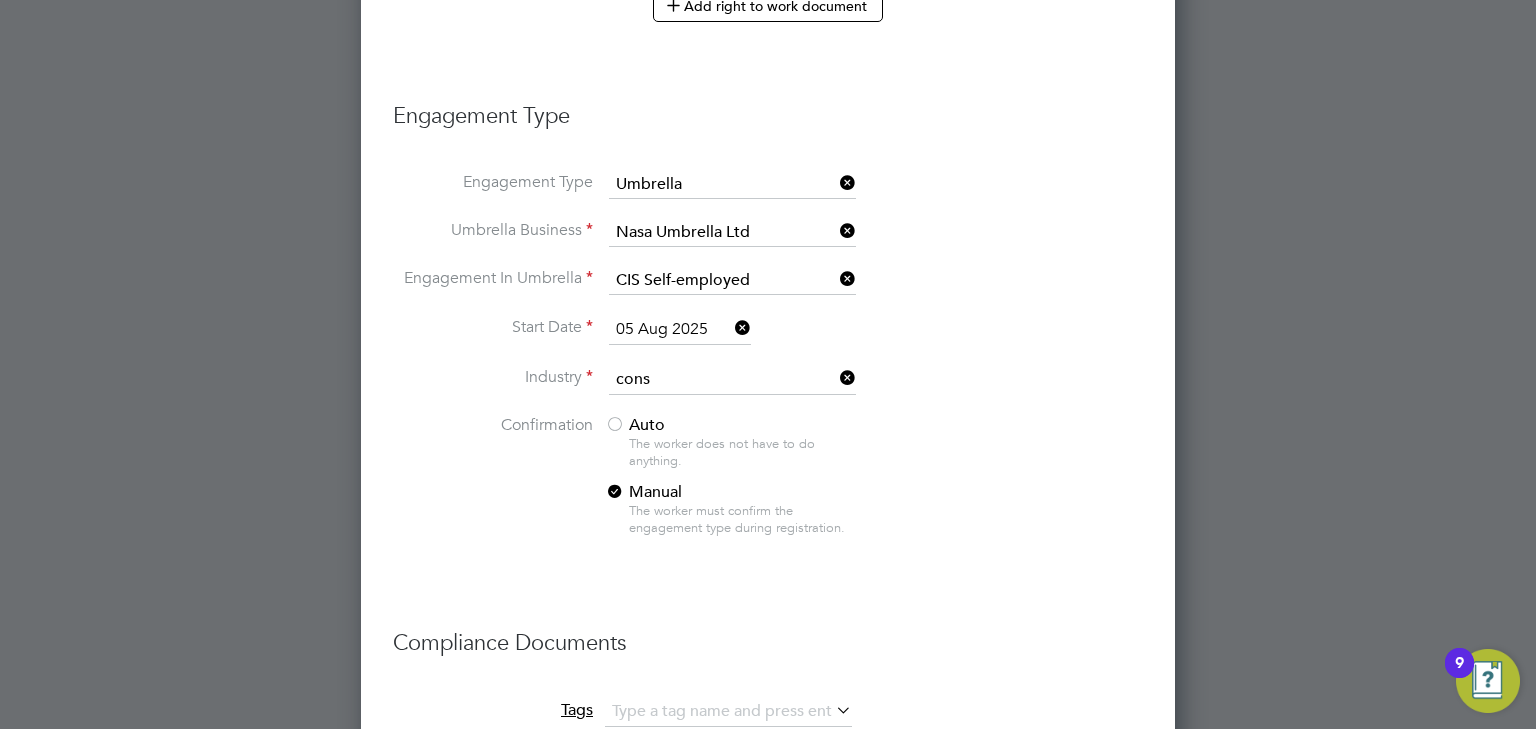 click on "Cons truction" 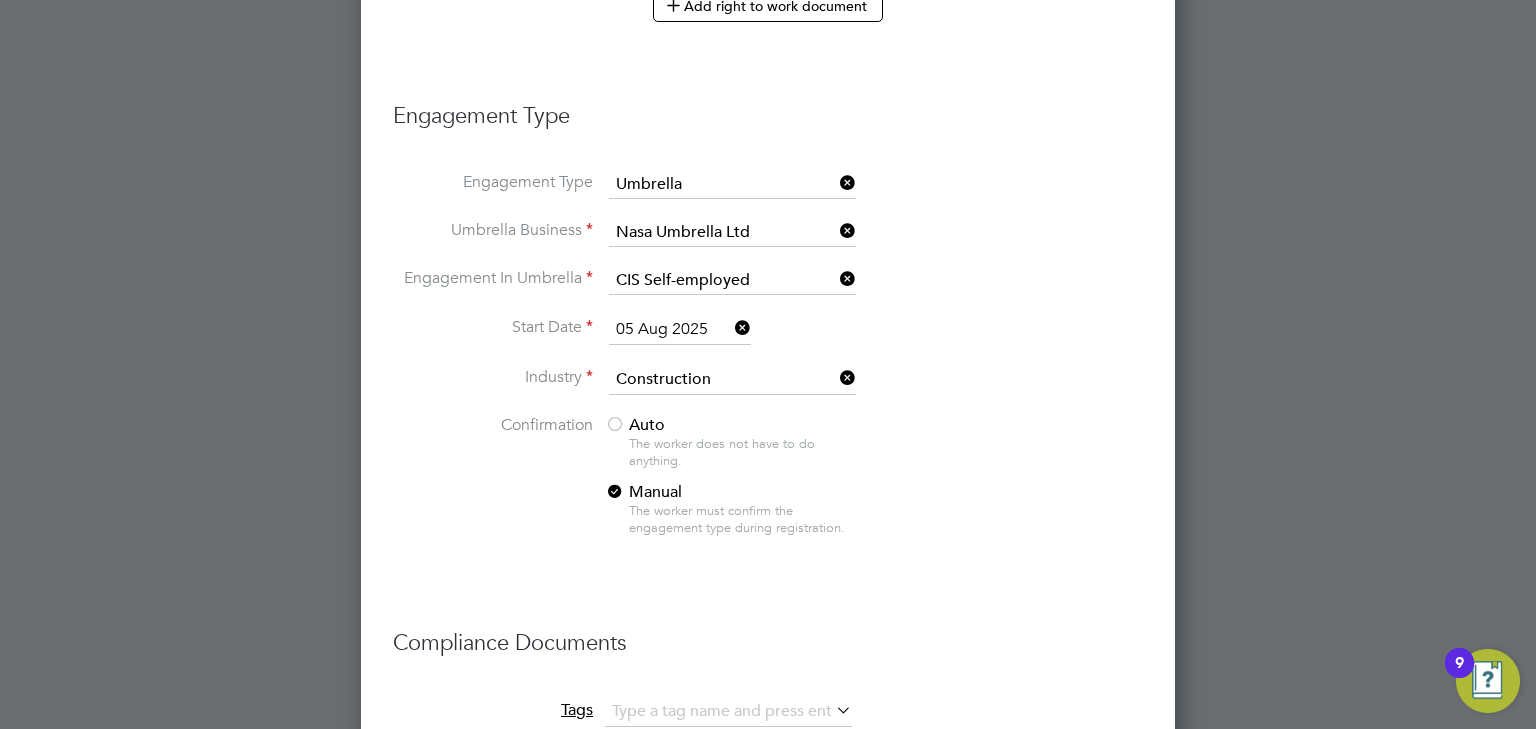 click at bounding box center [615, 426] 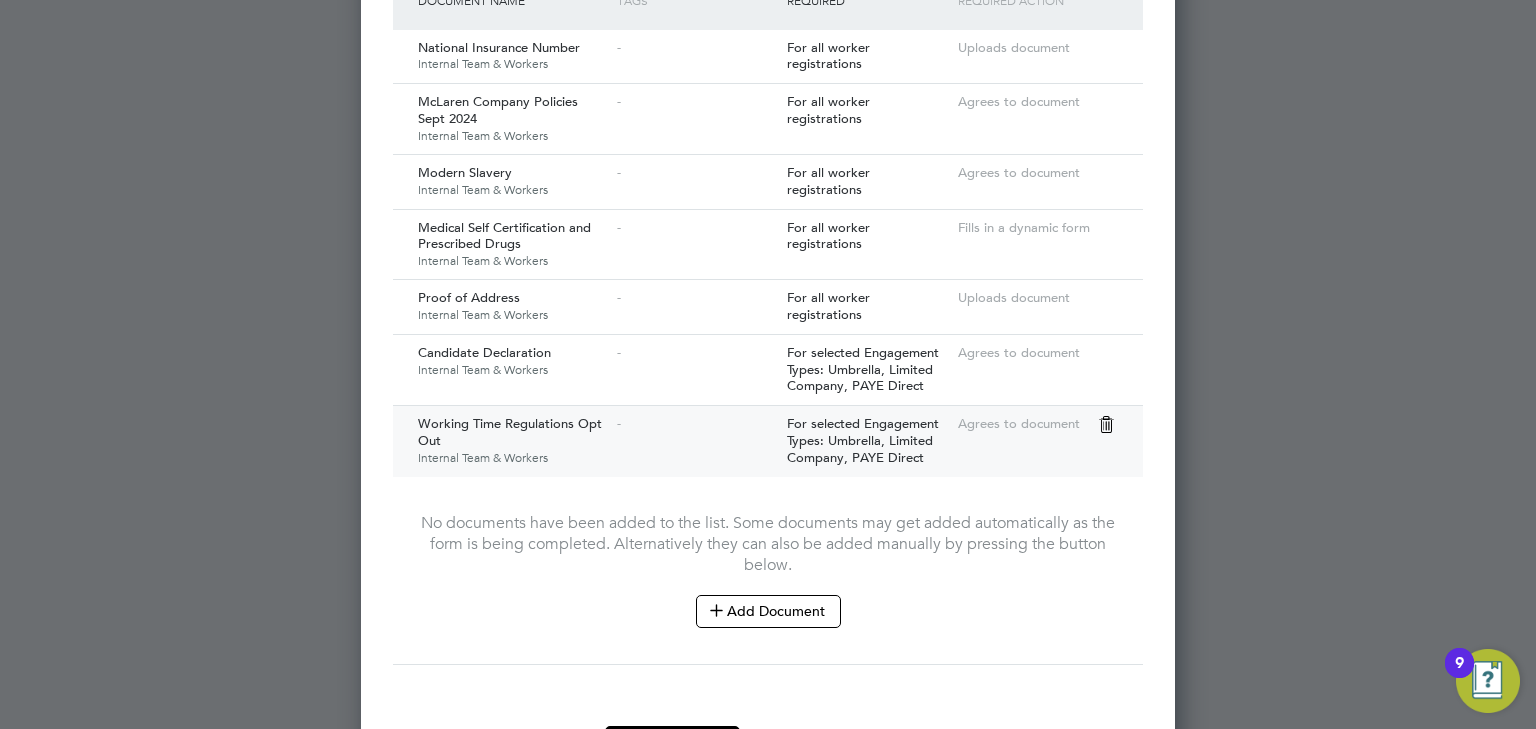 scroll, scrollTop: 2131, scrollLeft: 0, axis: vertical 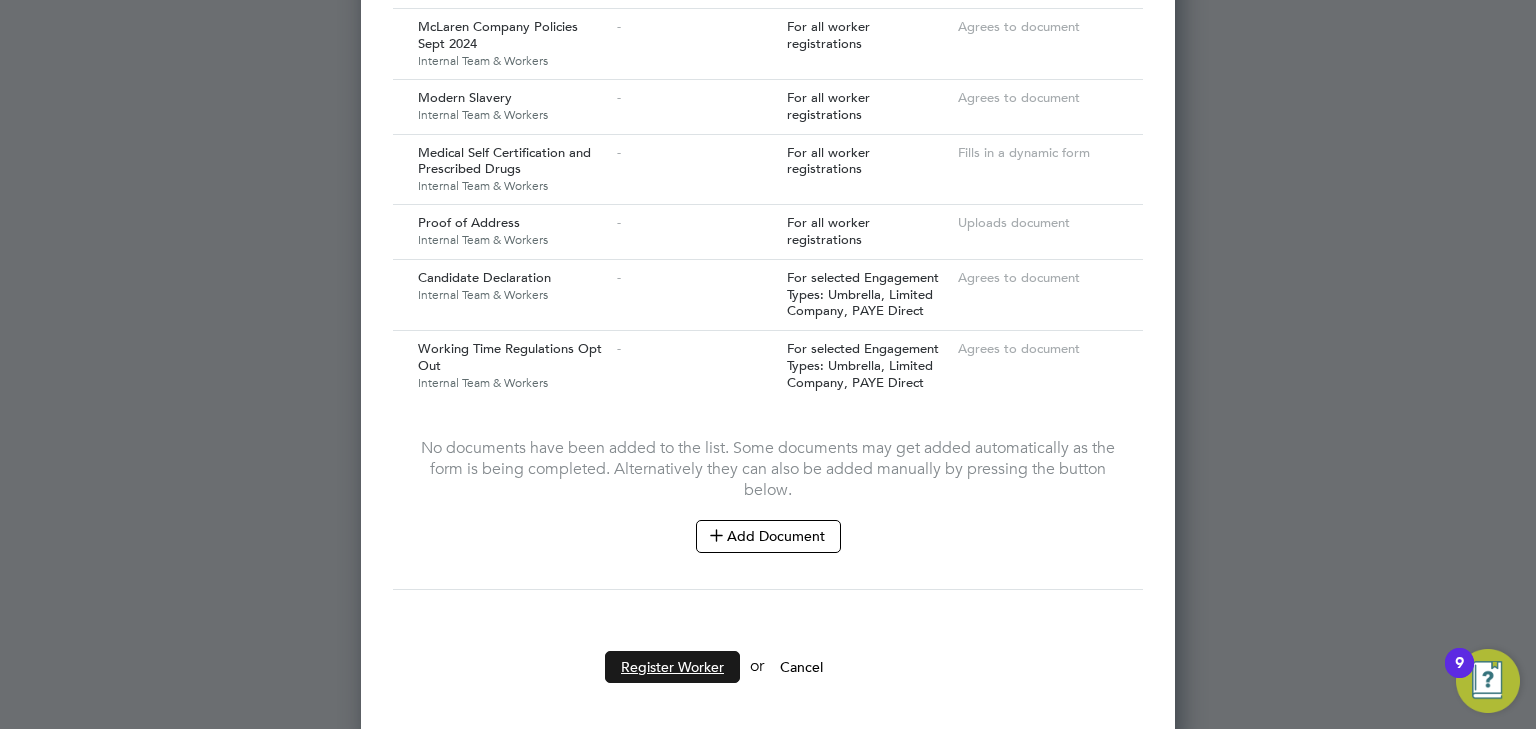 click on "Register Worker" at bounding box center (672, 667) 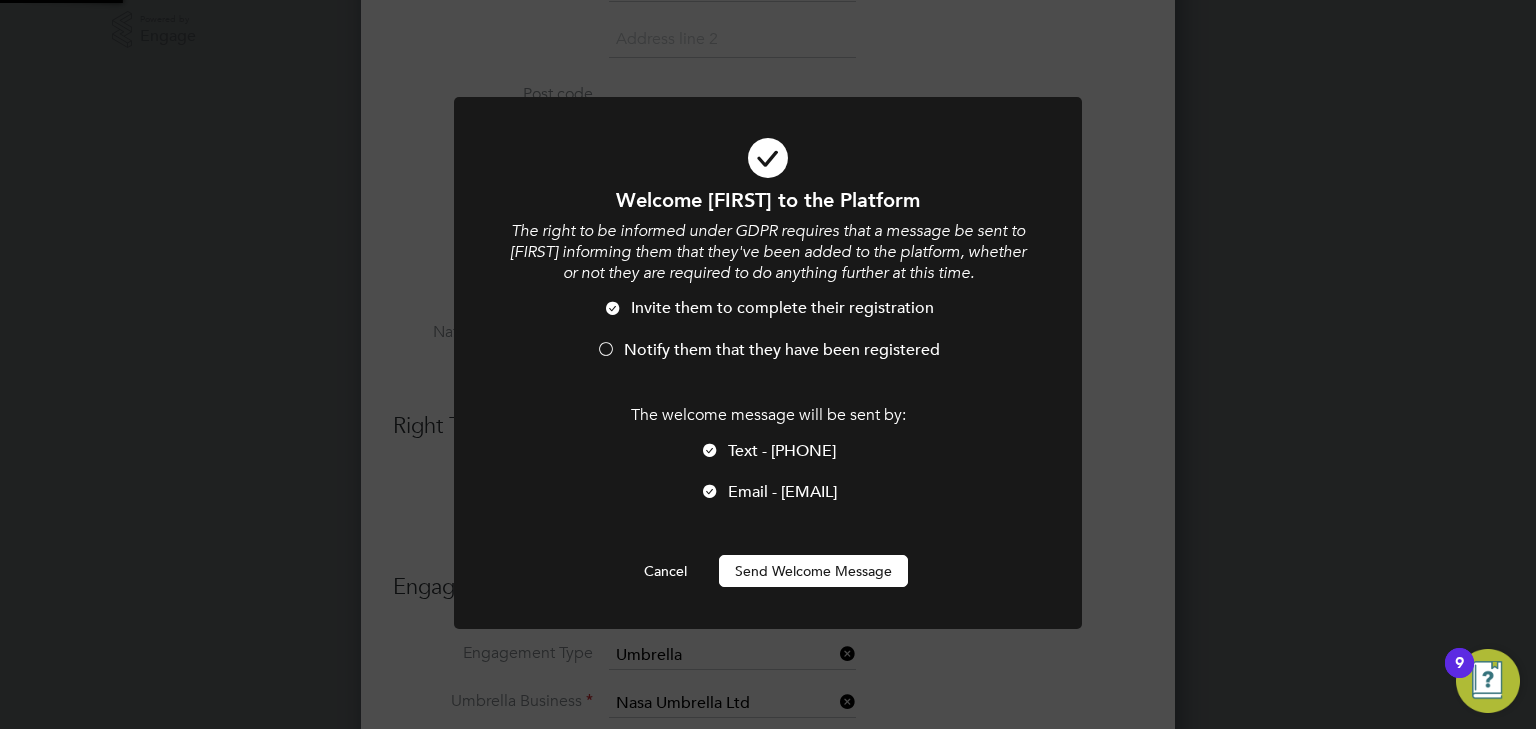 scroll, scrollTop: 0, scrollLeft: 0, axis: both 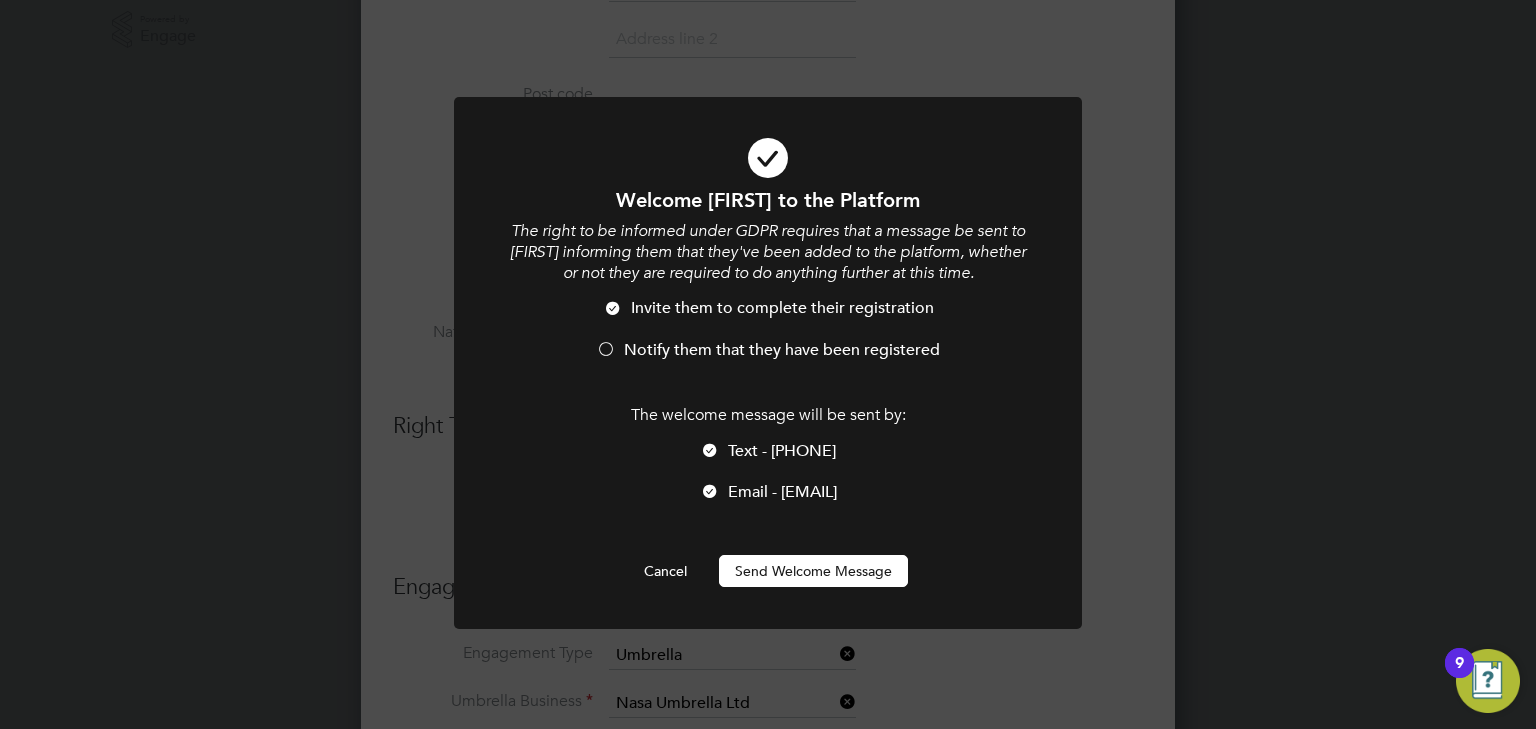 click on "Send Welcome Message" at bounding box center [813, 571] 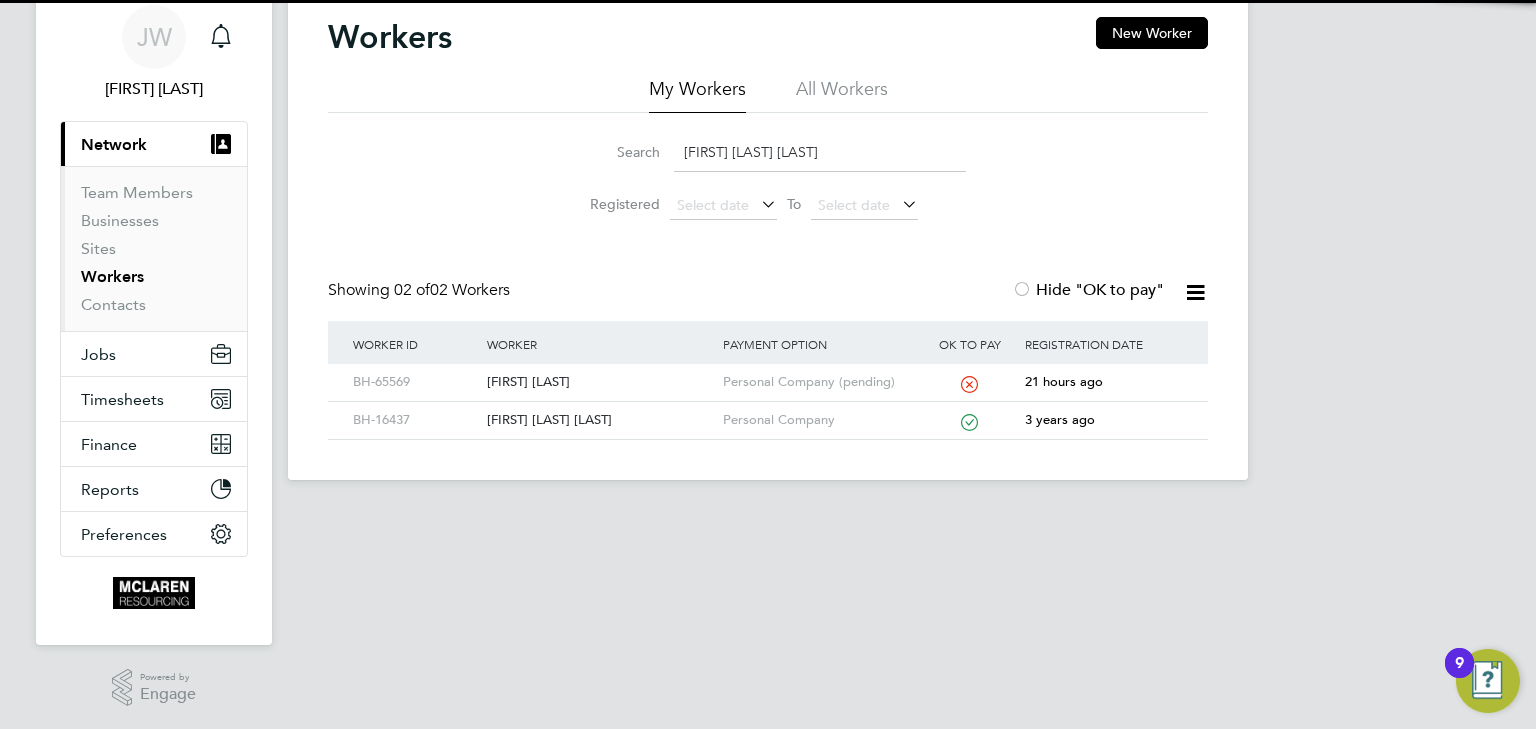scroll, scrollTop: 0, scrollLeft: 0, axis: both 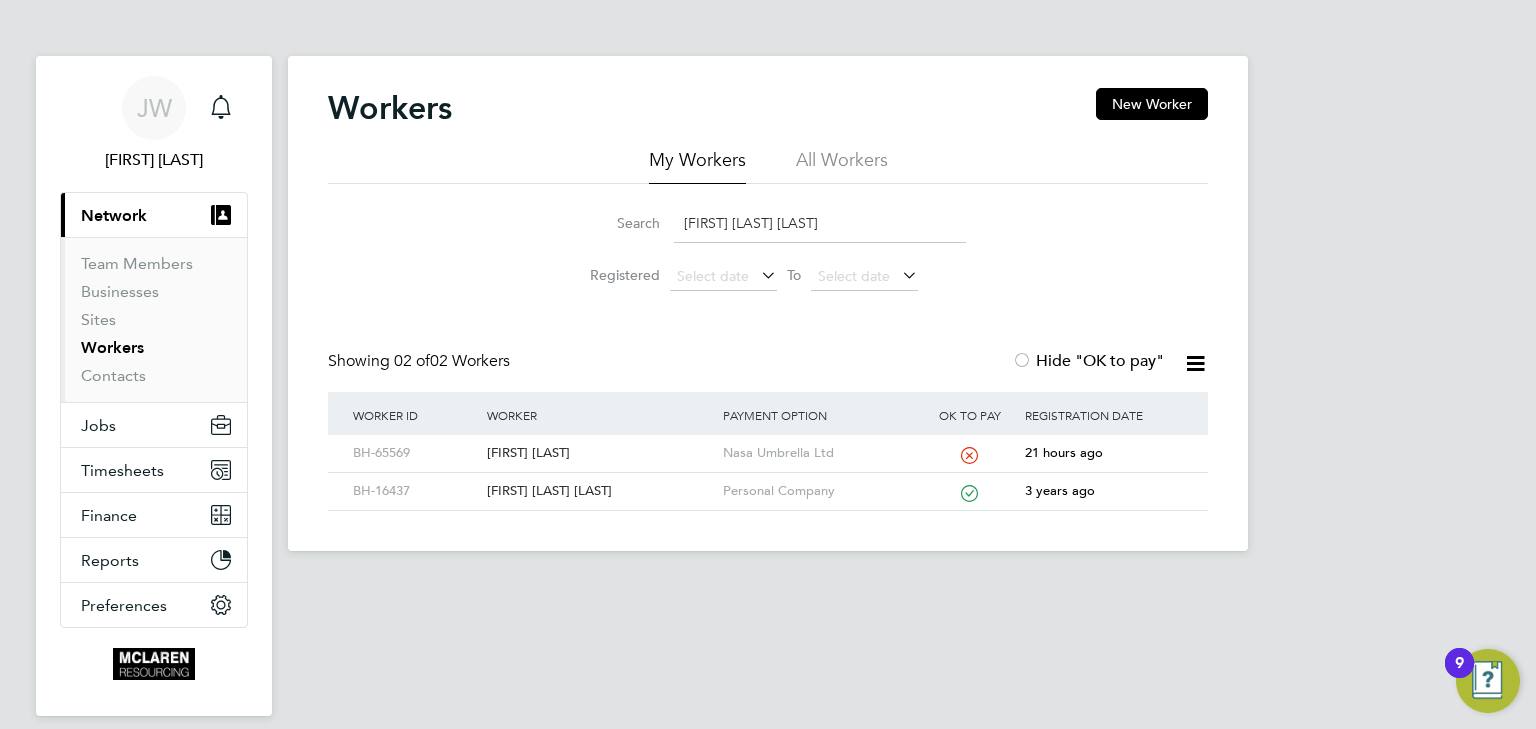 click on "daniel constantin" 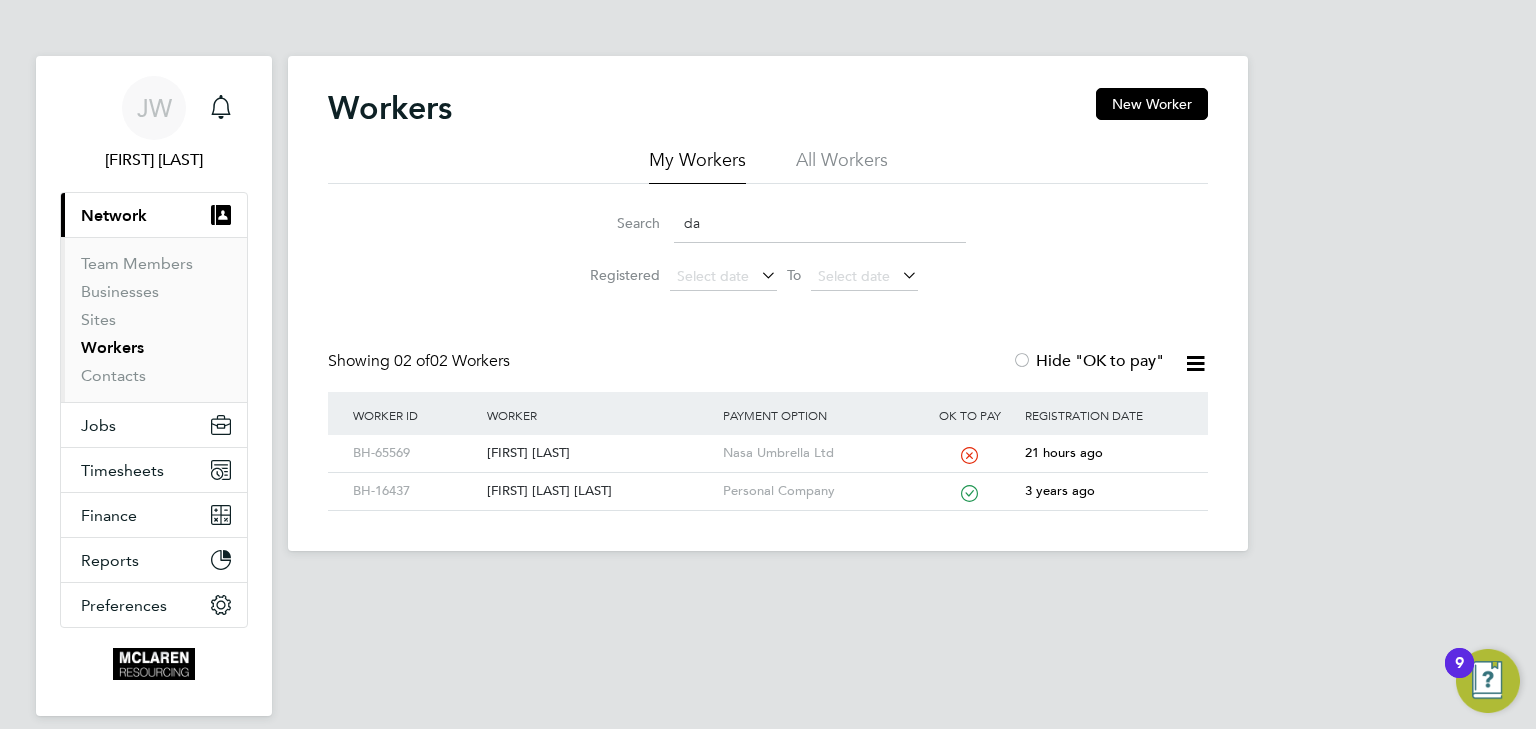 type on "d" 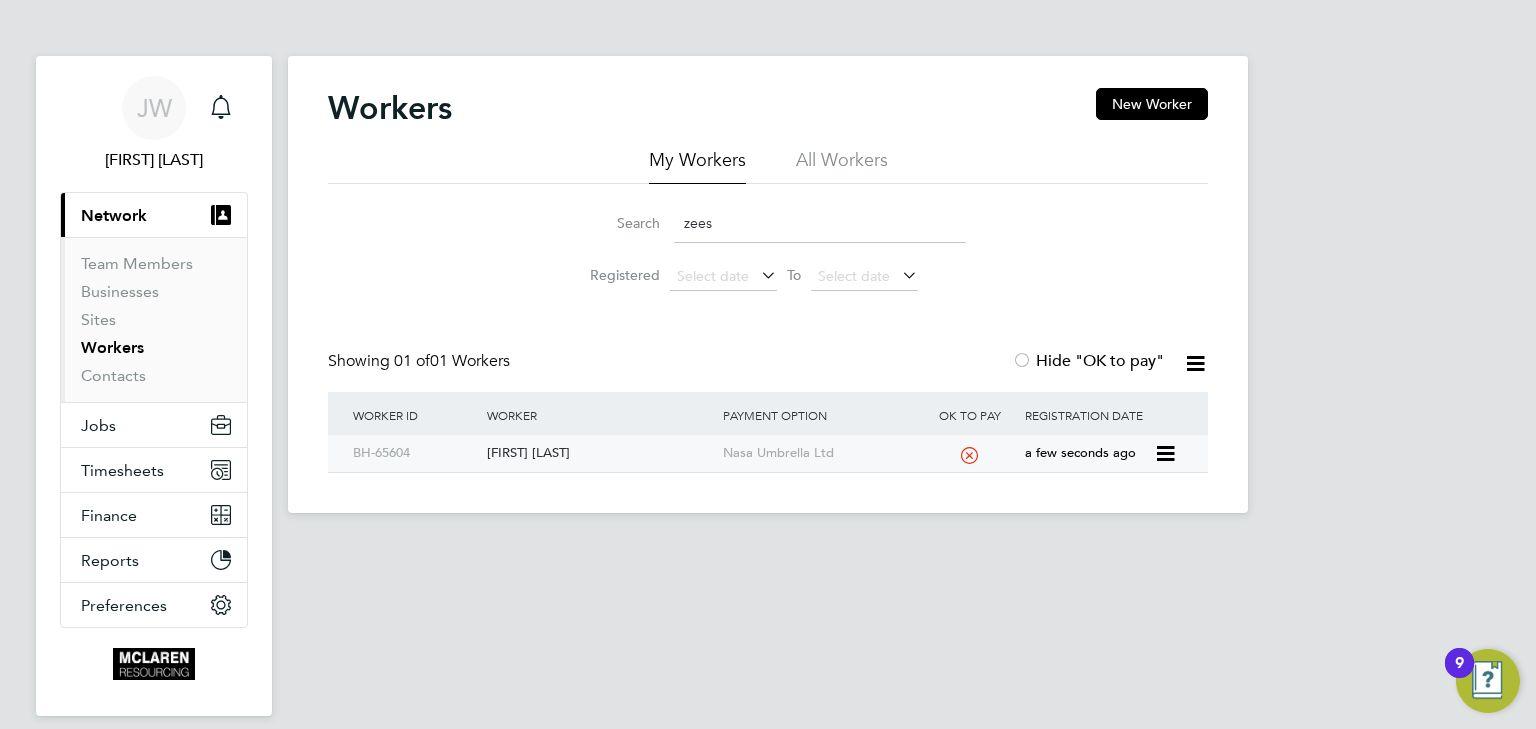 click on "[NAME] [LAST]" 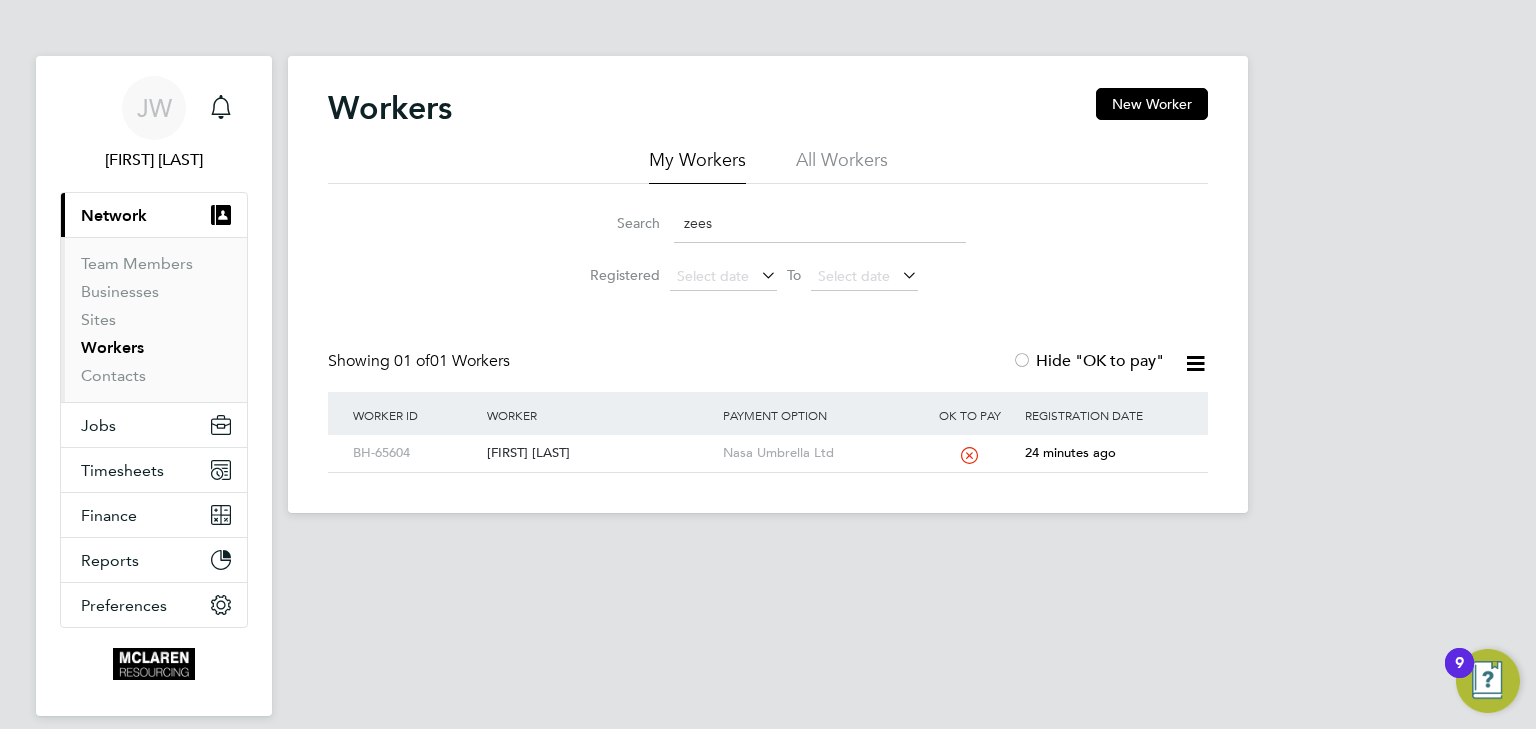 click on "zees" 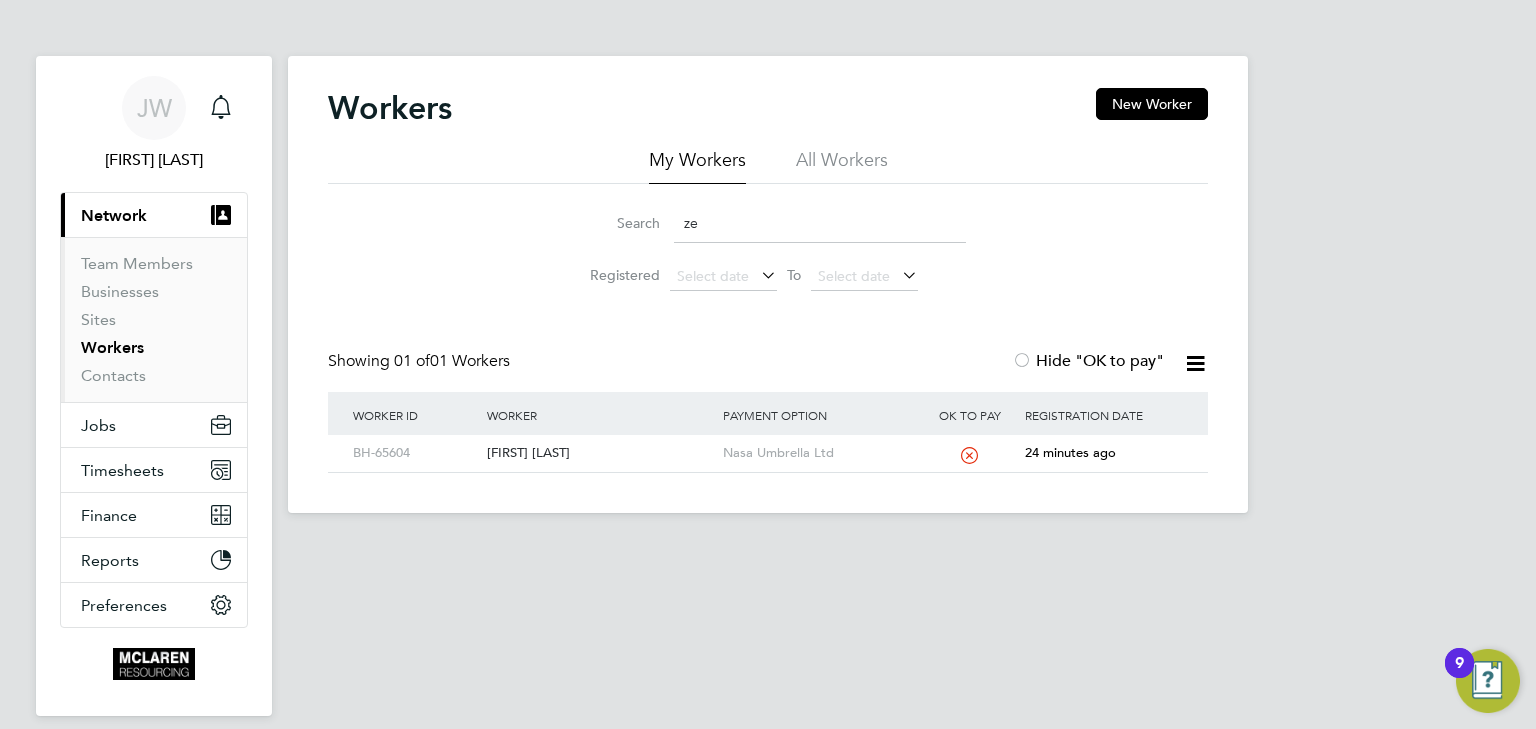 type on "z" 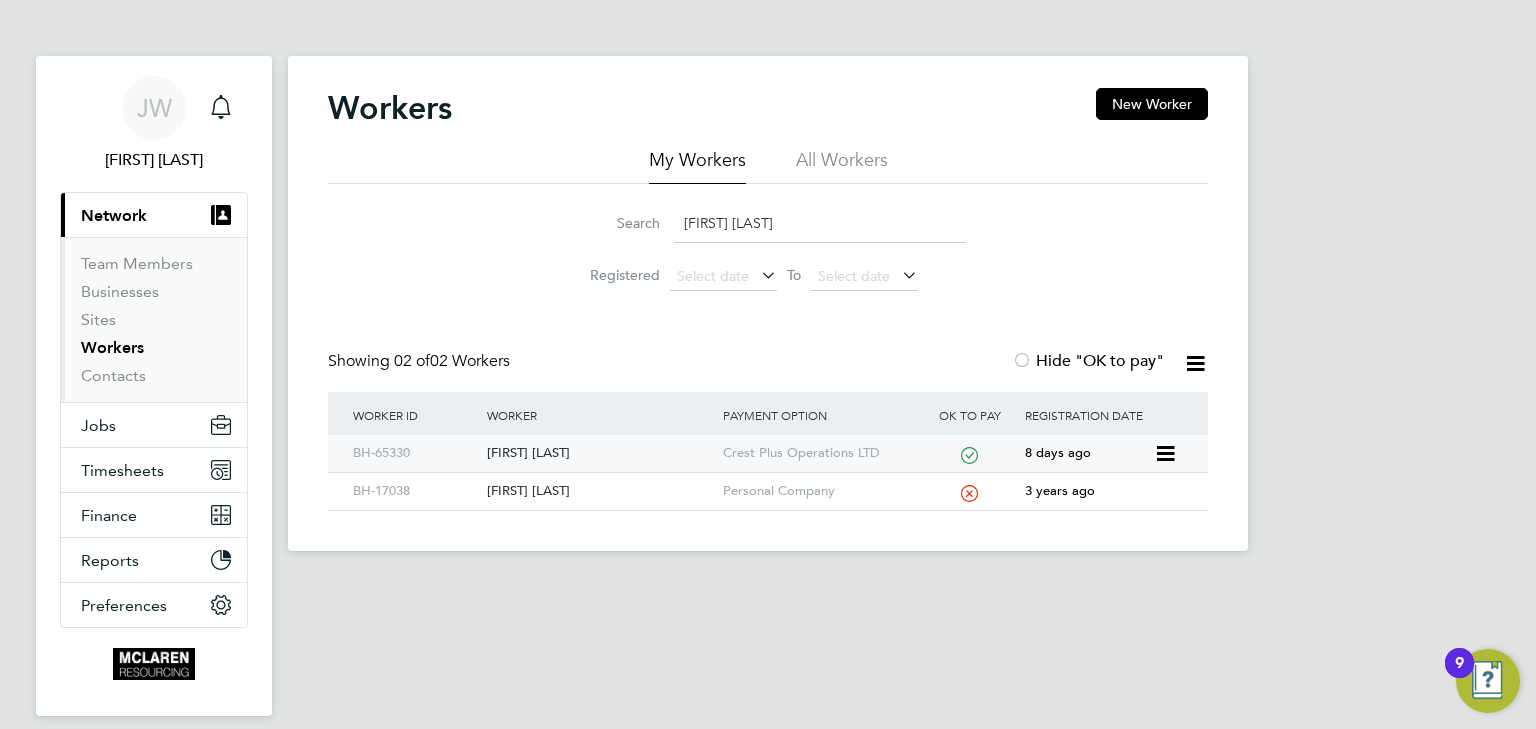 type on "alan grant" 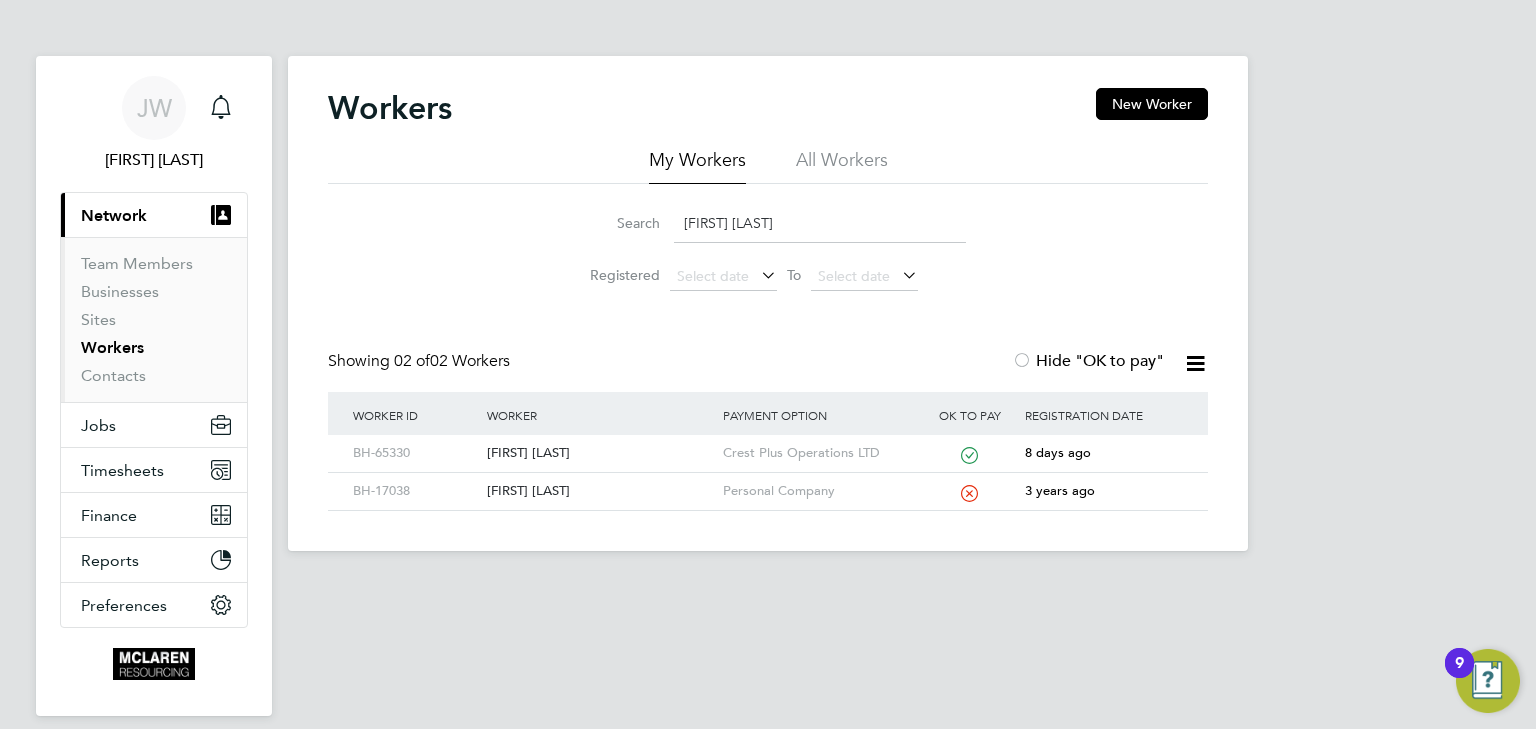 drag, startPoint x: 752, startPoint y: 225, endPoint x: 683, endPoint y: 230, distance: 69.18092 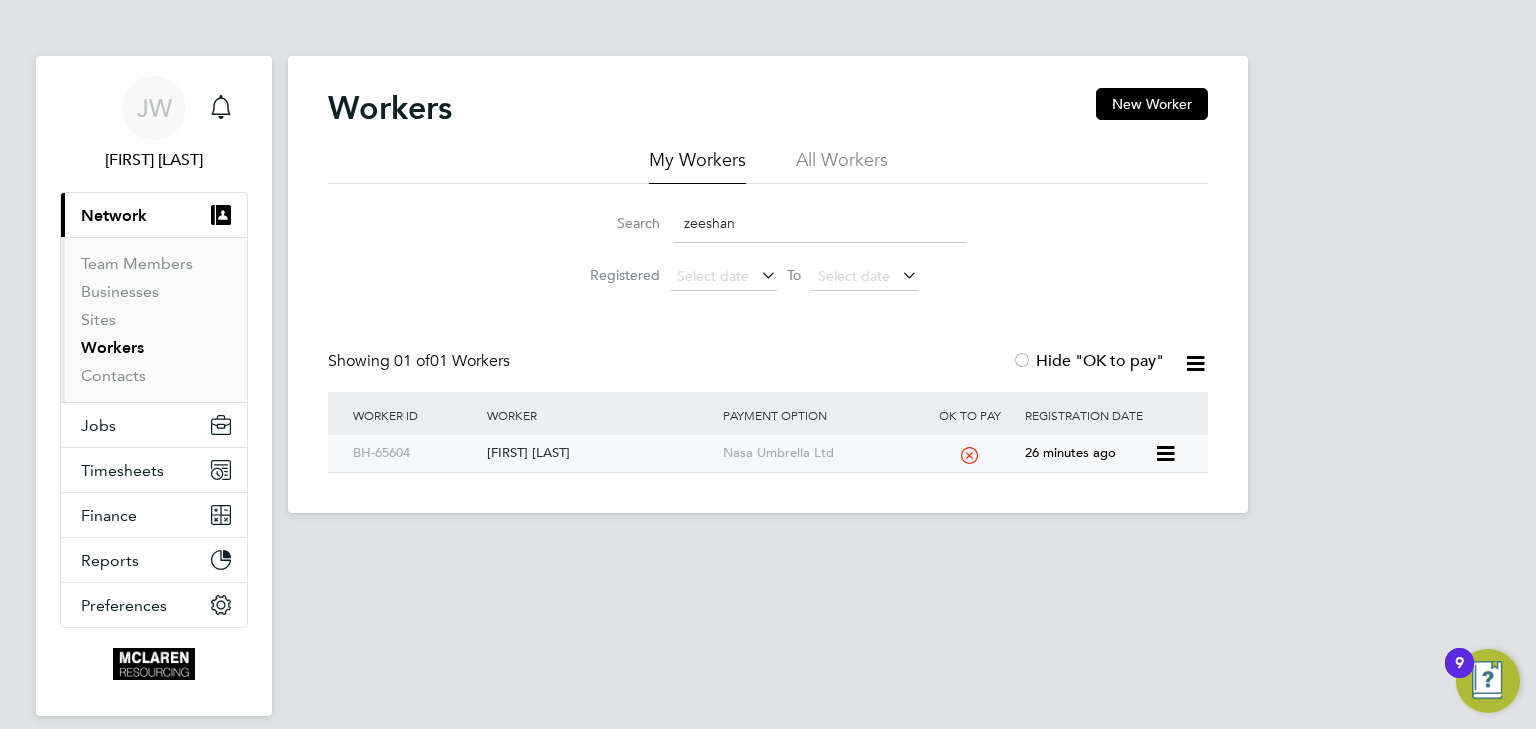 click on "[NAME] [LAST]" 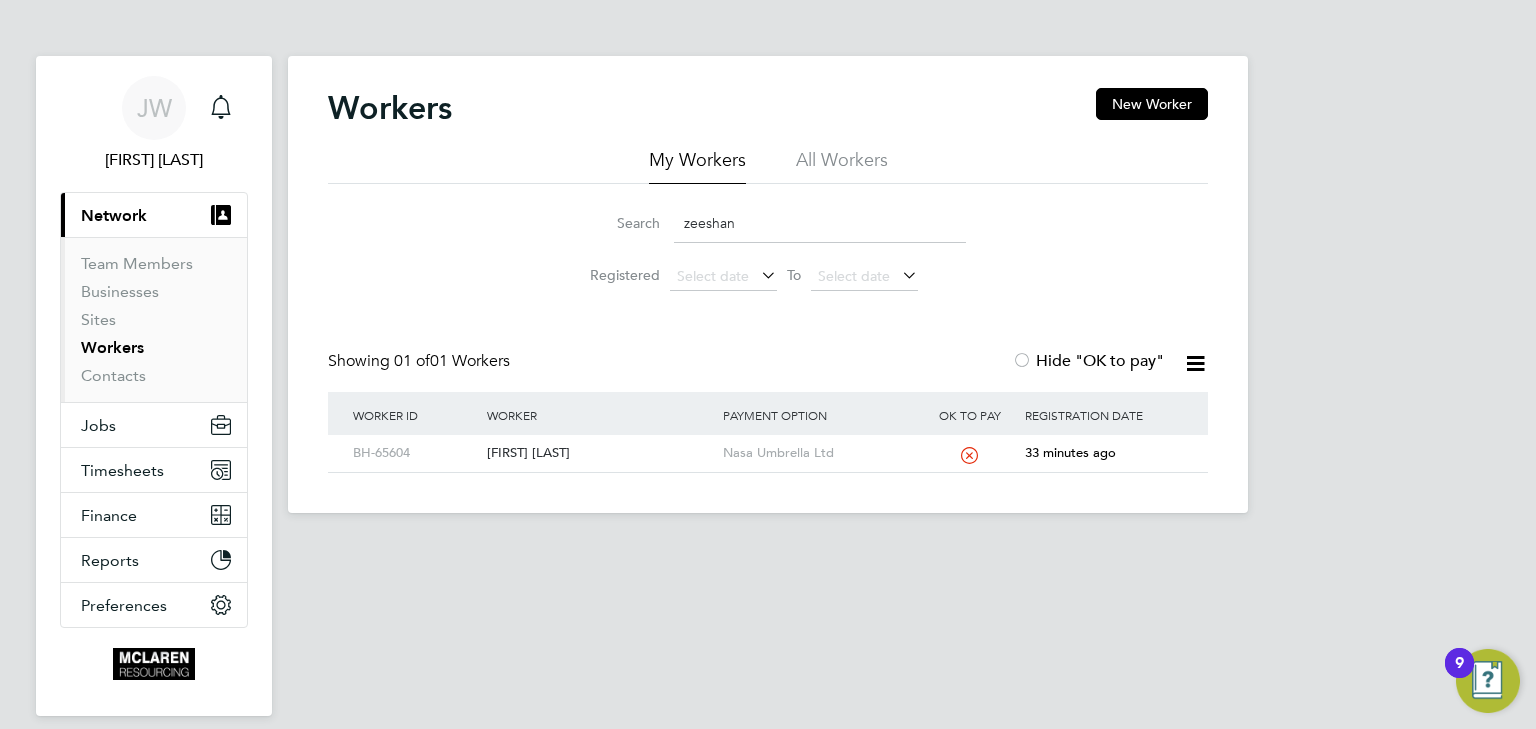 click on "zeeshan" 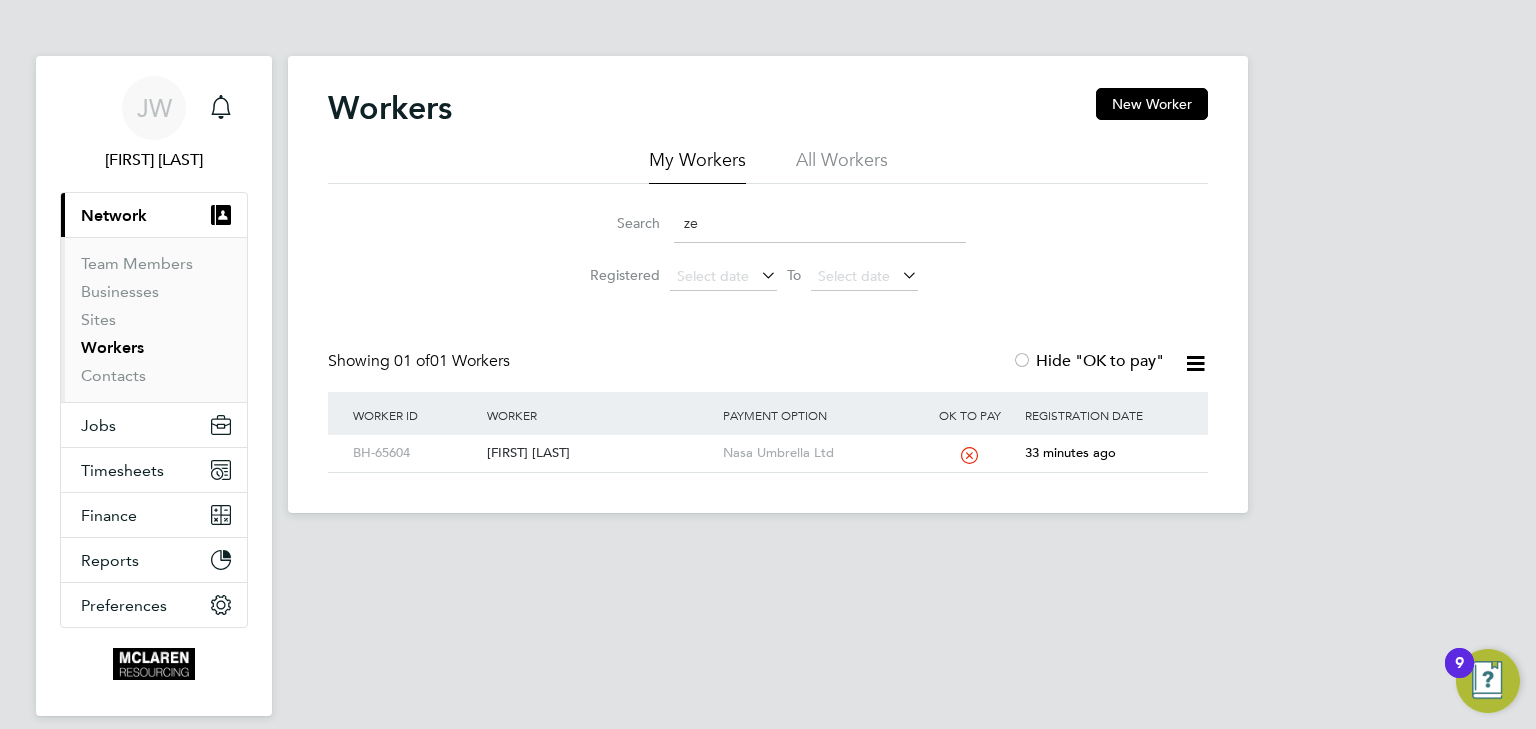 type on "z" 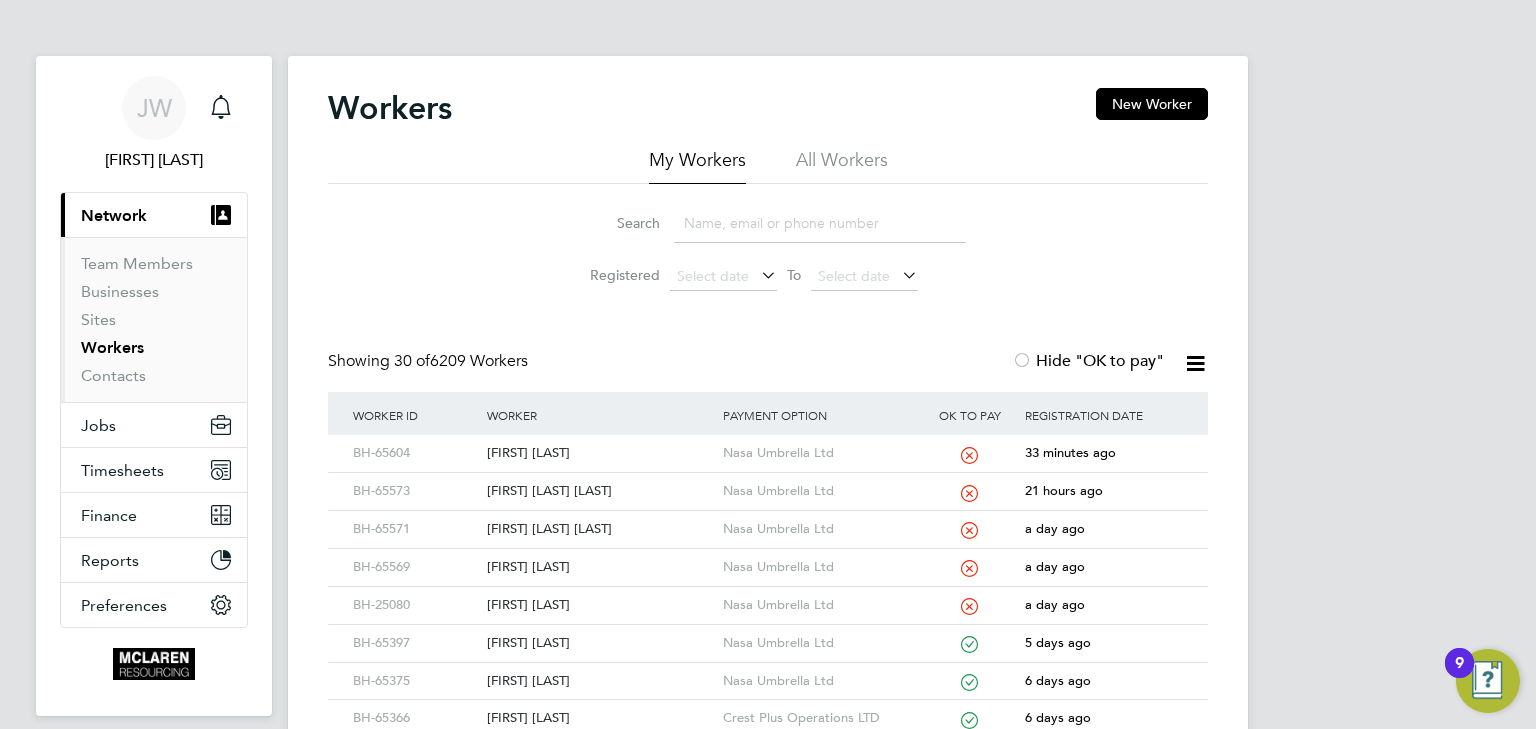 click 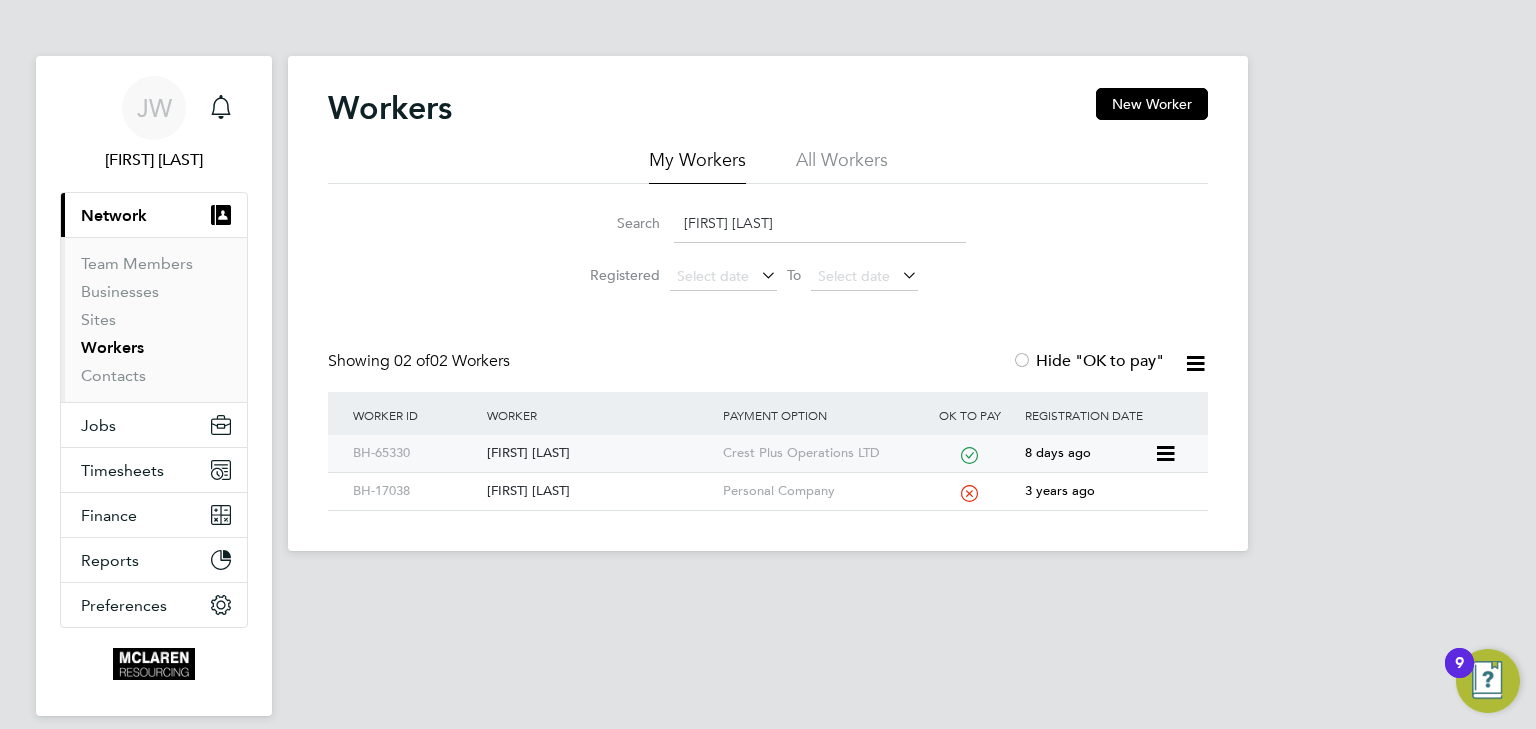 type on "alan gran" 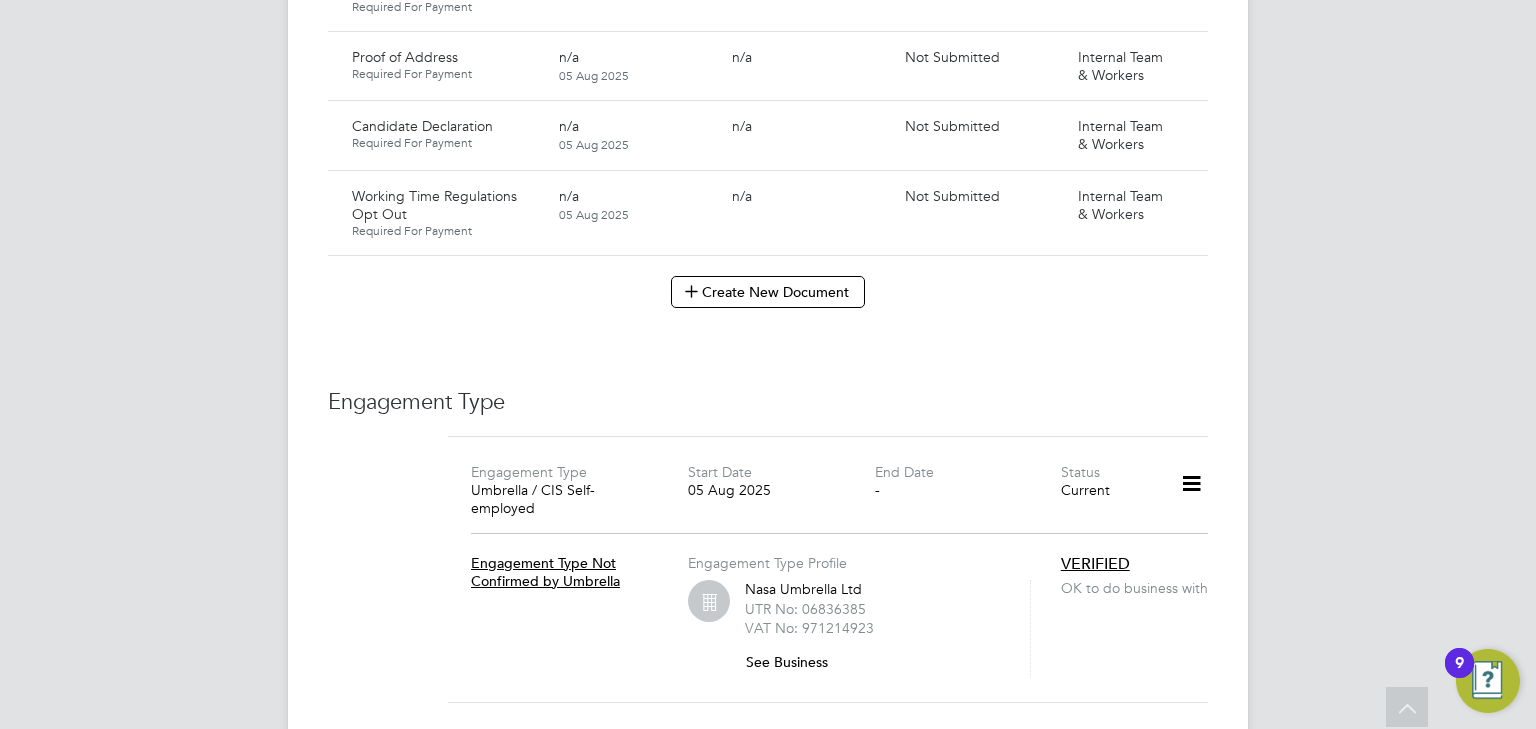 scroll, scrollTop: 1680, scrollLeft: 0, axis: vertical 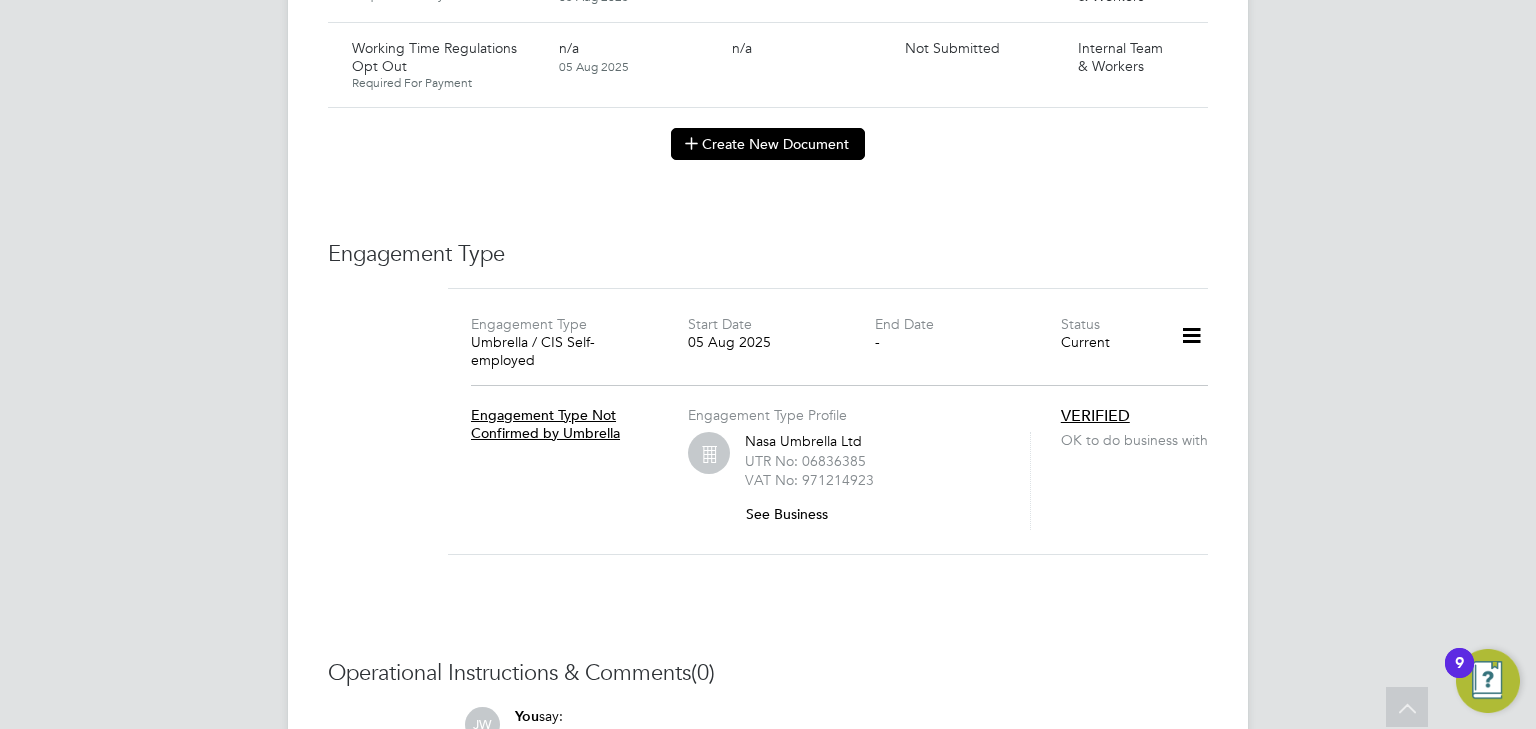 click on "Create New Document" 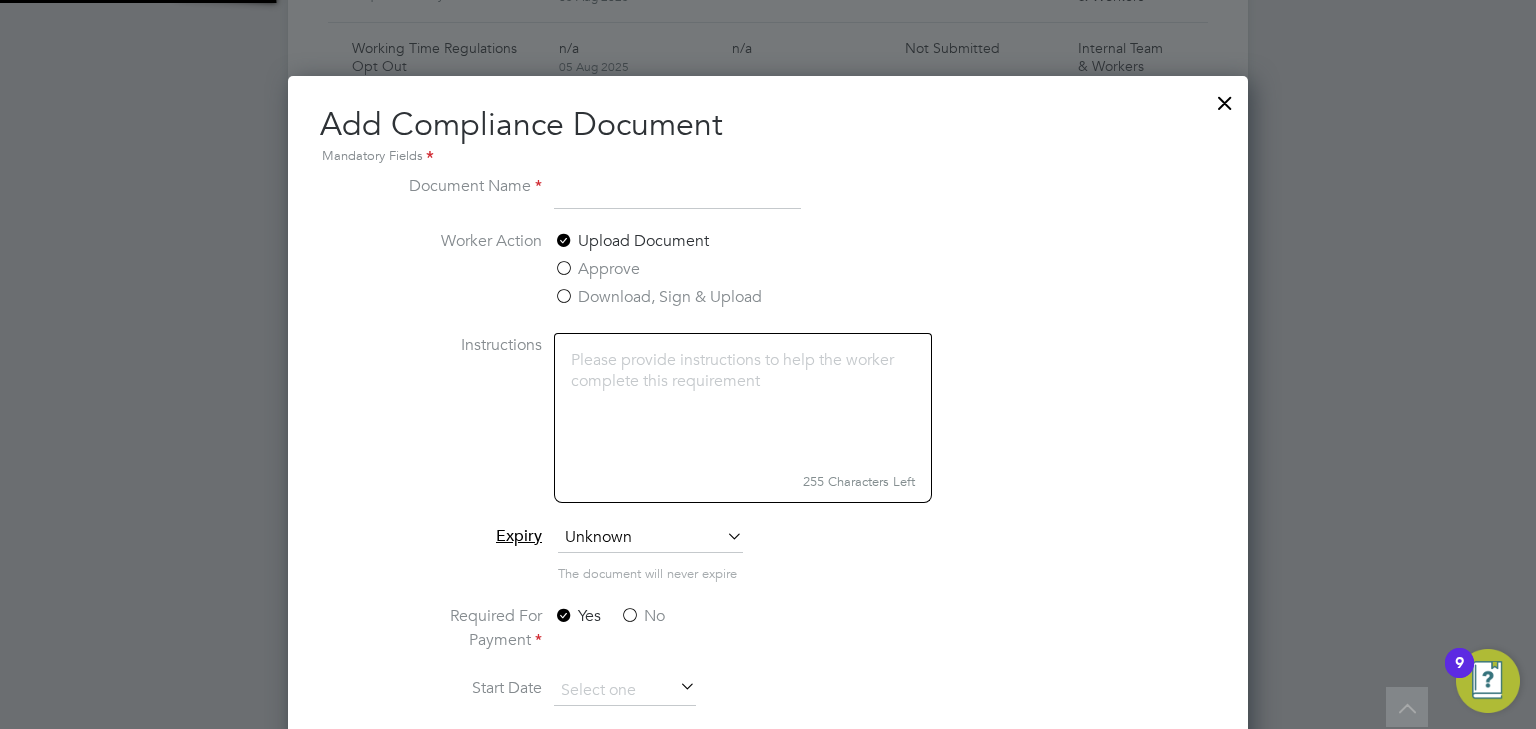 scroll, scrollTop: 9, scrollLeft: 10, axis: both 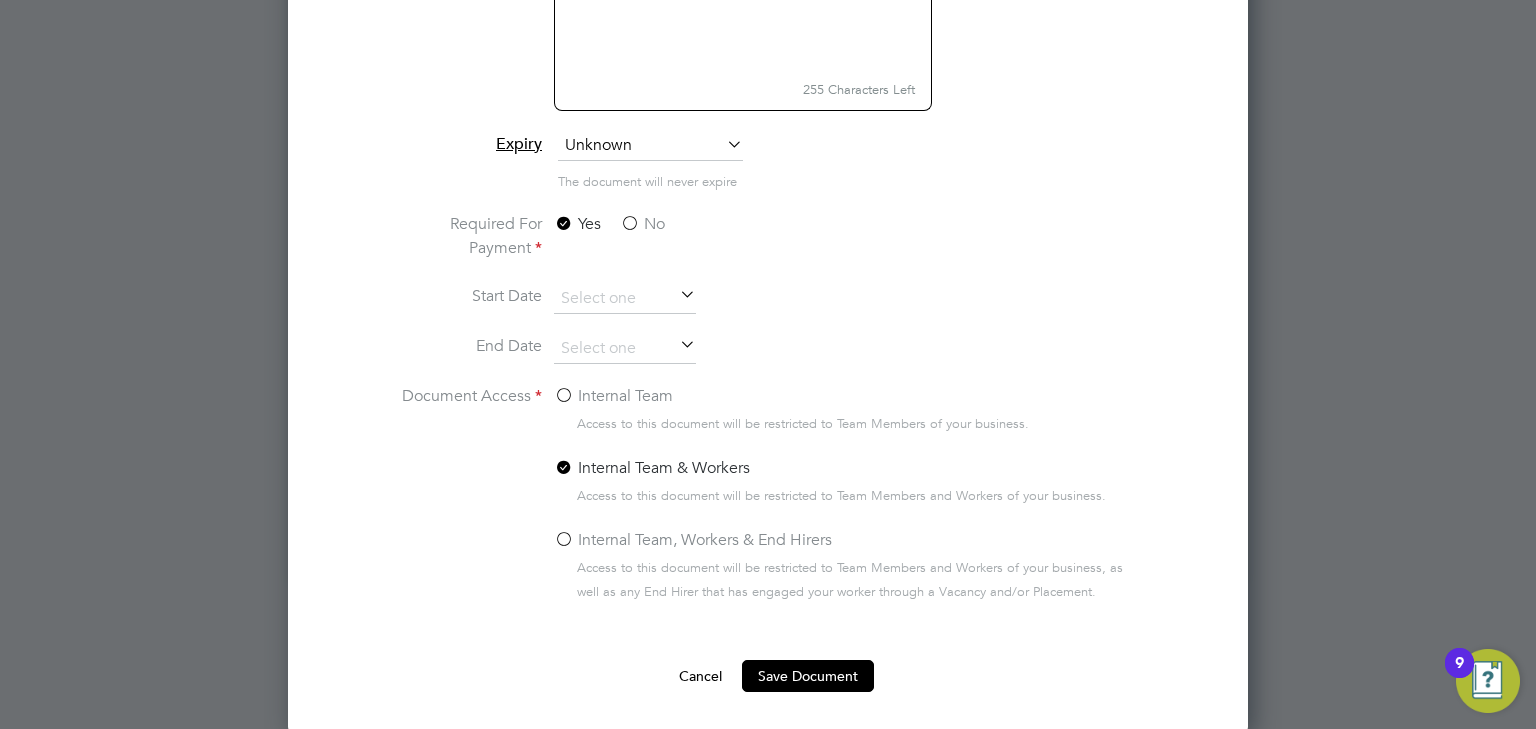 type on "Key Information Dowds Bulding Services 05.08.25" 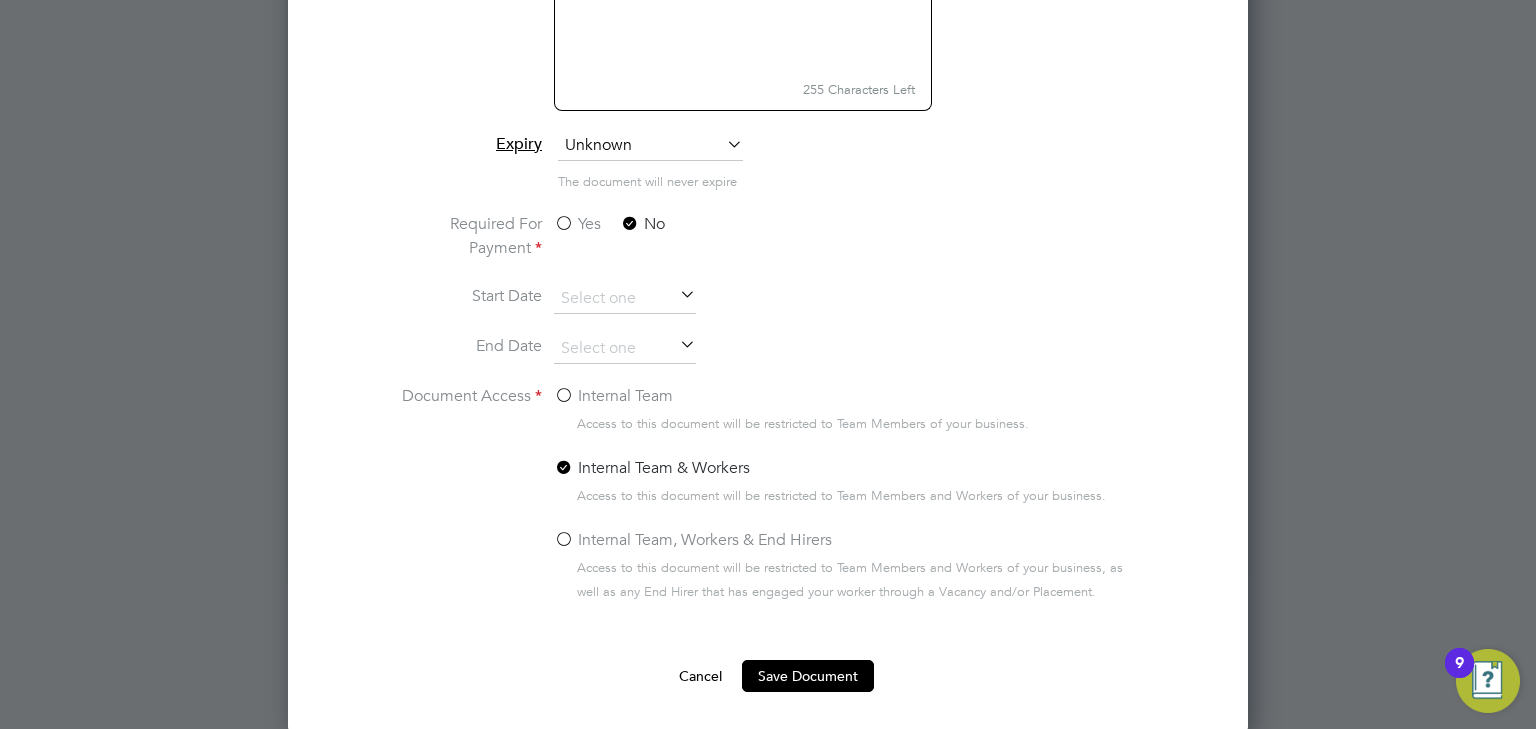 click on "Internal Team" 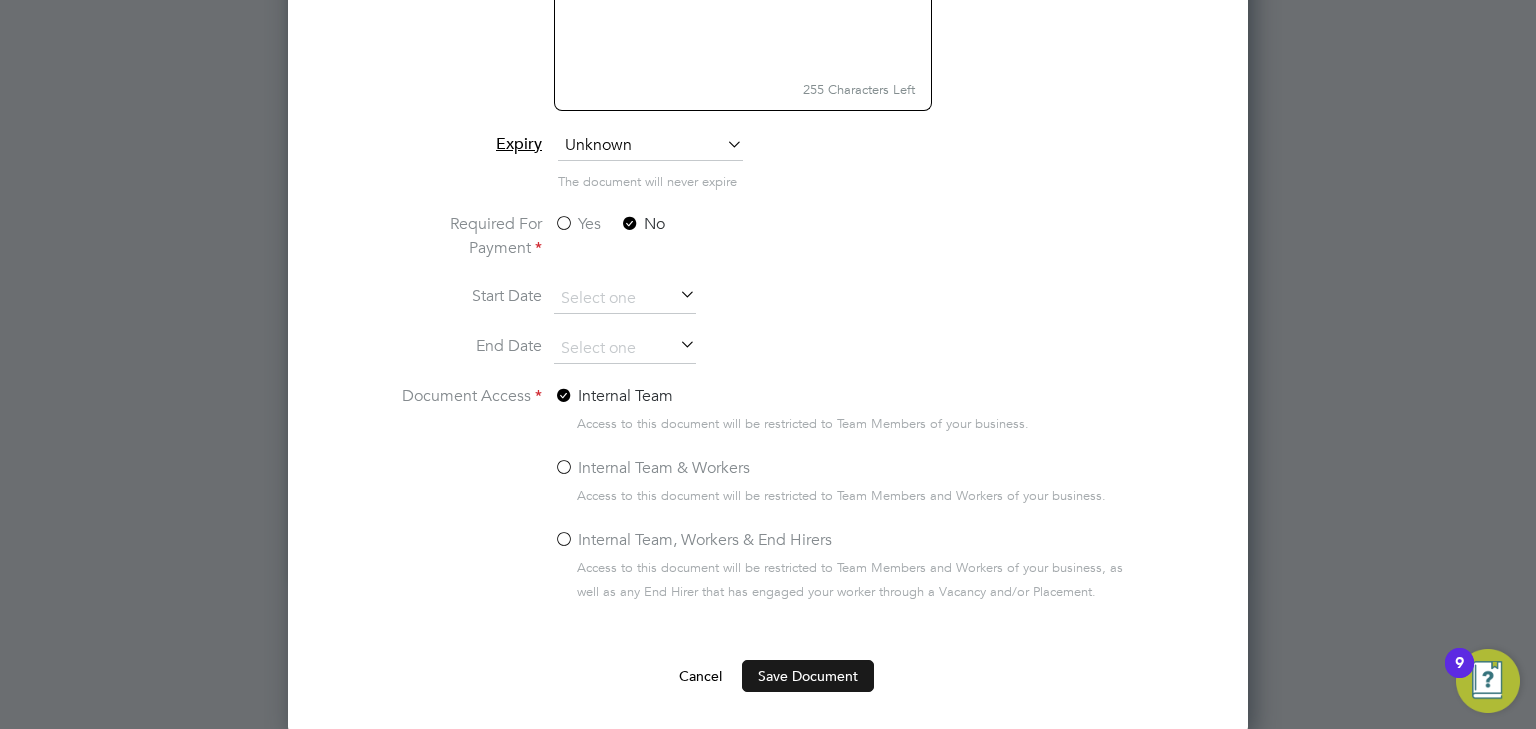 click on "Save Document" at bounding box center [808, 676] 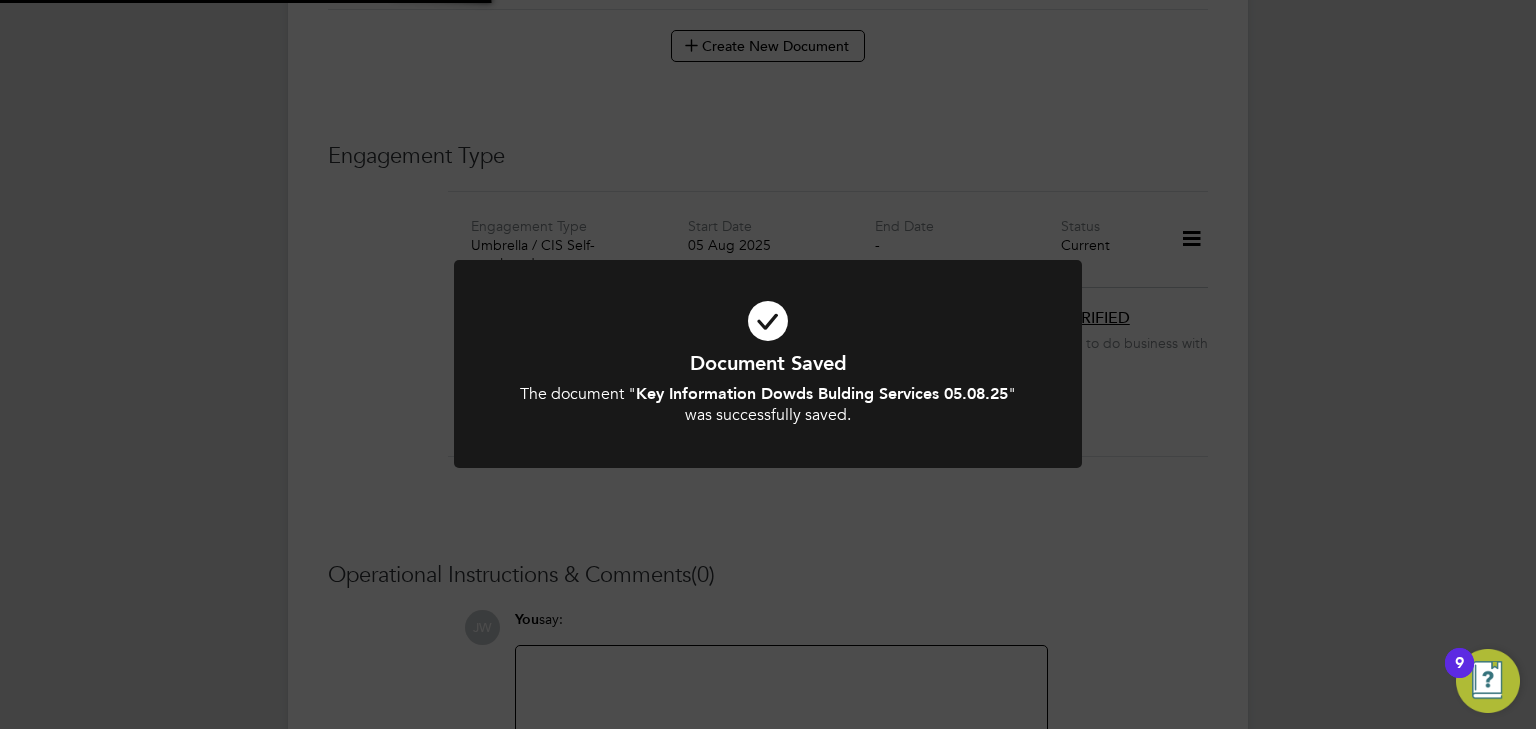 scroll, scrollTop: 1680, scrollLeft: 0, axis: vertical 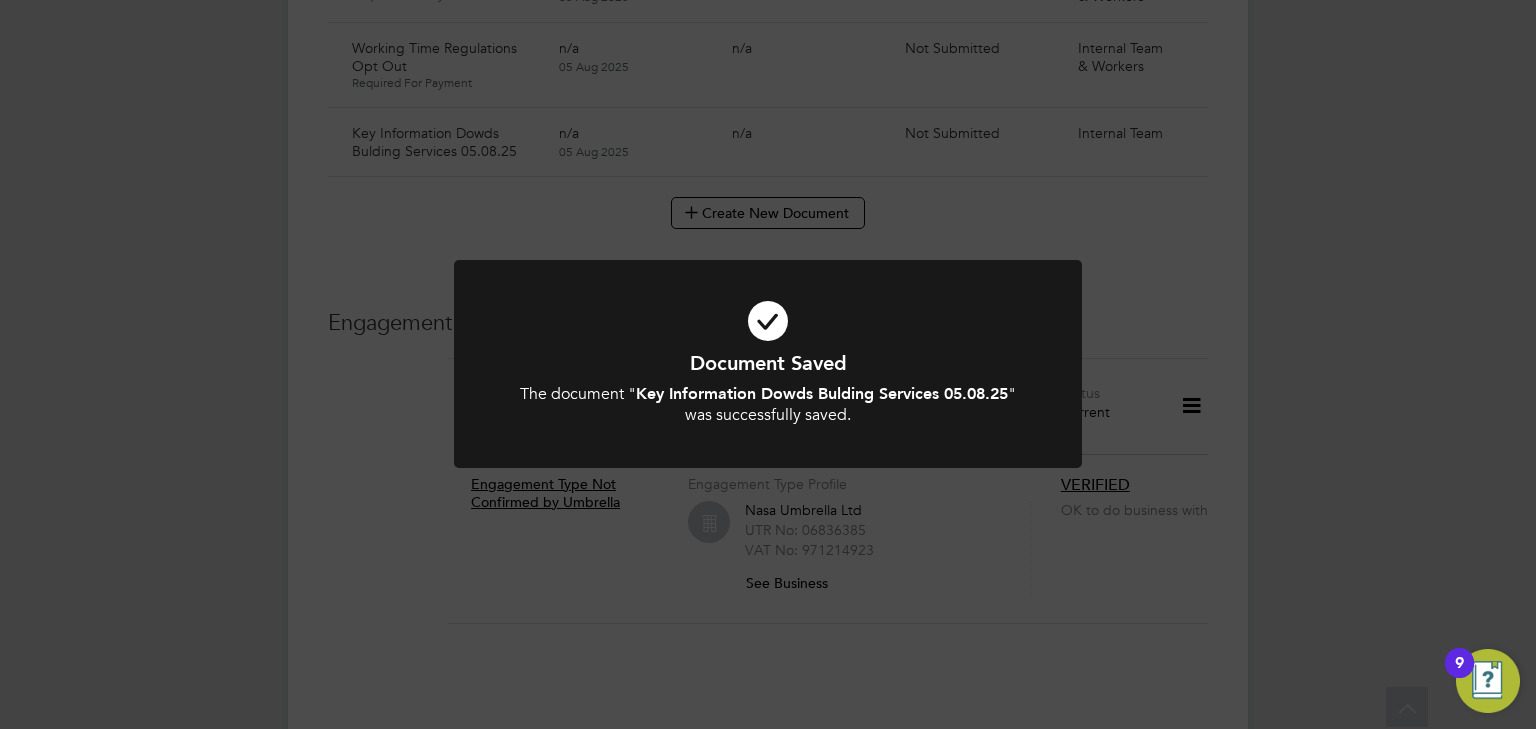 click on "Document Saved The document " Key Information Dowds Bulding Services 05.08.25 " was successfully saved. Cancel Okay" 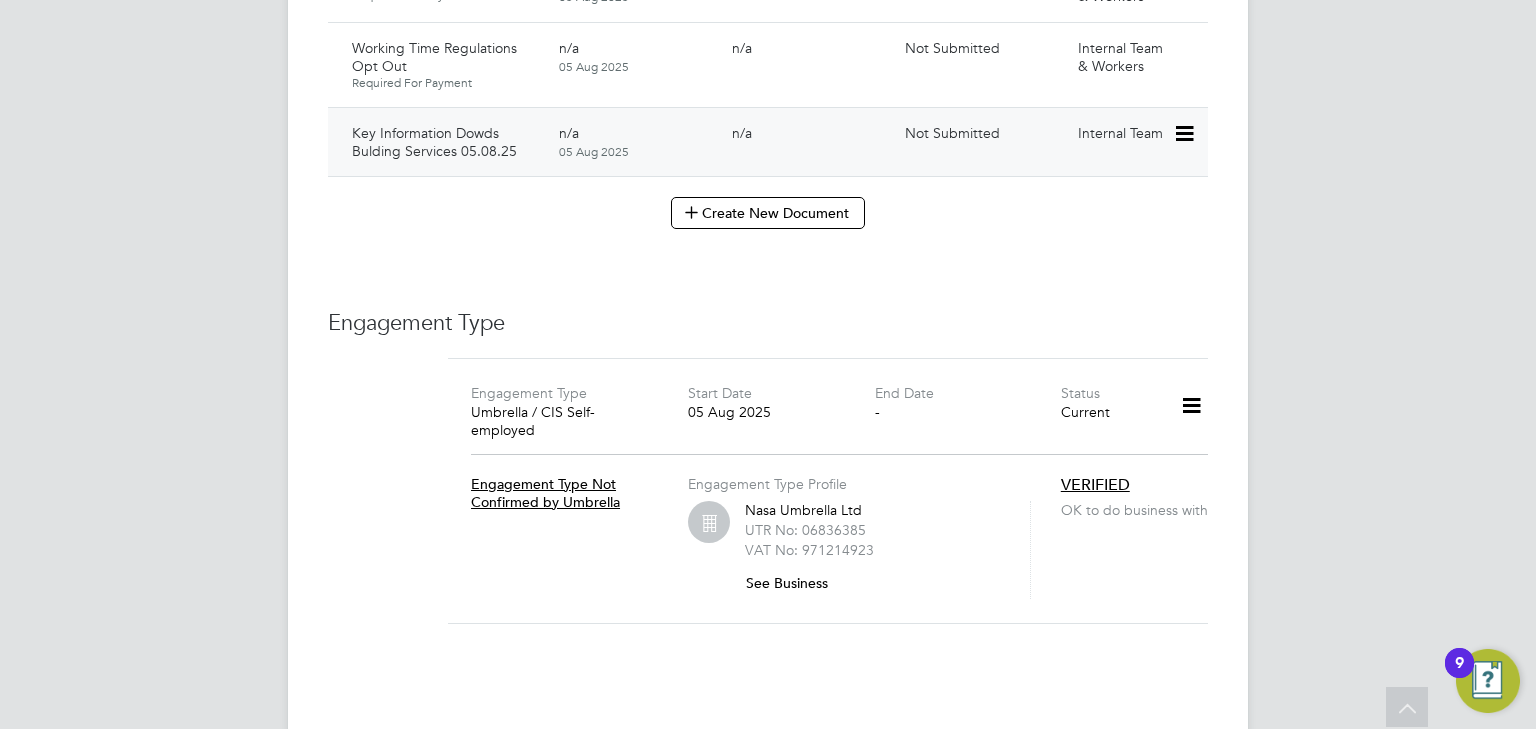 click 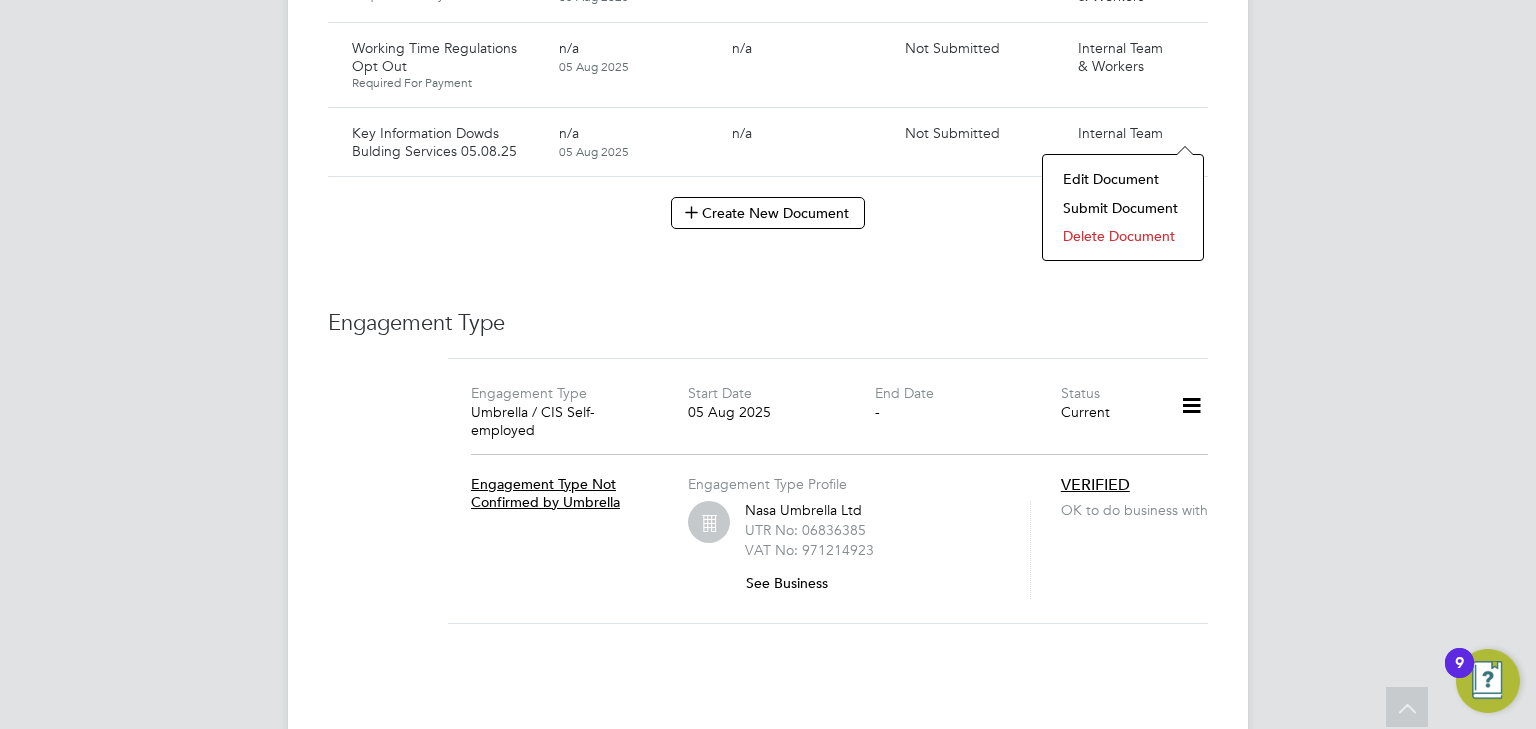 click on "Submit Document" 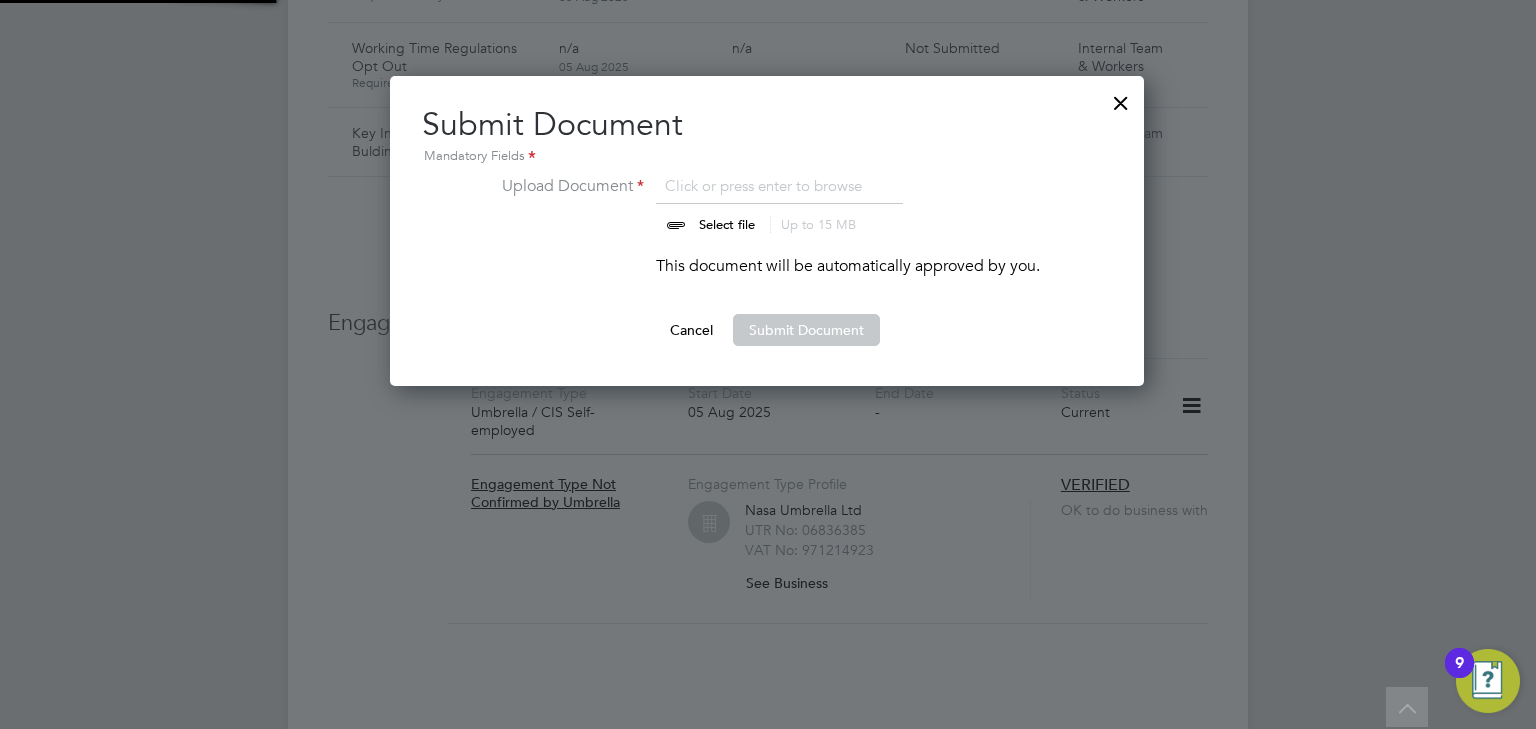 scroll, scrollTop: 9, scrollLeft: 10, axis: both 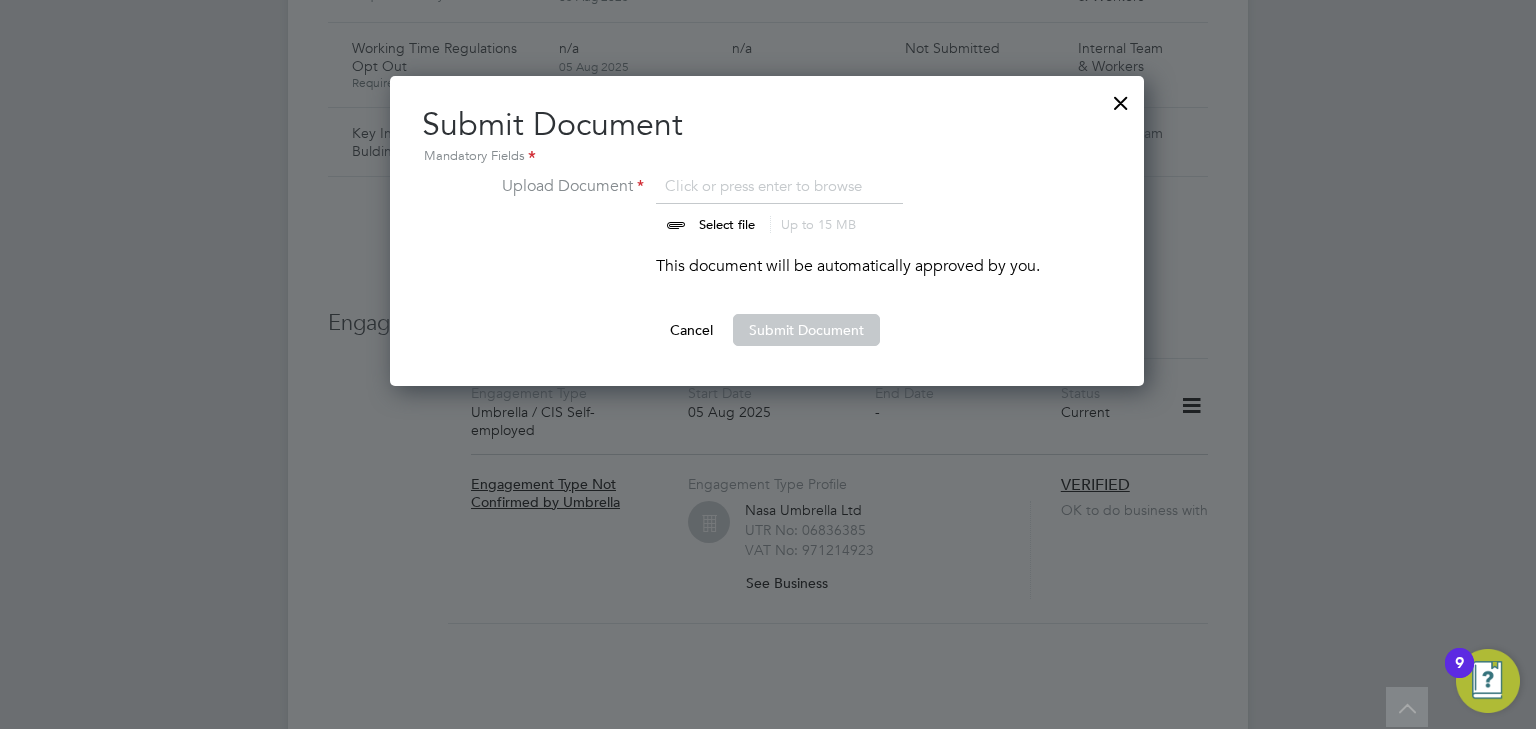 click at bounding box center [746, 204] 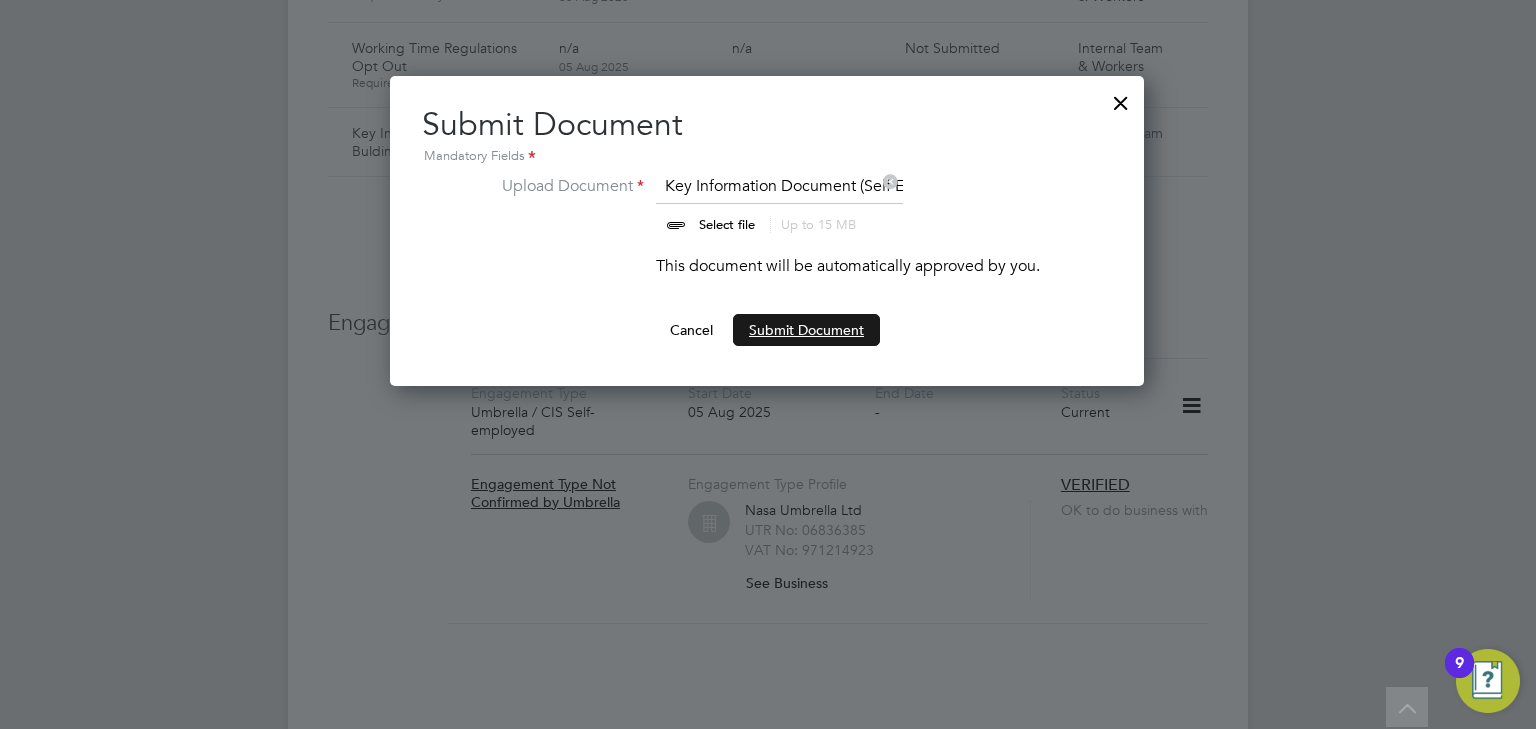 click on "Submit Document" at bounding box center [806, 330] 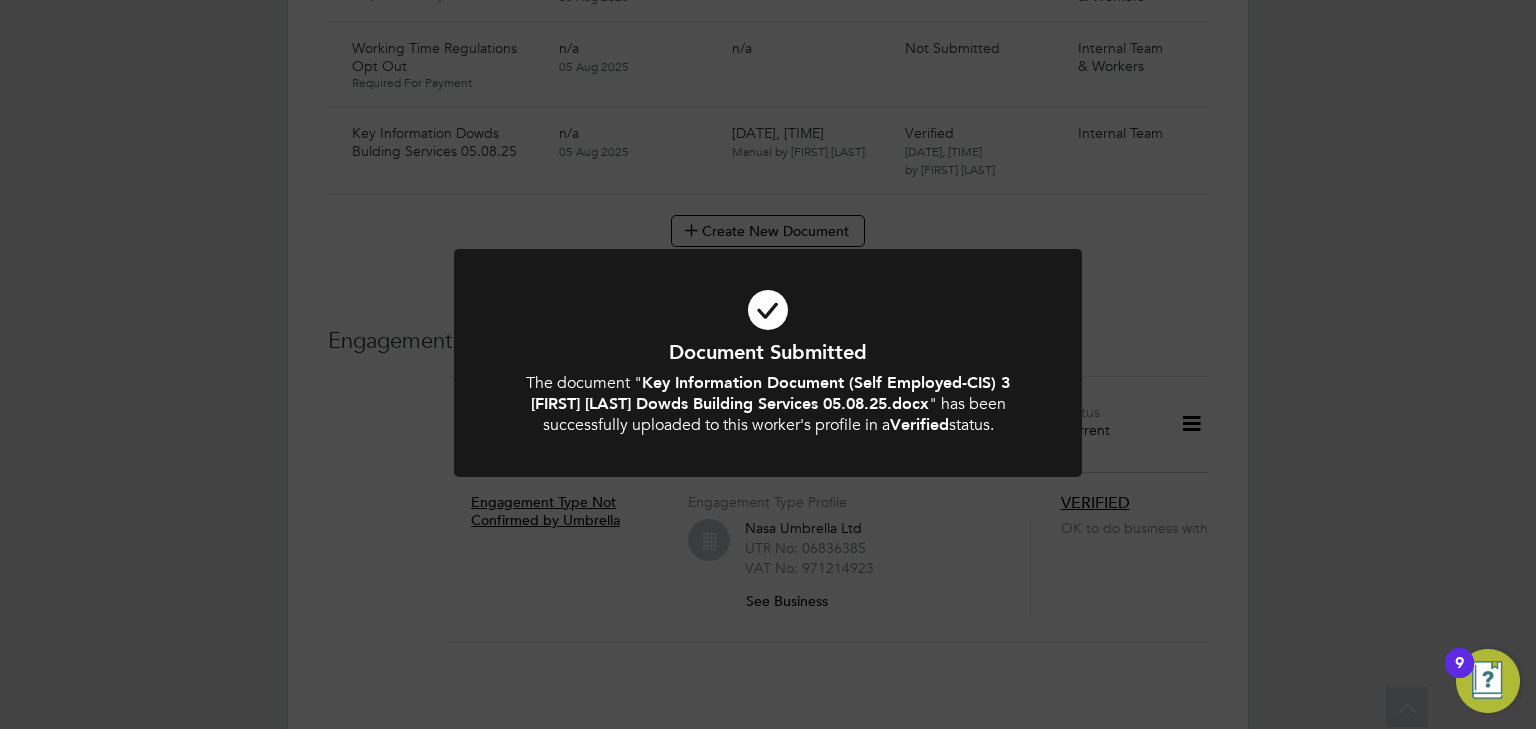 click on "Document Submitted The document " Key Information Document (Self Employed-CIS) 3 [FIRST] [LAST] Dowds Building Services 05.08.25.docx " has been successfully uploaded to this worker's profile in a  Verified  status. Cancel Okay" 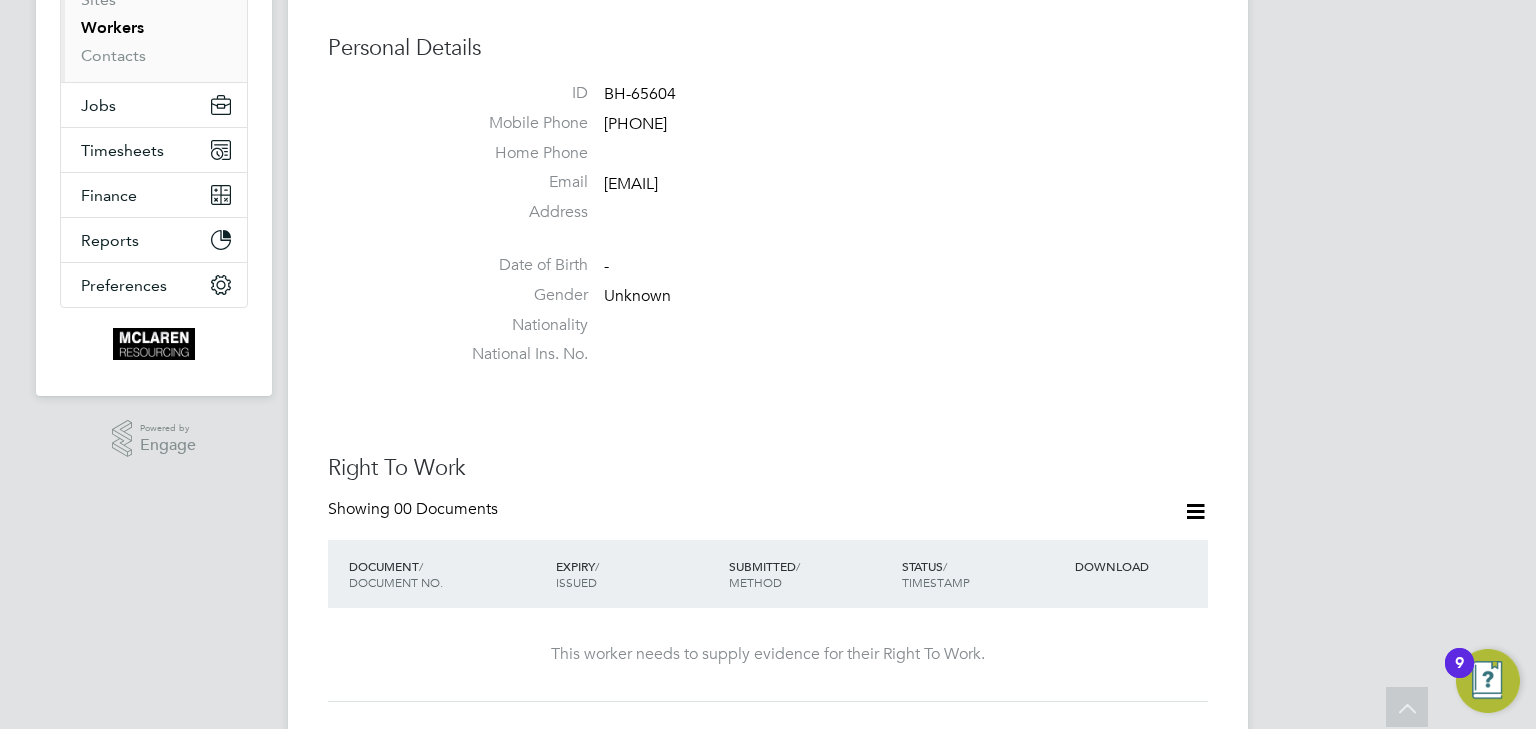 scroll, scrollTop: 0, scrollLeft: 0, axis: both 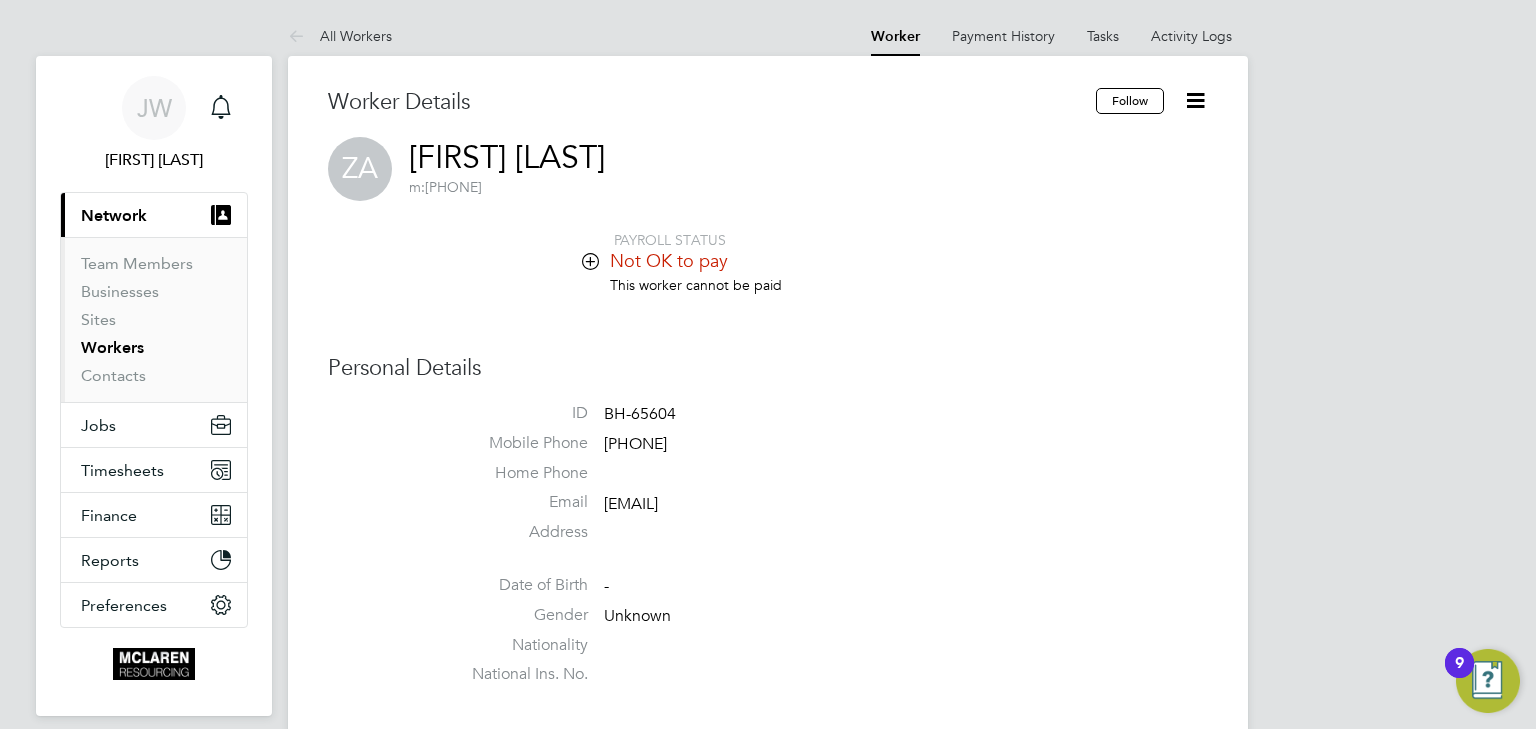 drag, startPoint x: 798, startPoint y: 498, endPoint x: 604, endPoint y: 509, distance: 194.3116 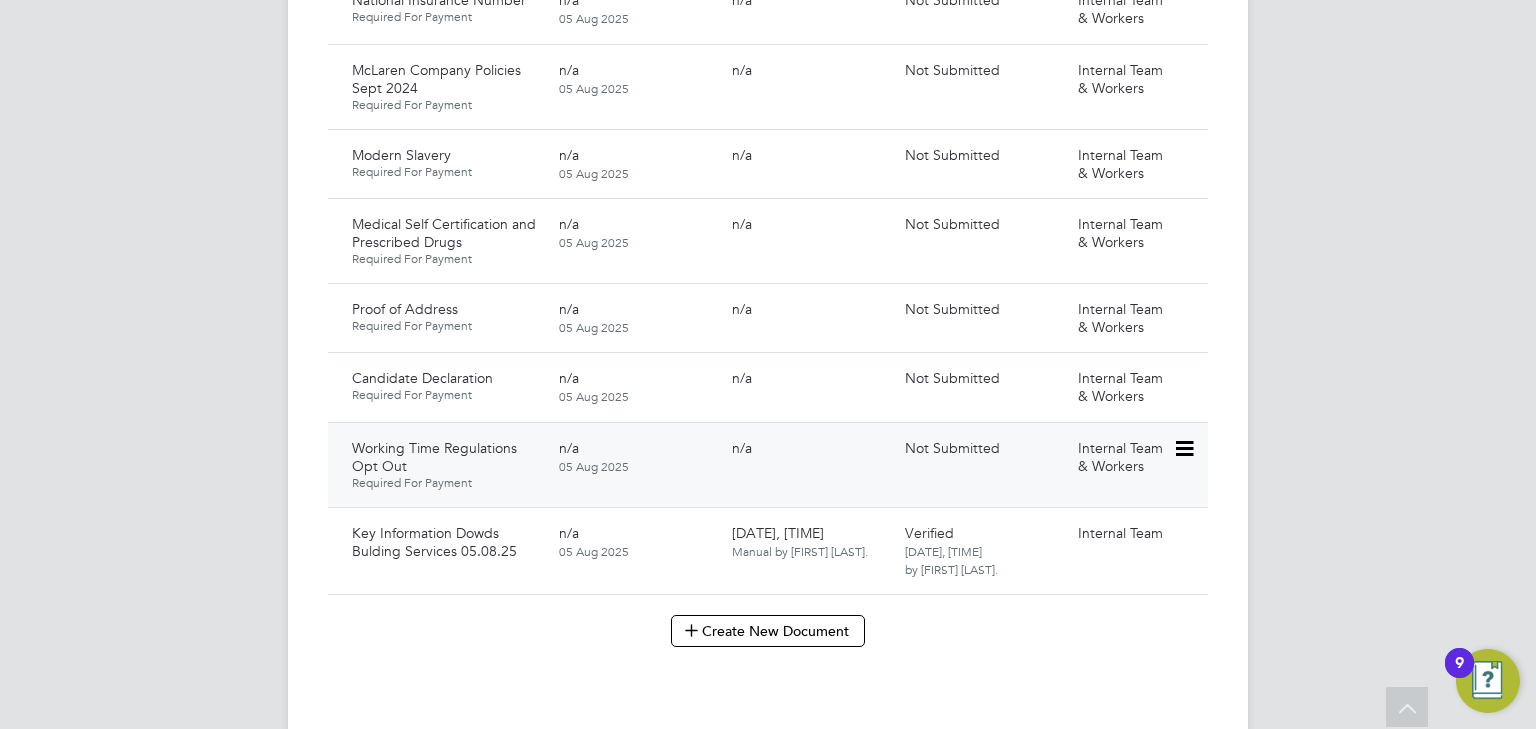 scroll, scrollTop: 1040, scrollLeft: 0, axis: vertical 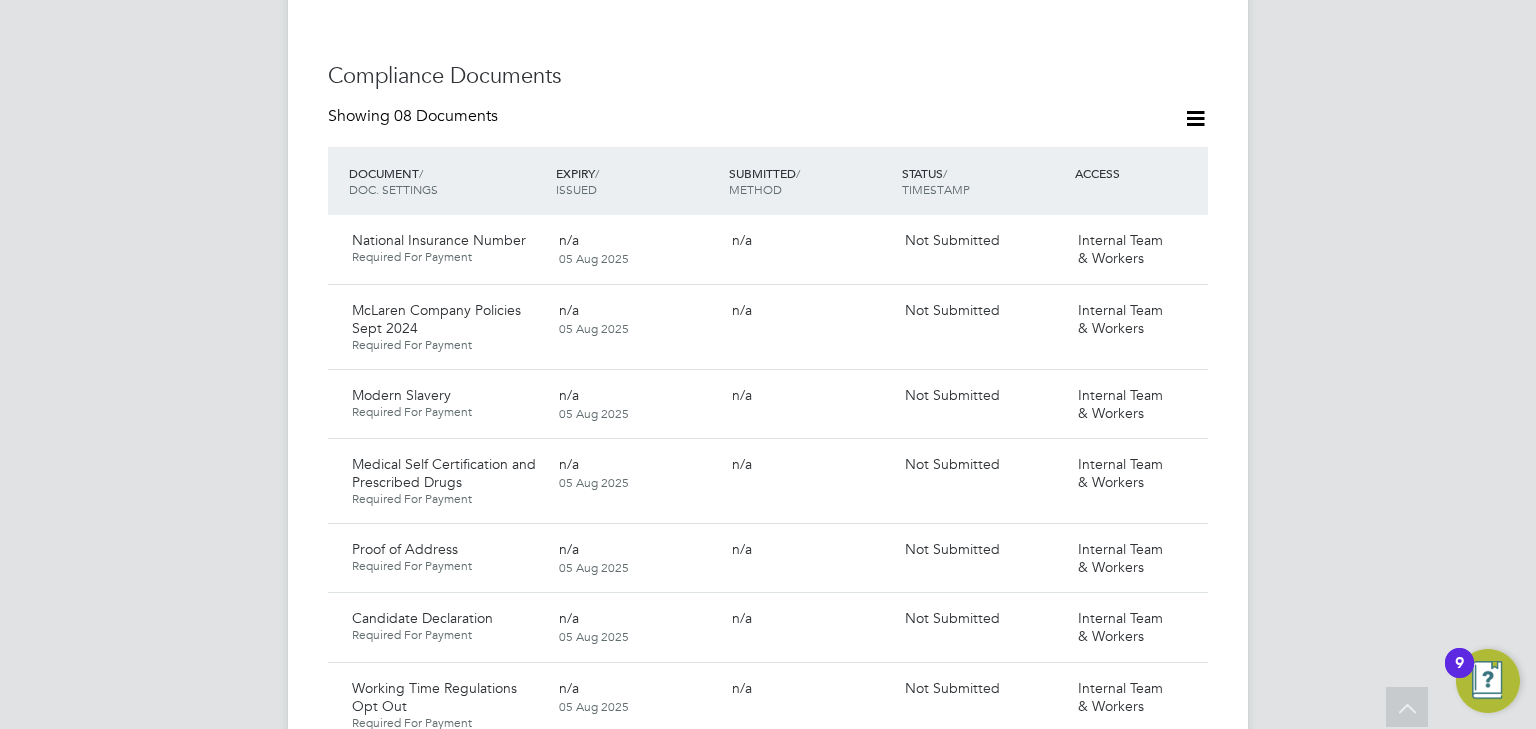 click 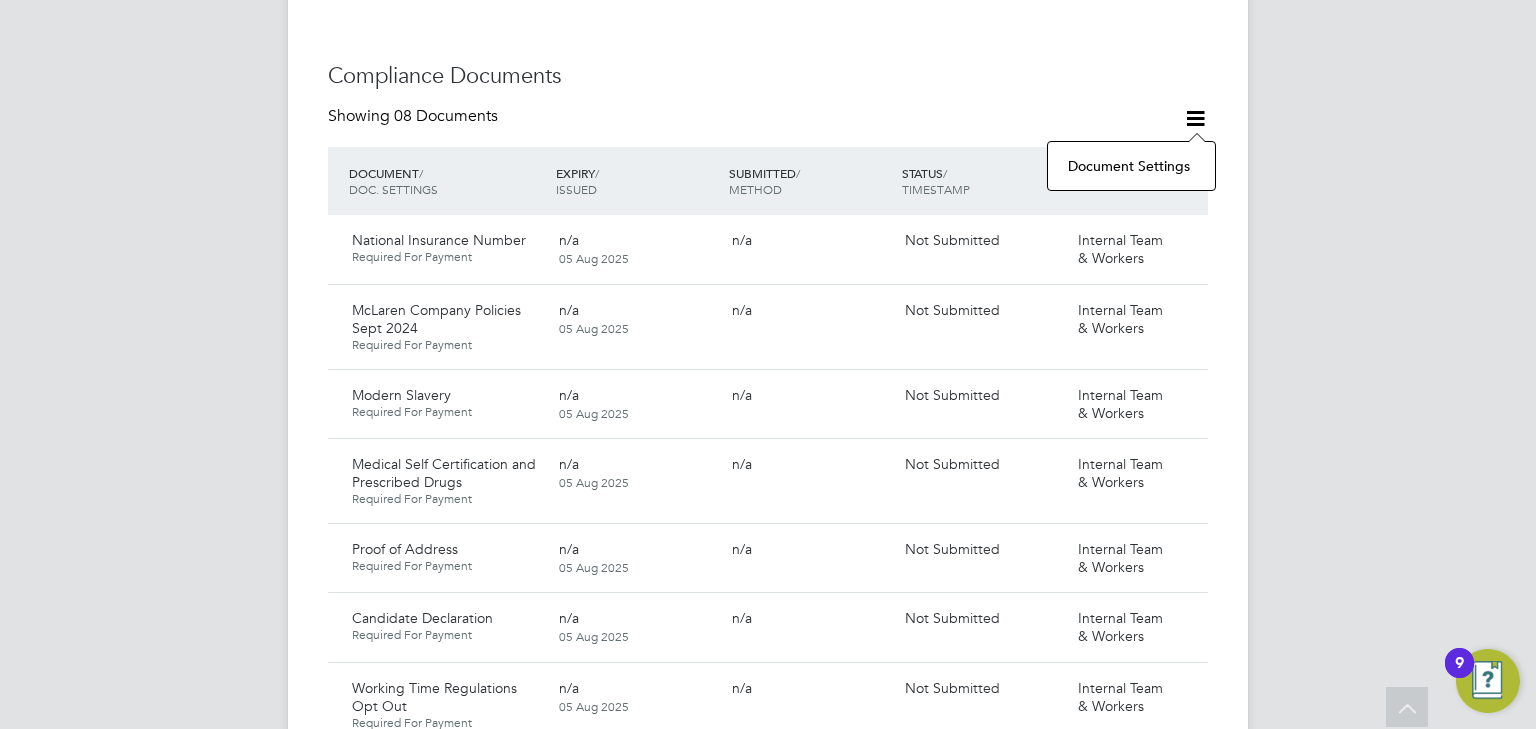 click on "Document Settings" 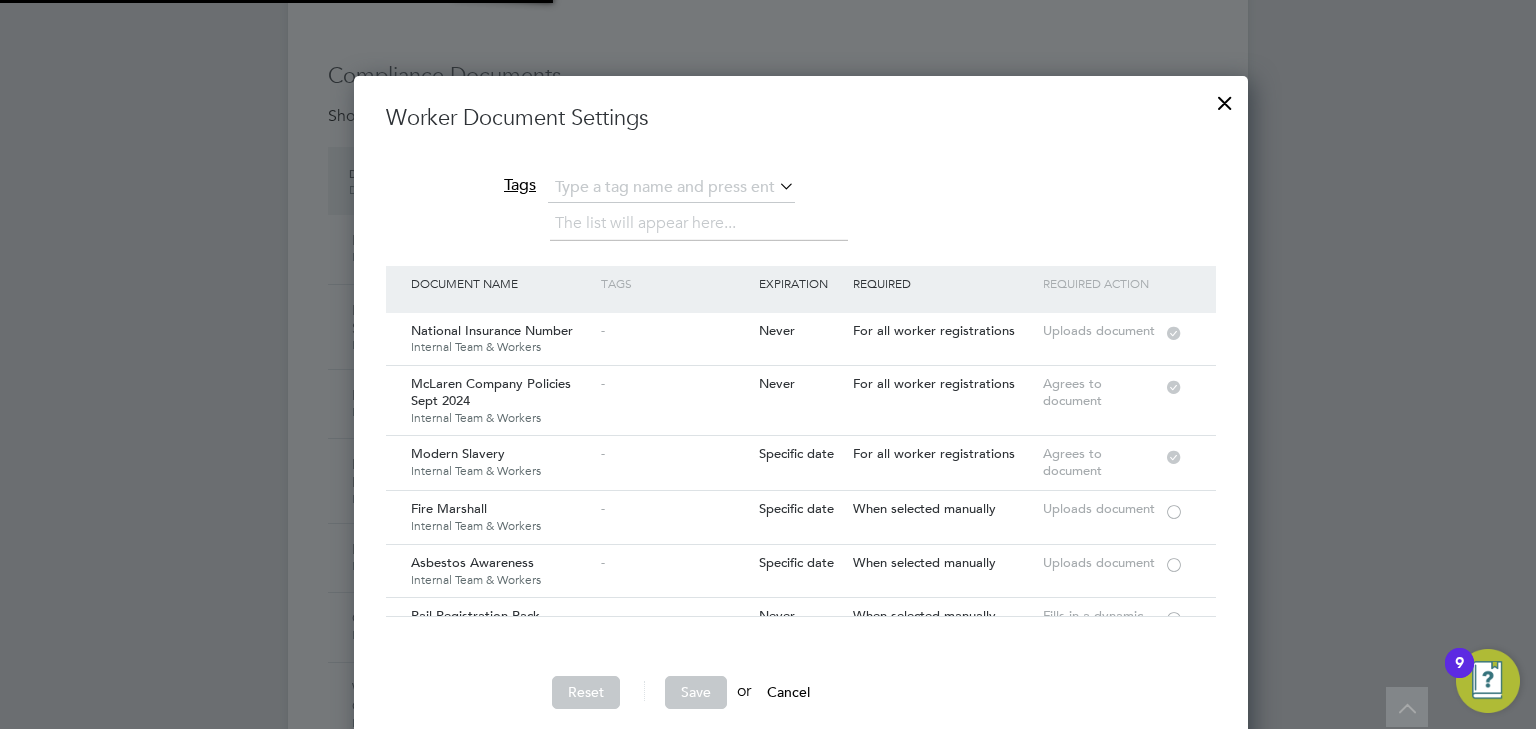scroll, scrollTop: 0, scrollLeft: 2, axis: horizontal 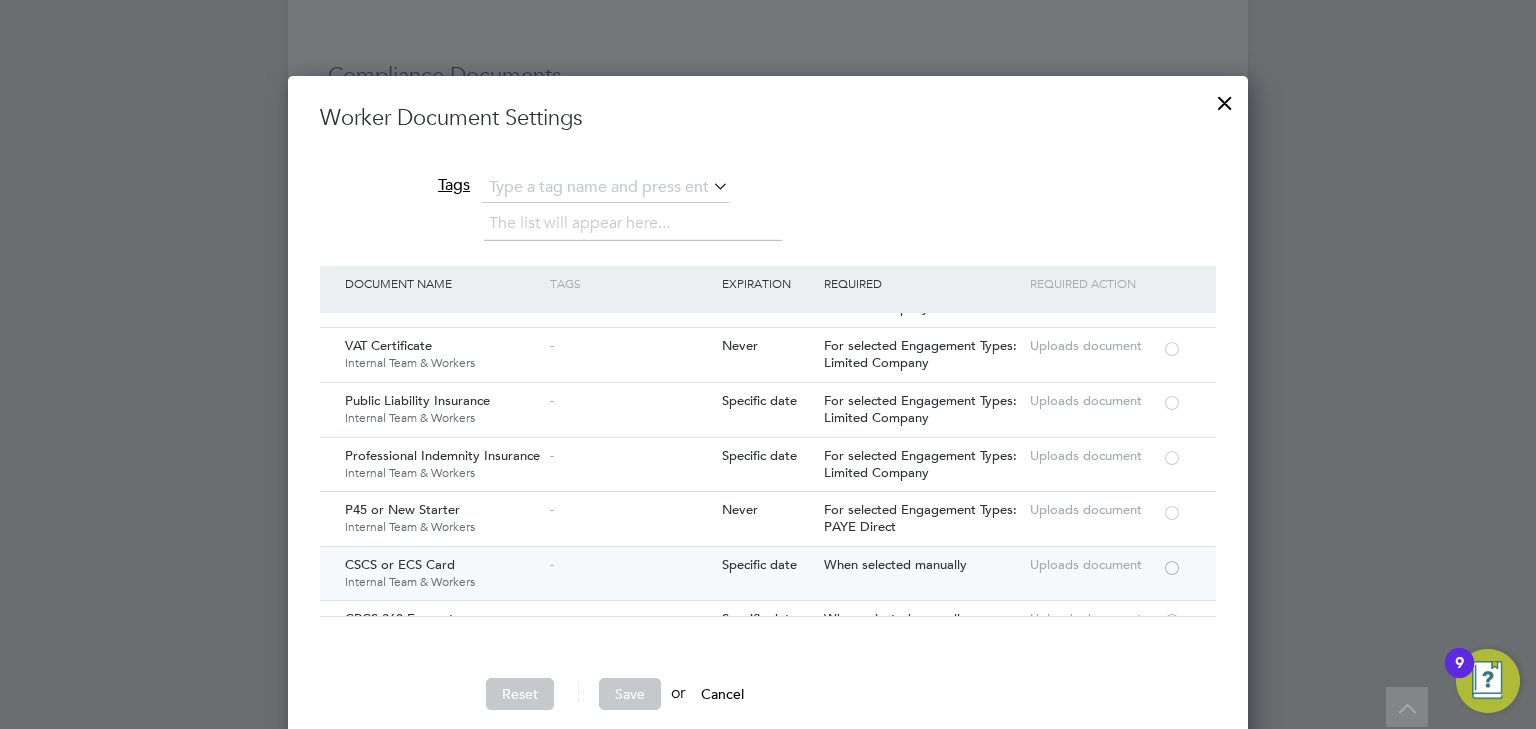 click at bounding box center [1172, 566] 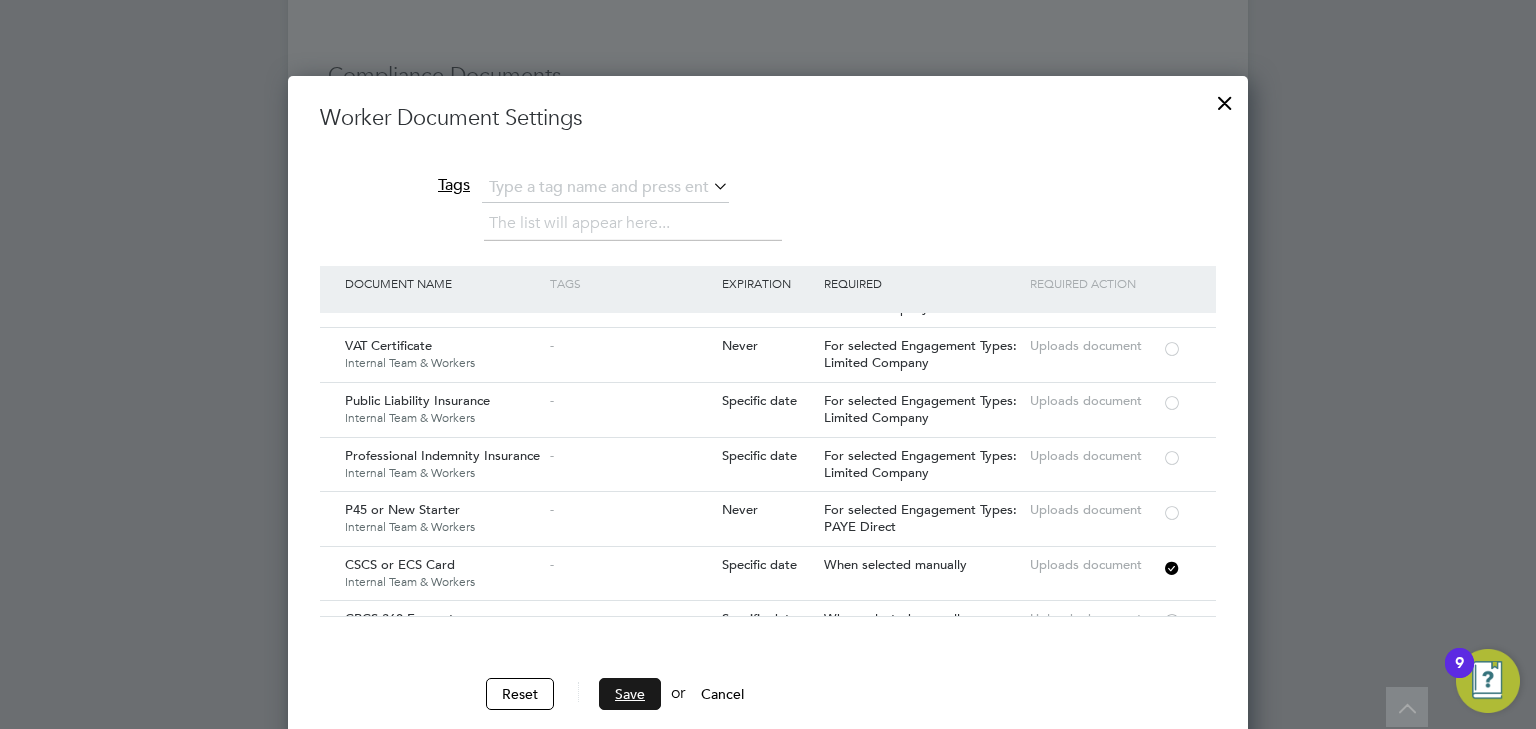 click on "Save" at bounding box center (630, 694) 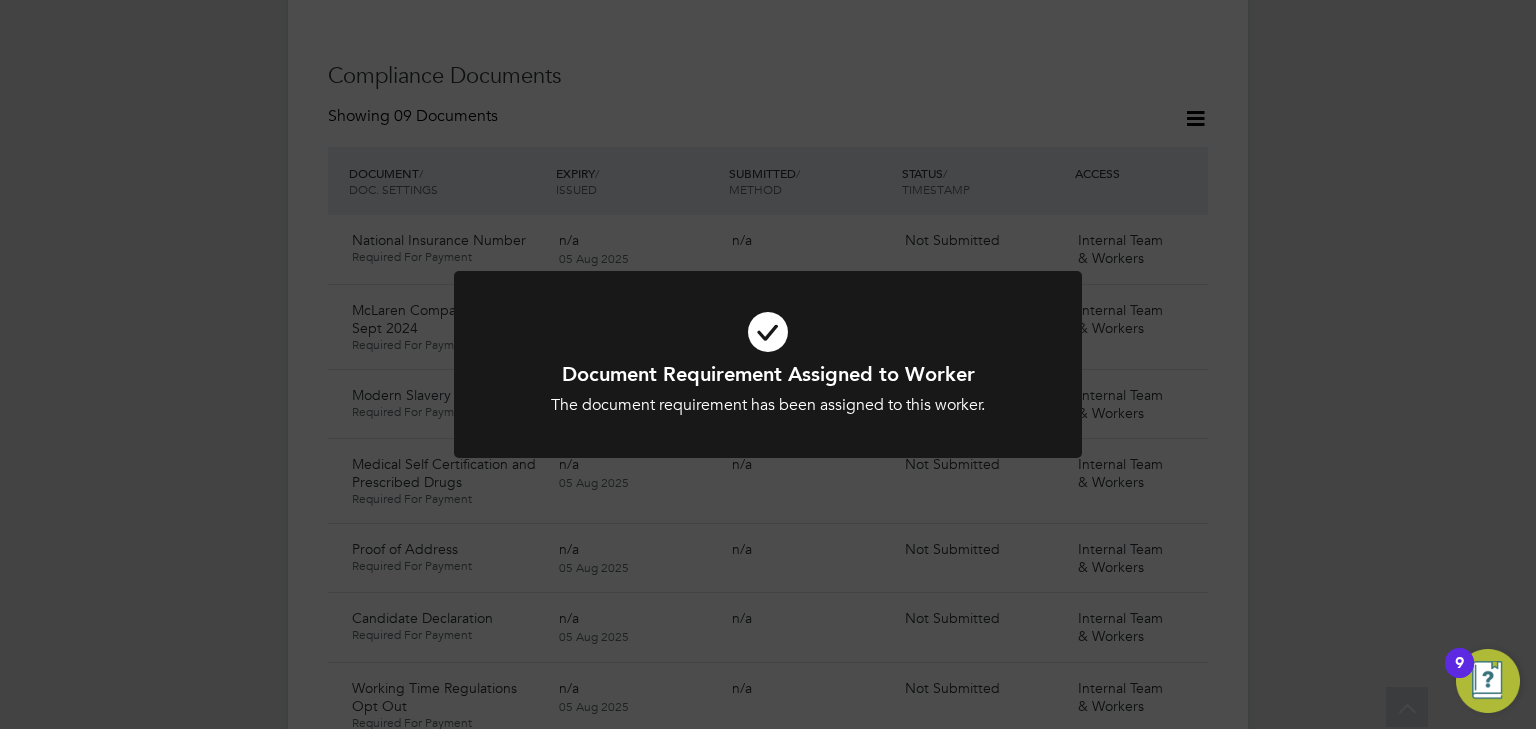 click on "Document Requirement Assigned to Worker The document requirement has been assigned to this worker. Cancel Okay" 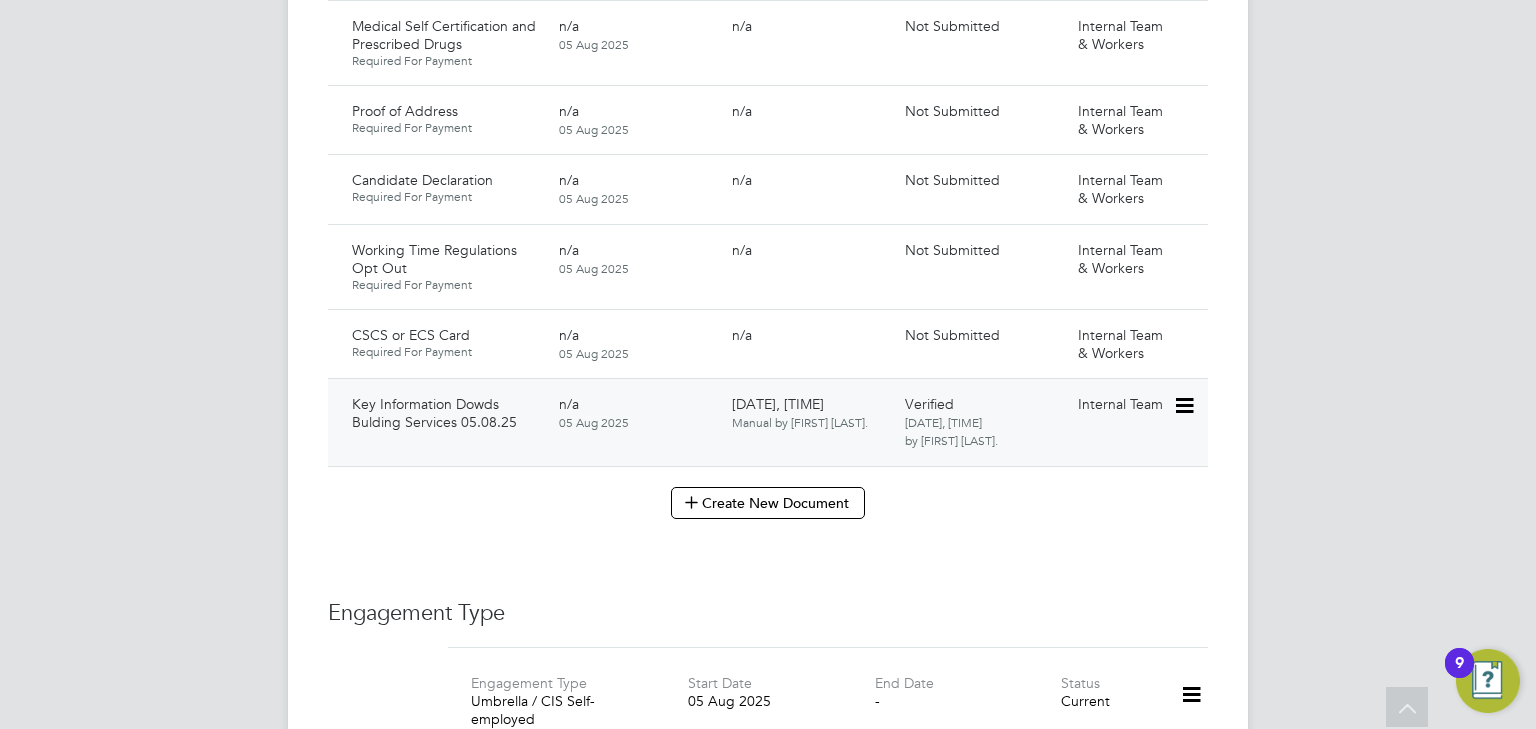 scroll, scrollTop: 1680, scrollLeft: 0, axis: vertical 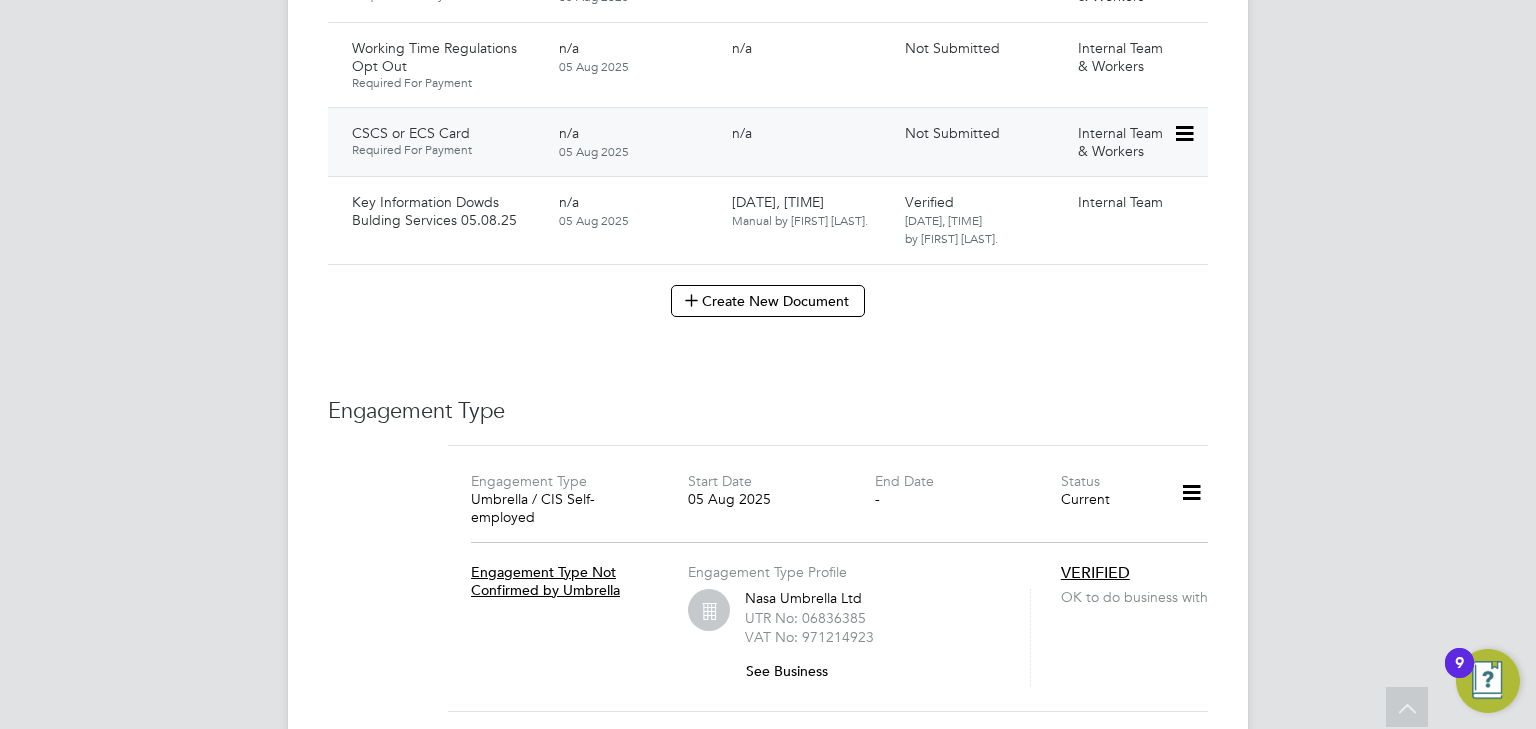click 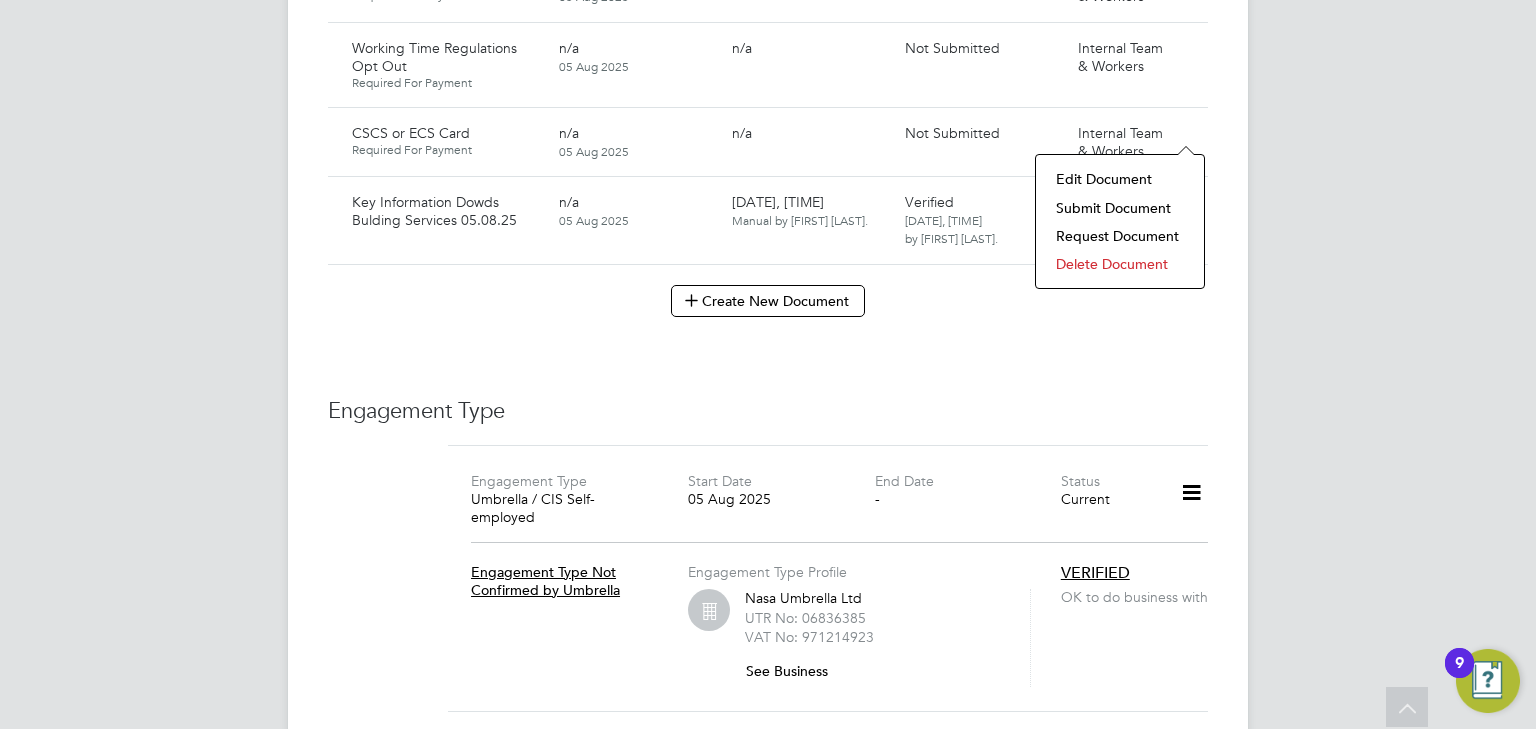click on "Submit Document" 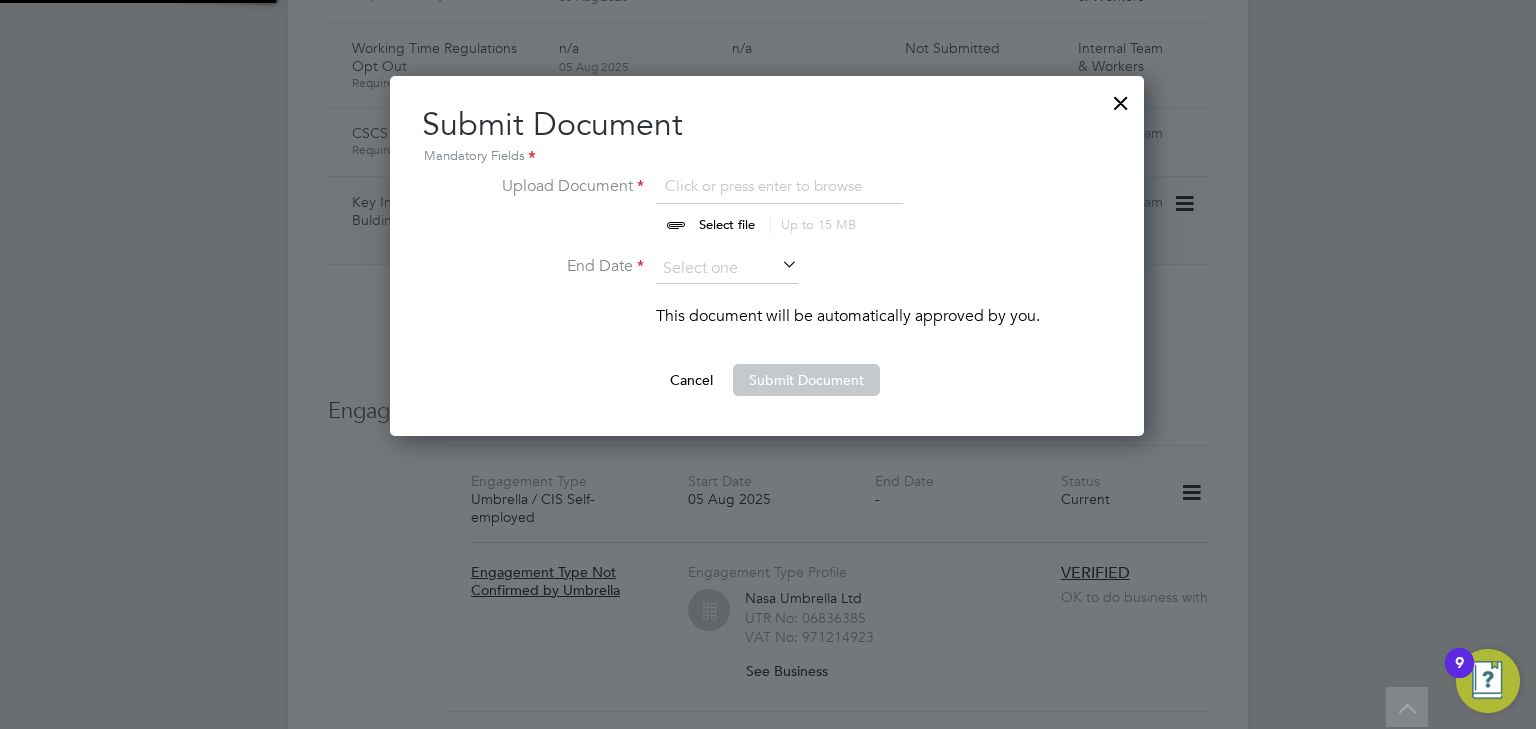 scroll, scrollTop: 9, scrollLeft: 10, axis: both 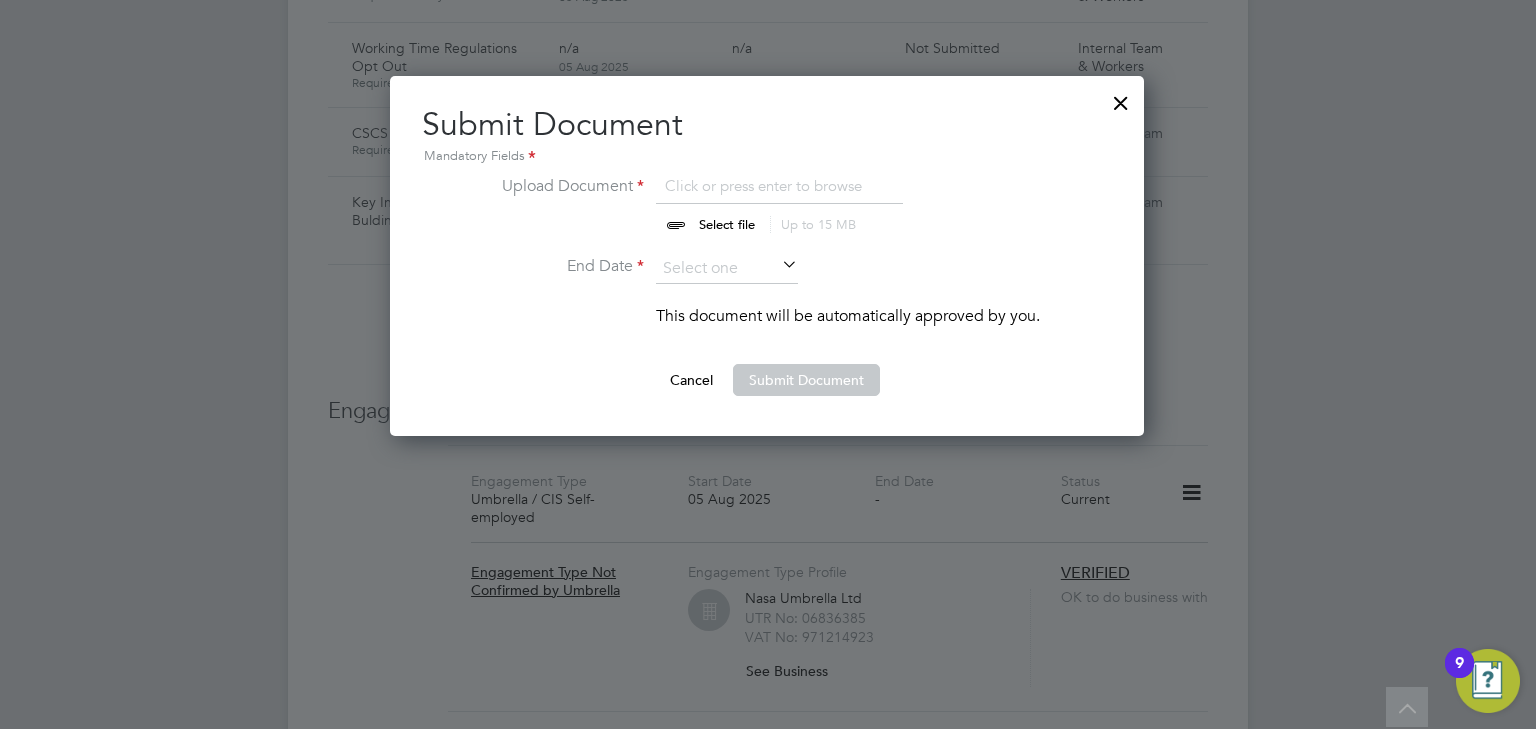 click at bounding box center (746, 204) 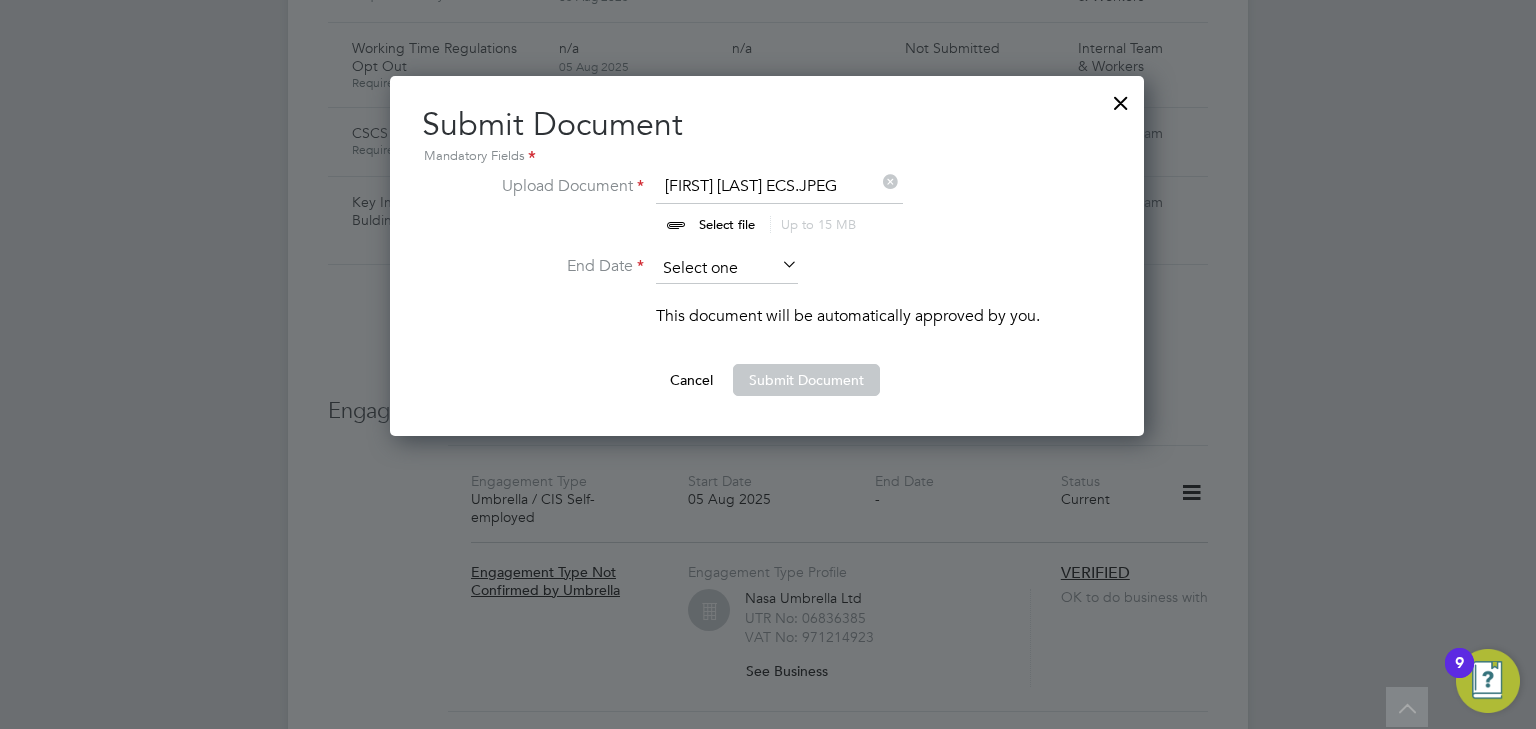 click at bounding box center (727, 269) 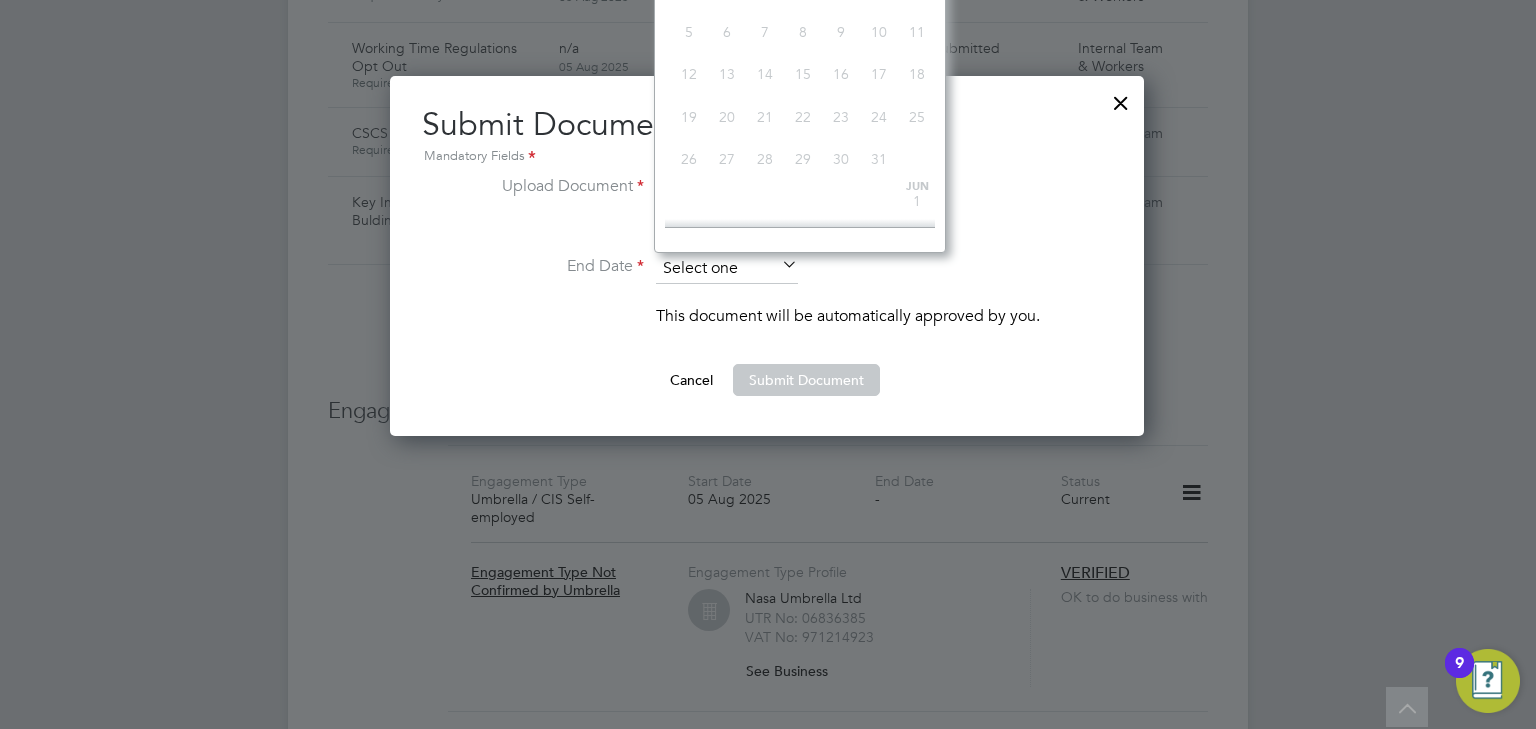 scroll, scrollTop: 652, scrollLeft: 0, axis: vertical 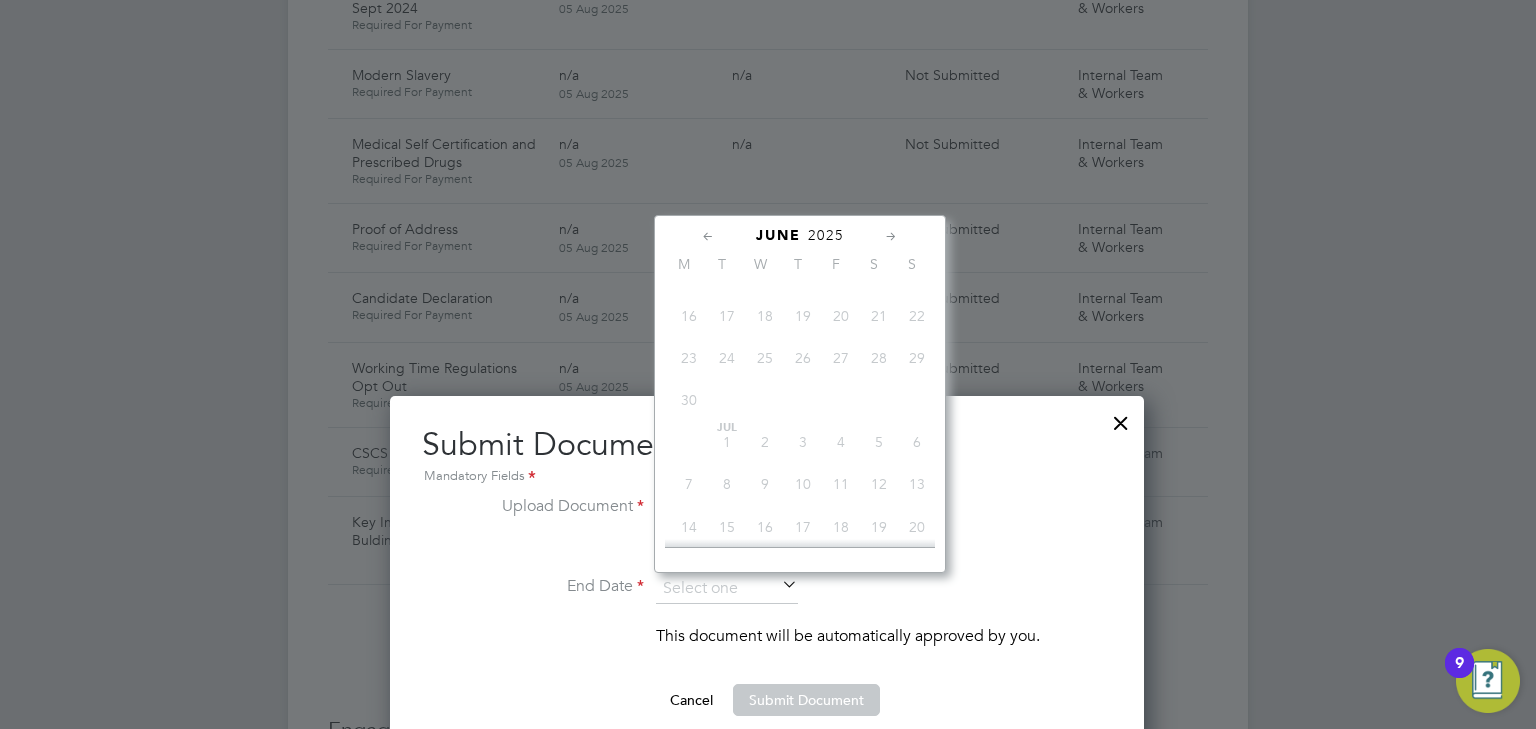 click on "2025" 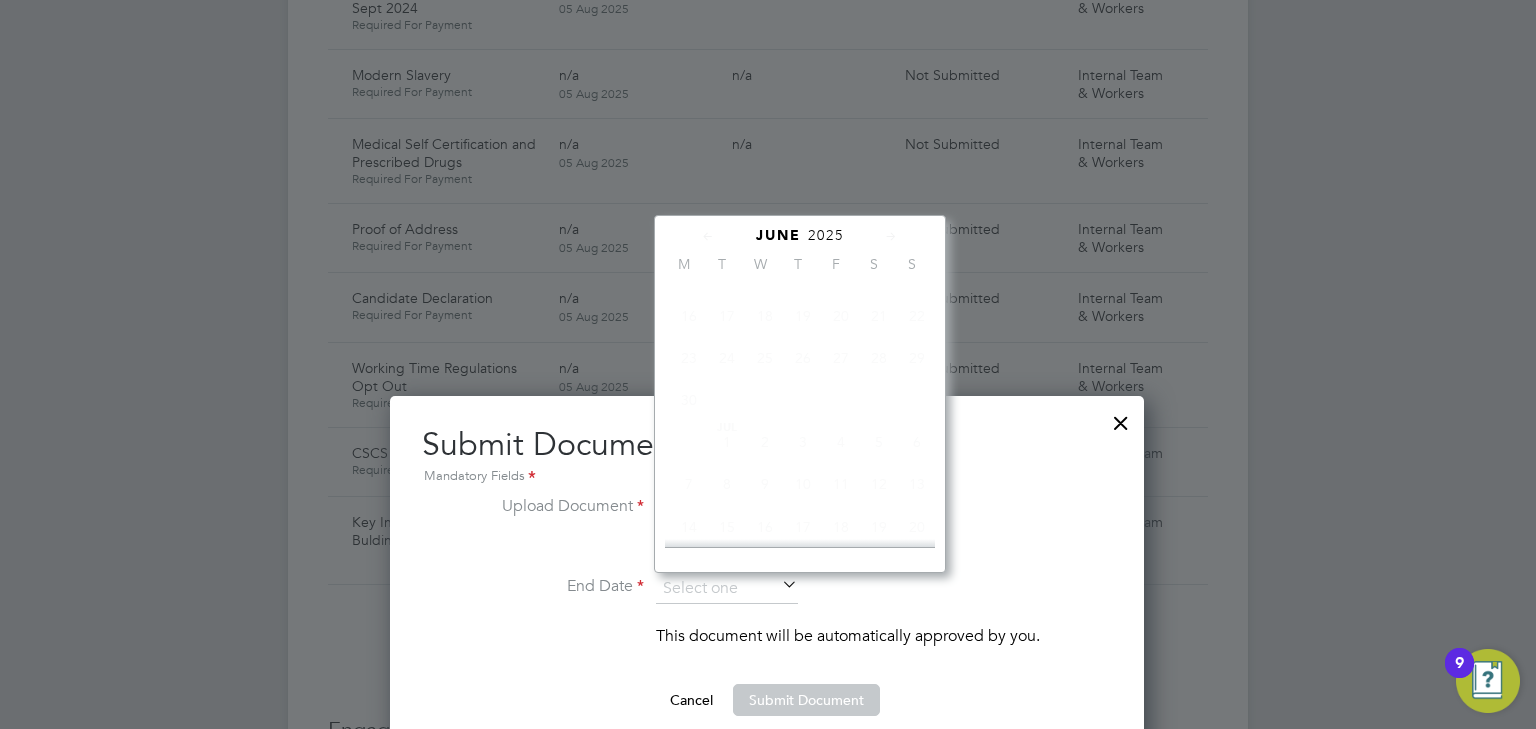 scroll, scrollTop: 535, scrollLeft: 0, axis: vertical 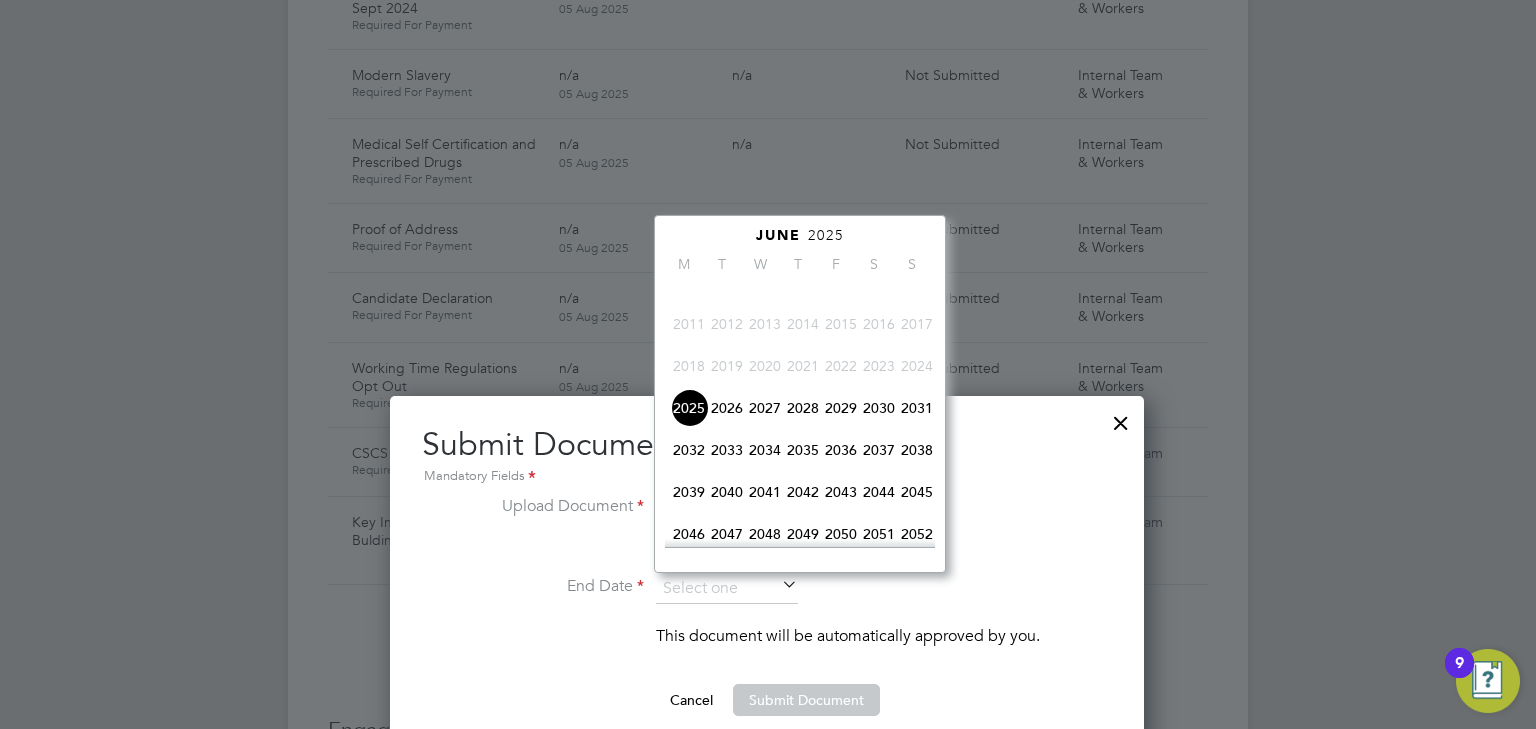 click on "2028" 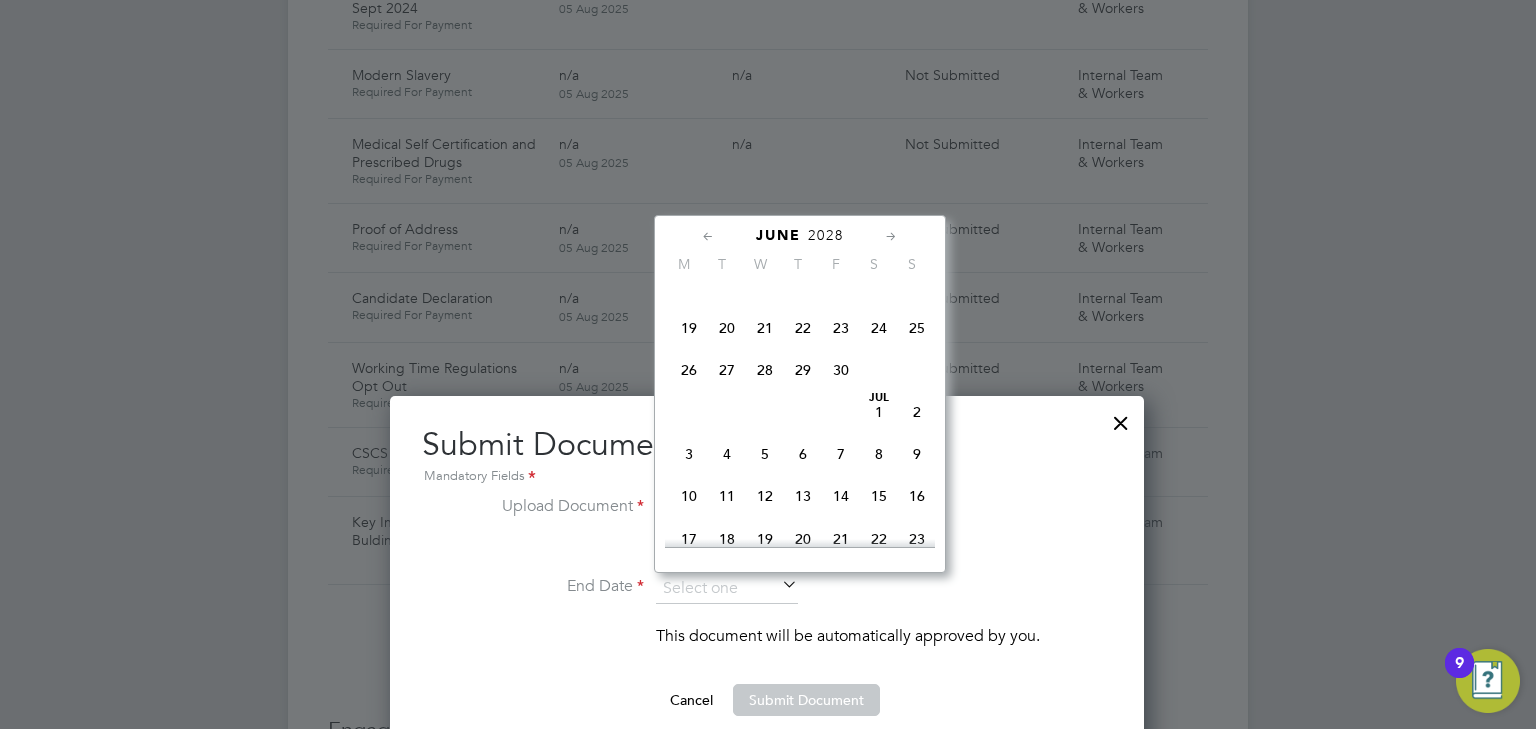 scroll, scrollTop: 295, scrollLeft: 0, axis: vertical 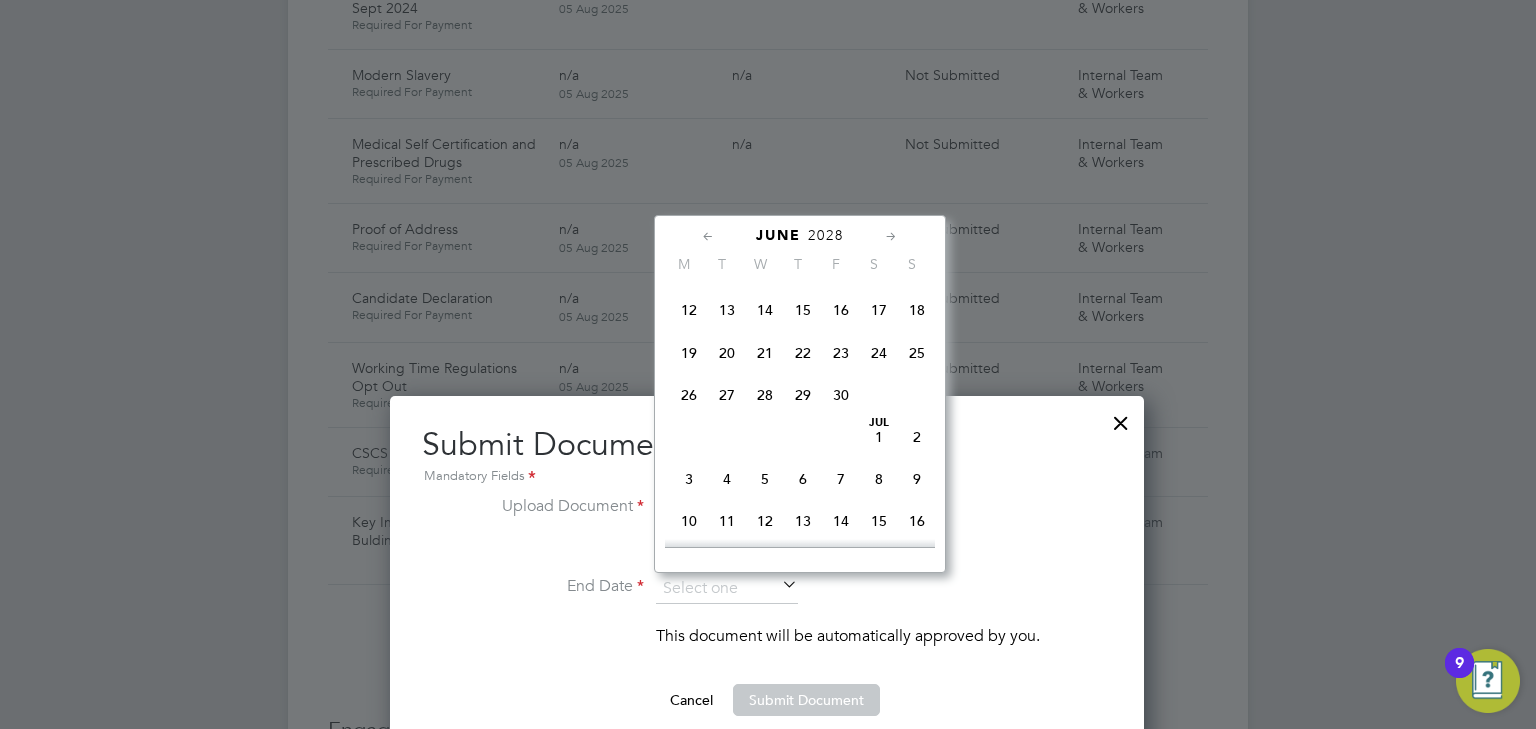 click on "19" 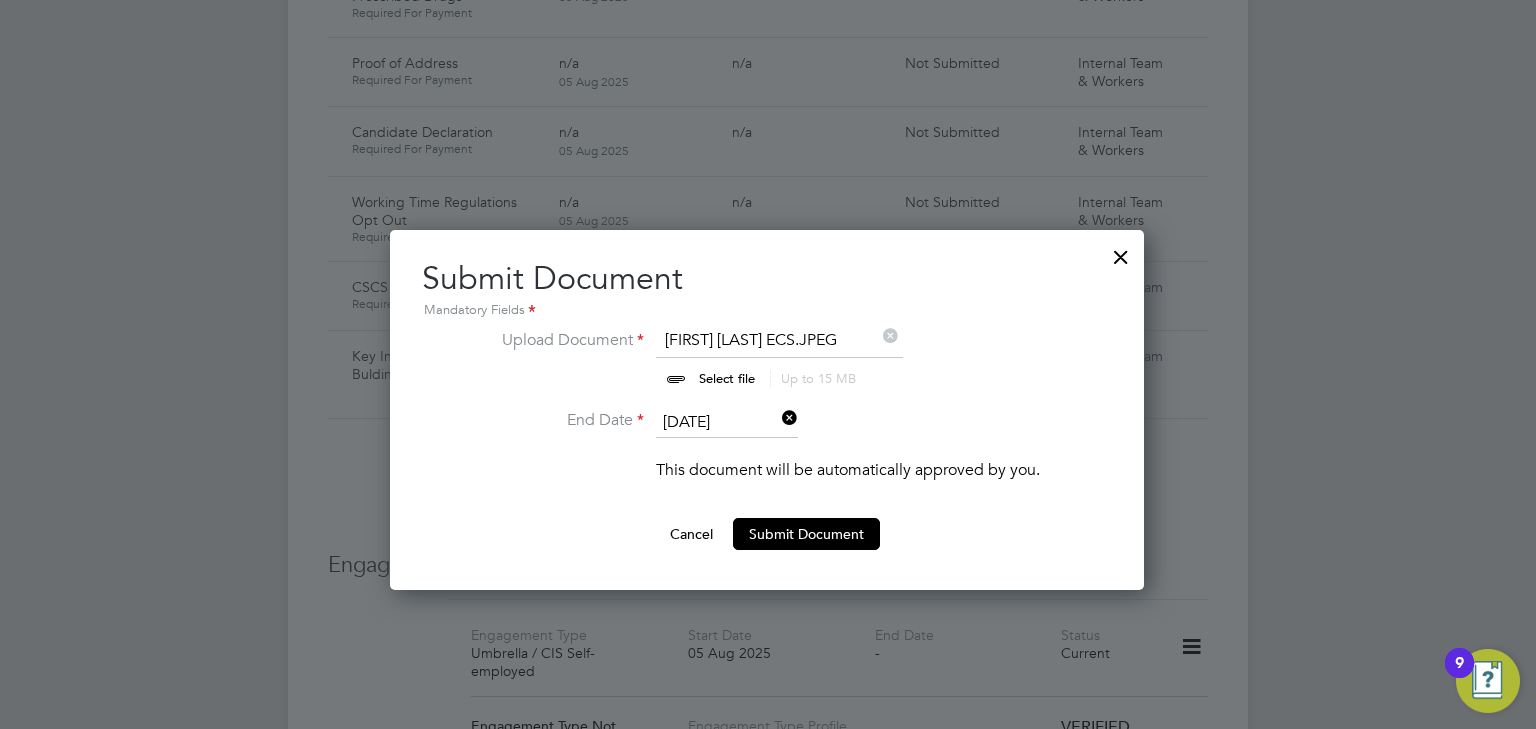 scroll, scrollTop: 1680, scrollLeft: 0, axis: vertical 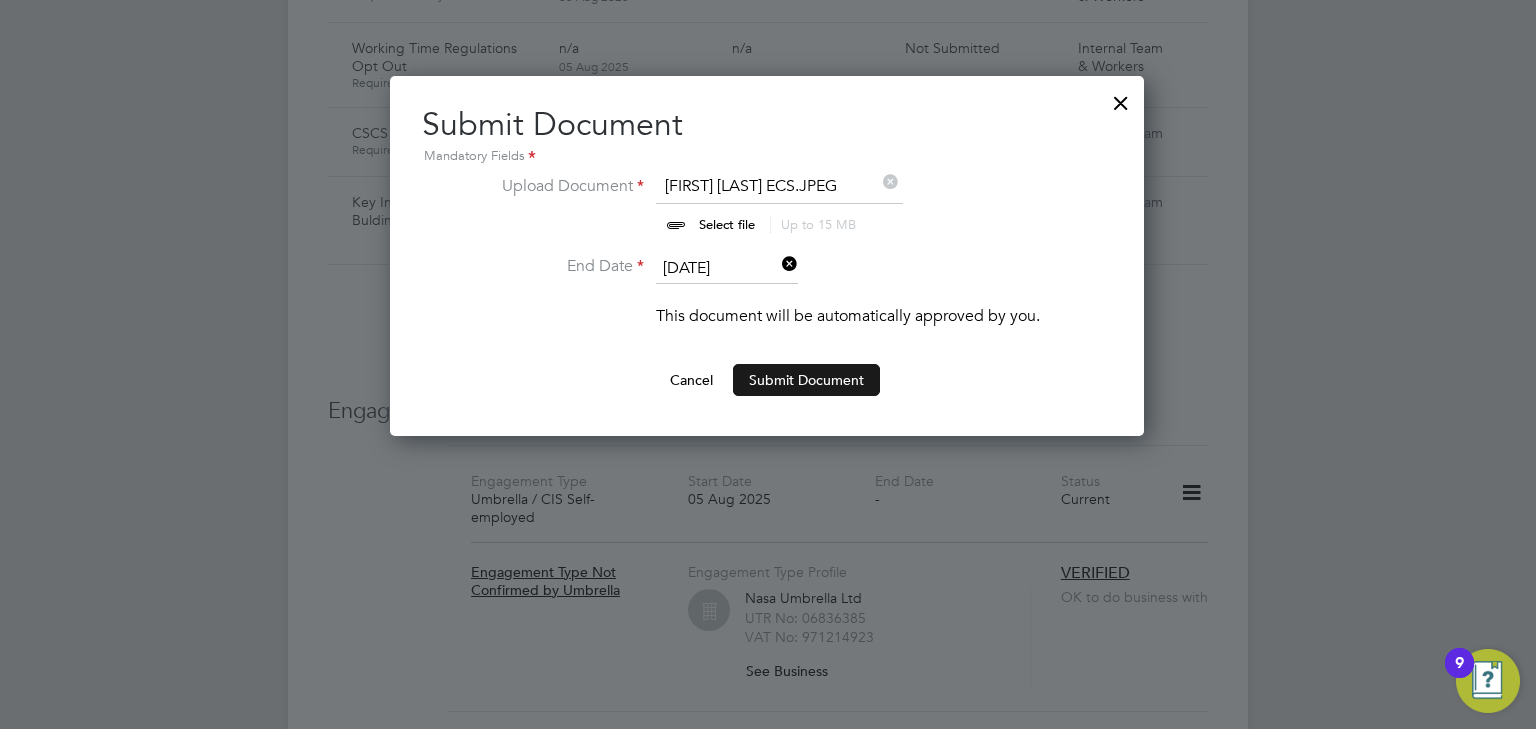 click on "Submit Document" at bounding box center (806, 380) 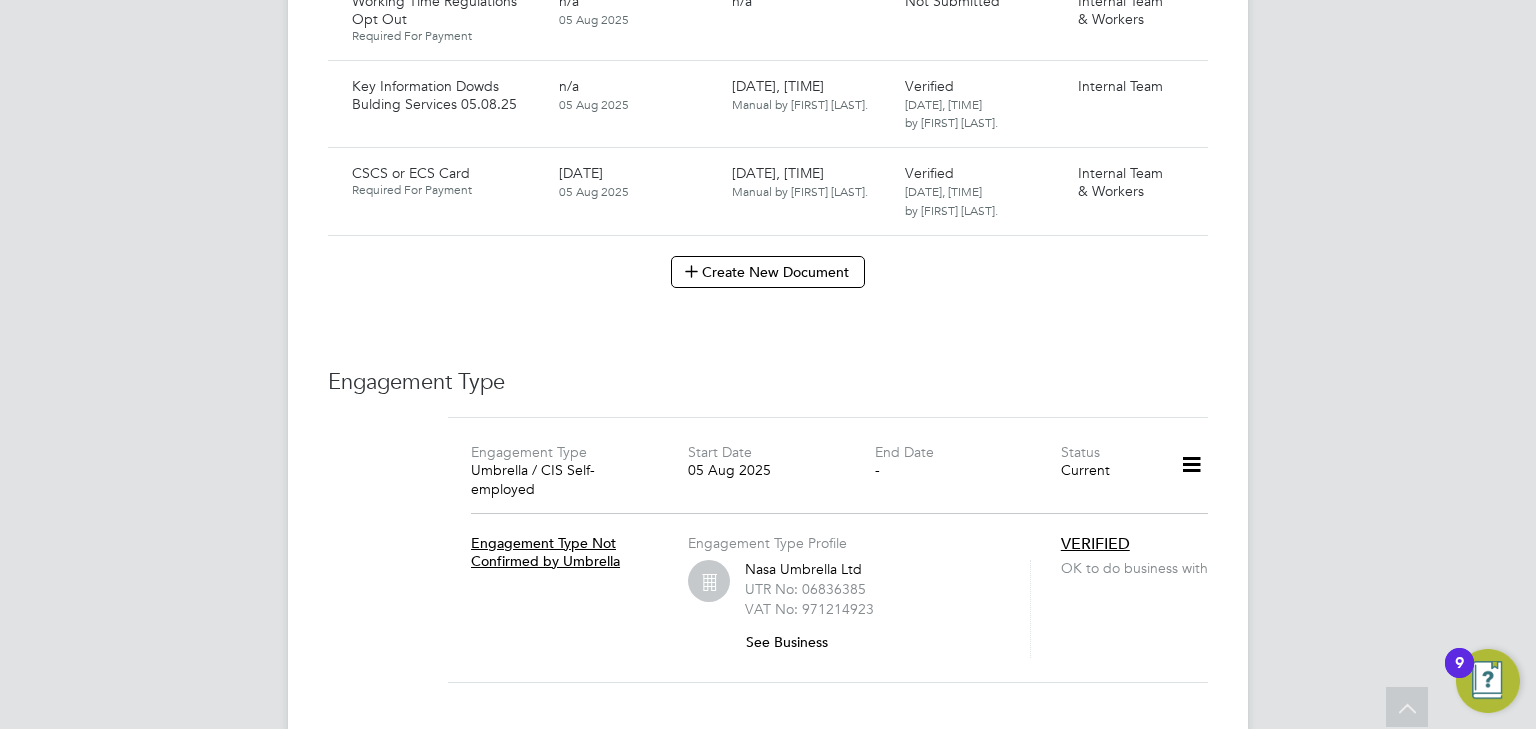 scroll, scrollTop: 1840, scrollLeft: 0, axis: vertical 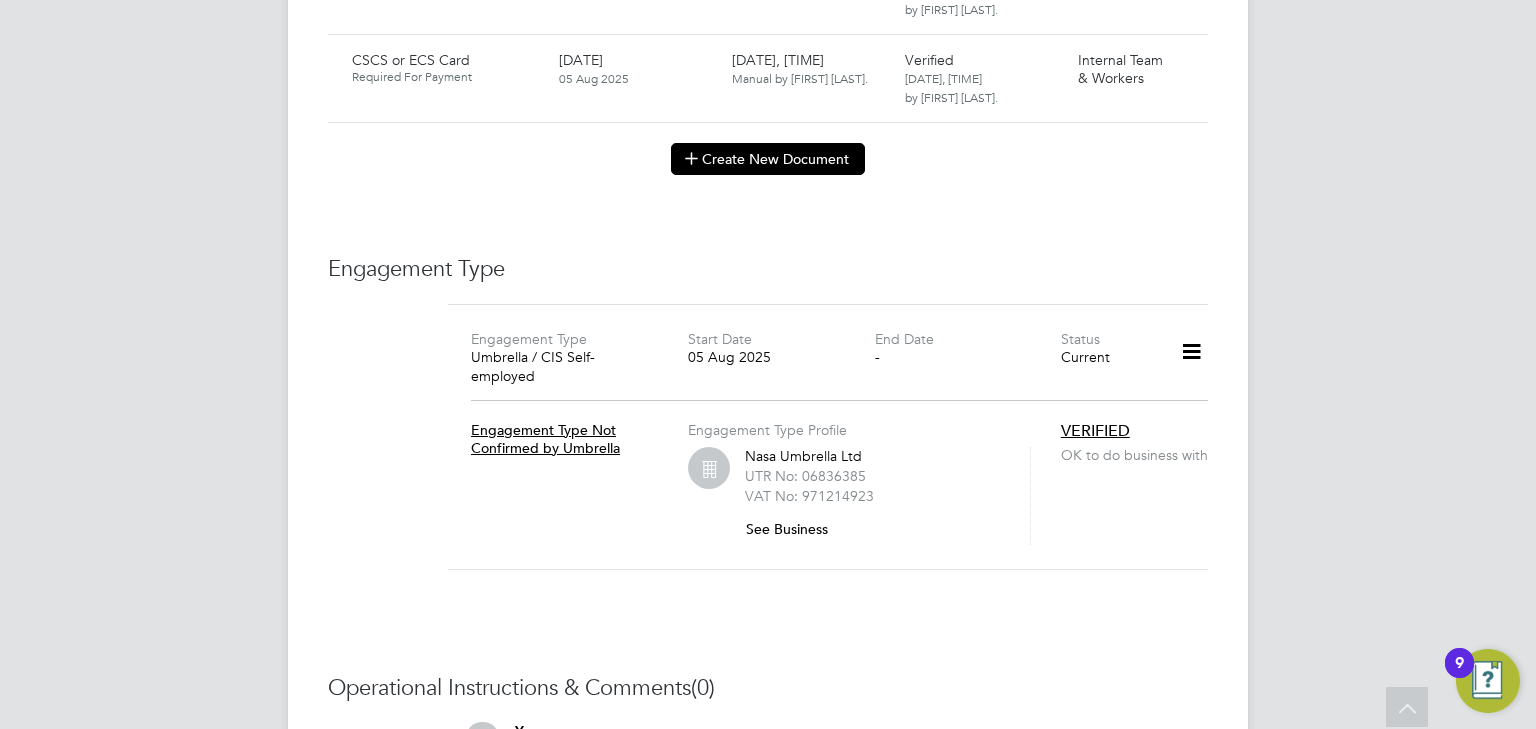 click on "Create New Document" 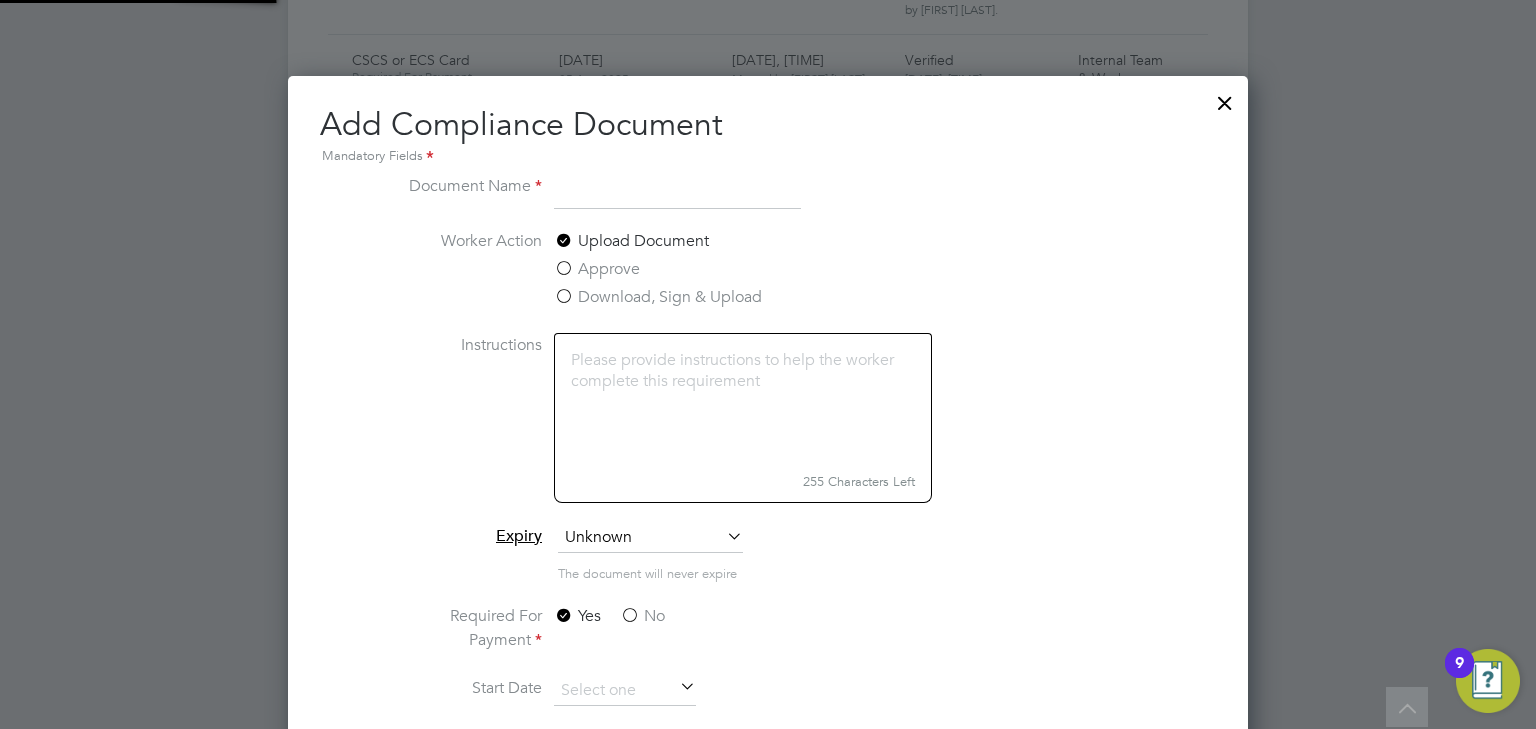 scroll, scrollTop: 9, scrollLeft: 10, axis: both 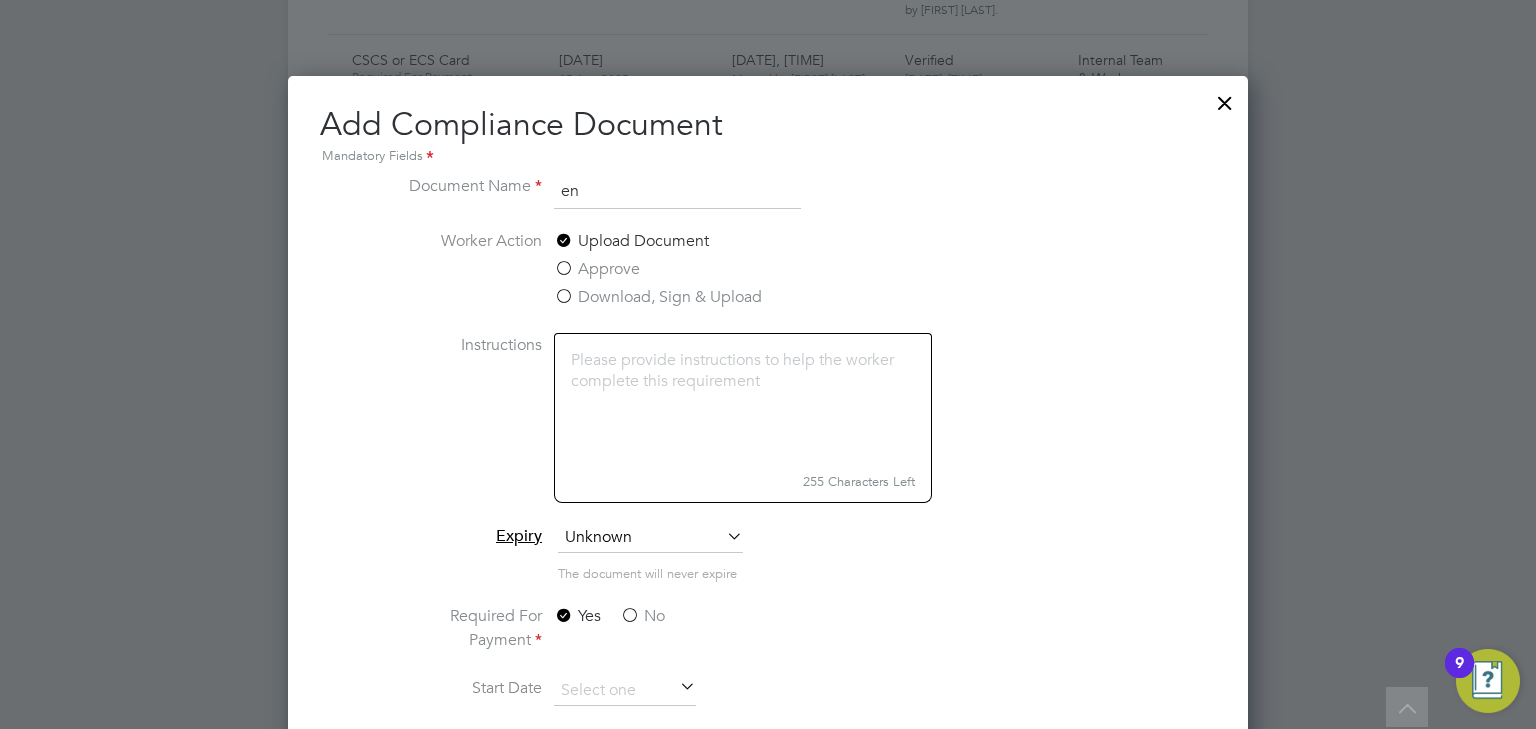 type on "e" 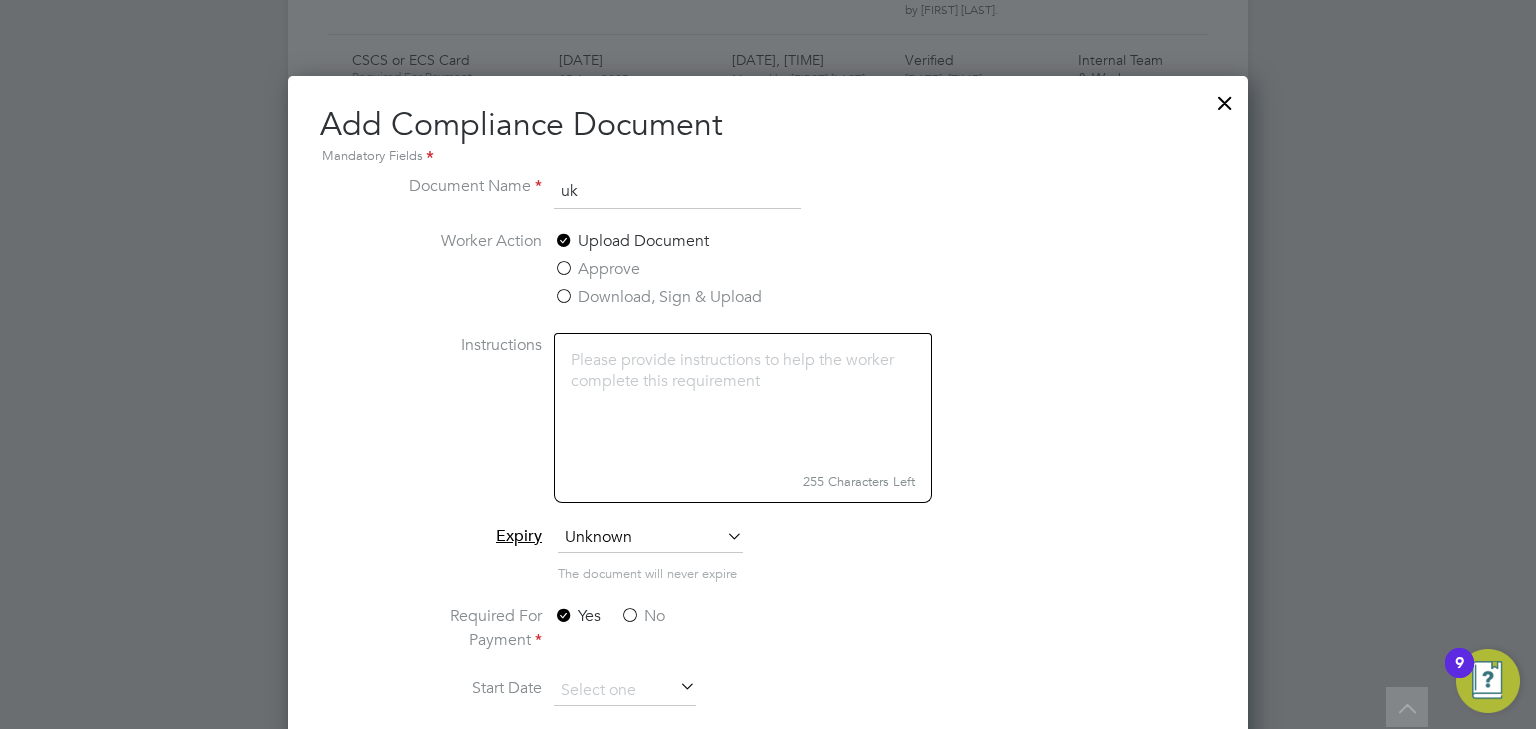 type on "u" 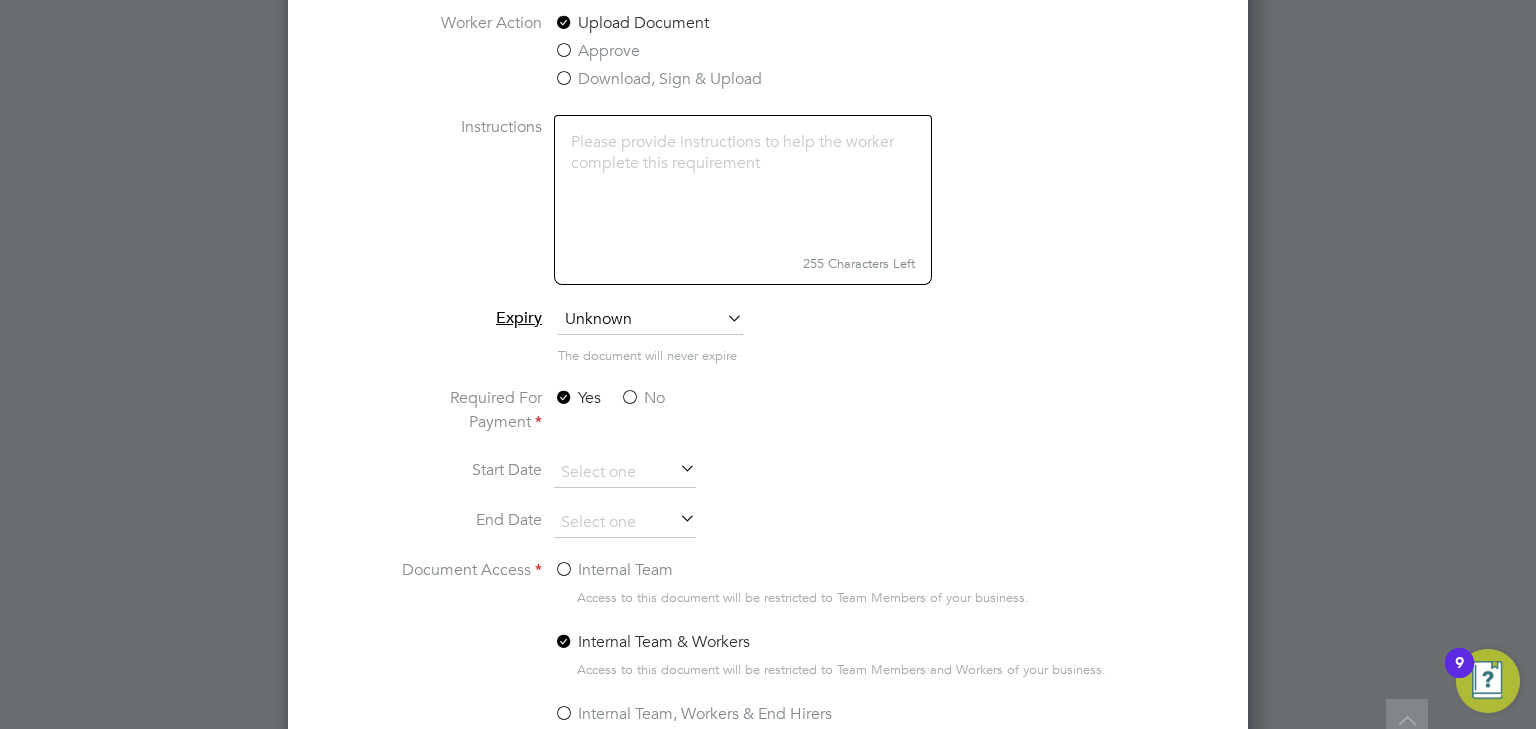 scroll, scrollTop: 2232, scrollLeft: 0, axis: vertical 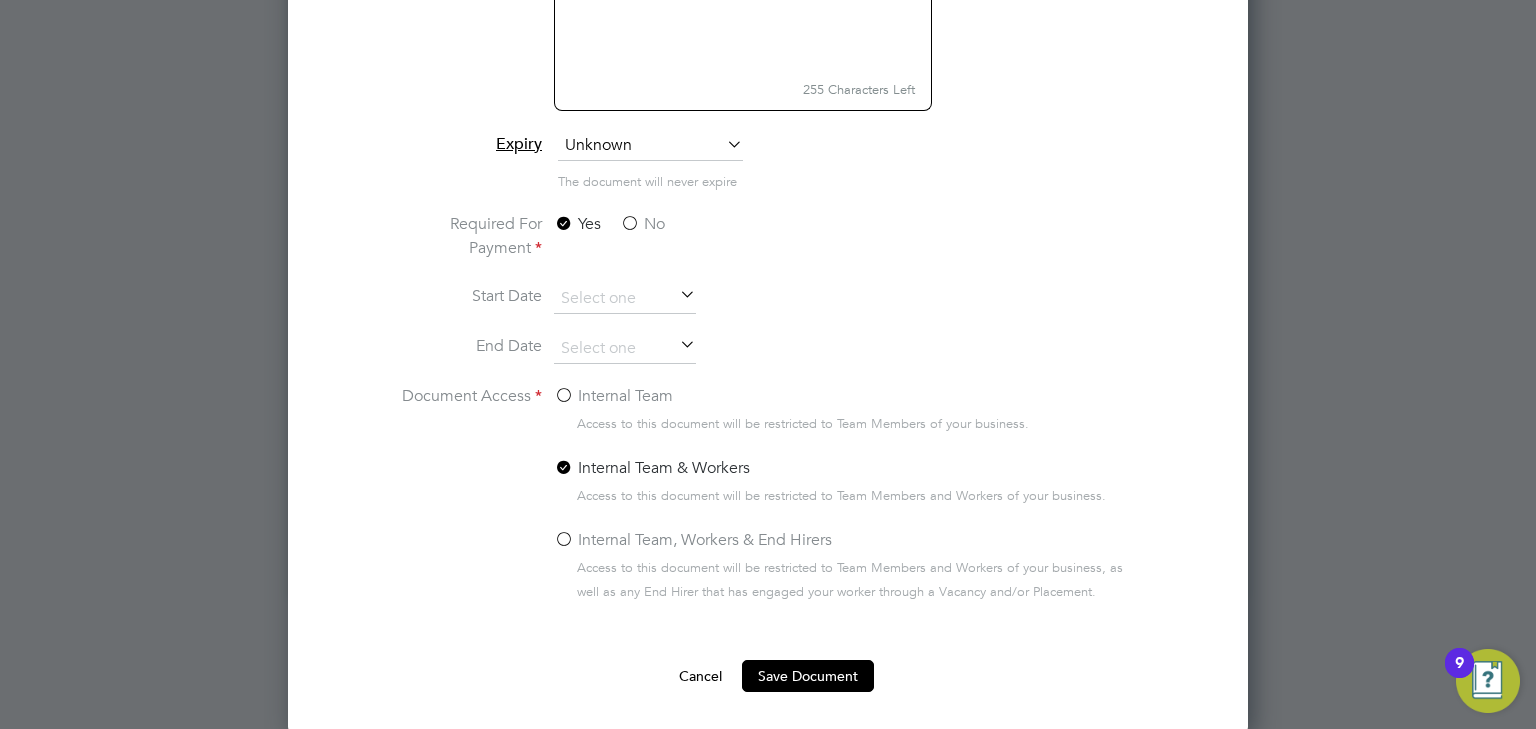type on "UK ENIC" 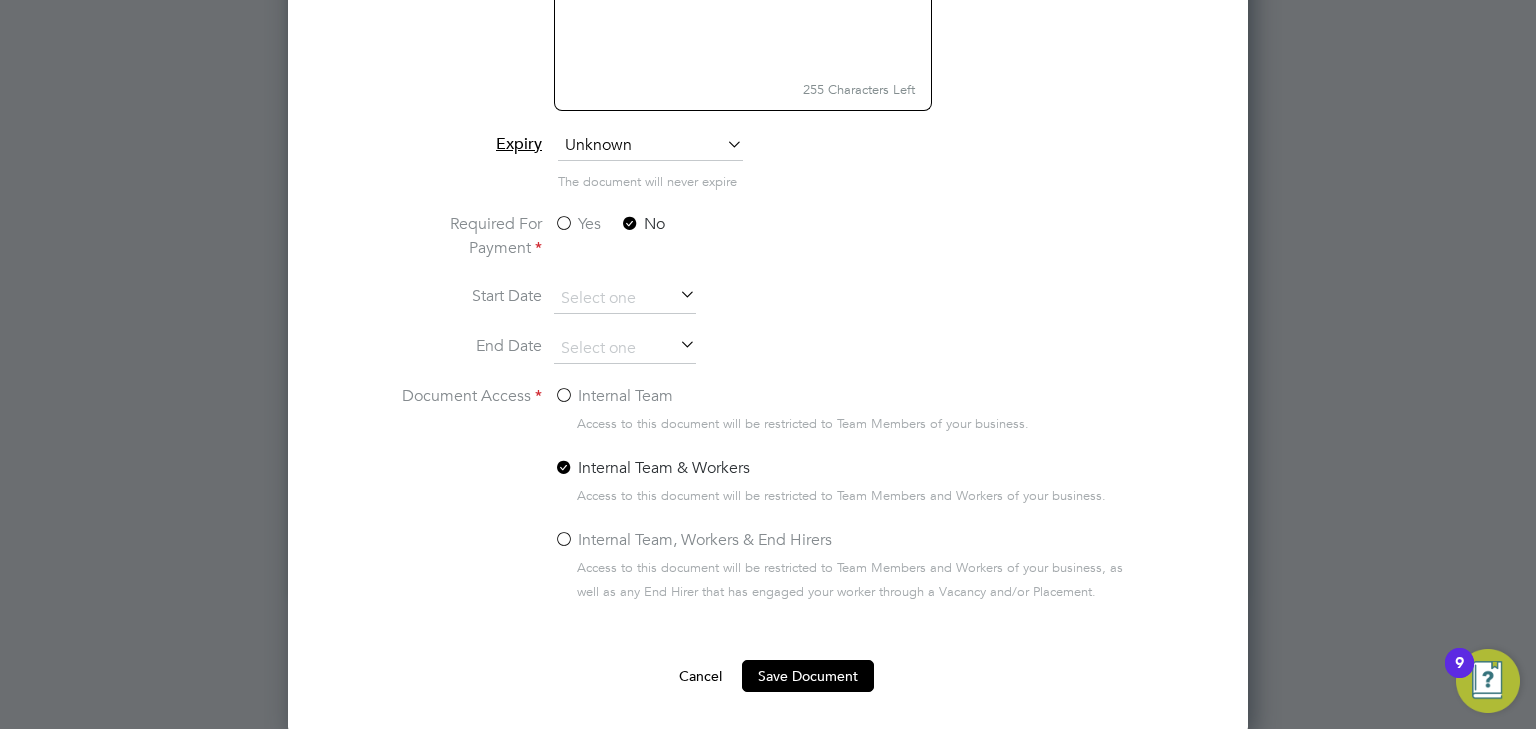 click on "Internal Team" 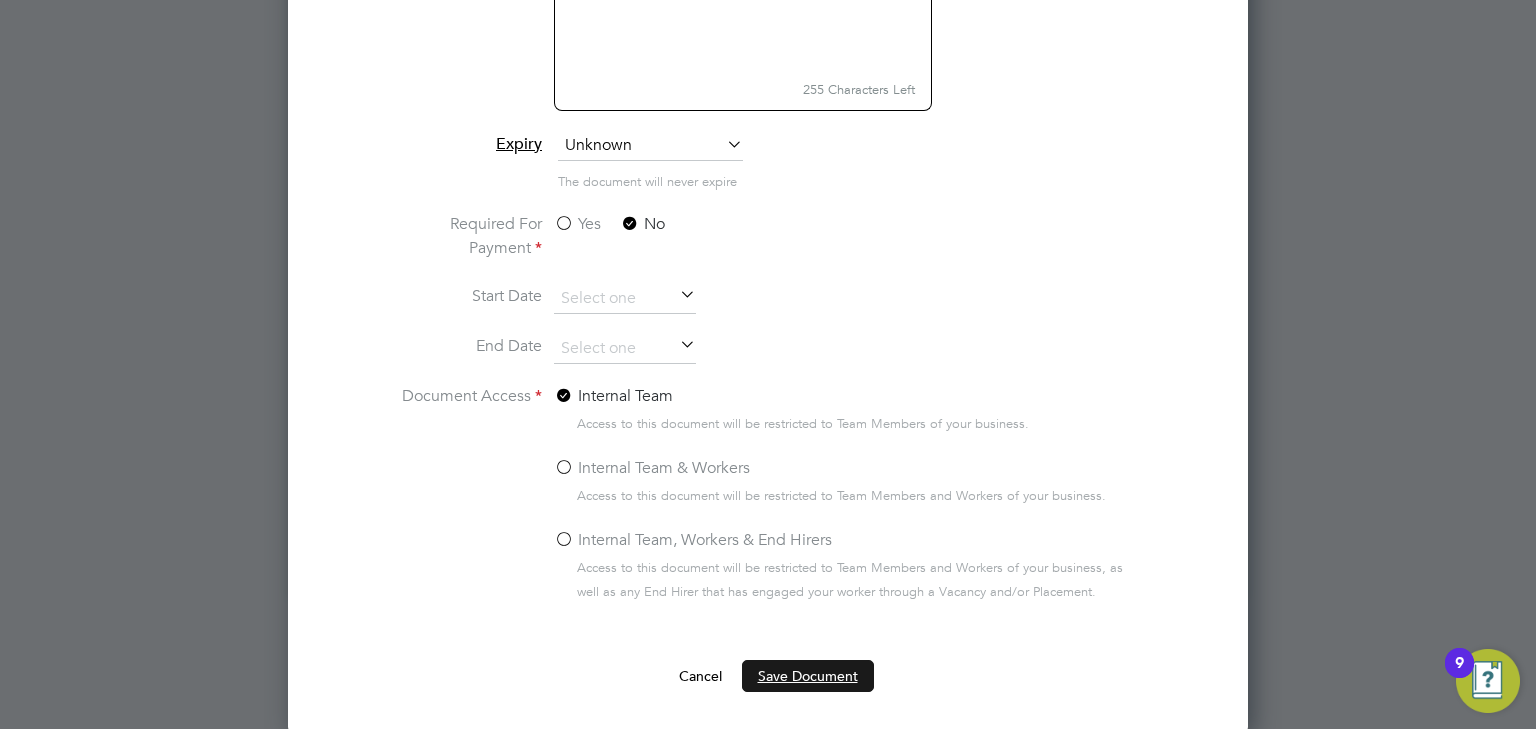 click on "Save Document" at bounding box center (808, 676) 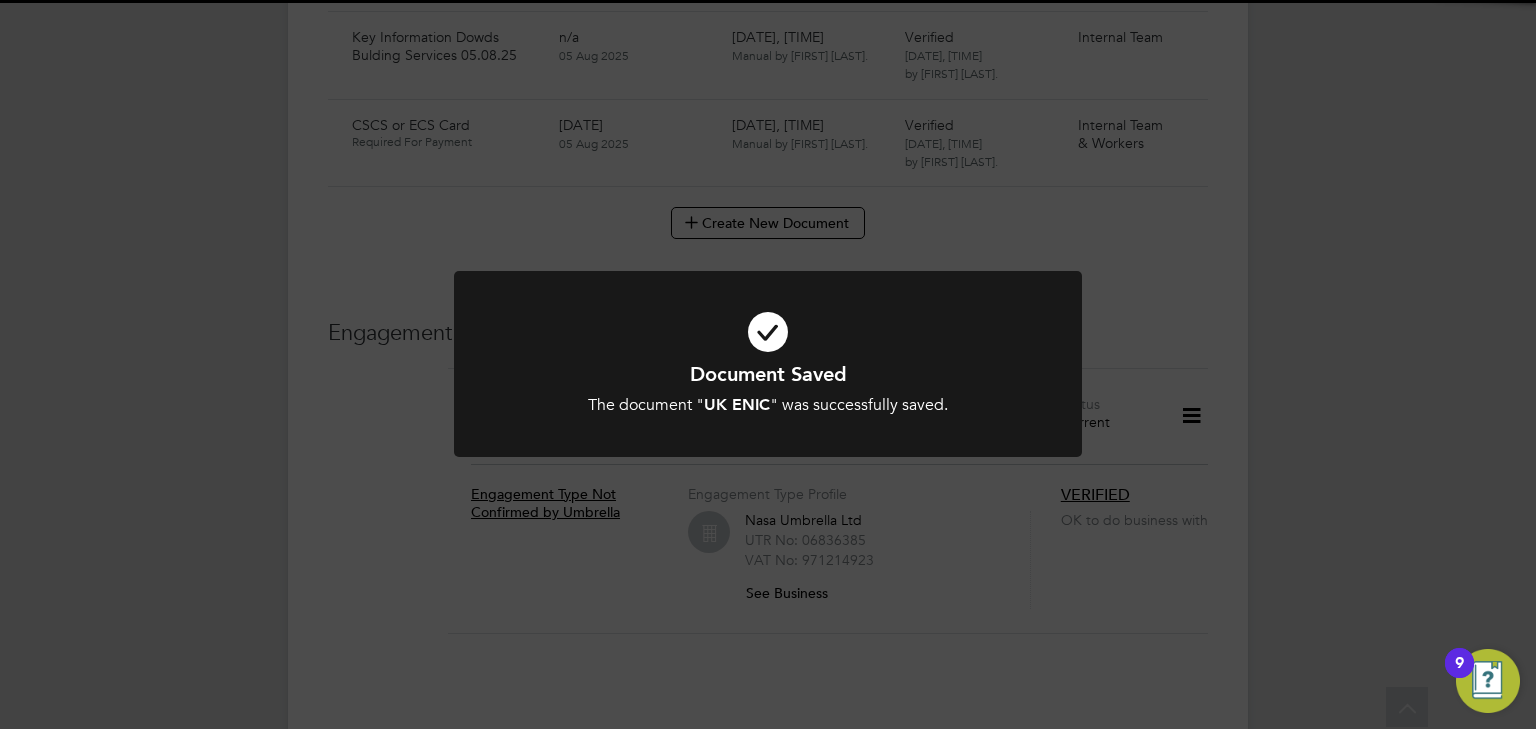 scroll, scrollTop: 1840, scrollLeft: 0, axis: vertical 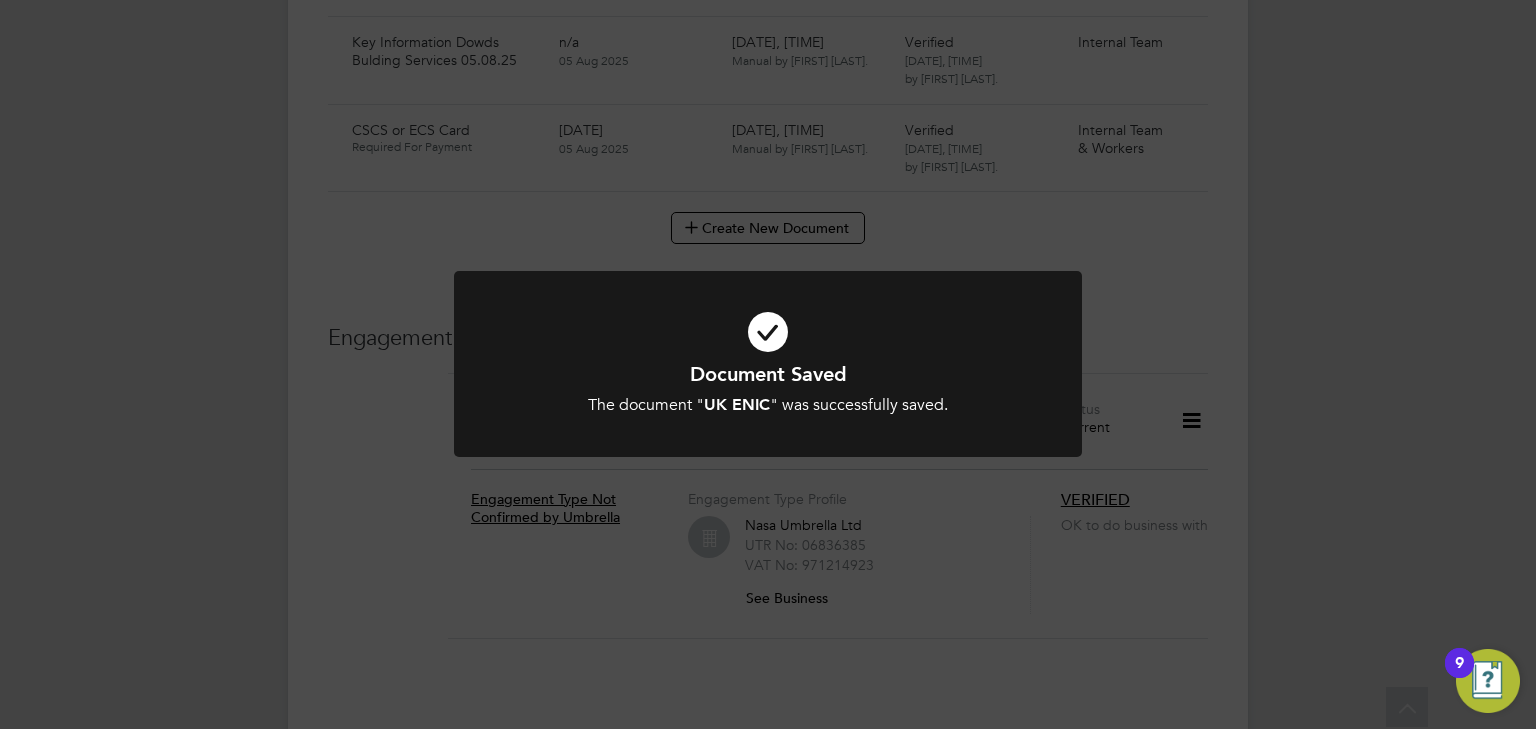 click on "Document Saved The document " UK ENIC " was successfully saved. Cancel Okay" 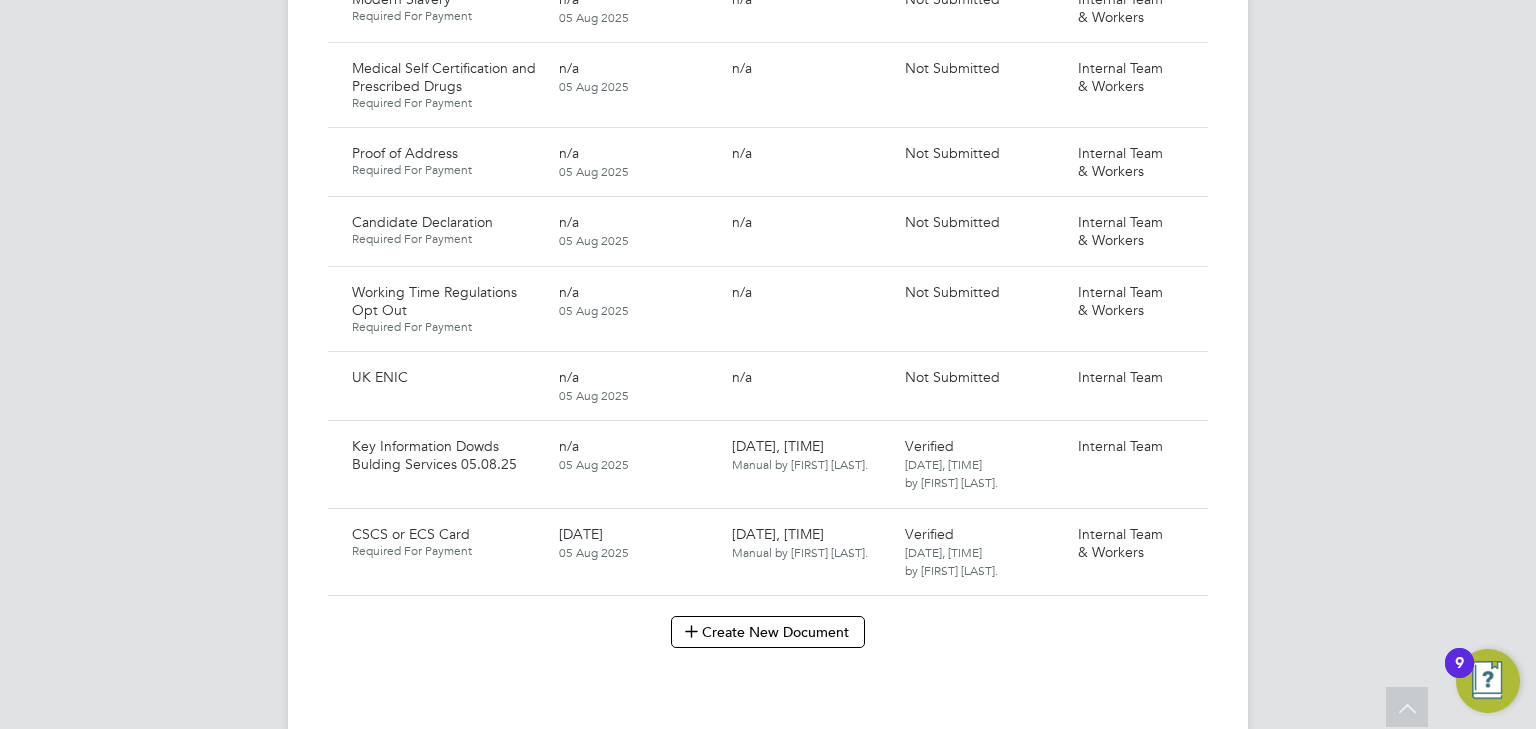 scroll, scrollTop: 1440, scrollLeft: 0, axis: vertical 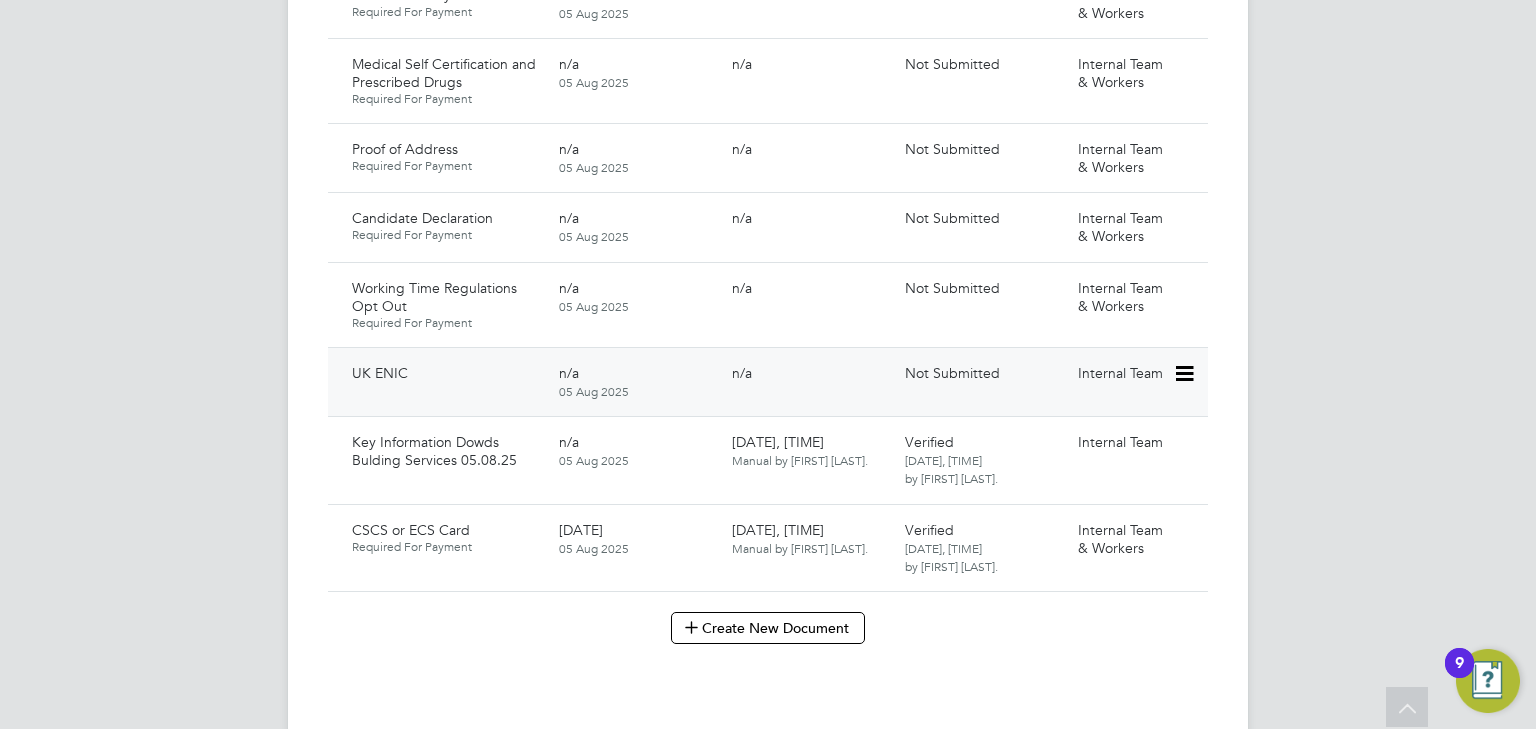 click 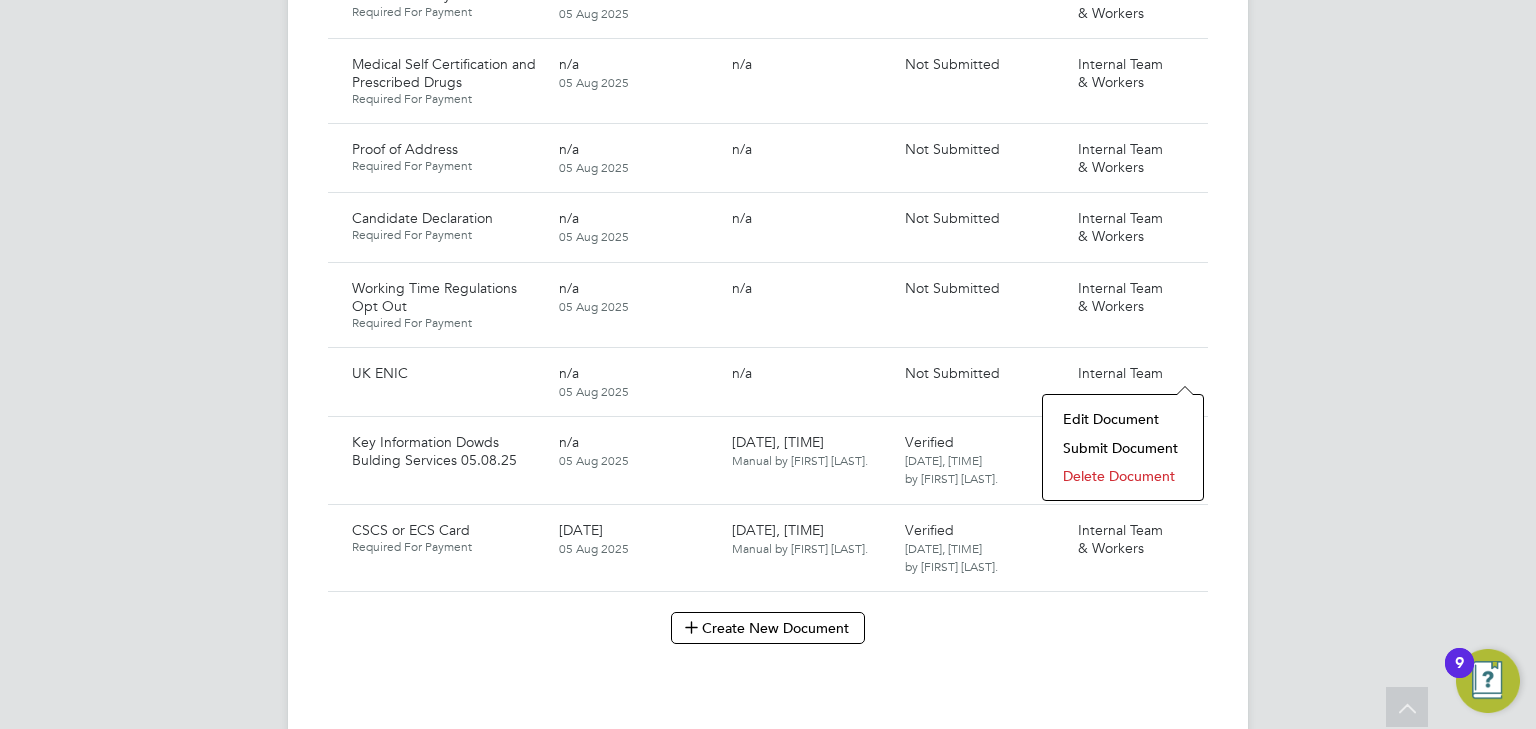 click on "Submit Document" 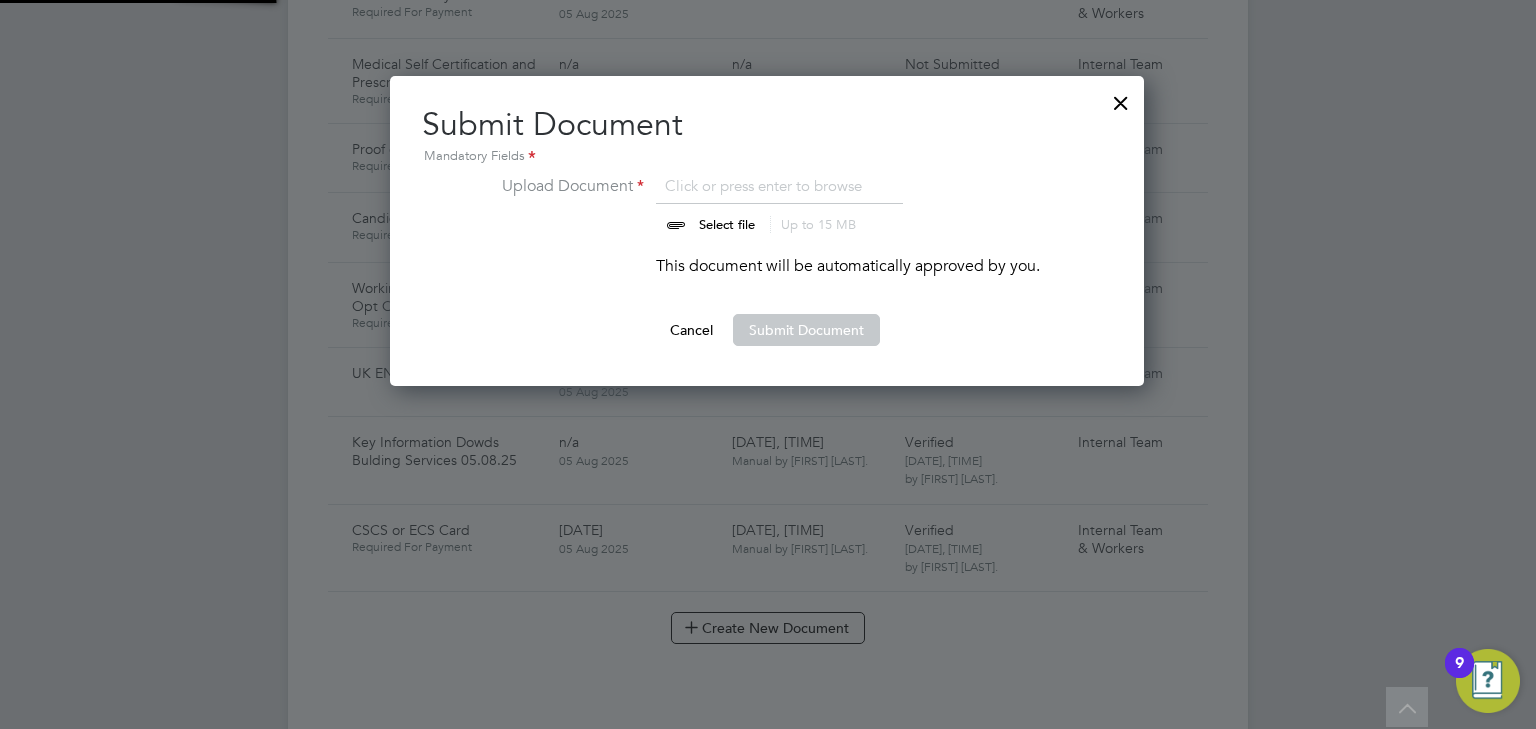 scroll, scrollTop: 9, scrollLeft: 10, axis: both 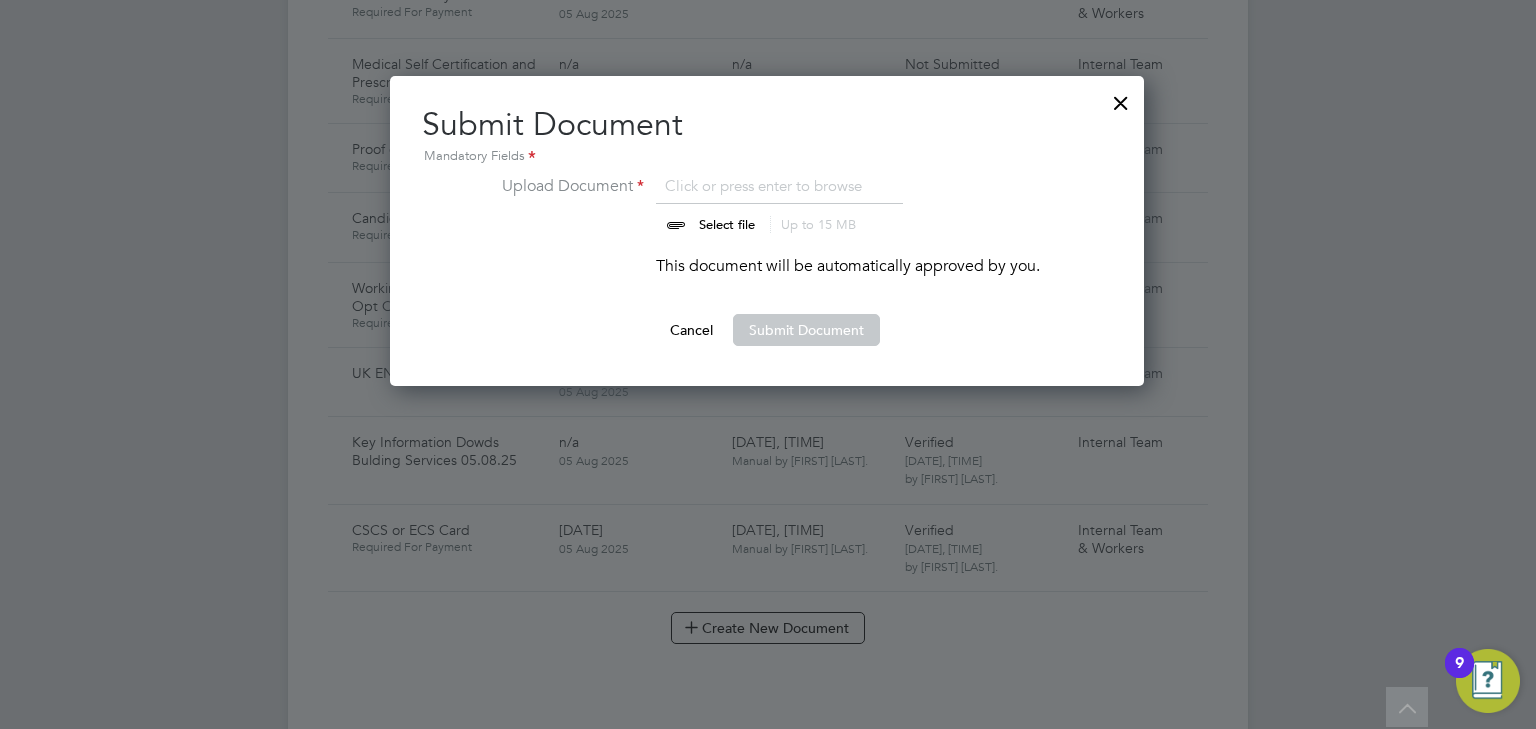 click at bounding box center [746, 204] 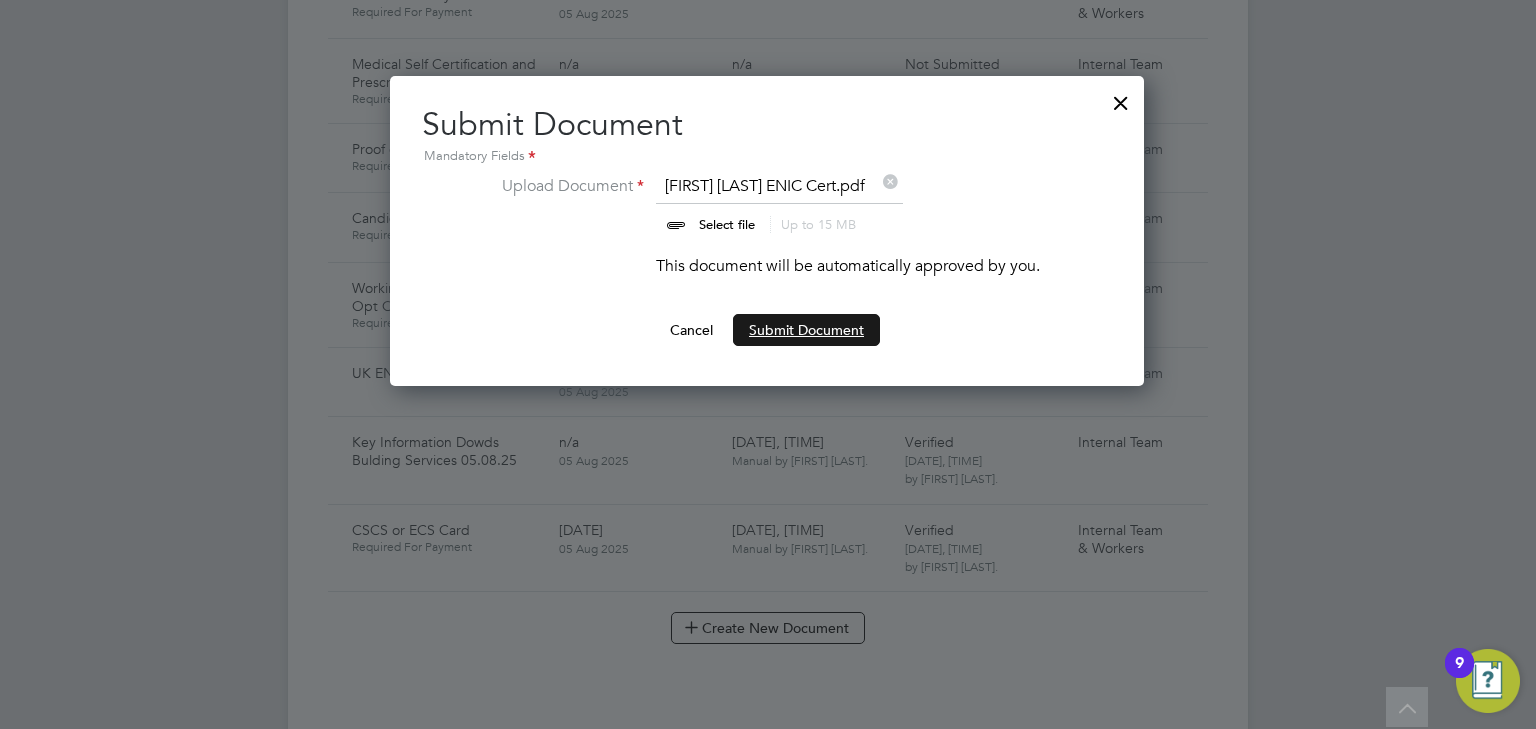 click on "Submit Document" at bounding box center [806, 330] 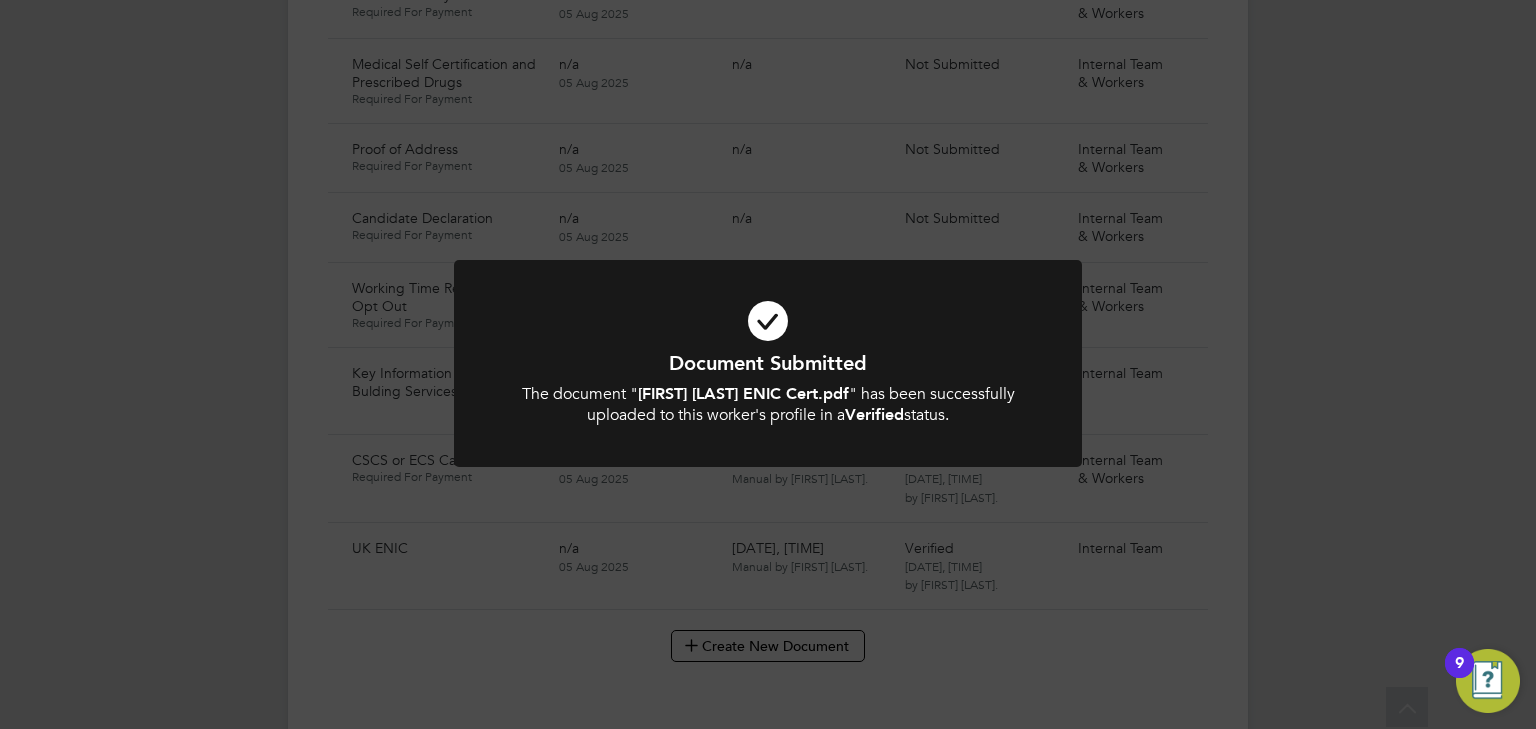 click on "Document Submitted The document " [FIRST] [LAST] ENIC Cert.pdf " has been successfully uploaded to this worker's profile in a  Verified  status. Cancel Okay" 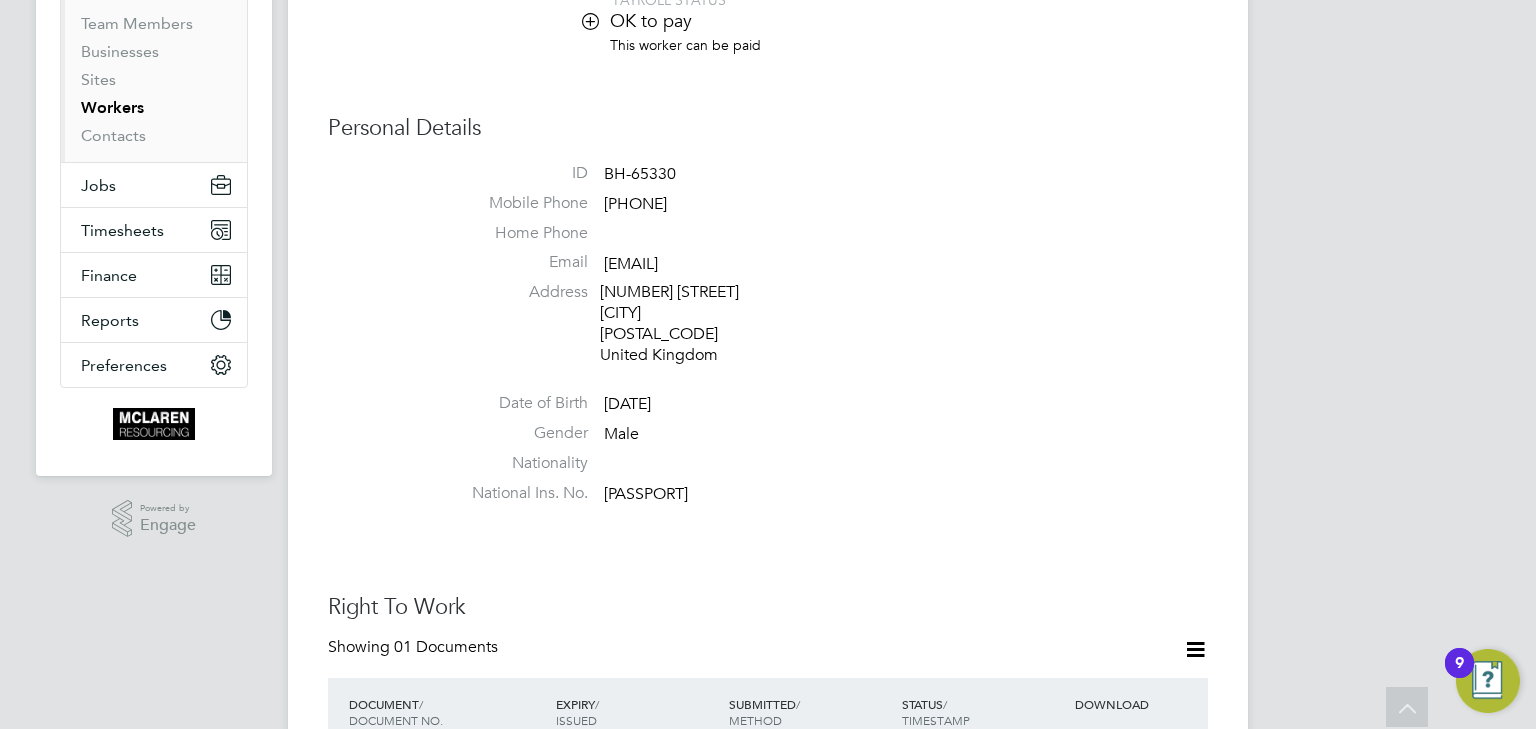 scroll, scrollTop: 0, scrollLeft: 0, axis: both 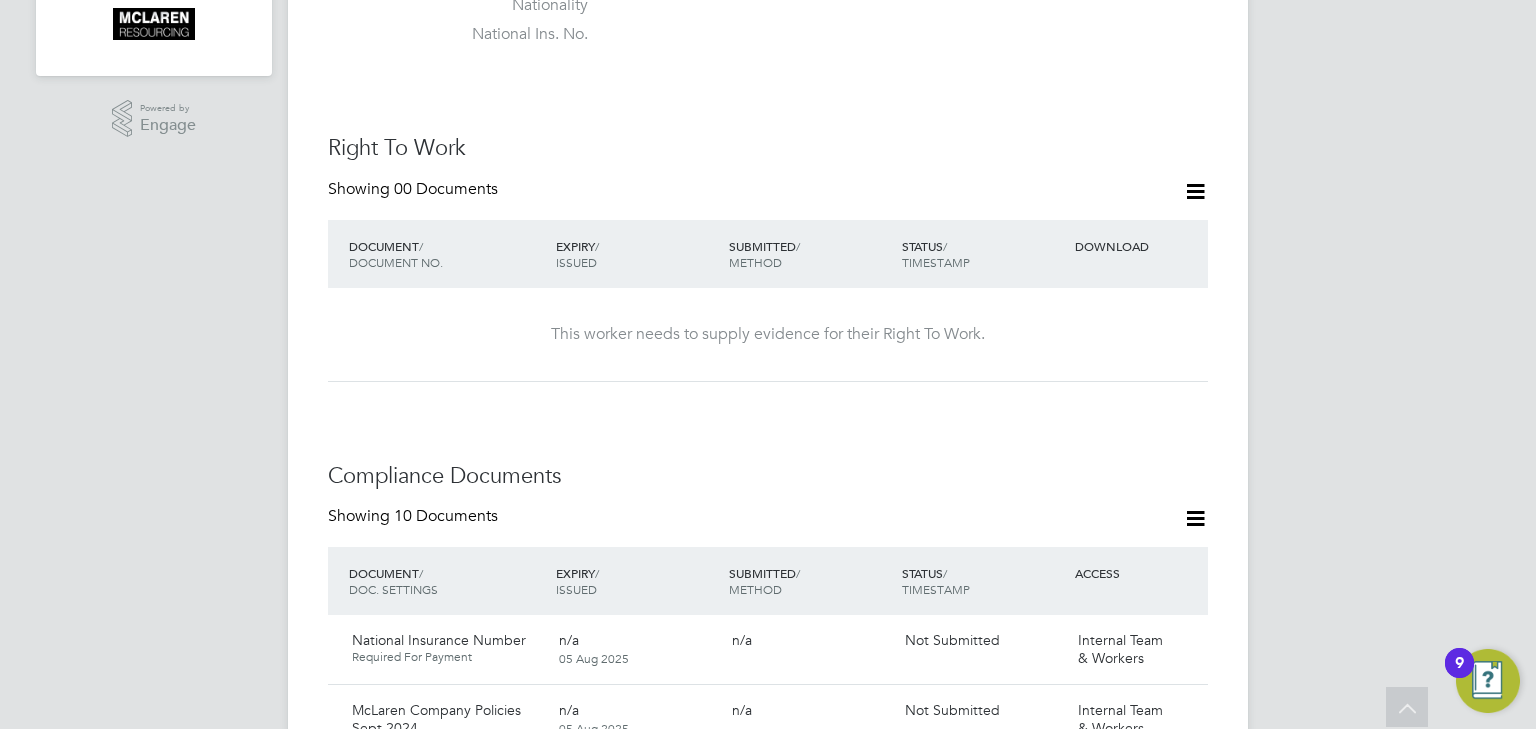 click 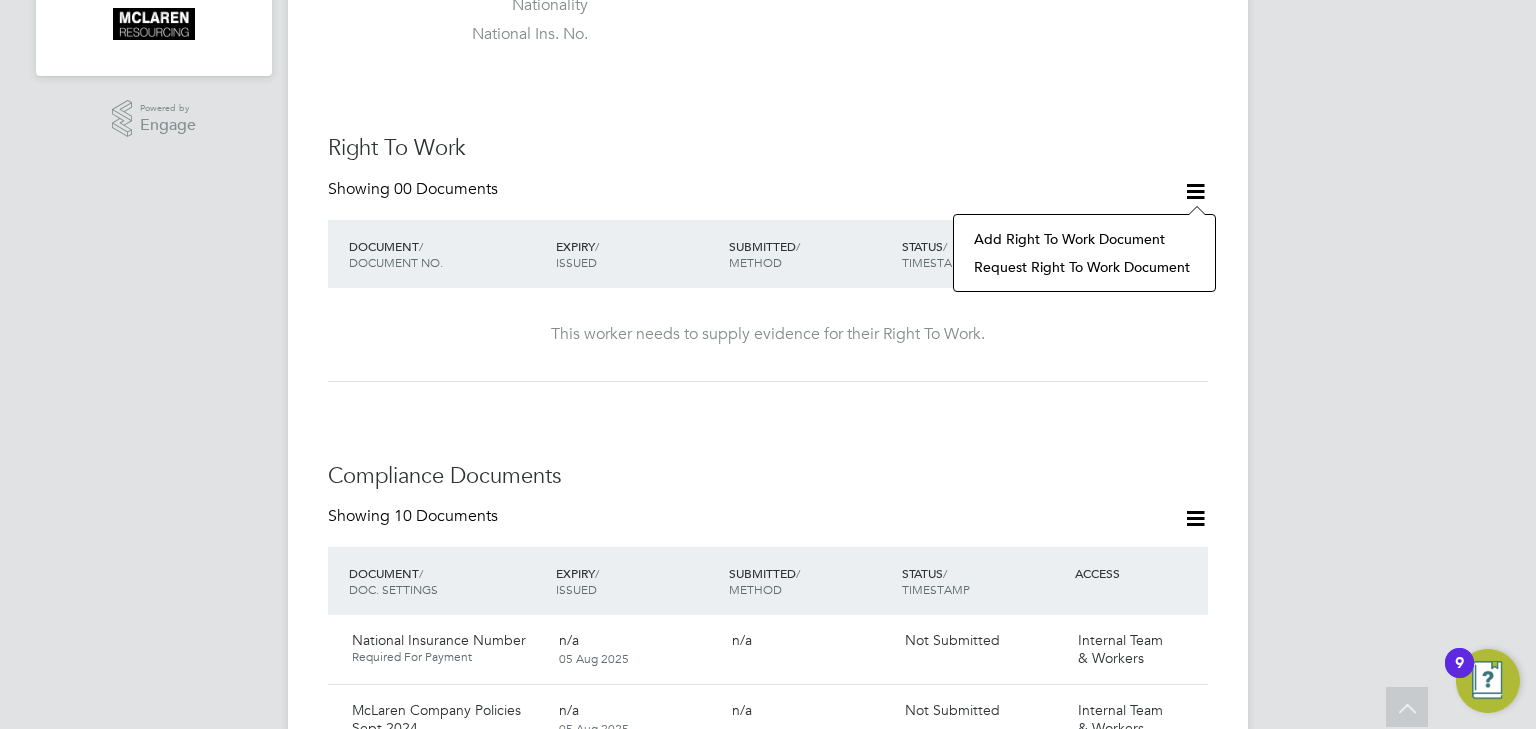 click on "Add Right To Work Document" 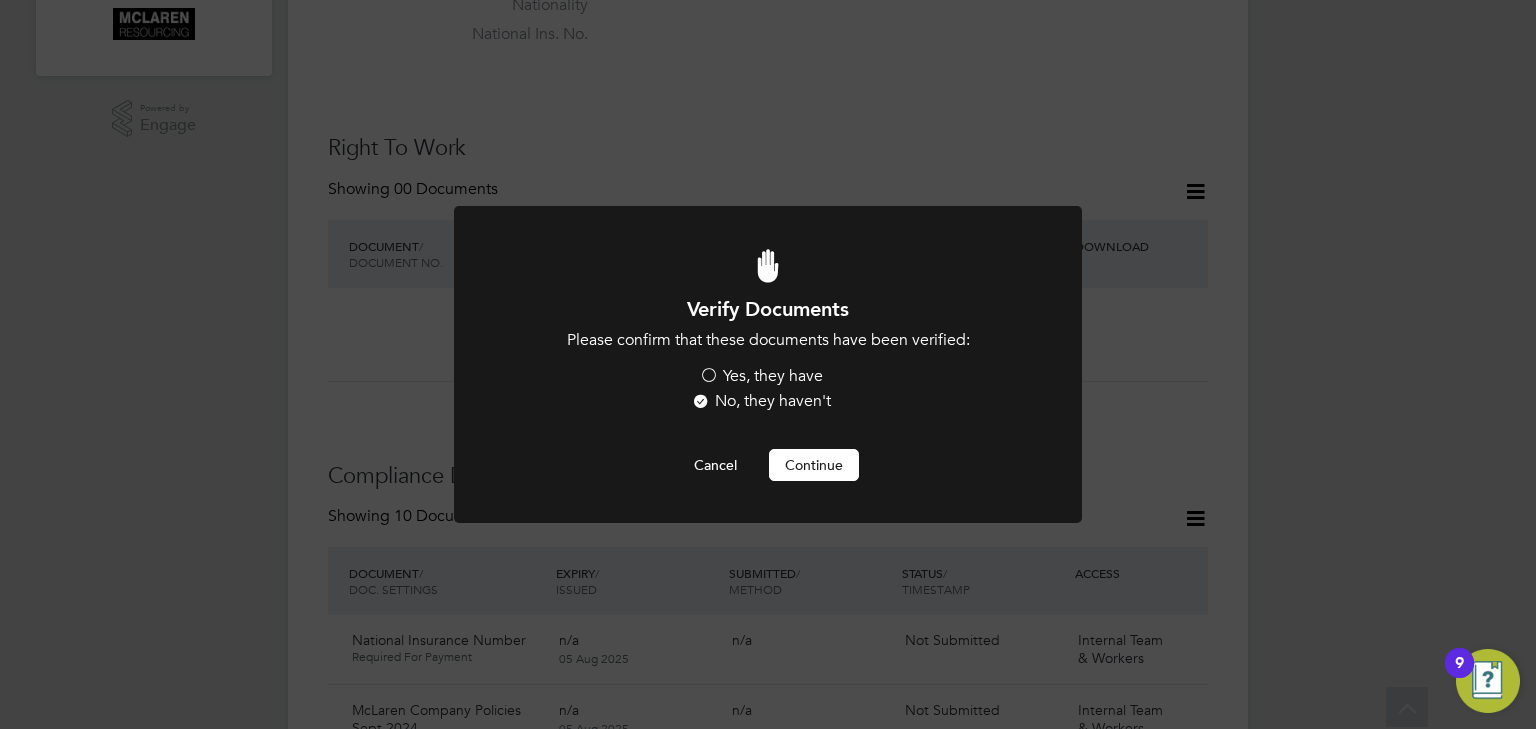 click on "Yes, they have" at bounding box center [761, 376] 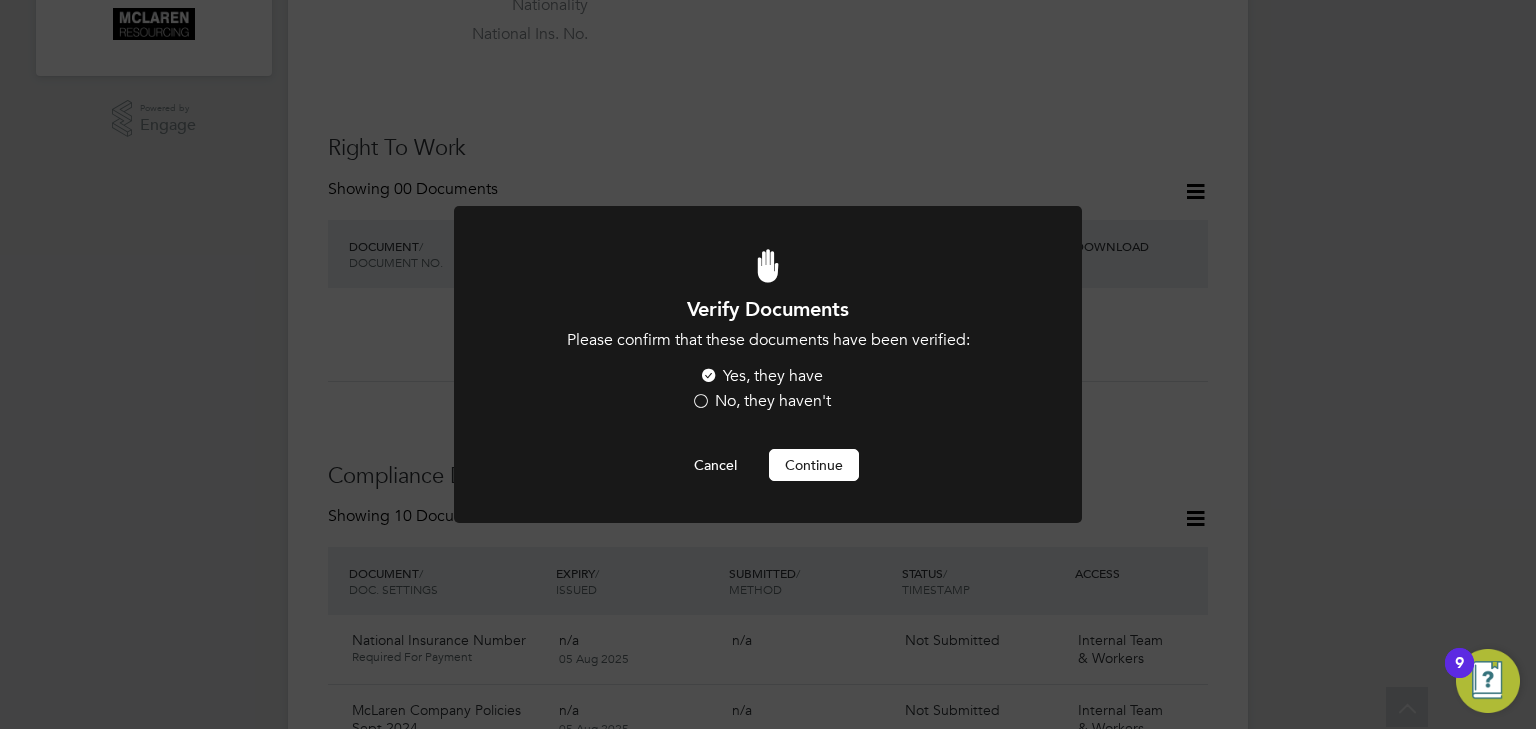 click on "Continue" at bounding box center [814, 465] 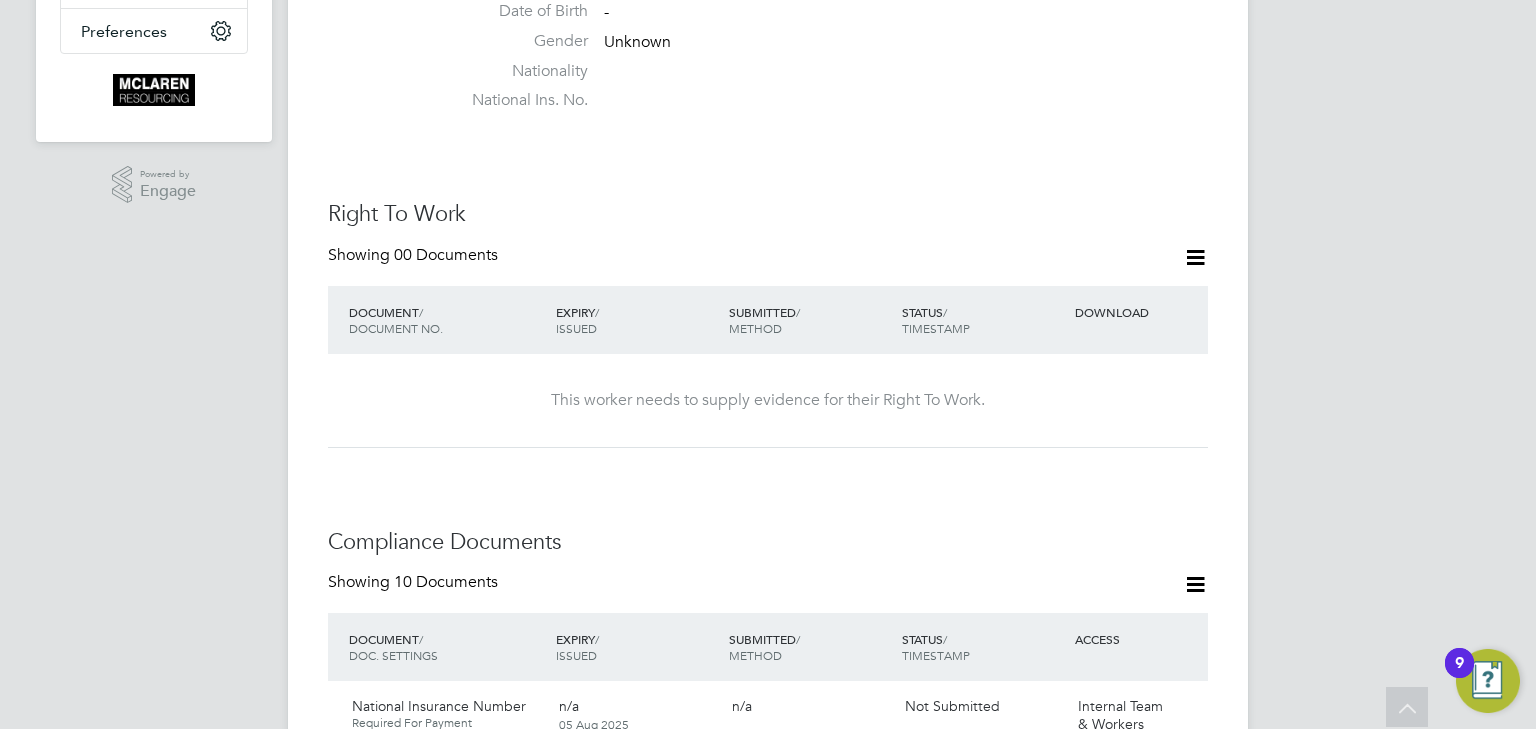 scroll, scrollTop: 720, scrollLeft: 0, axis: vertical 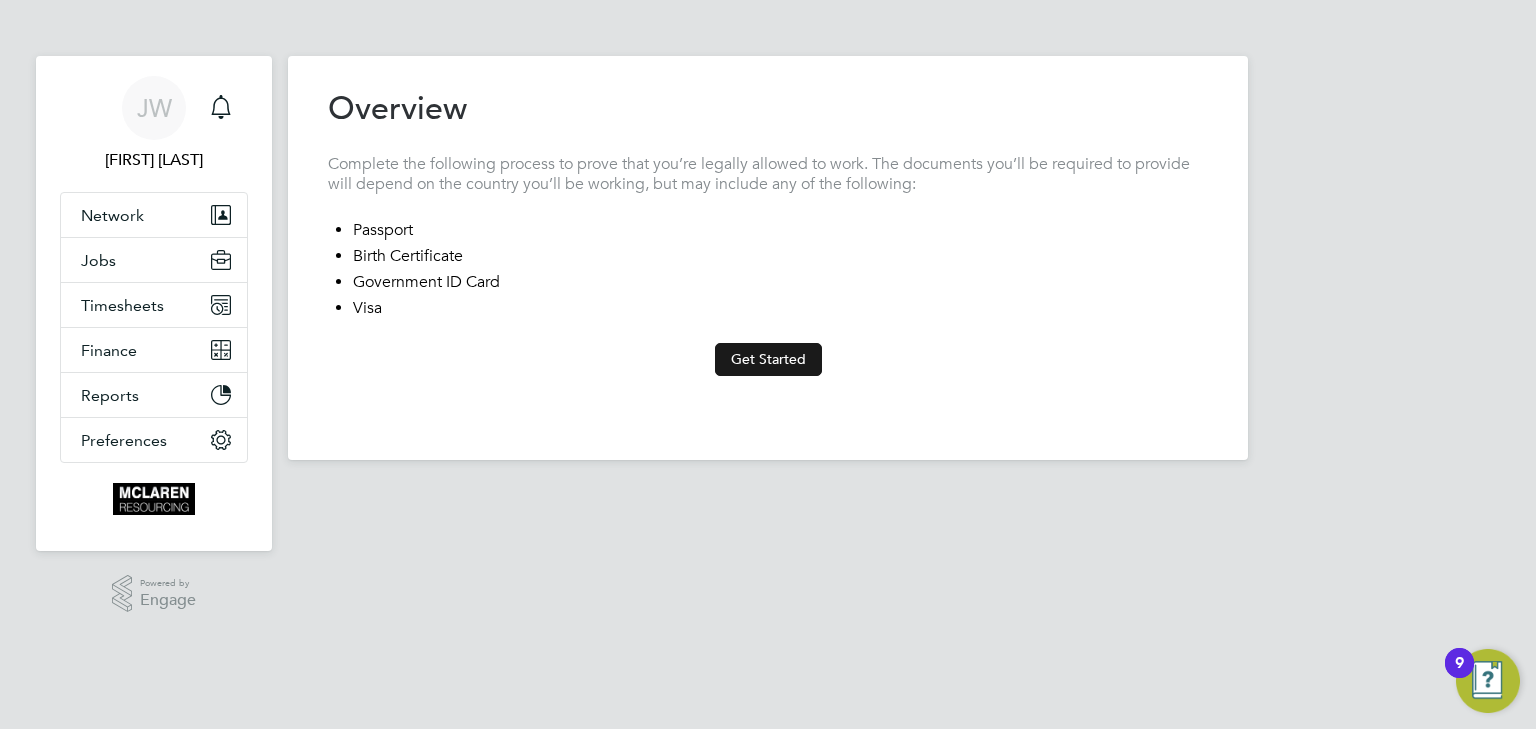 click on "Get Started" at bounding box center (768, 359) 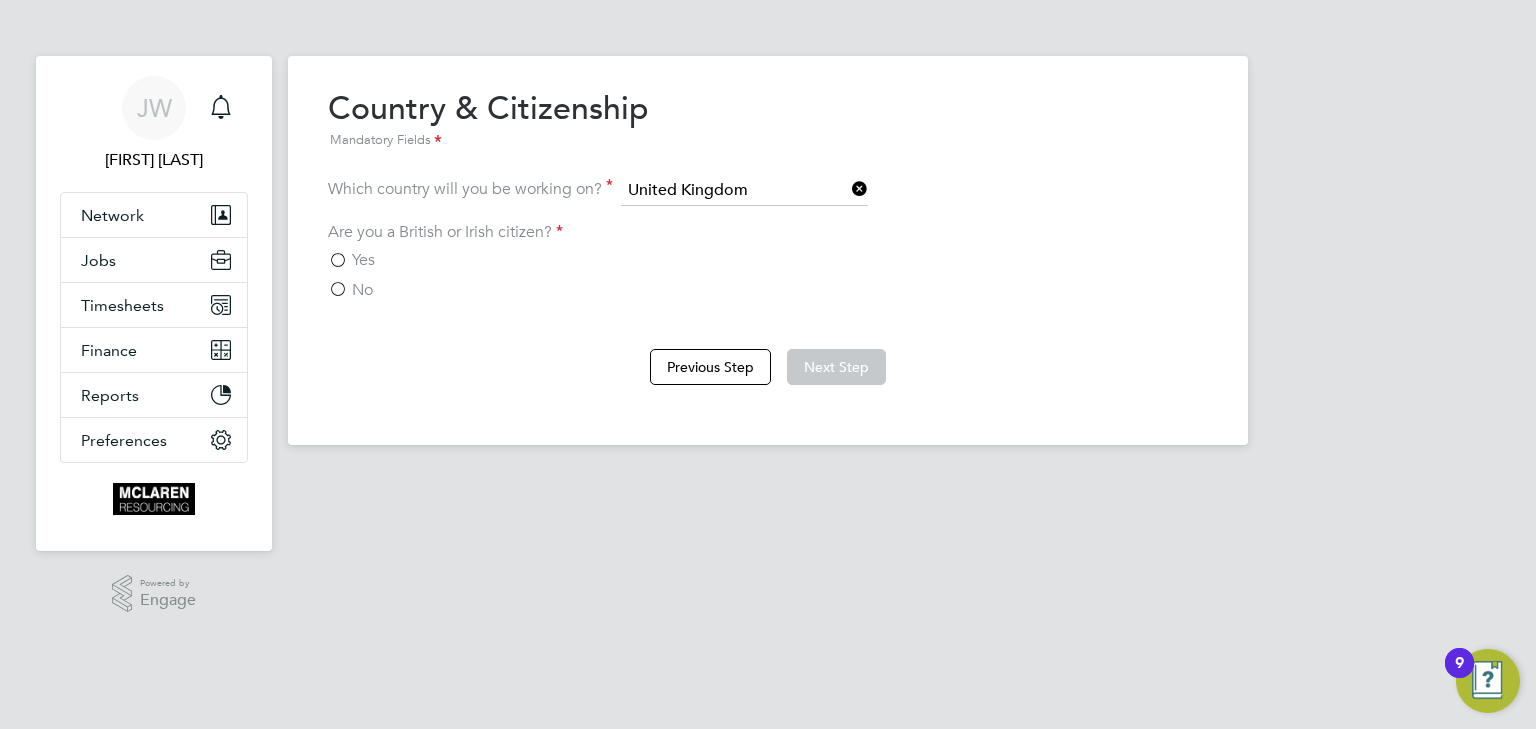 click on "No" at bounding box center [350, 290] 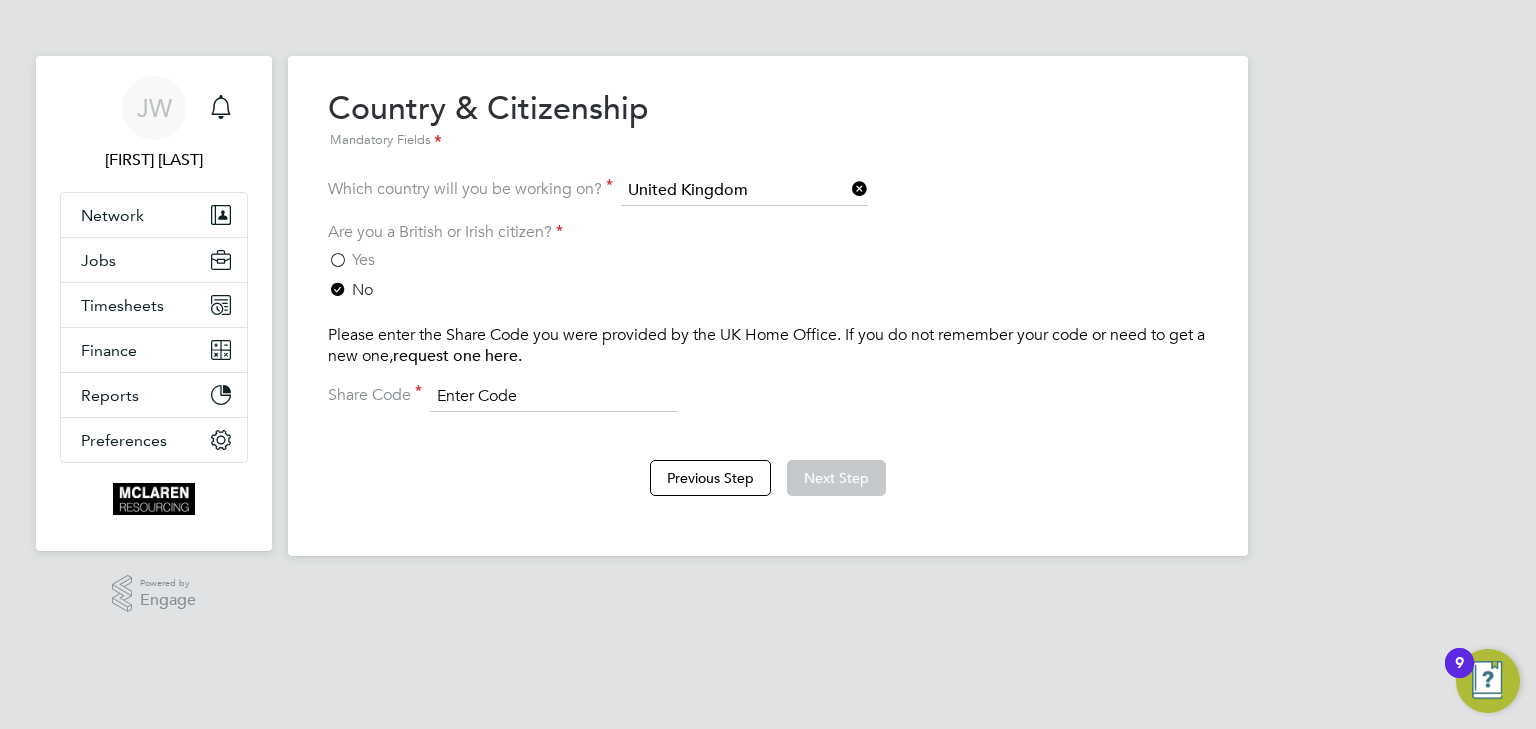 click at bounding box center (553, 397) 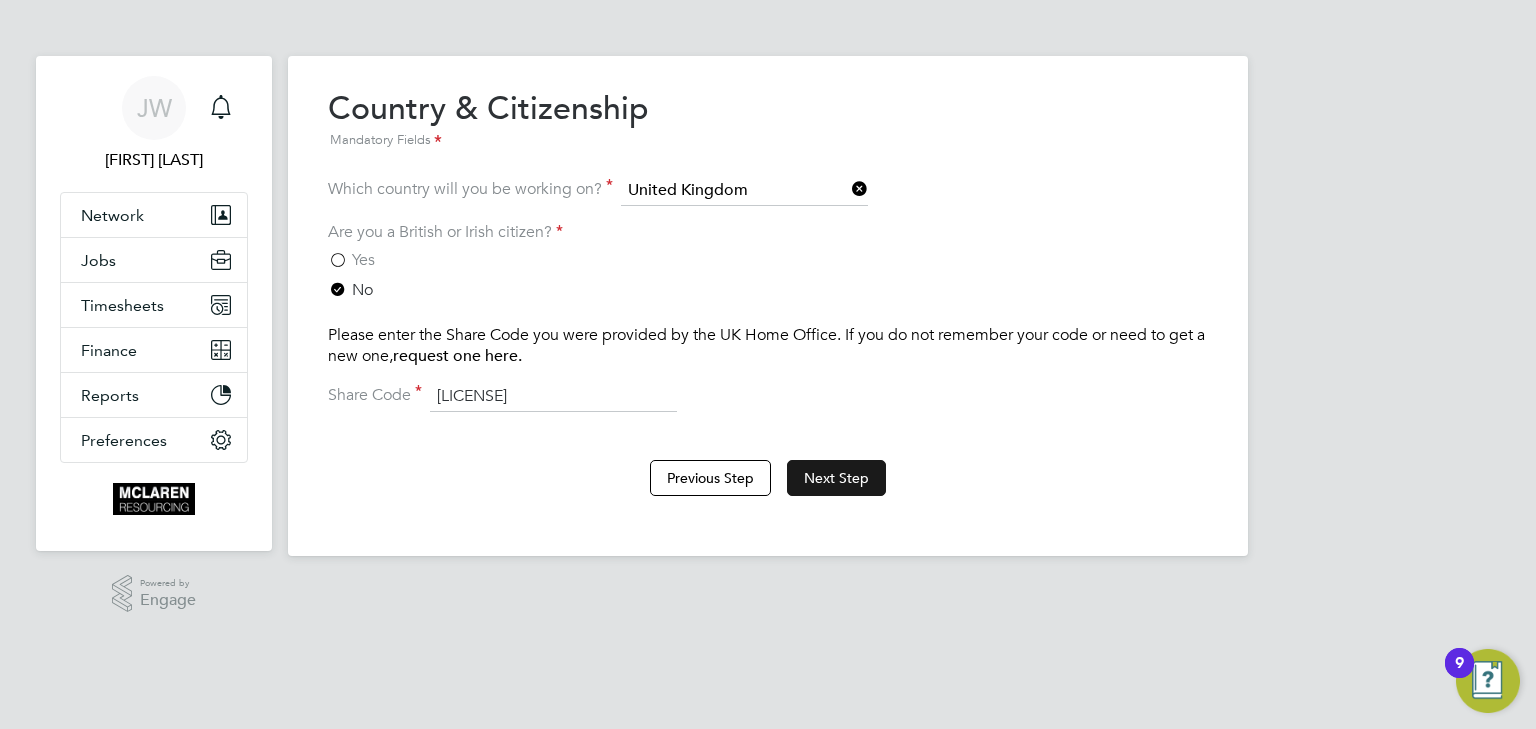 type on "WDN HM7 6YY" 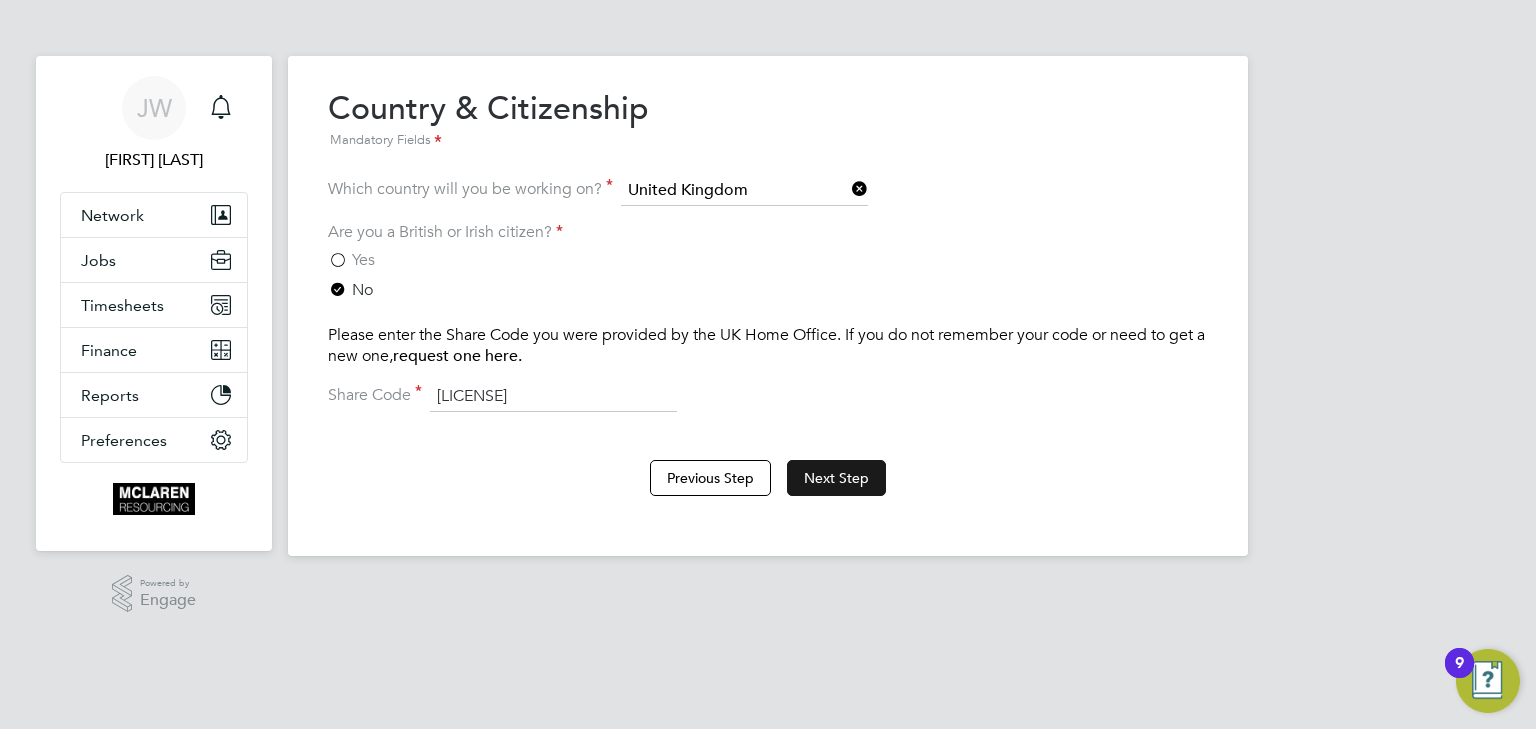 click on "Next Step" 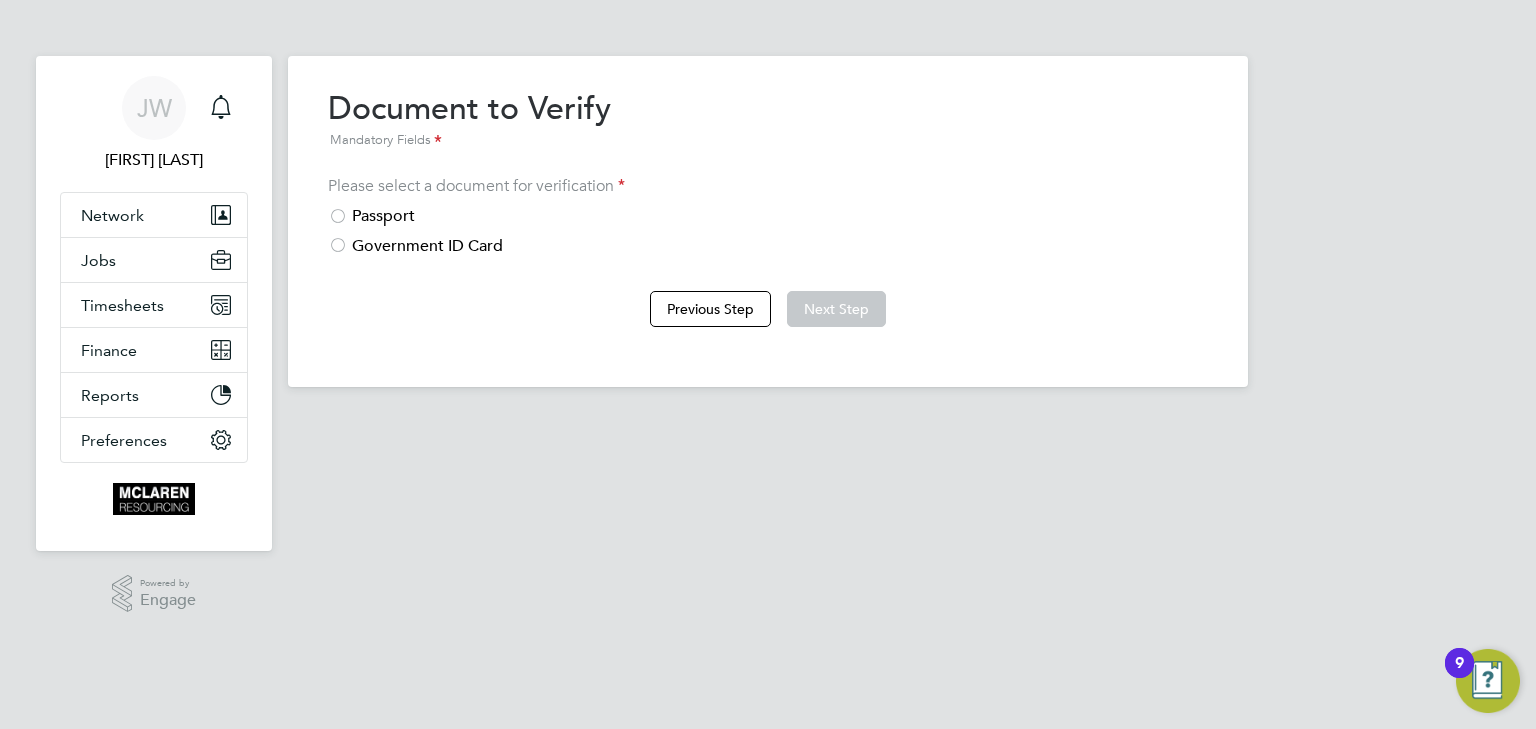 click at bounding box center (338, 247) 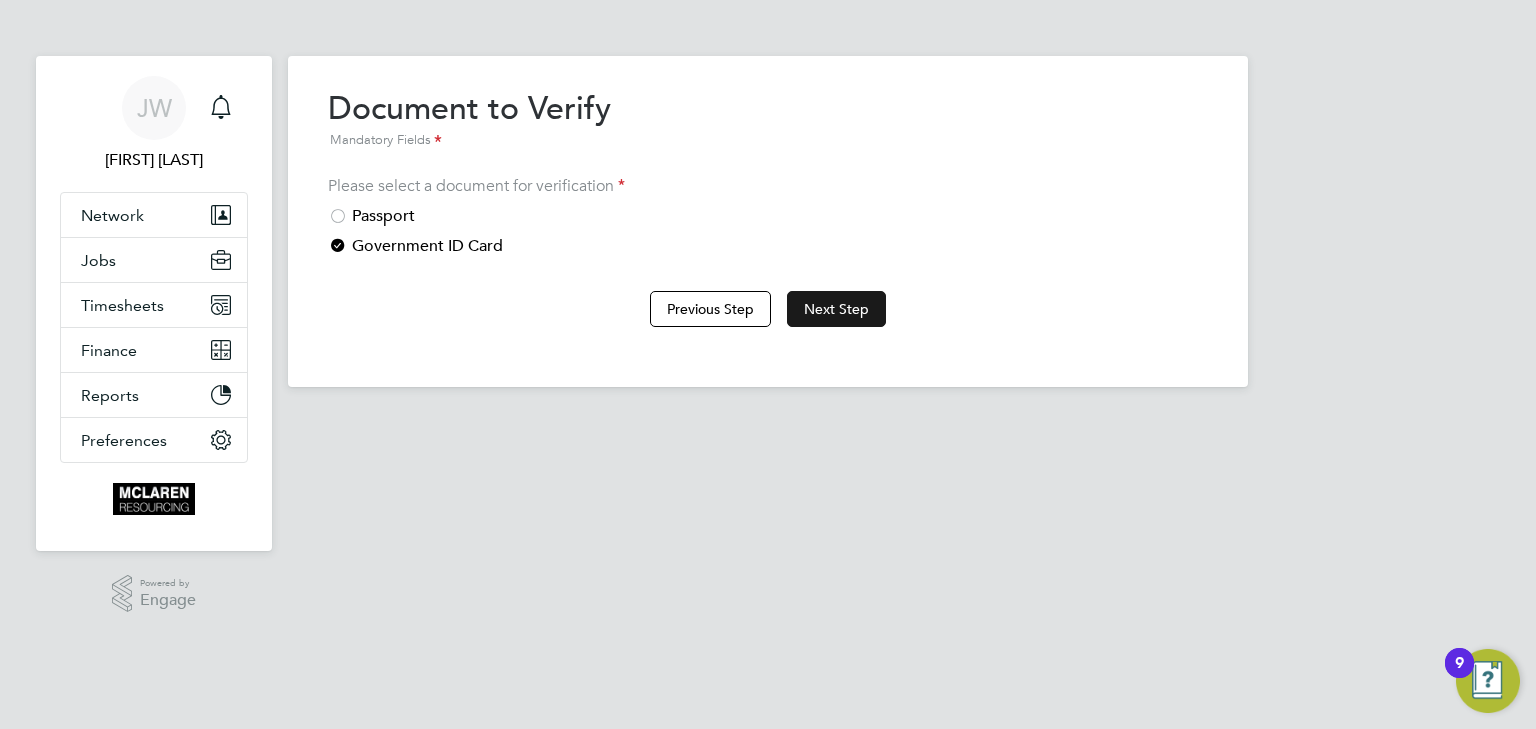 click on "Next Step" 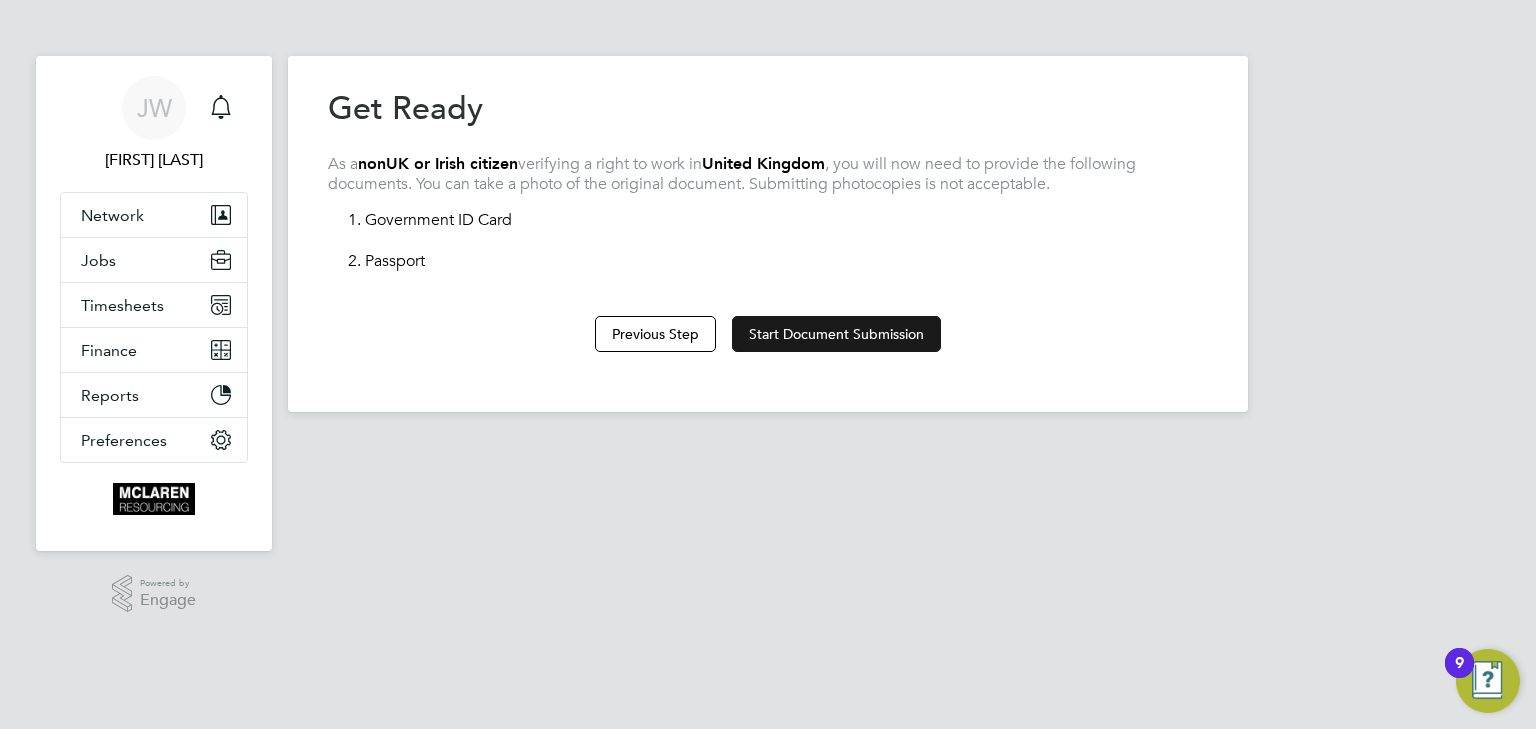 click on "Start Document Submission" 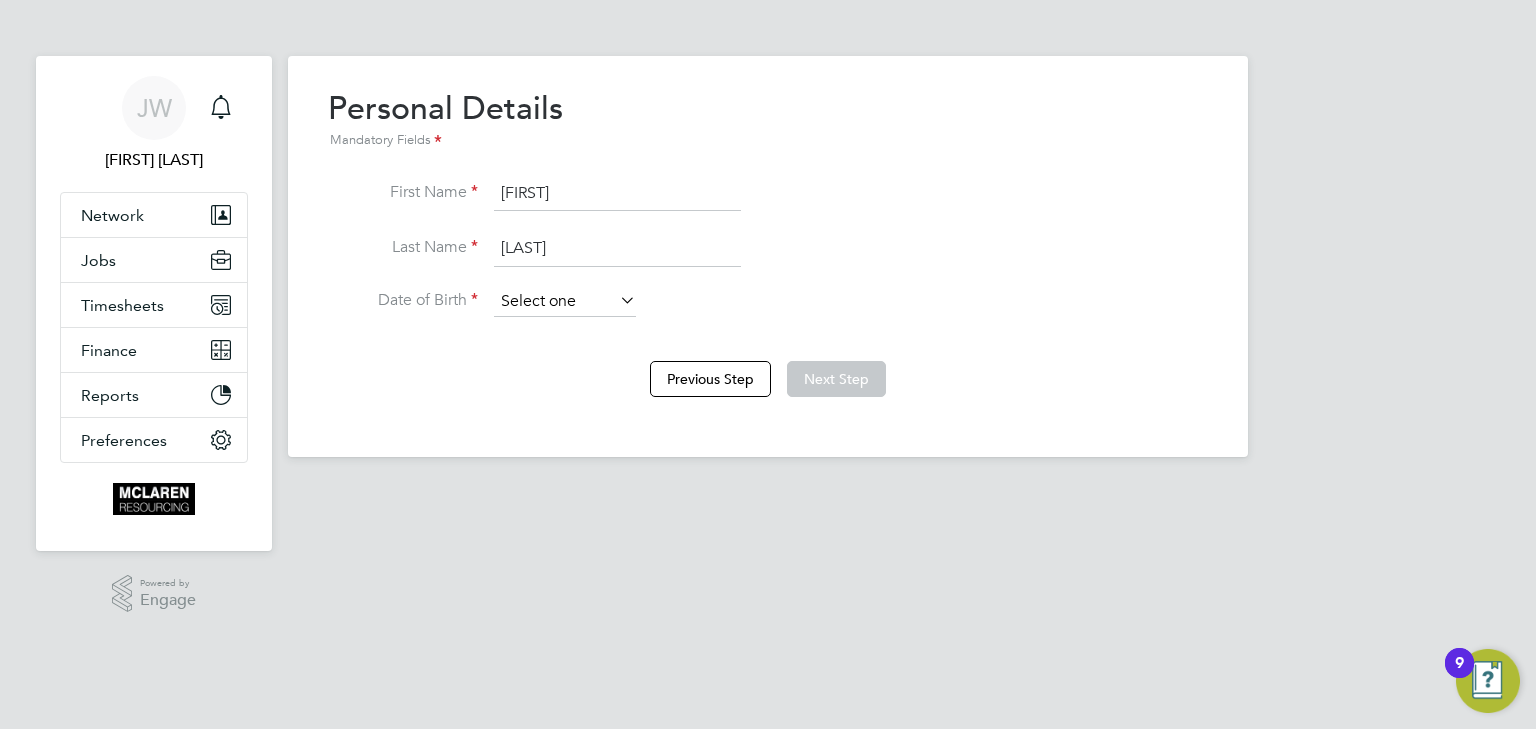 click at bounding box center [565, 302] 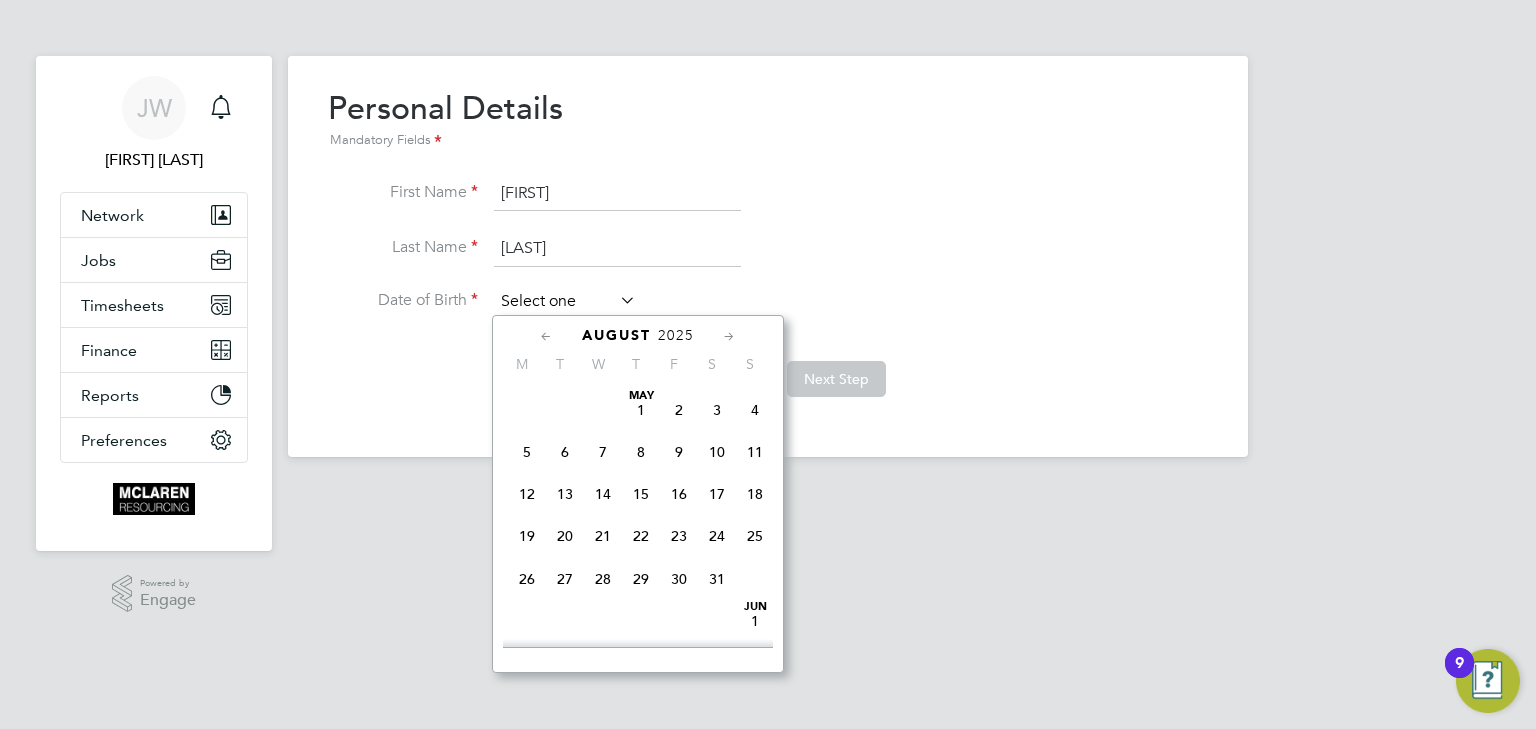 scroll, scrollTop: 652, scrollLeft: 0, axis: vertical 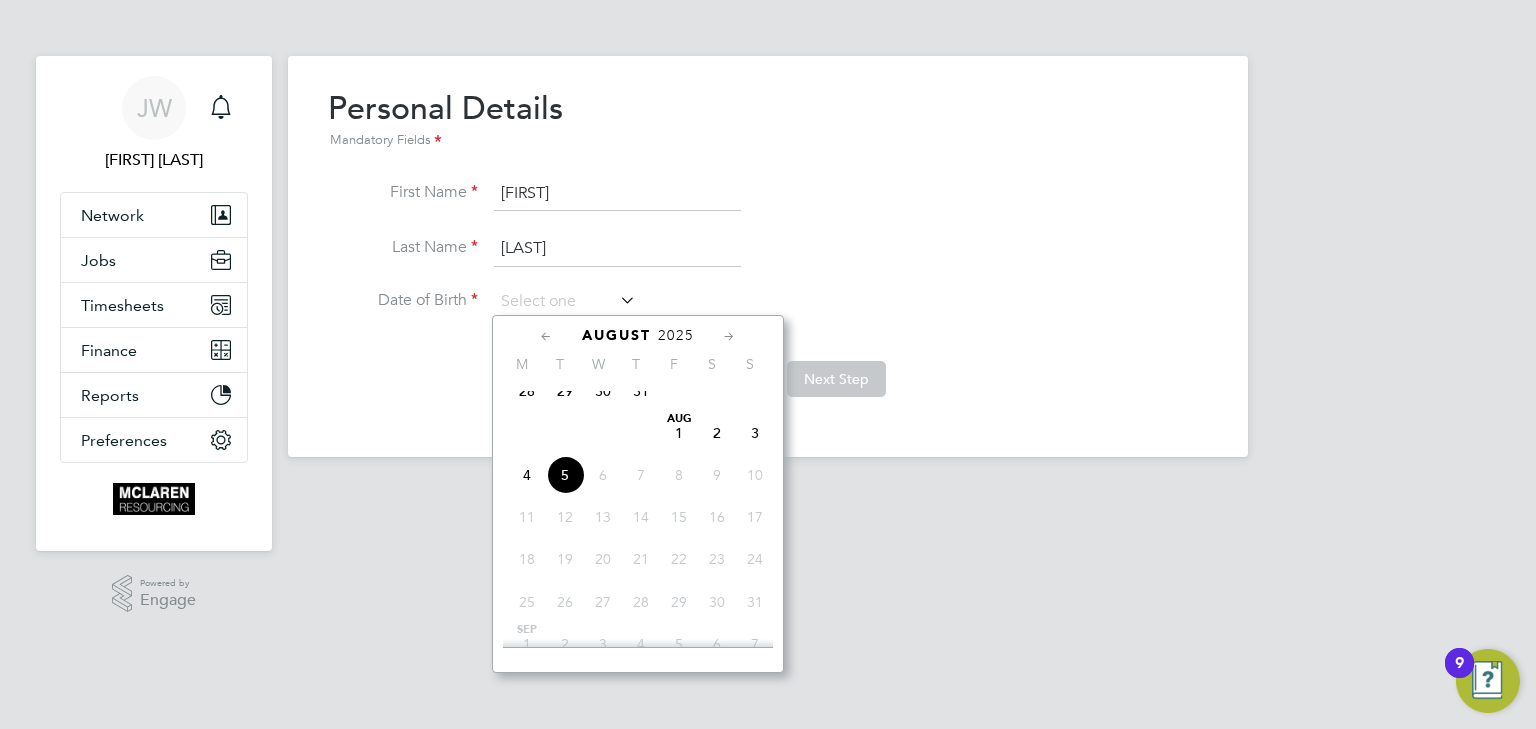 click on "2025" 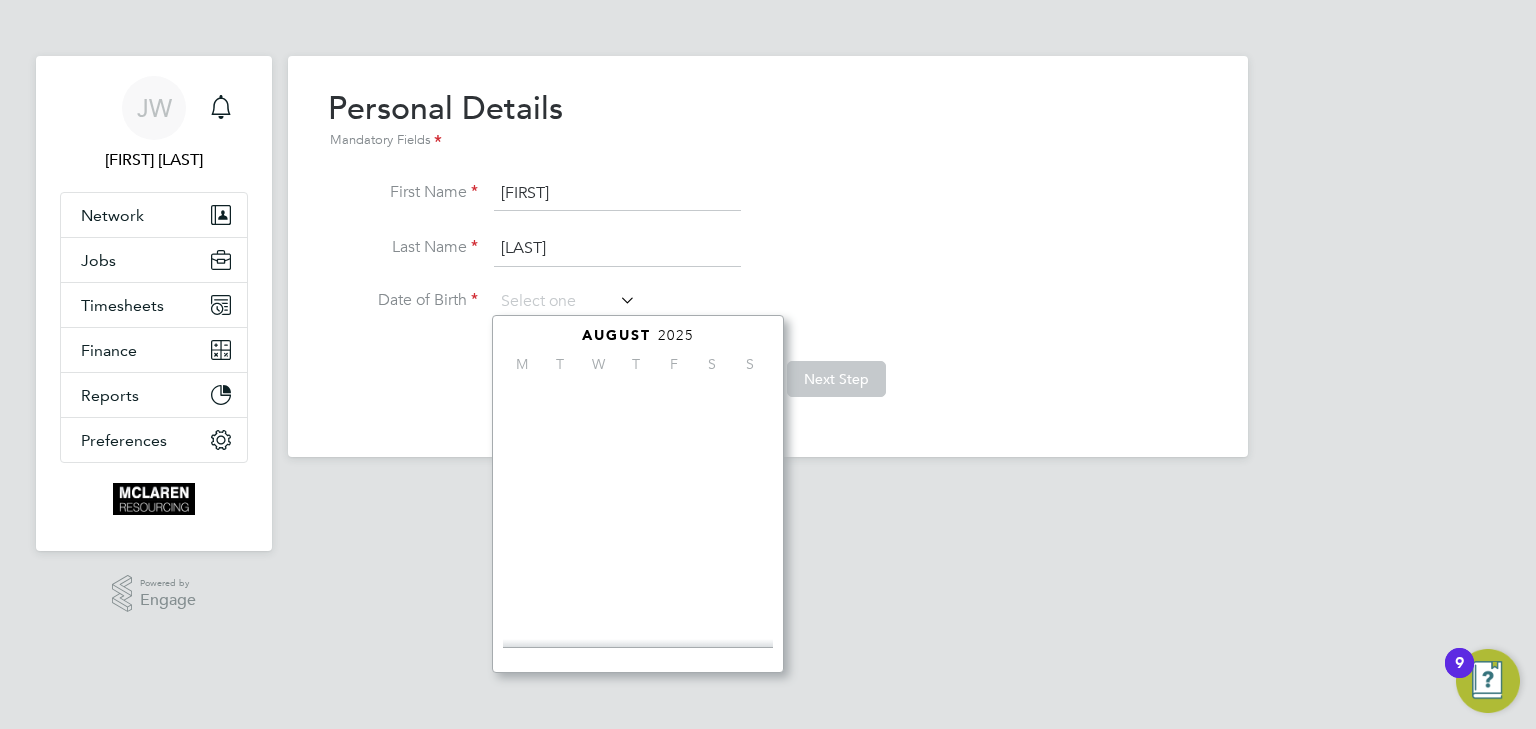 scroll, scrollTop: 535, scrollLeft: 0, axis: vertical 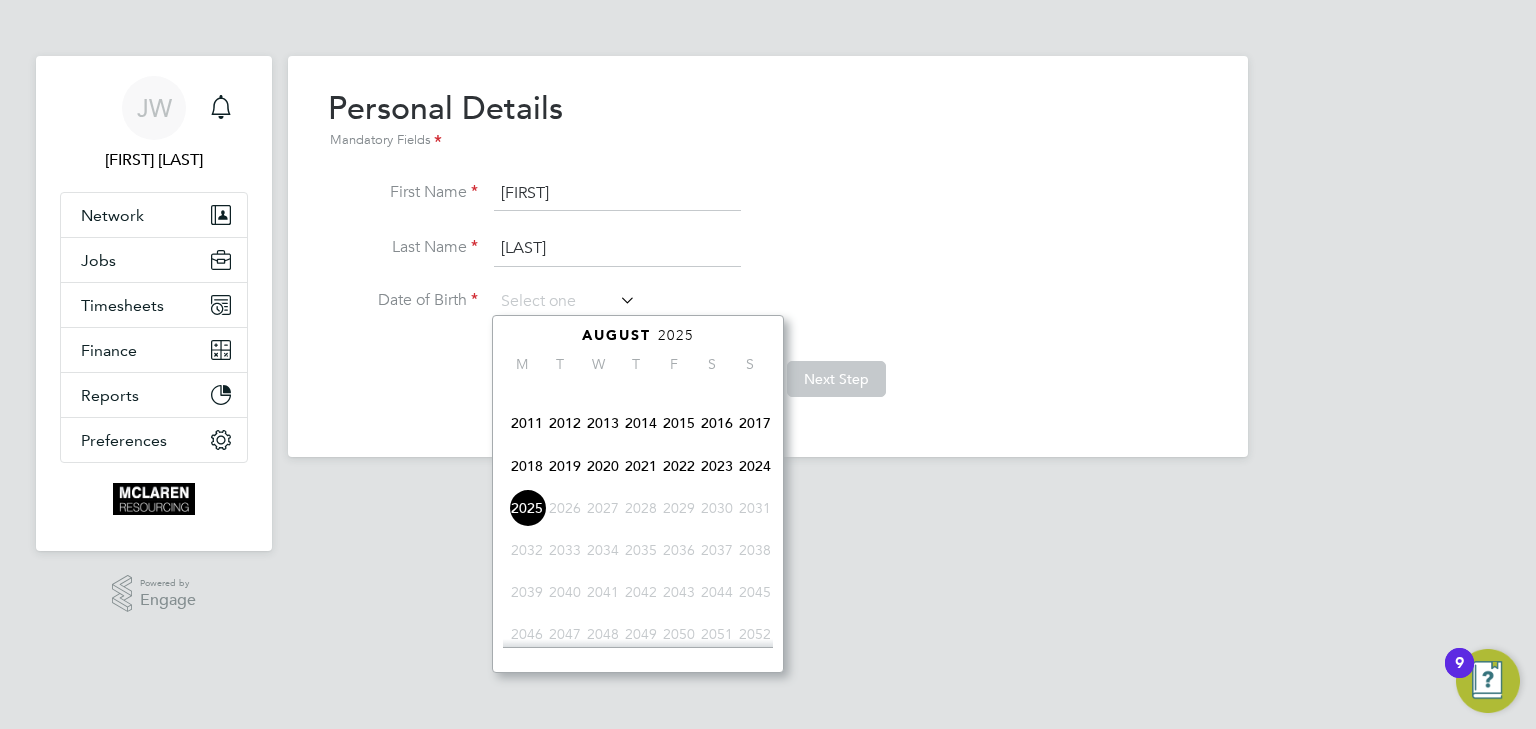 click on "2019" 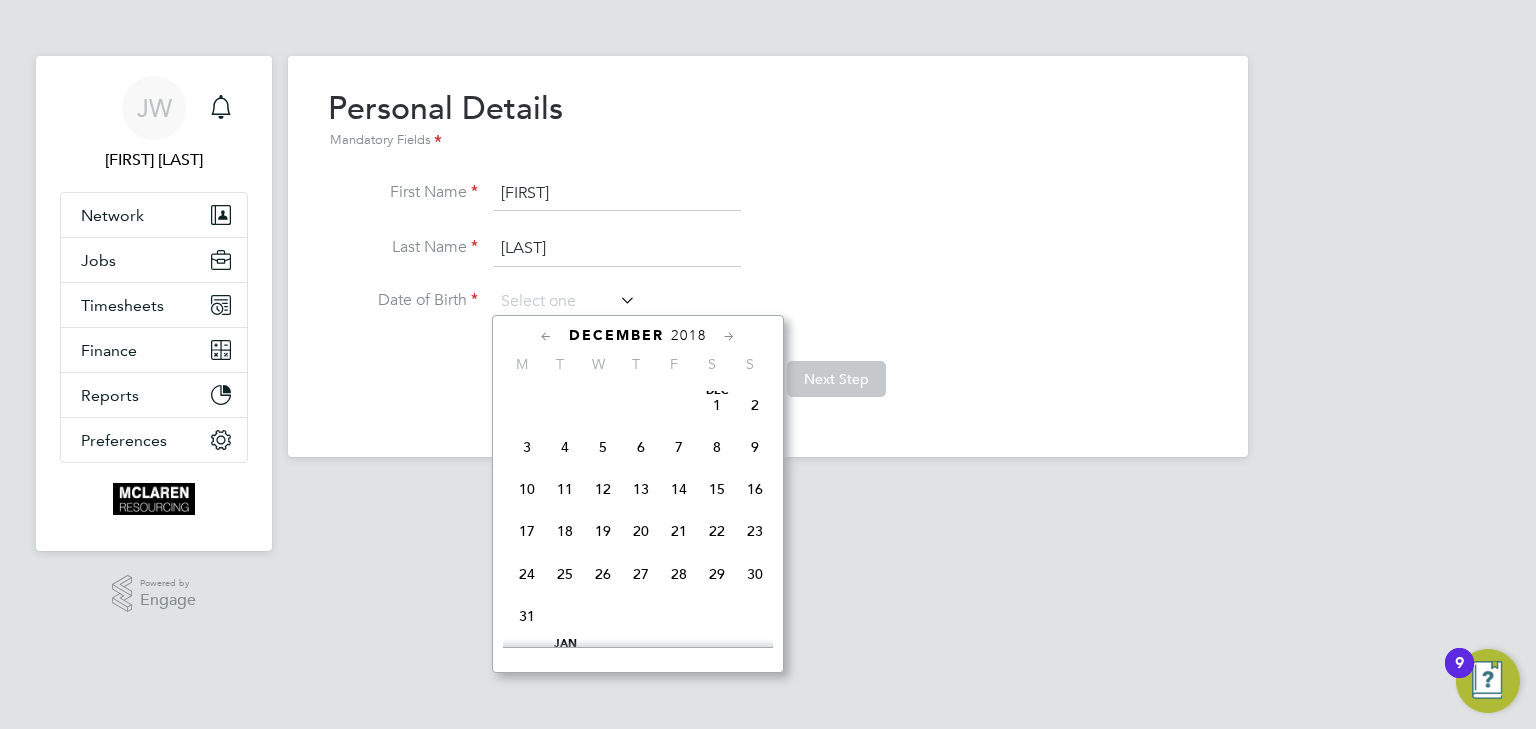 scroll, scrollTop: 376, scrollLeft: 0, axis: vertical 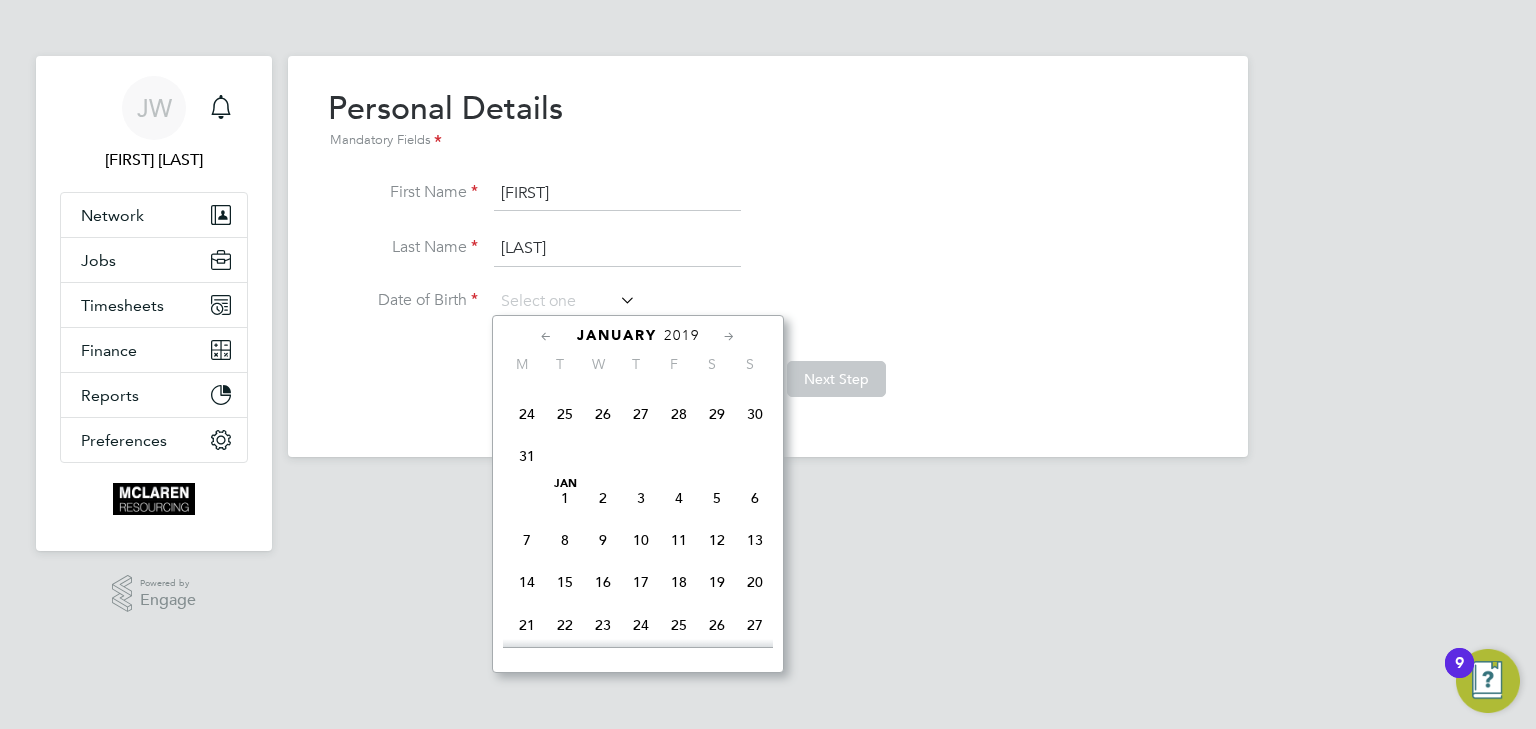 click on "10" 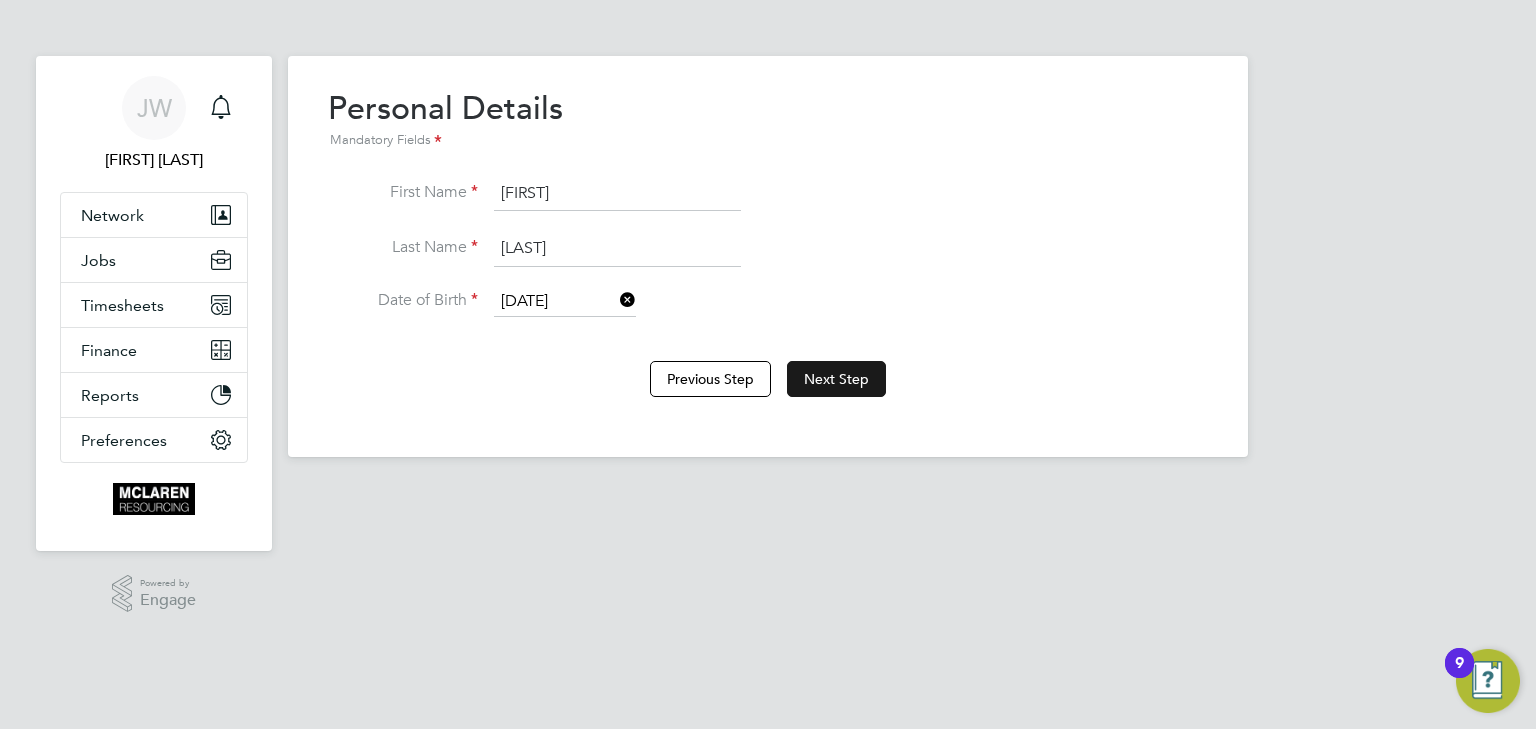 click on "Next Step" 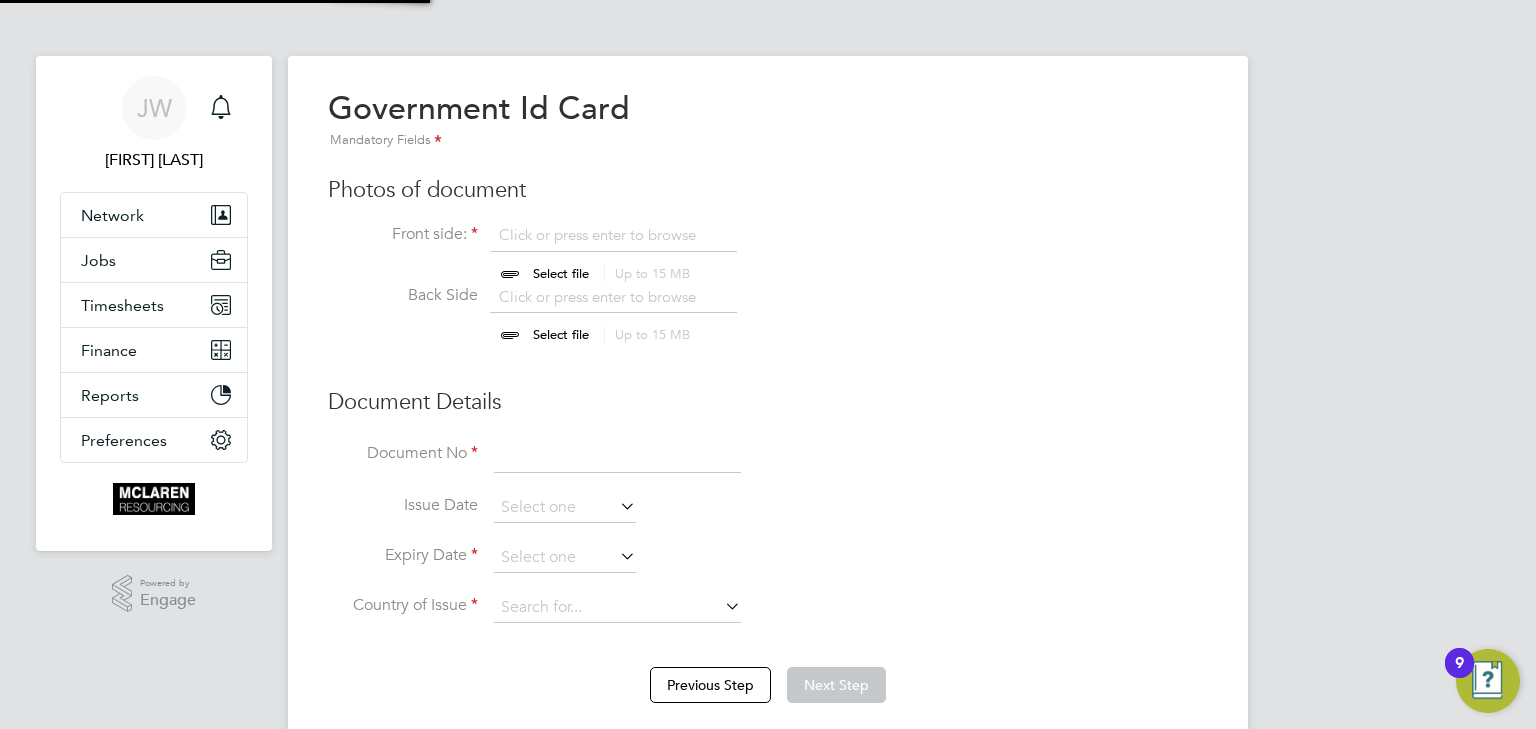 scroll, scrollTop: 9, scrollLeft: 10, axis: both 